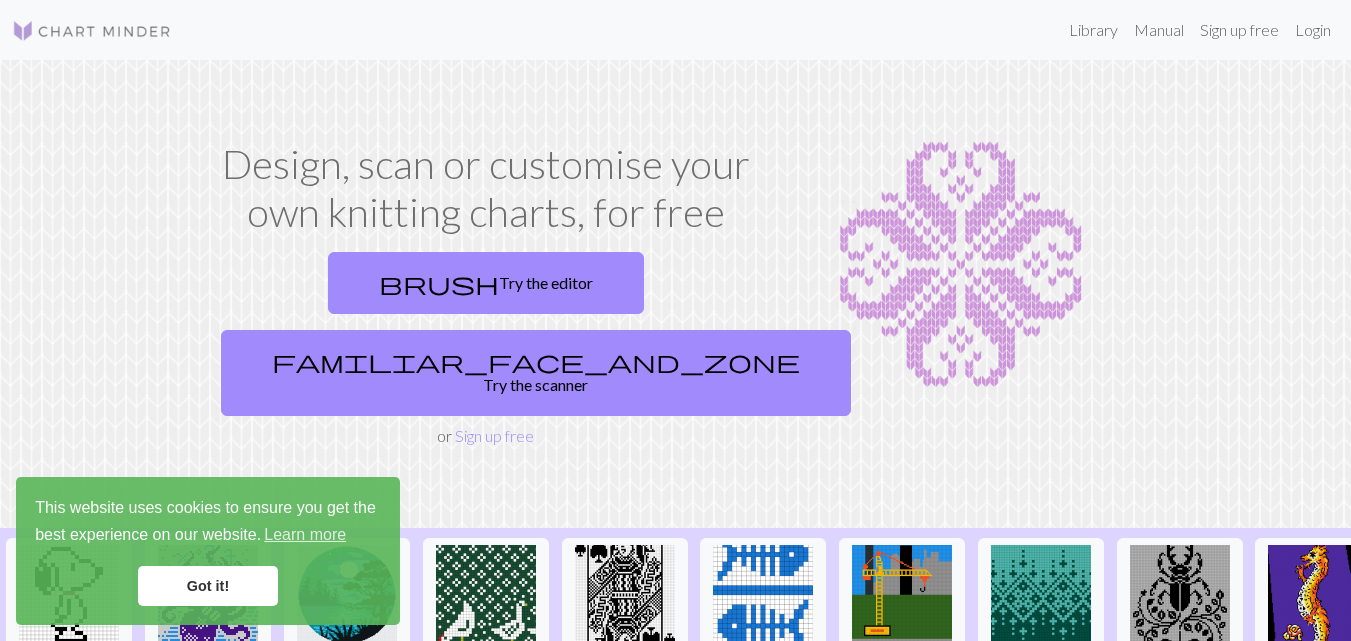 scroll, scrollTop: 0, scrollLeft: 0, axis: both 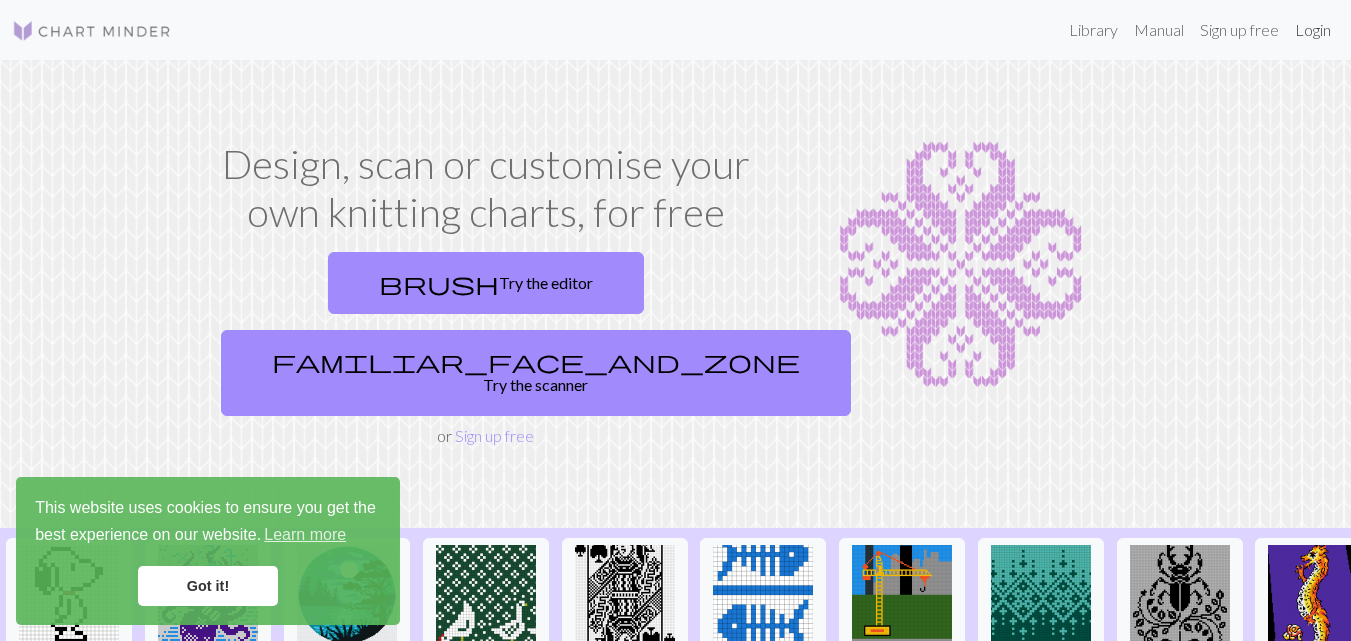 click on "Login" at bounding box center [1313, 30] 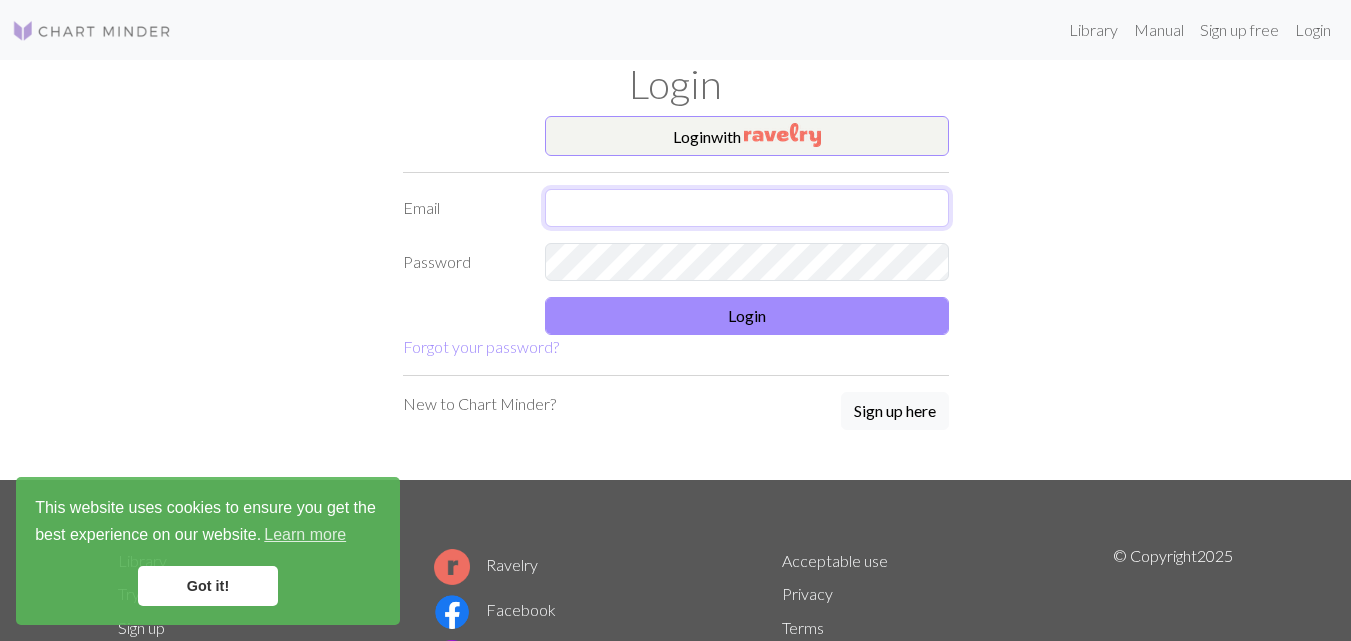 click at bounding box center (747, 208) 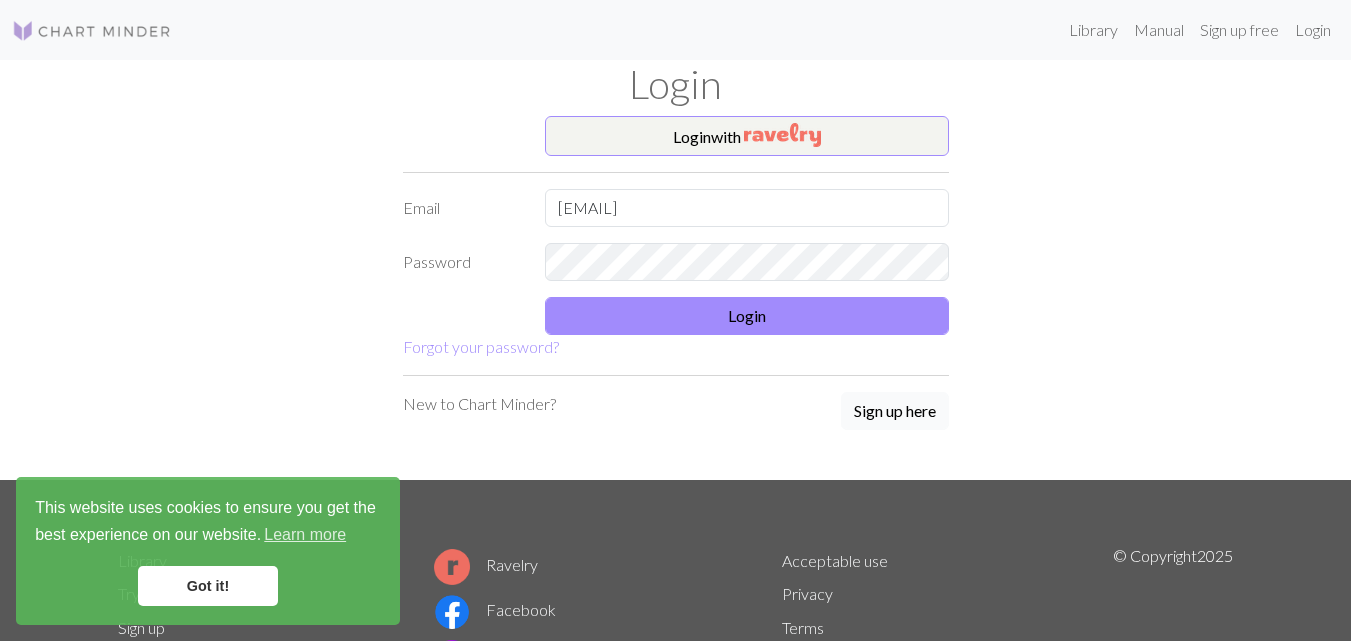 click on "Sign up here" at bounding box center [895, 411] 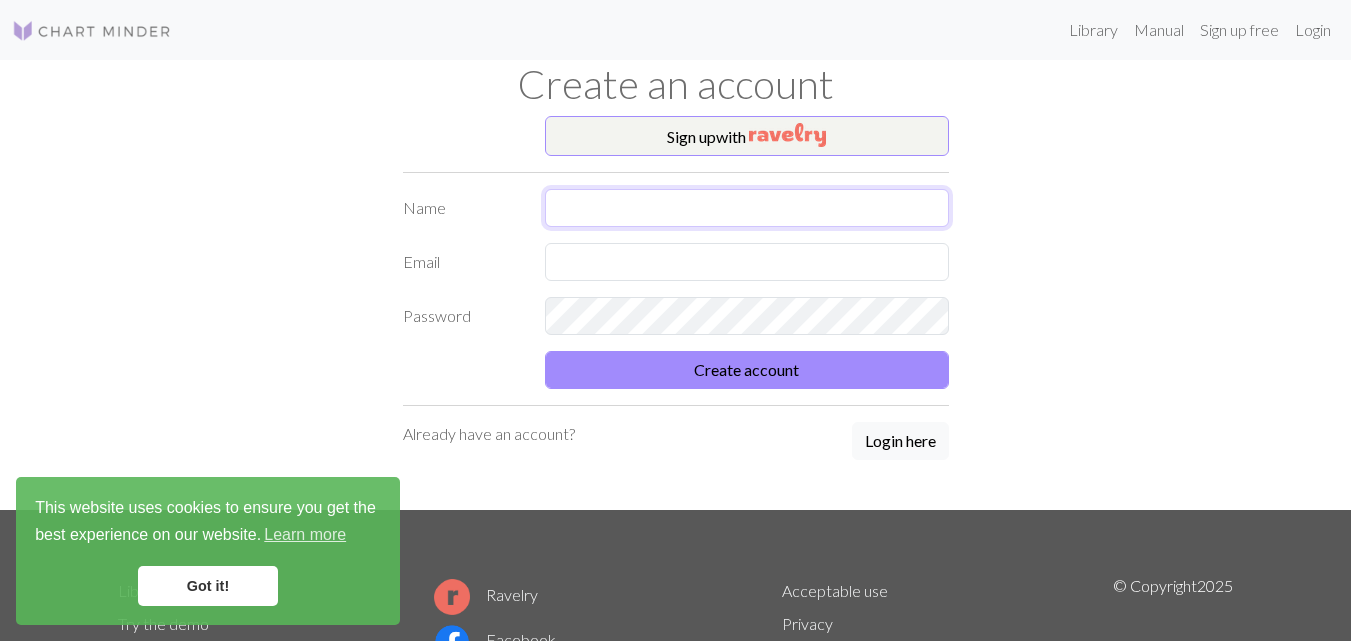 click at bounding box center (747, 208) 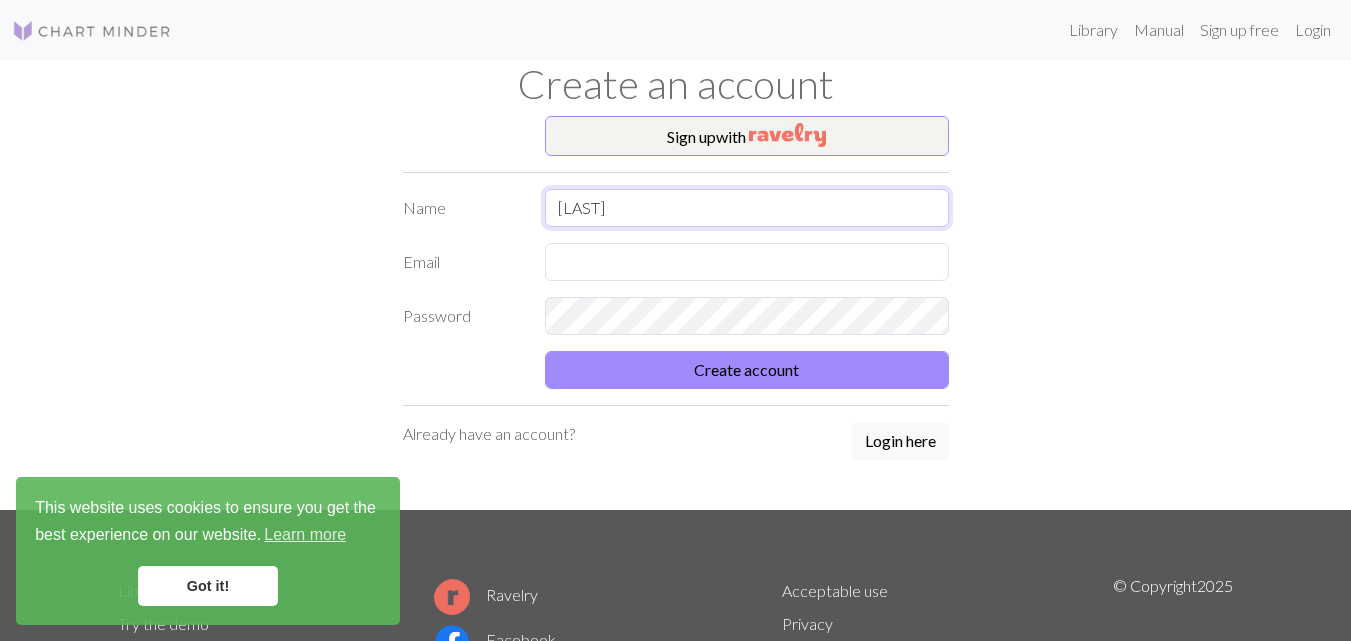 type on "[FIRST]" 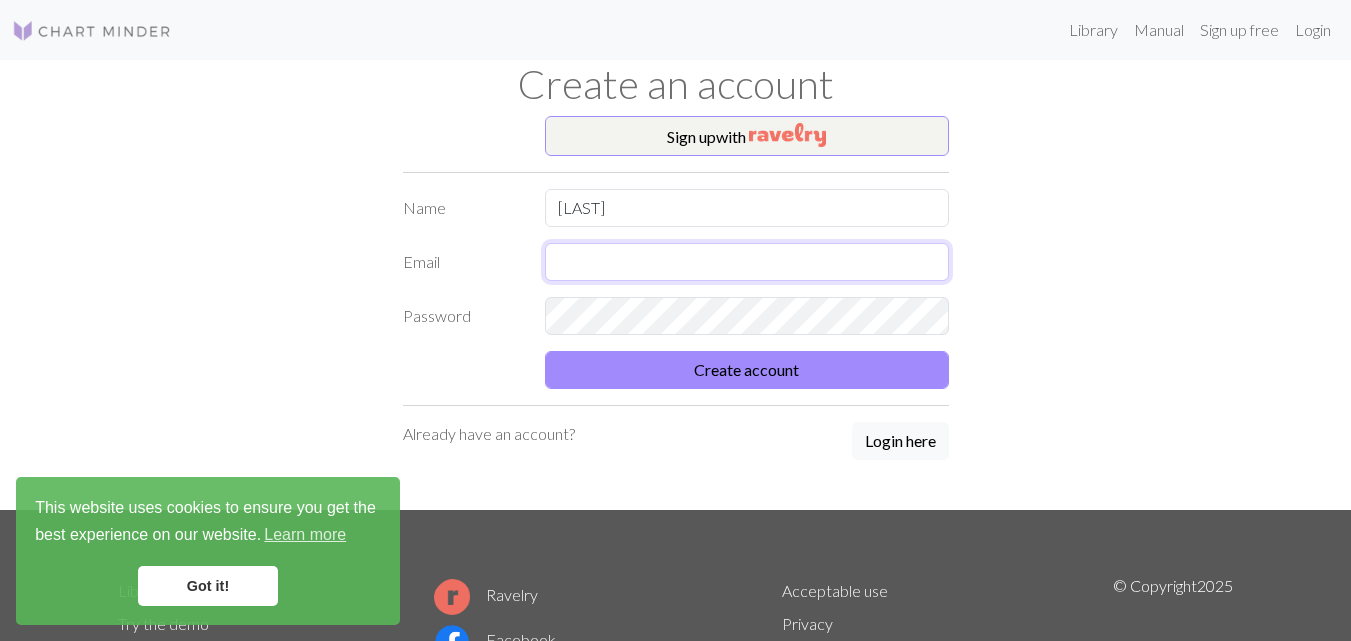 click at bounding box center [747, 262] 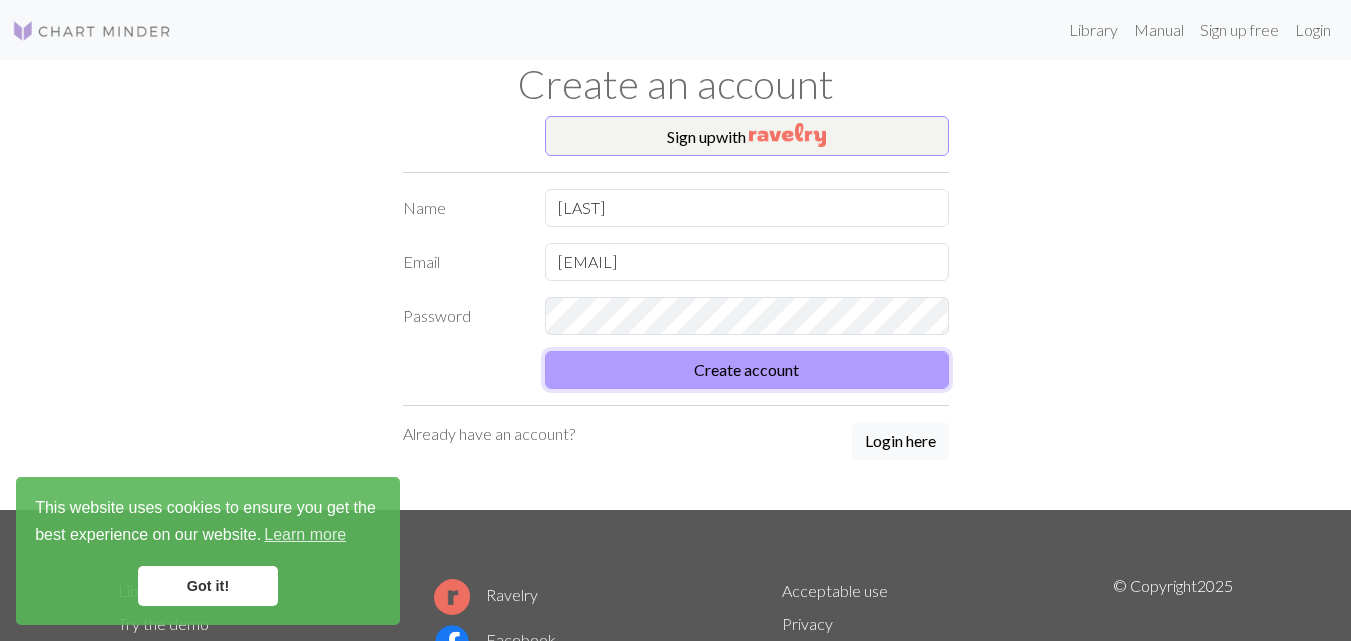 click on "Create account" at bounding box center [747, 370] 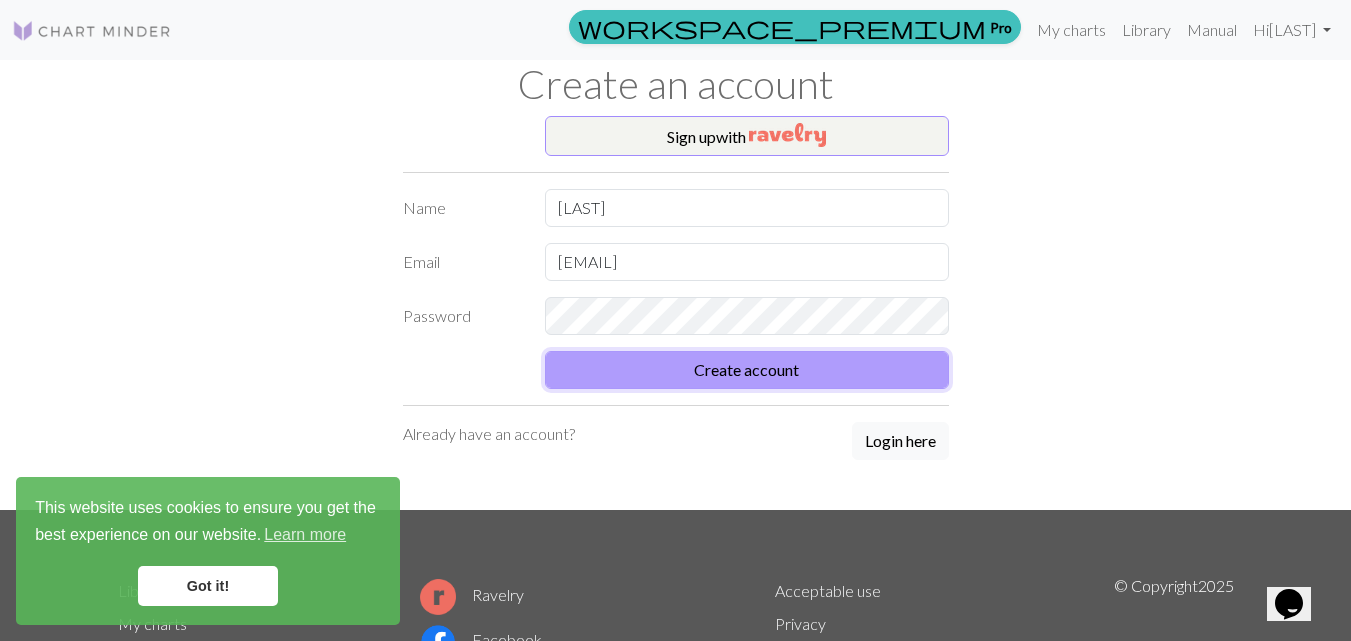 click on "Create account" at bounding box center (747, 370) 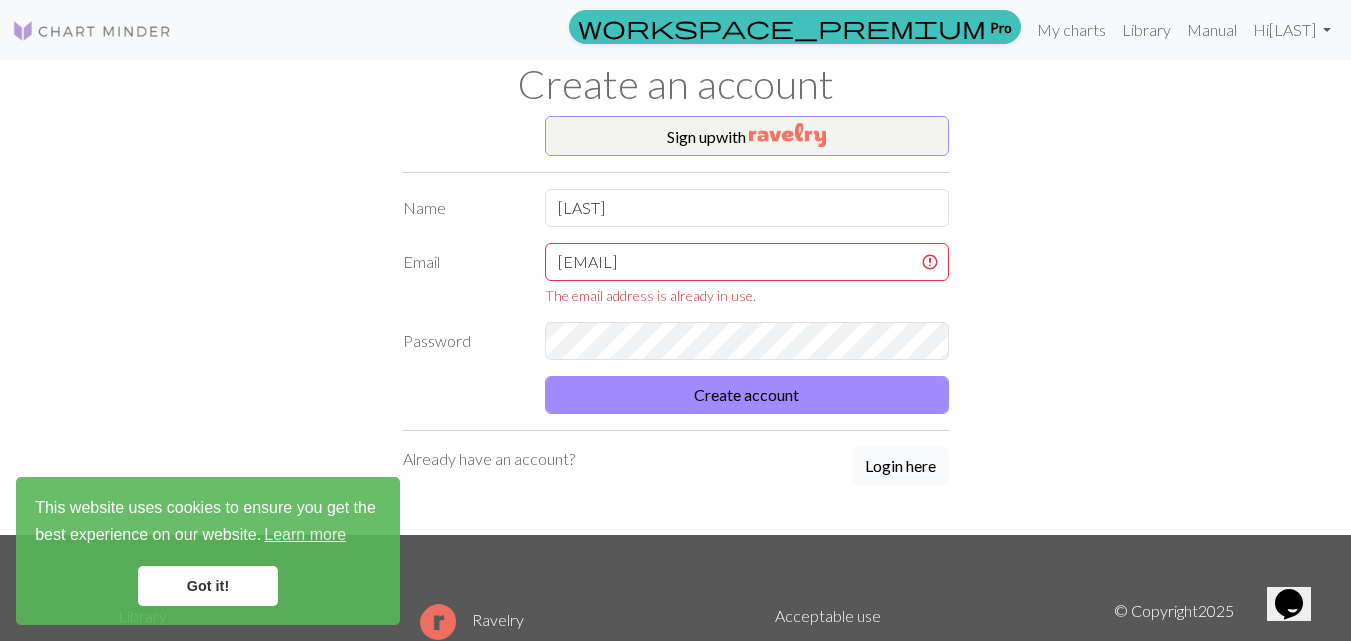 click on "Login here" at bounding box center [900, 466] 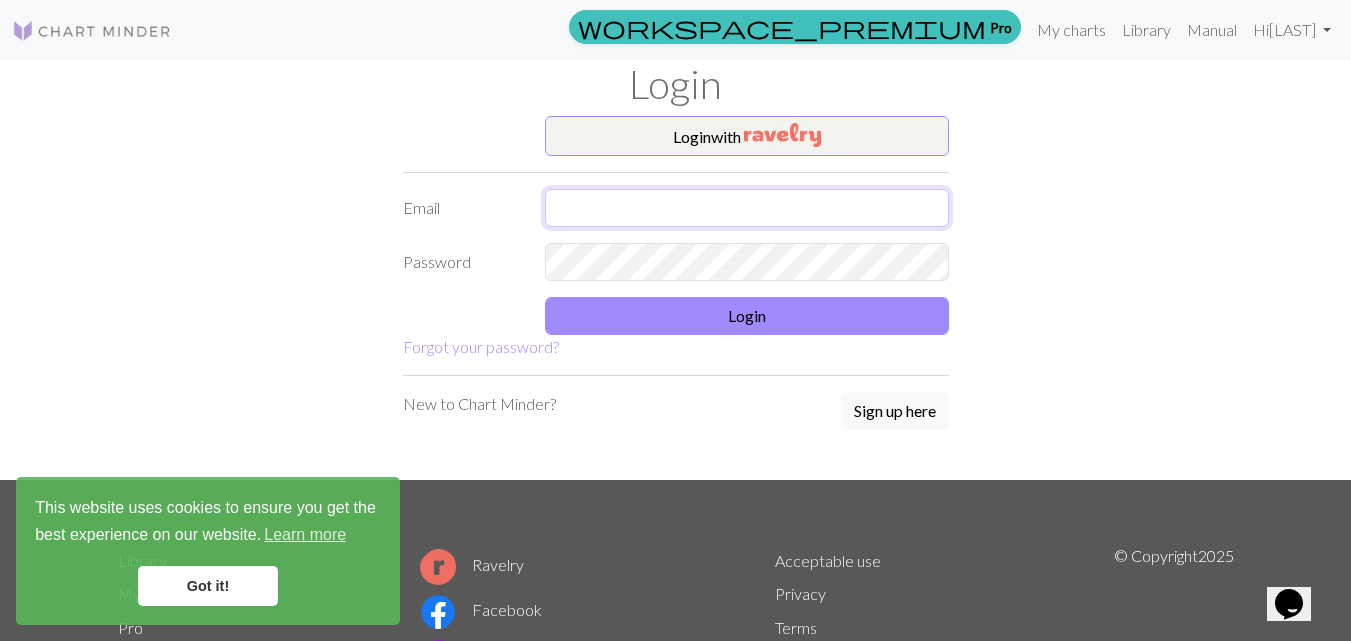 click at bounding box center (747, 208) 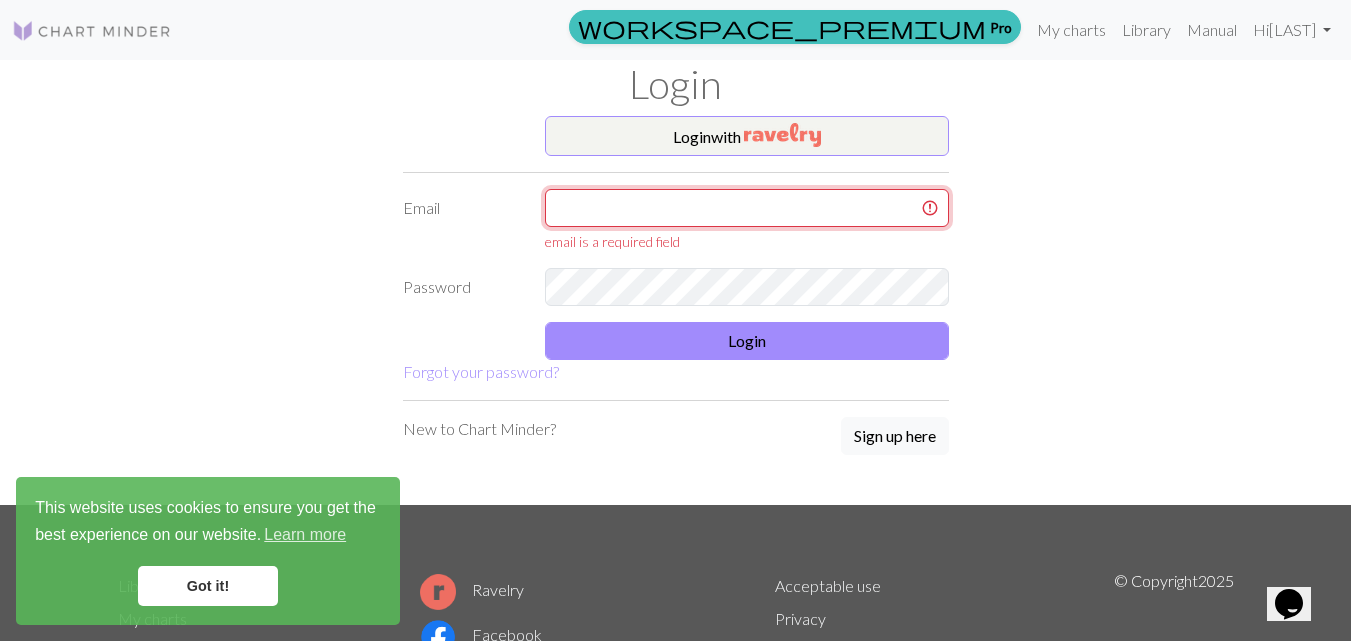 type on "sandovalsarai01@gmail.com" 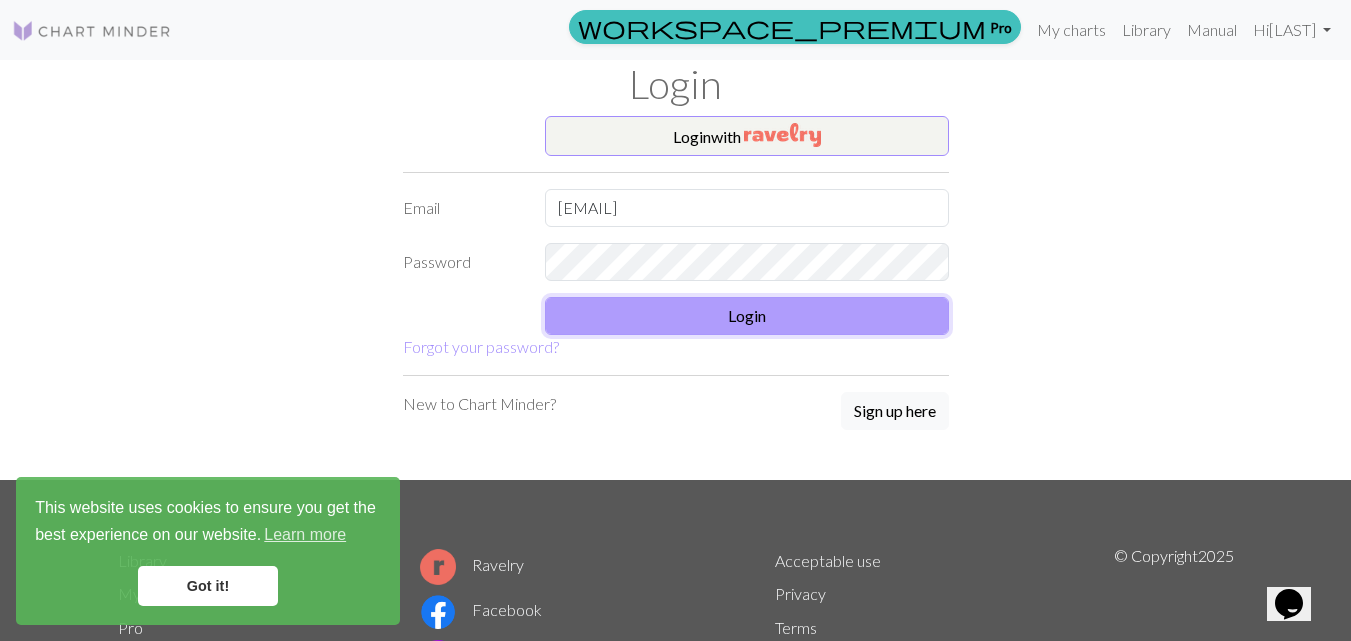 click on "Login" at bounding box center (747, 316) 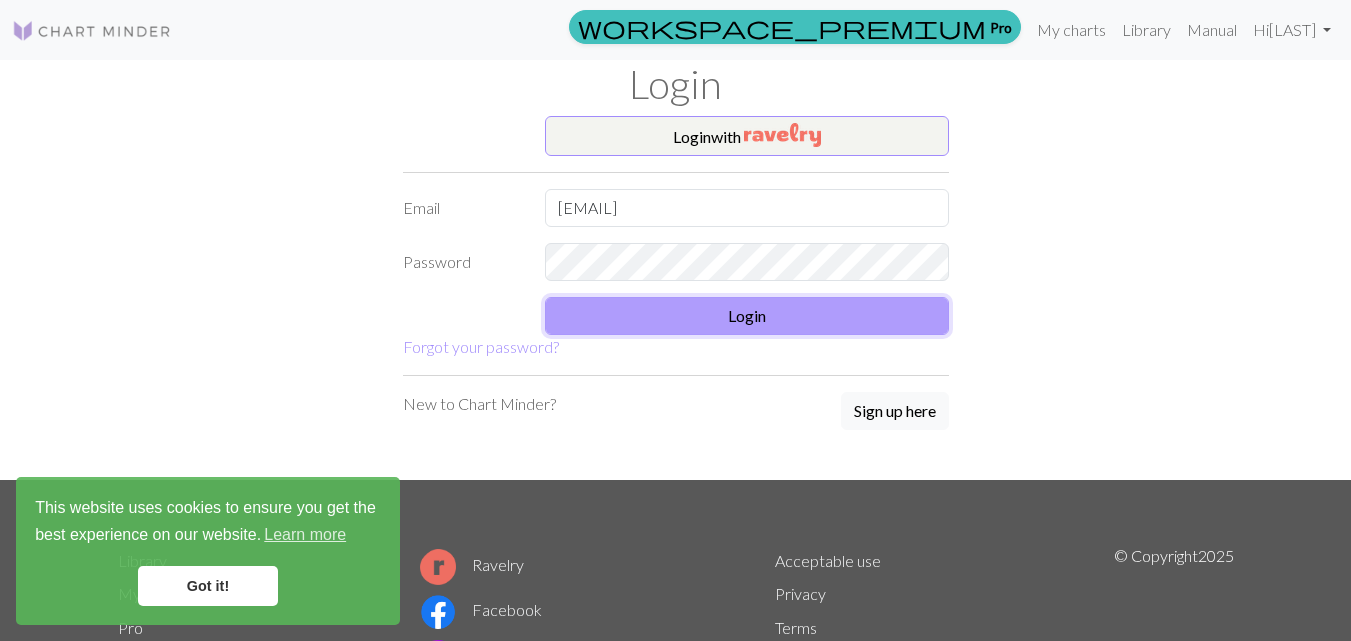 click on "Login" at bounding box center (747, 316) 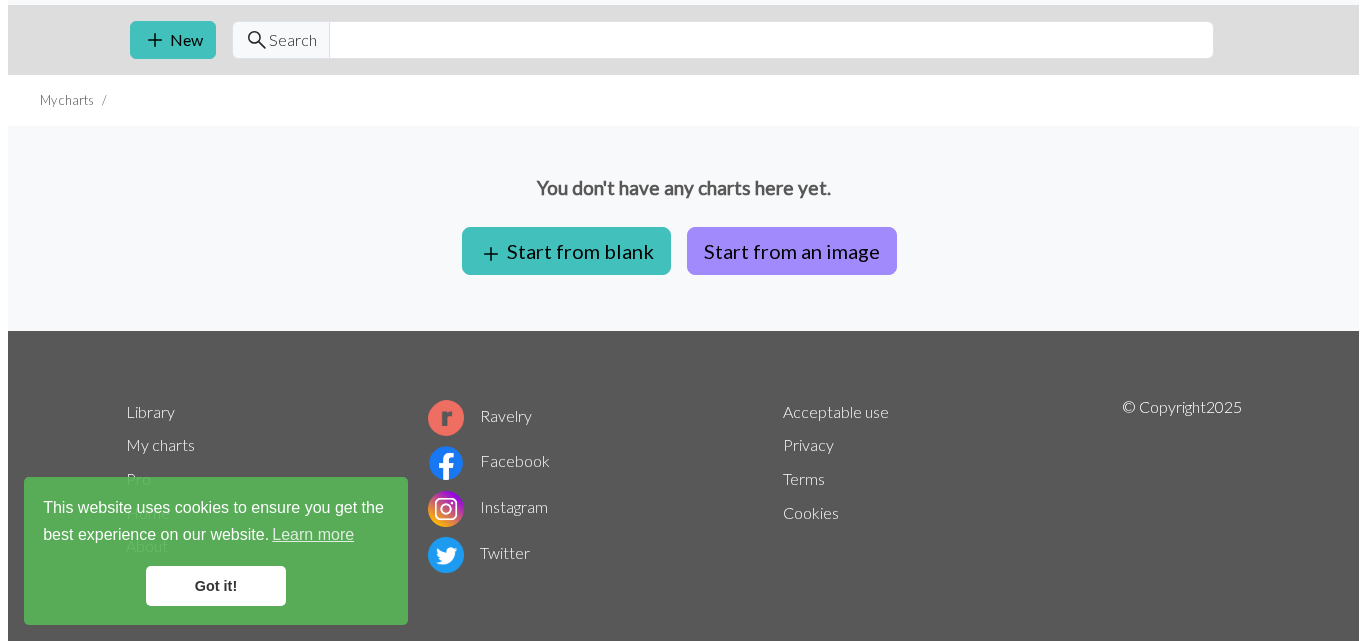 scroll, scrollTop: 0, scrollLeft: 0, axis: both 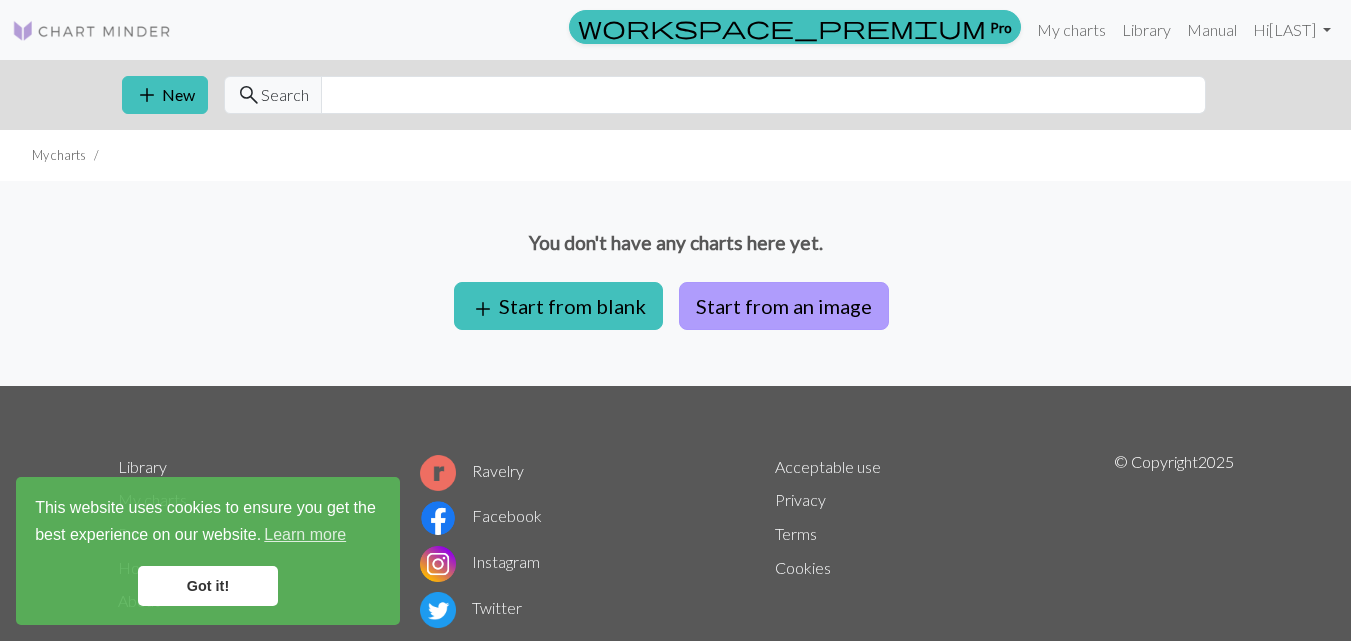 click on "Start from an image" at bounding box center (784, 306) 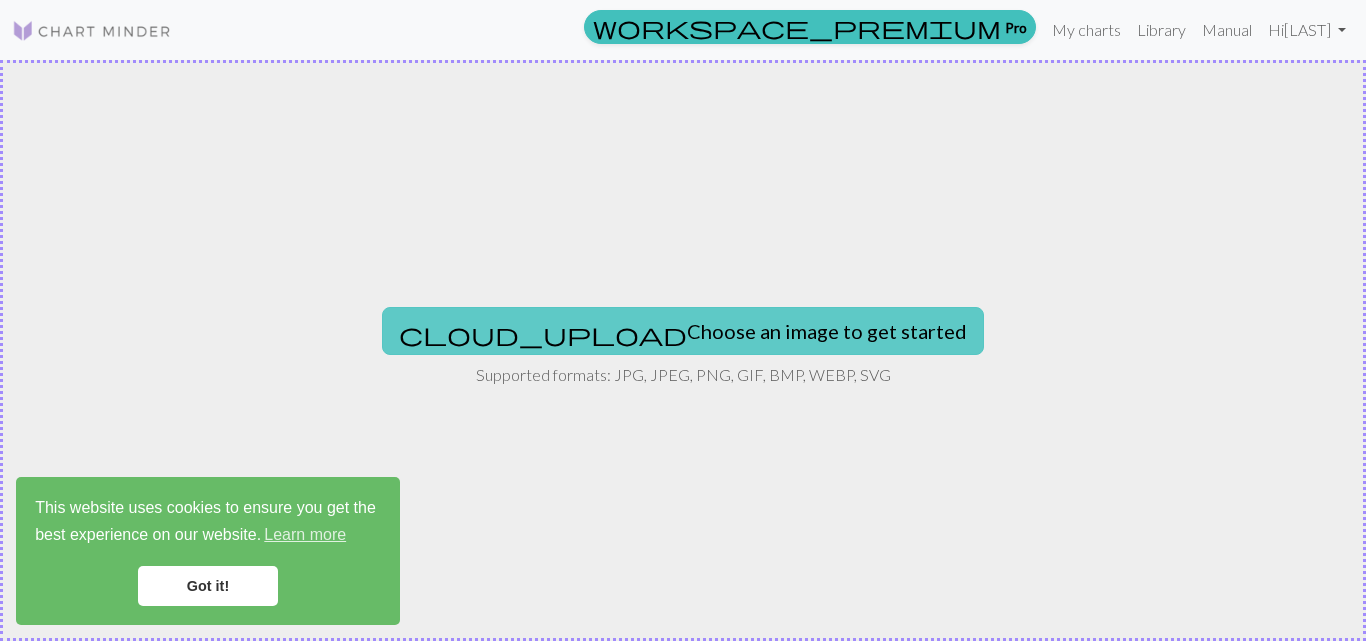 click on "cloud_upload  Choose an image to get started" at bounding box center (683, 331) 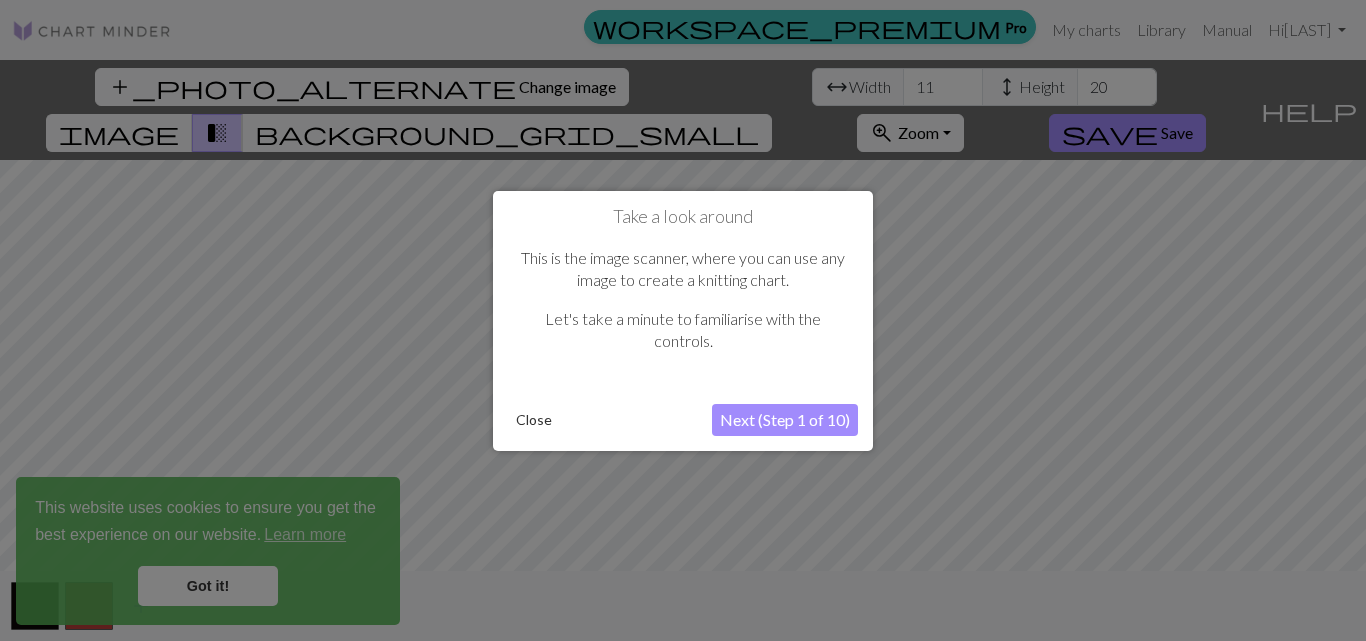 click on "Next (Step 1 of 10)" at bounding box center [785, 420] 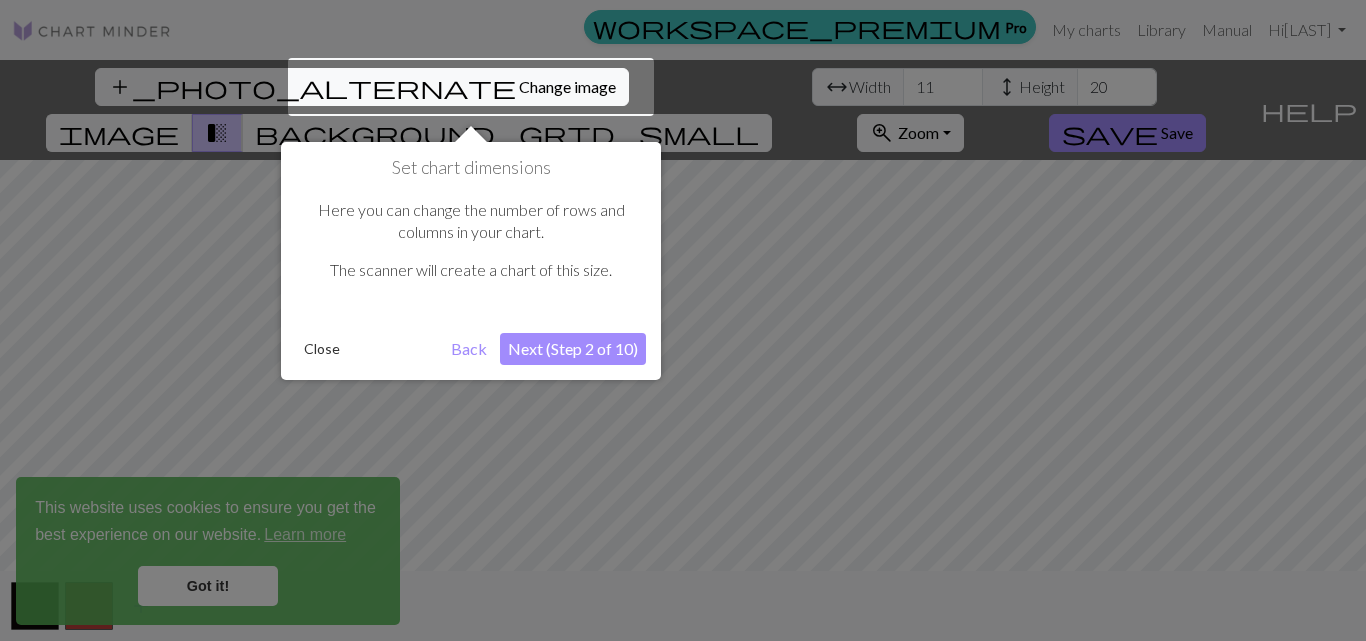 click on "Next (Step 2 of 10)" at bounding box center (573, 349) 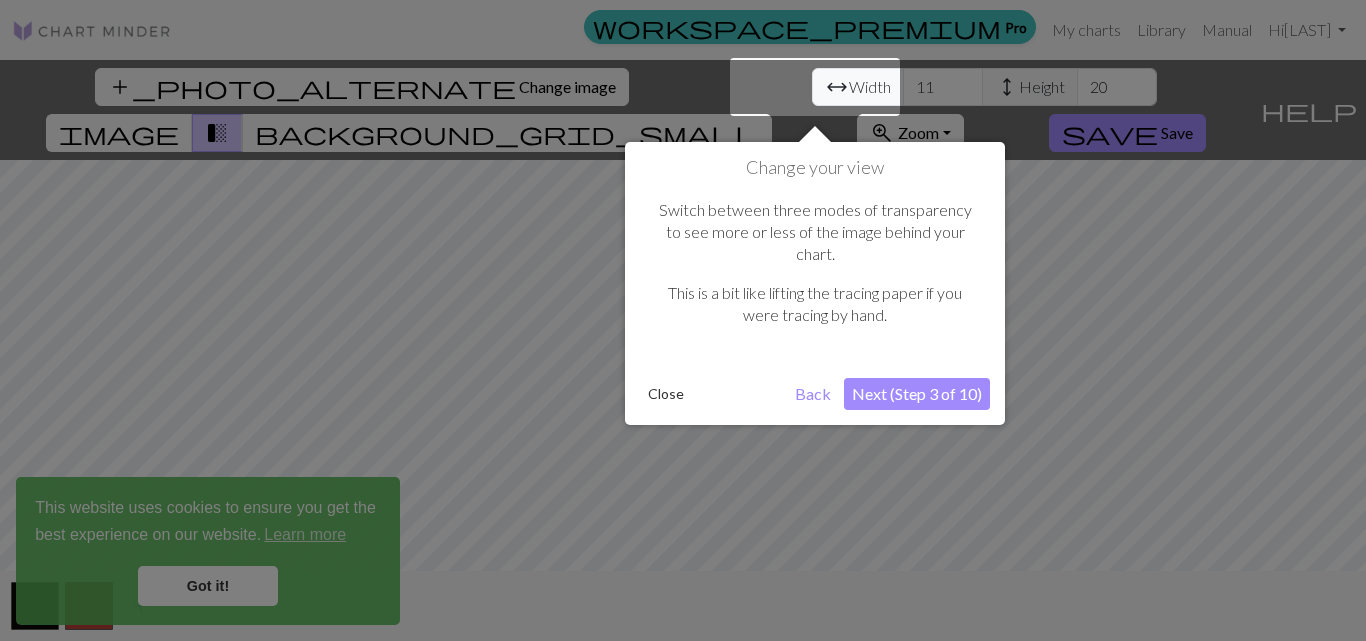 click on "Next (Step 3 of 10)" at bounding box center [917, 394] 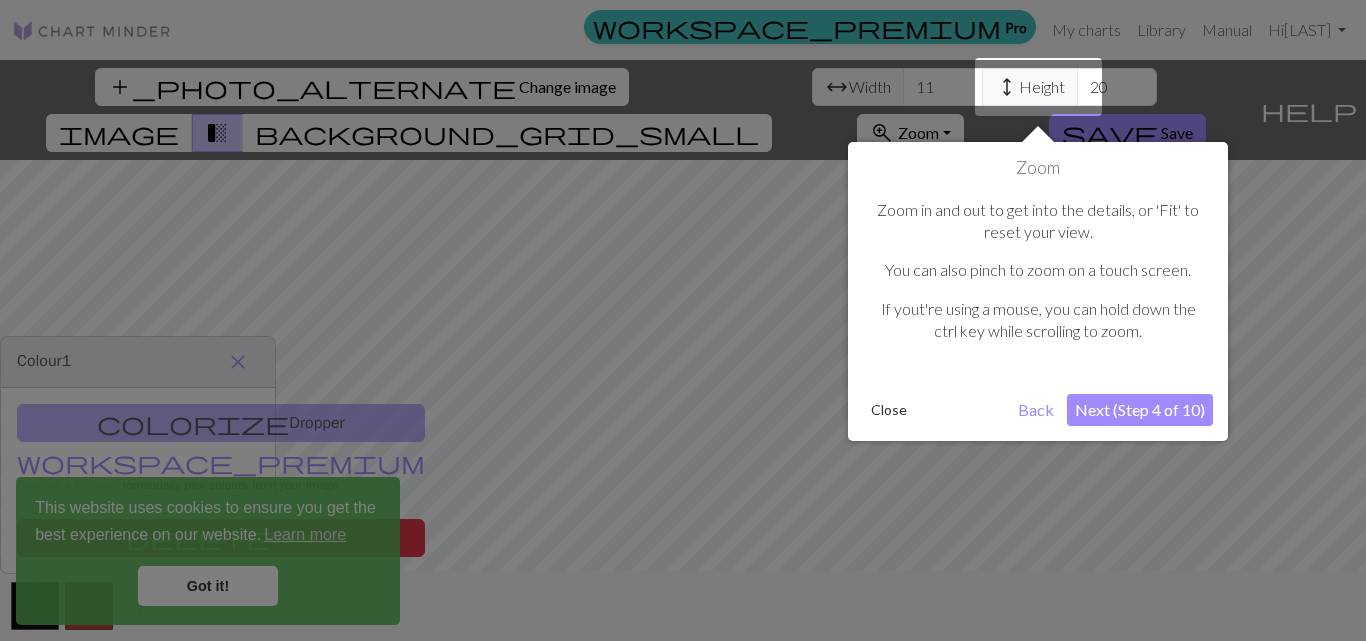 click on "Next (Step 4 of 10)" at bounding box center (1140, 410) 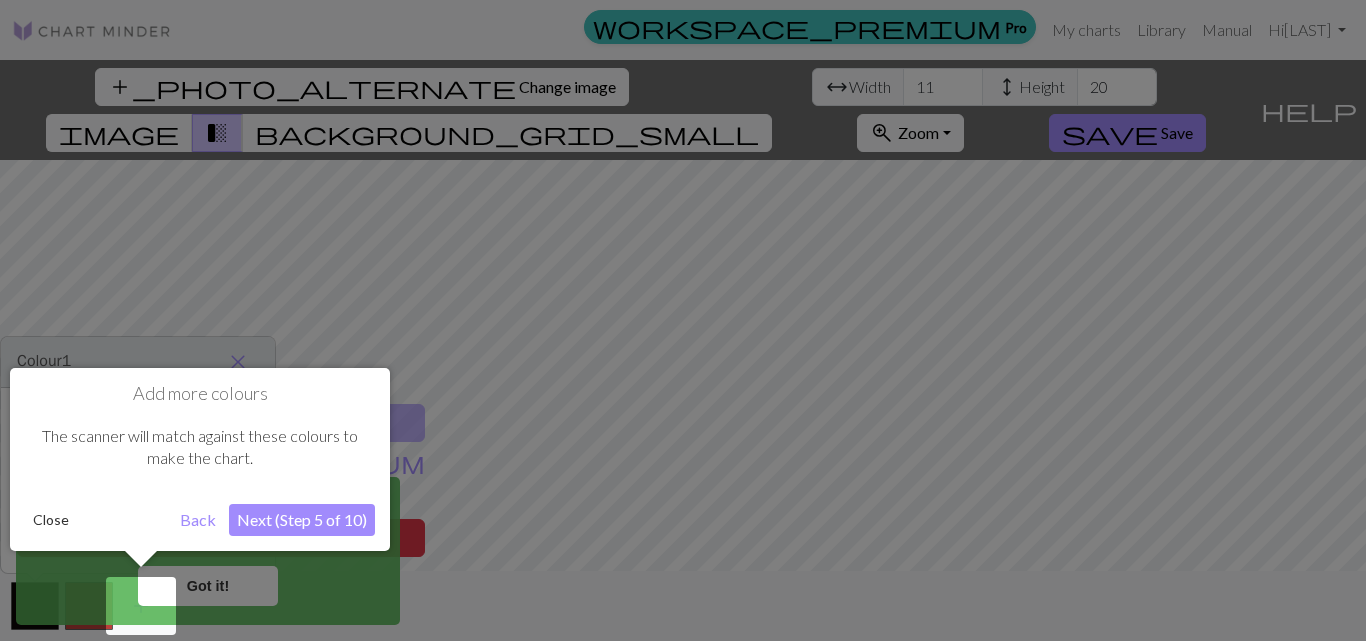 click on "Next (Step 5 of 10)" at bounding box center [302, 520] 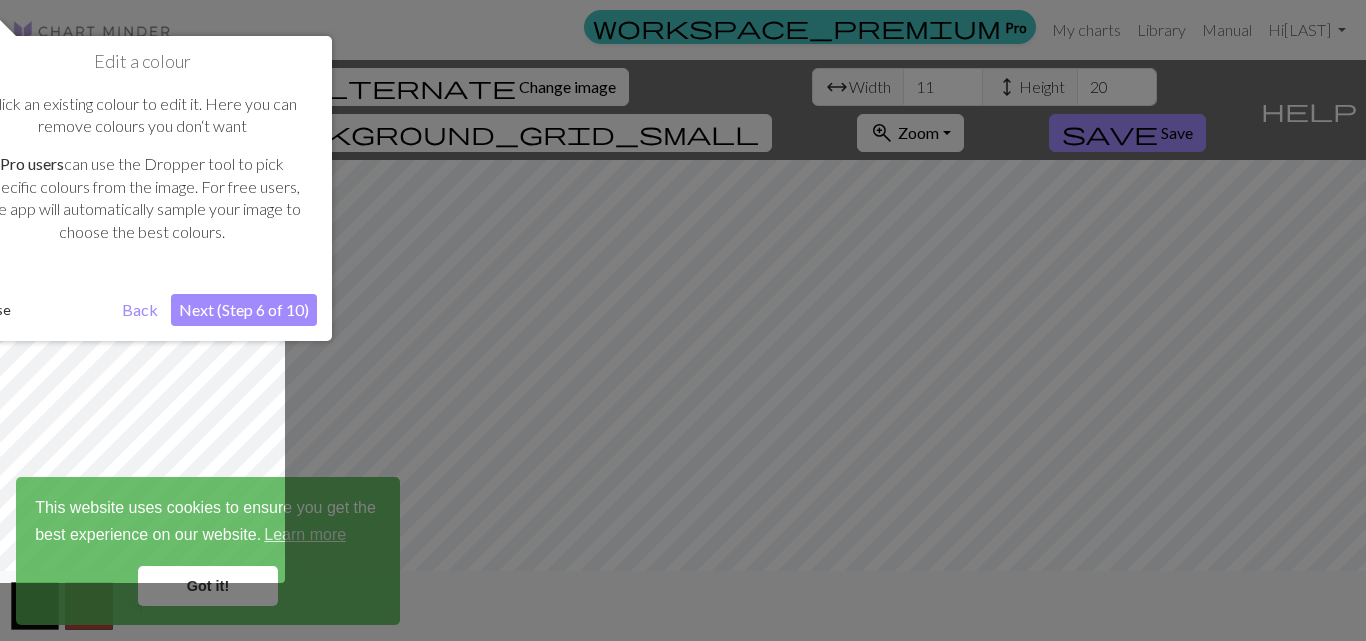 click on "Next (Step 6 of 10)" at bounding box center [244, 310] 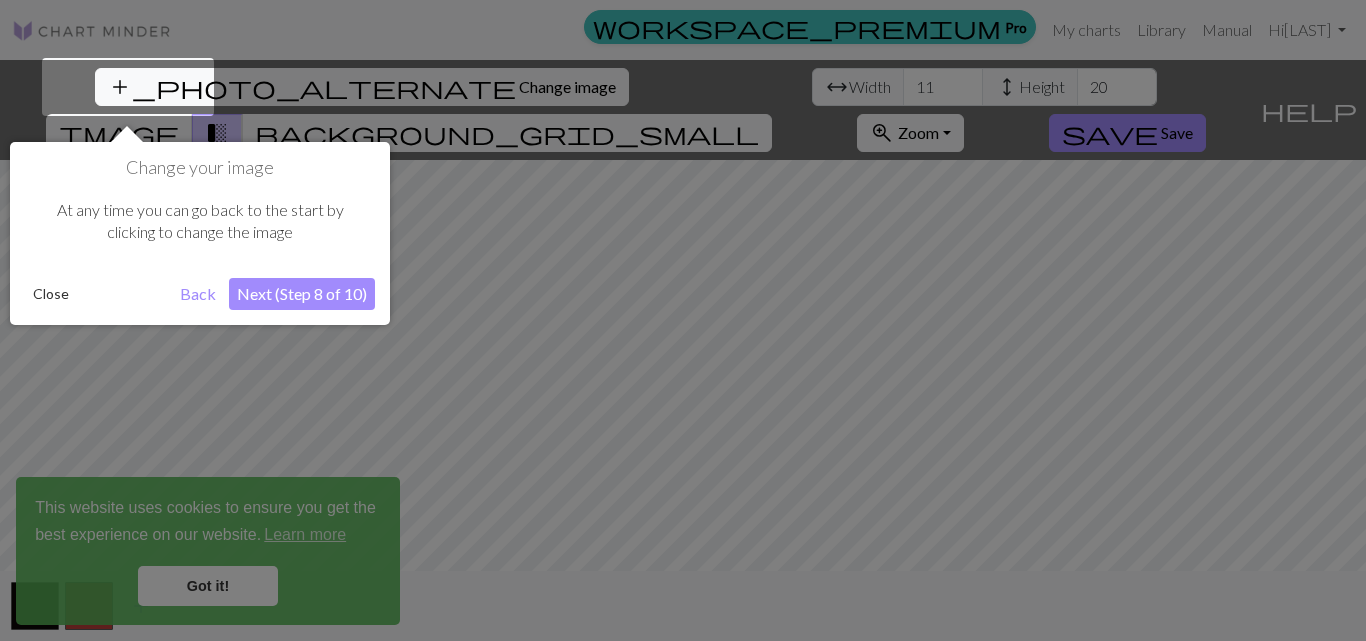 click on "Next (Step 8 of 10)" at bounding box center (302, 294) 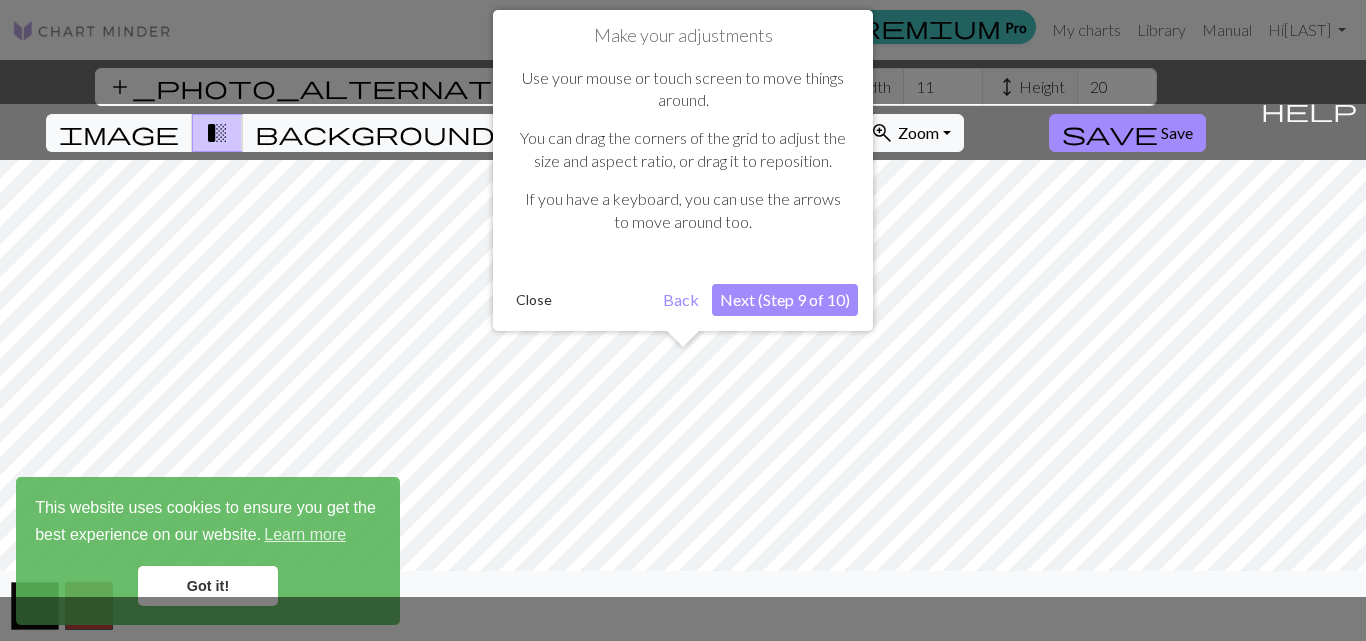 click on "Next (Step 9 of 10)" at bounding box center (785, 300) 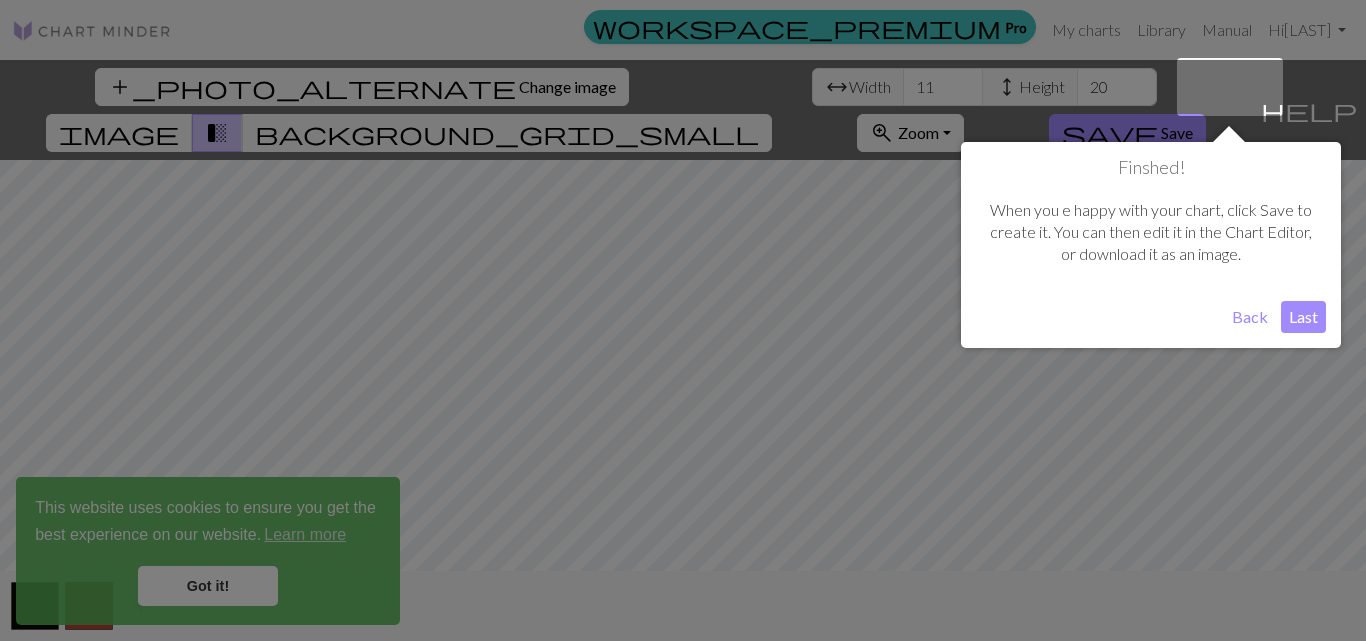 click on "Last" at bounding box center [1303, 317] 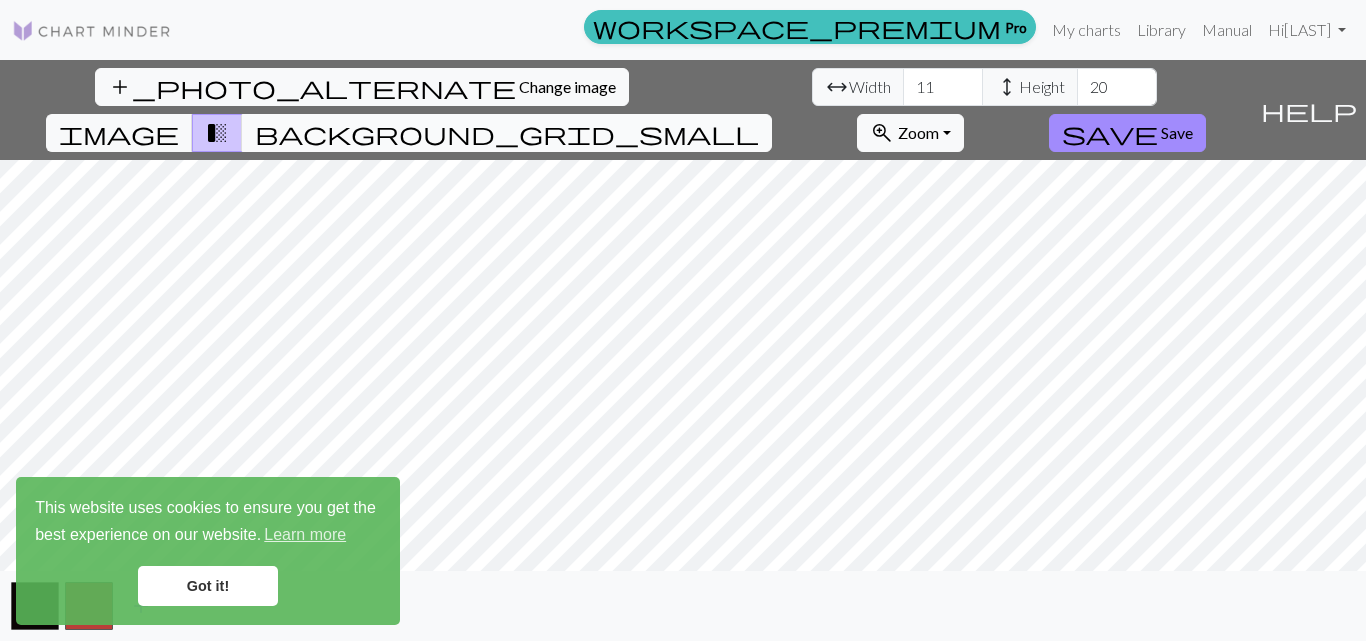 click on "background_grid_small" at bounding box center (507, 133) 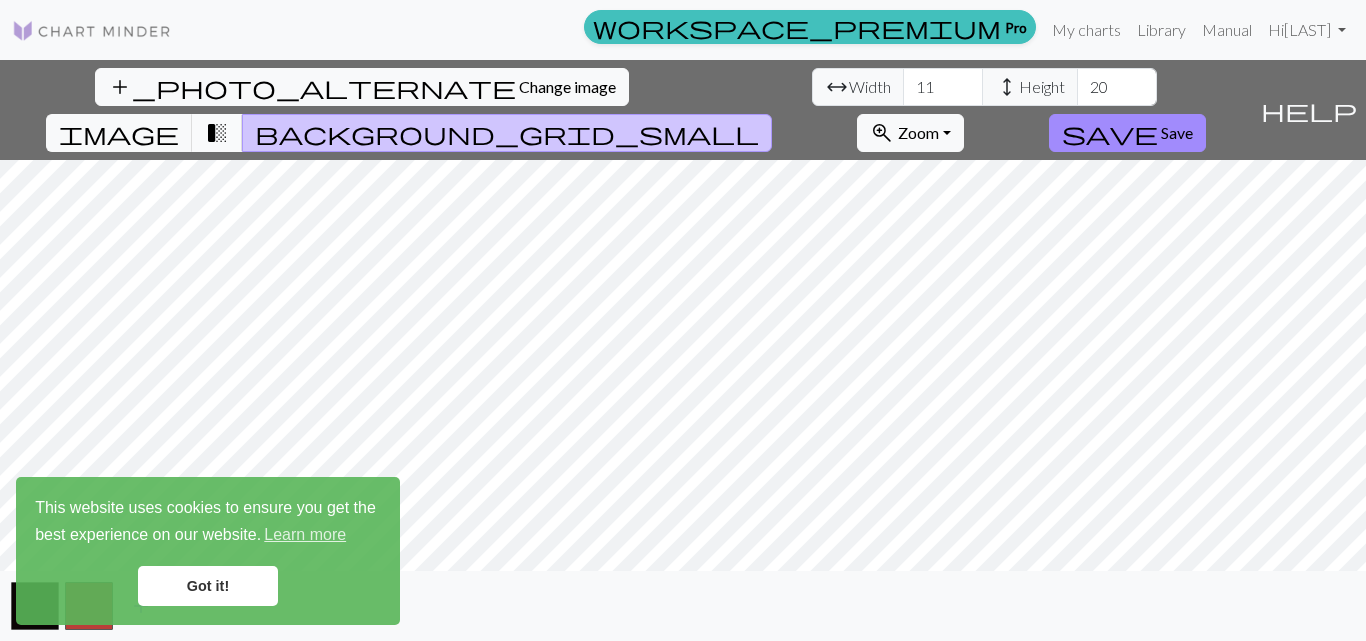 click on "transition_fade" at bounding box center [217, 133] 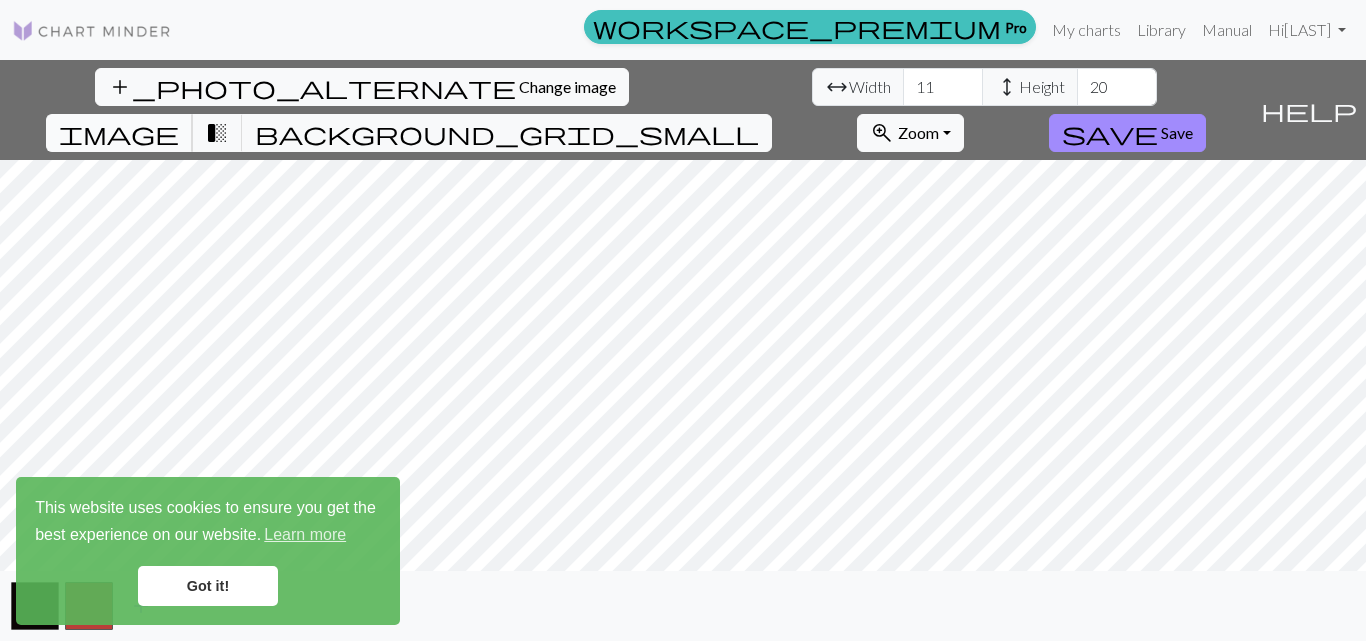 click on "image" at bounding box center (119, 133) 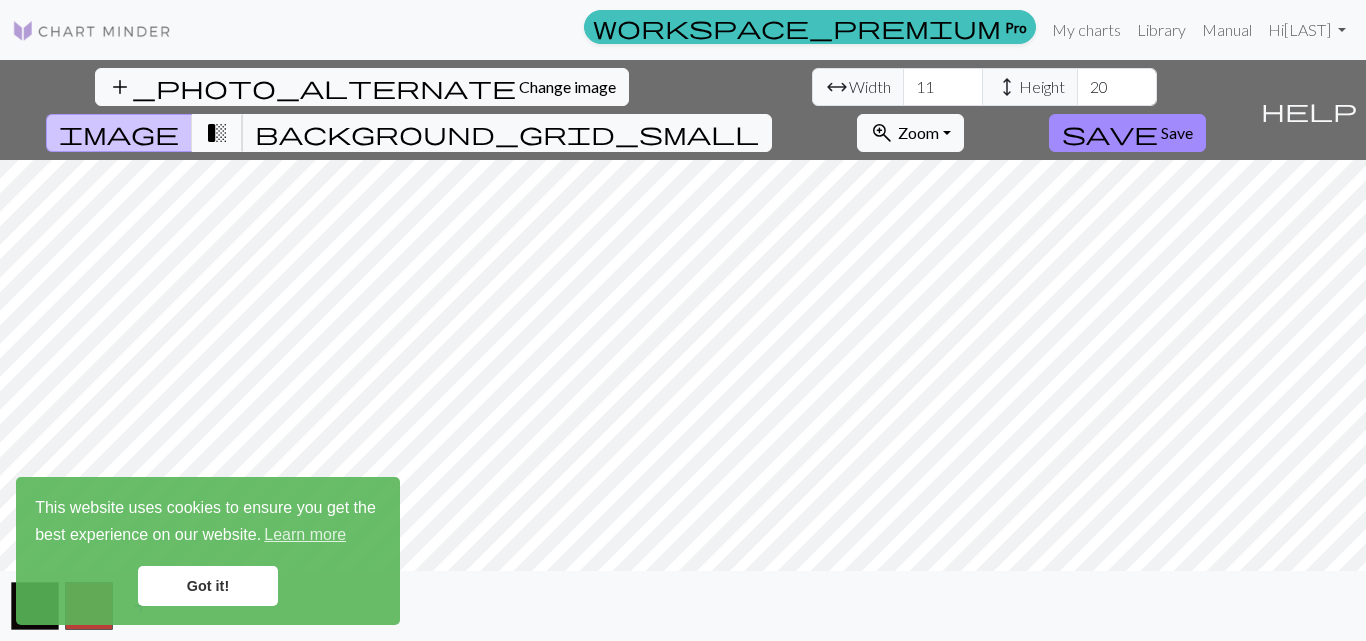 click on "transition_fade" at bounding box center (217, 133) 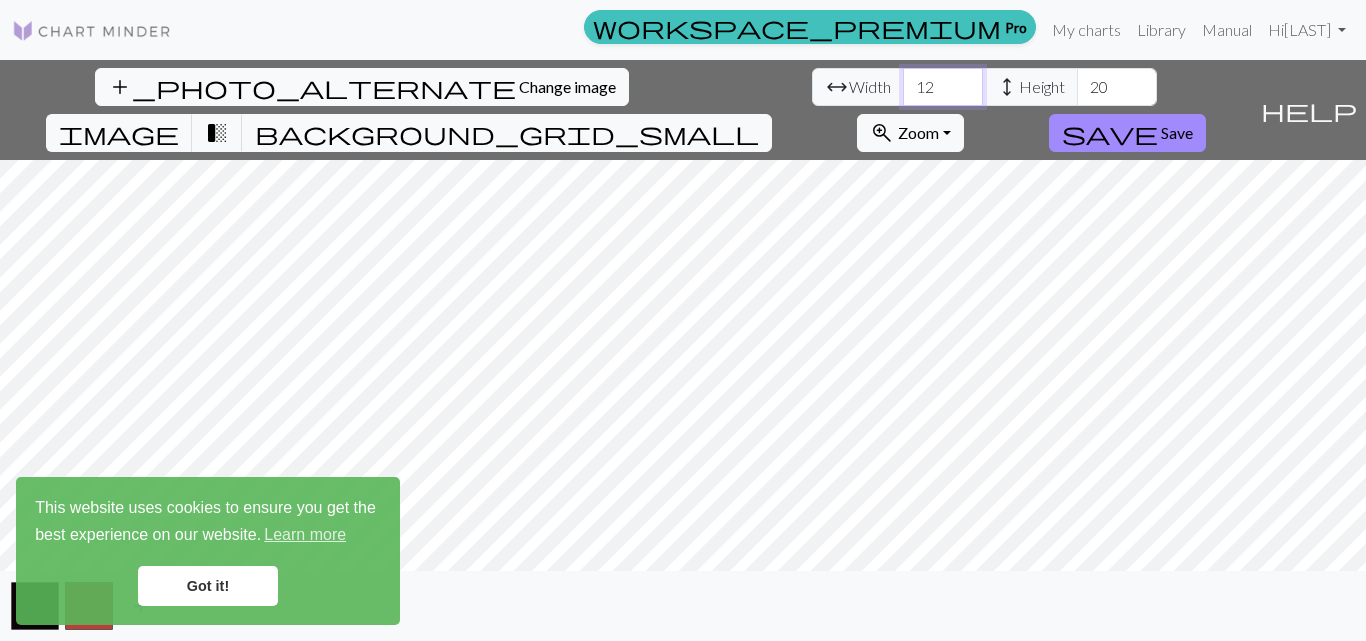click on "12" at bounding box center [943, 87] 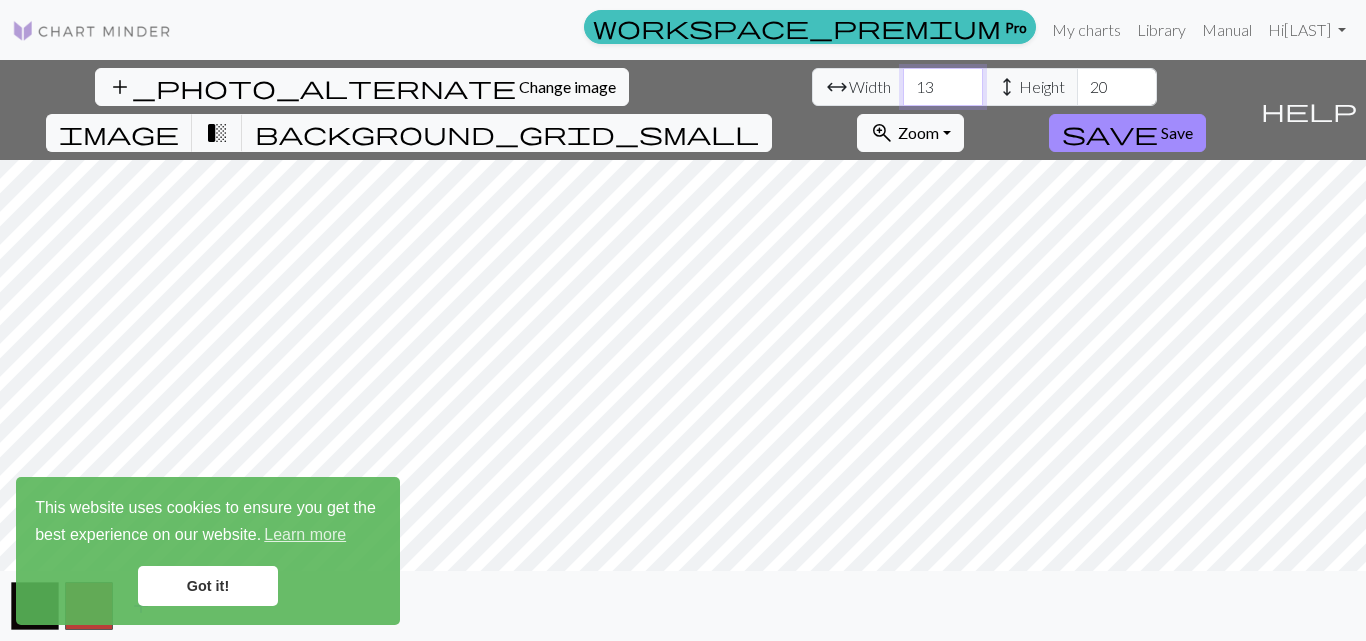 click on "13" at bounding box center [943, 87] 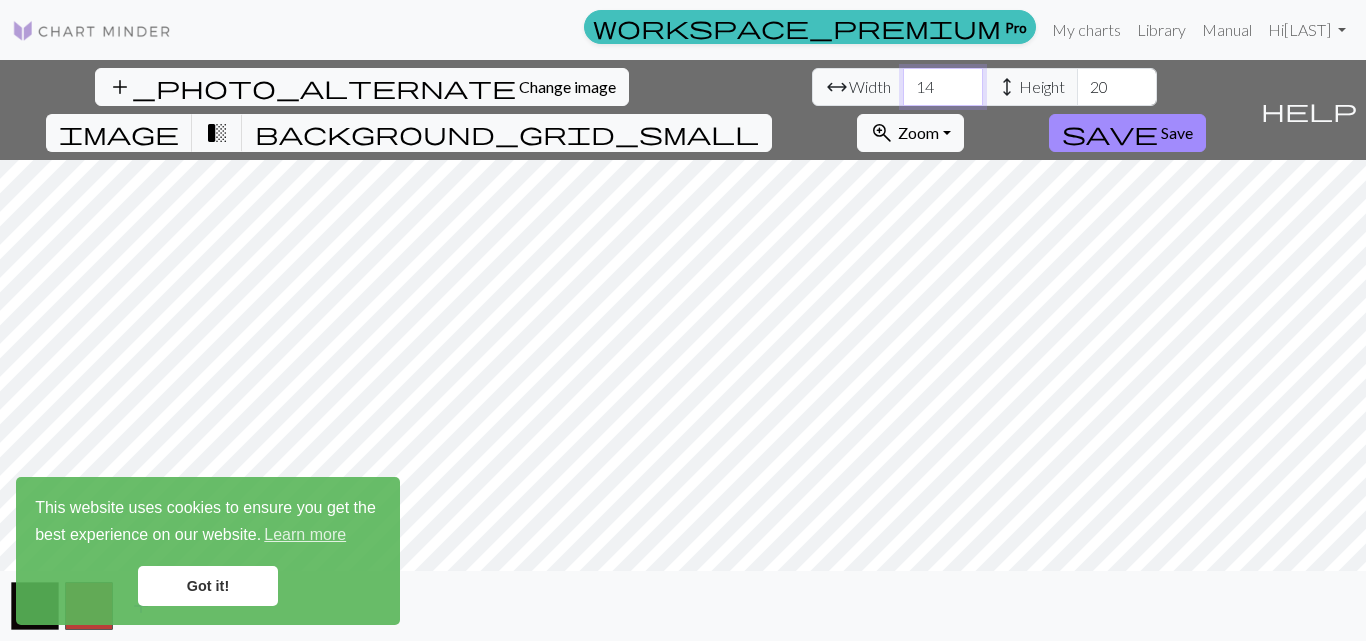 type on "14" 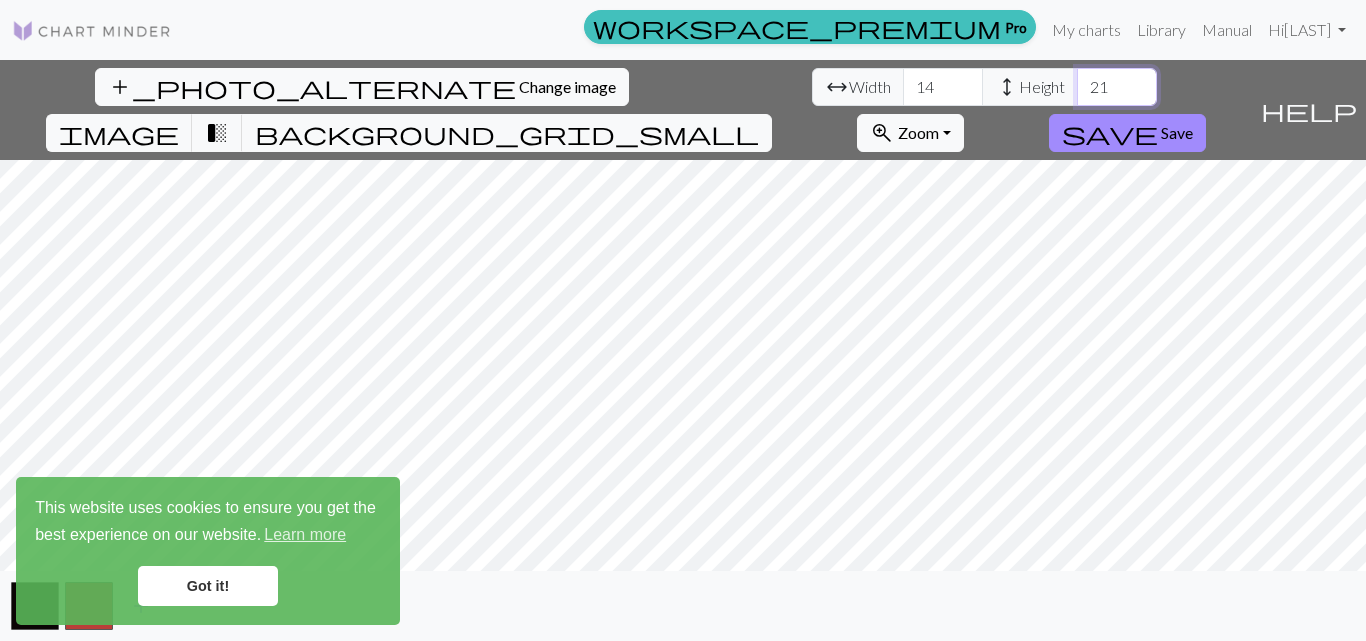 click on "21" at bounding box center (1117, 87) 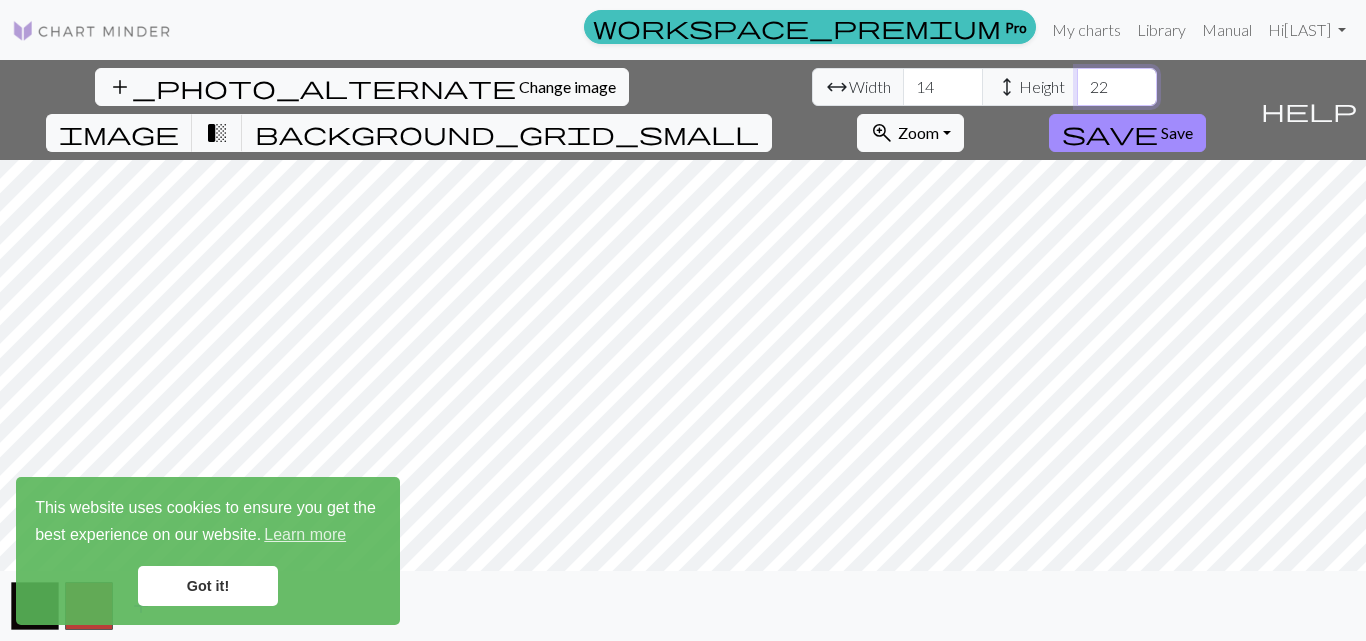click on "22" at bounding box center (1117, 87) 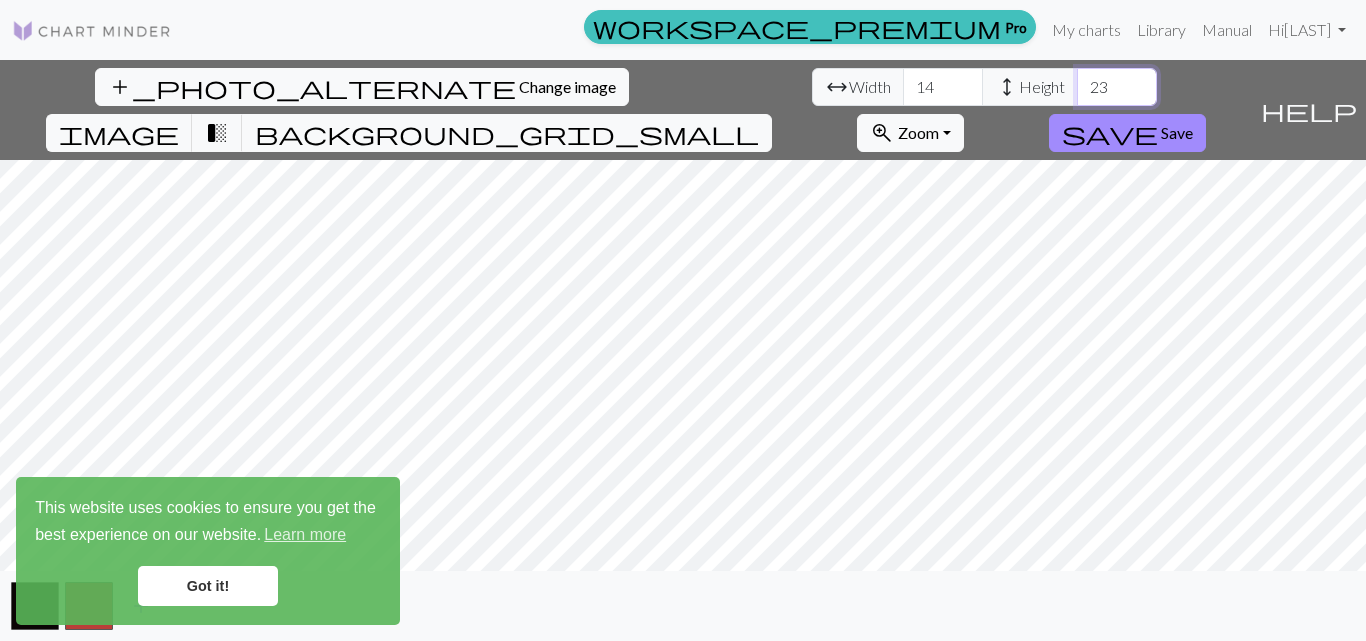 click on "23" at bounding box center (1117, 87) 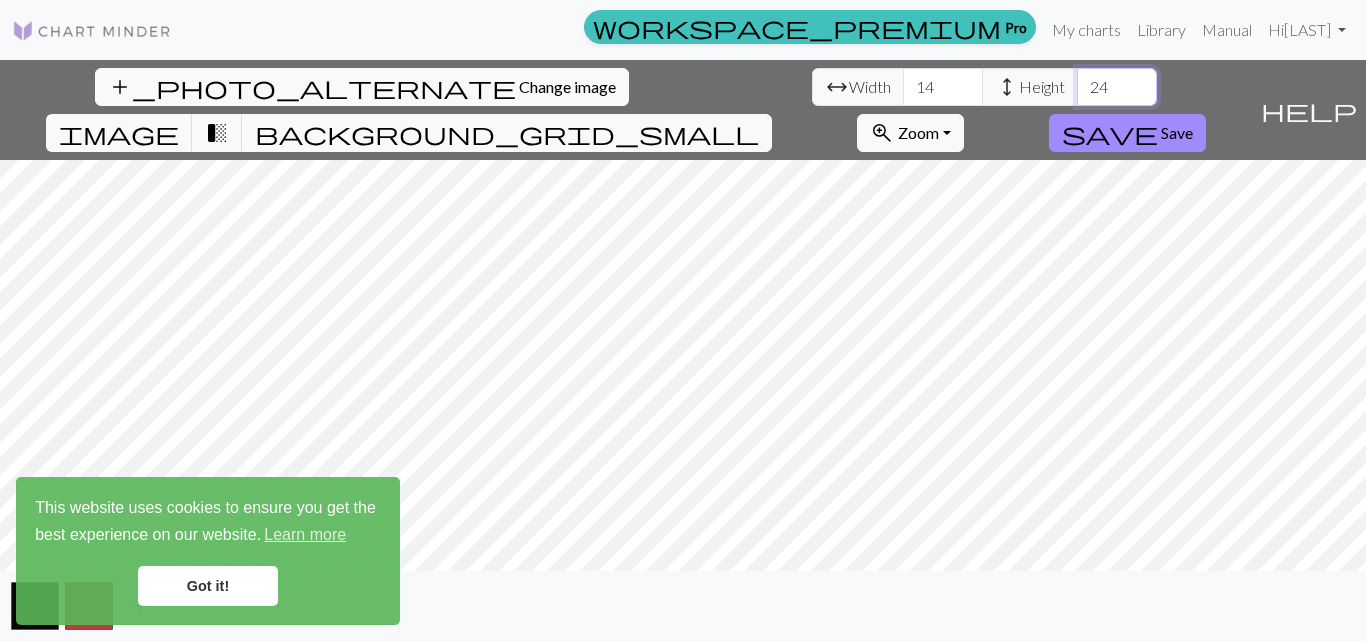 click on "24" at bounding box center (1117, 87) 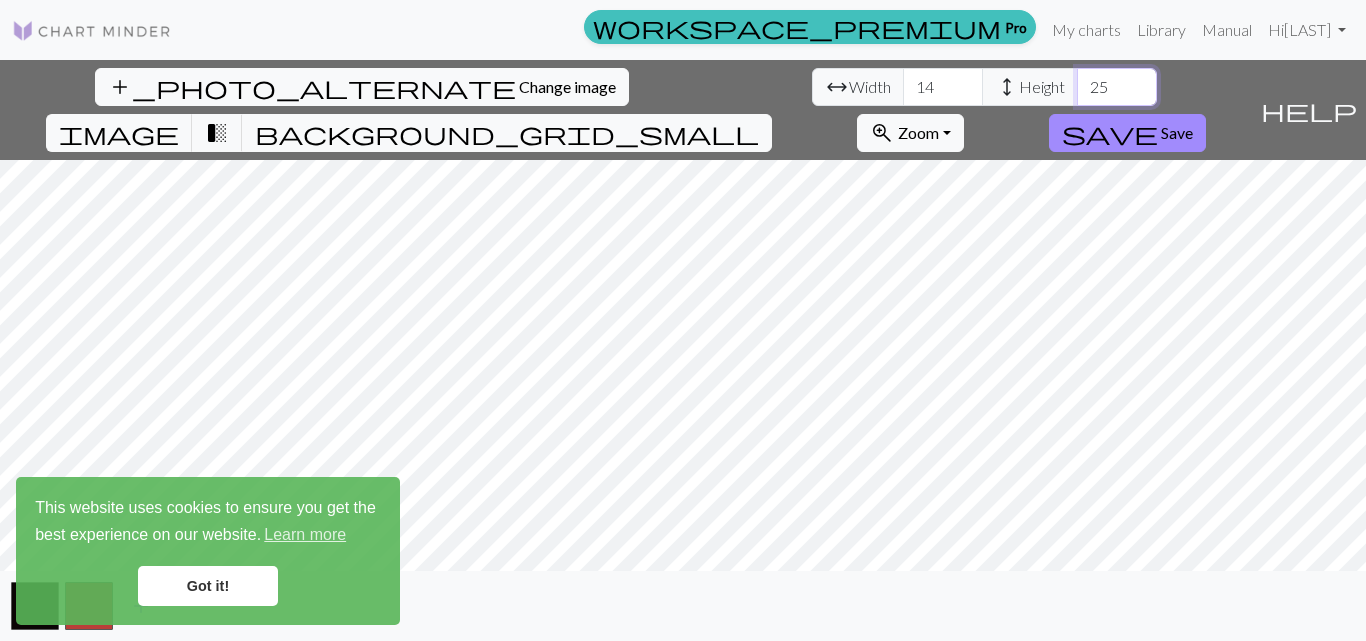 click on "25" at bounding box center (1117, 87) 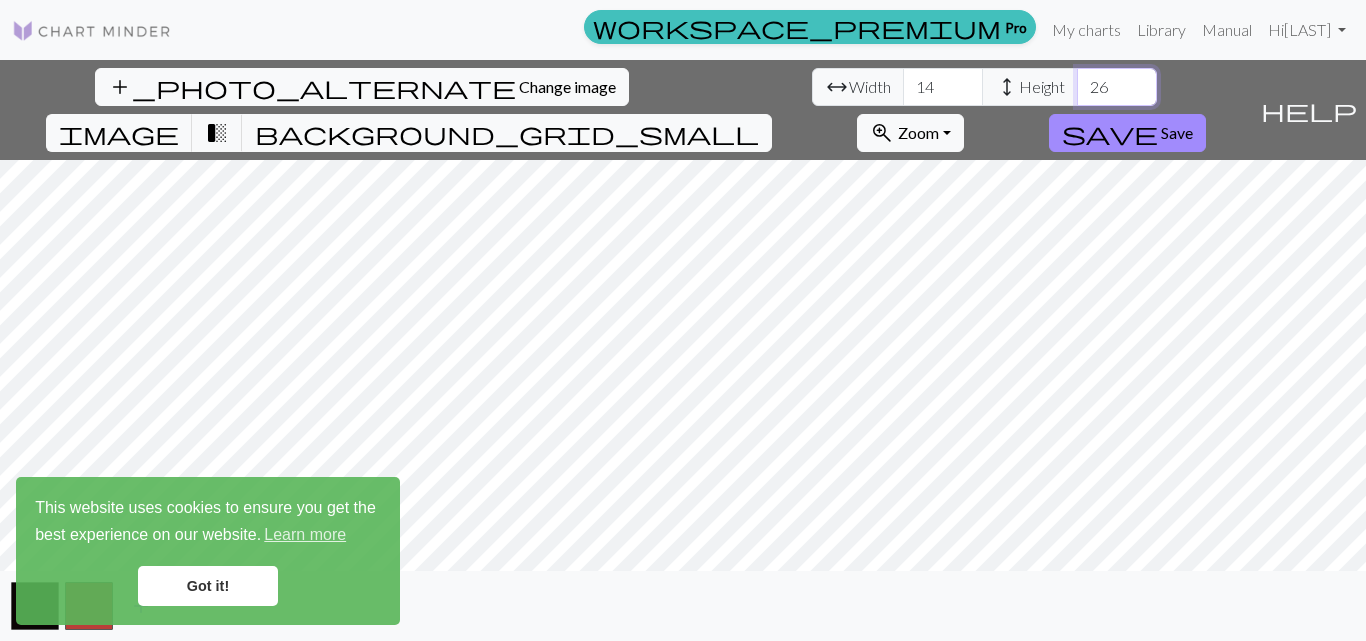 click on "26" at bounding box center [1117, 87] 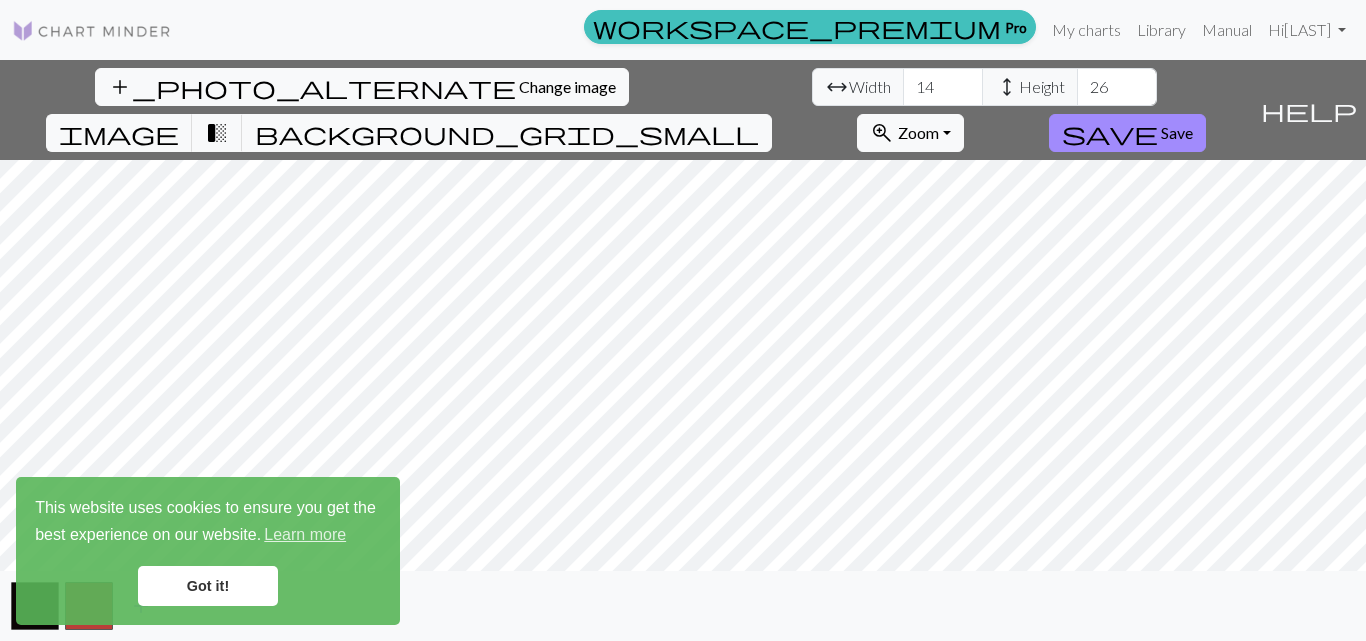 click on "height" at bounding box center [1007, 87] 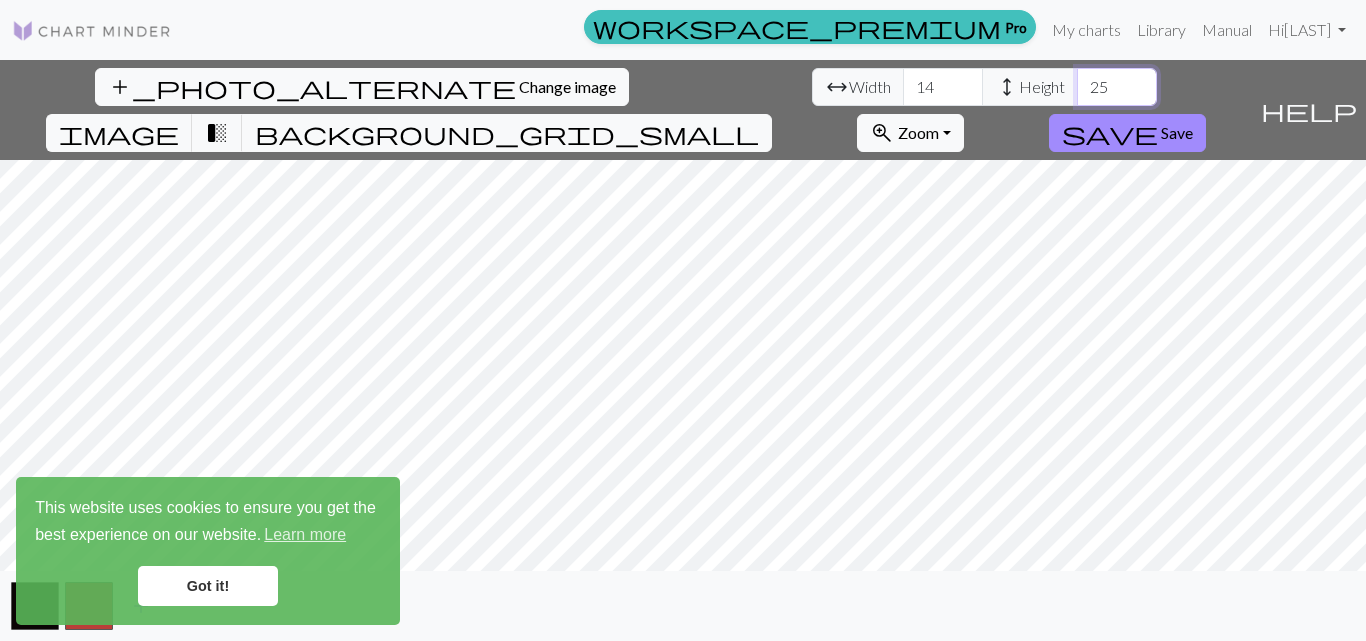 click on "25" at bounding box center [1117, 87] 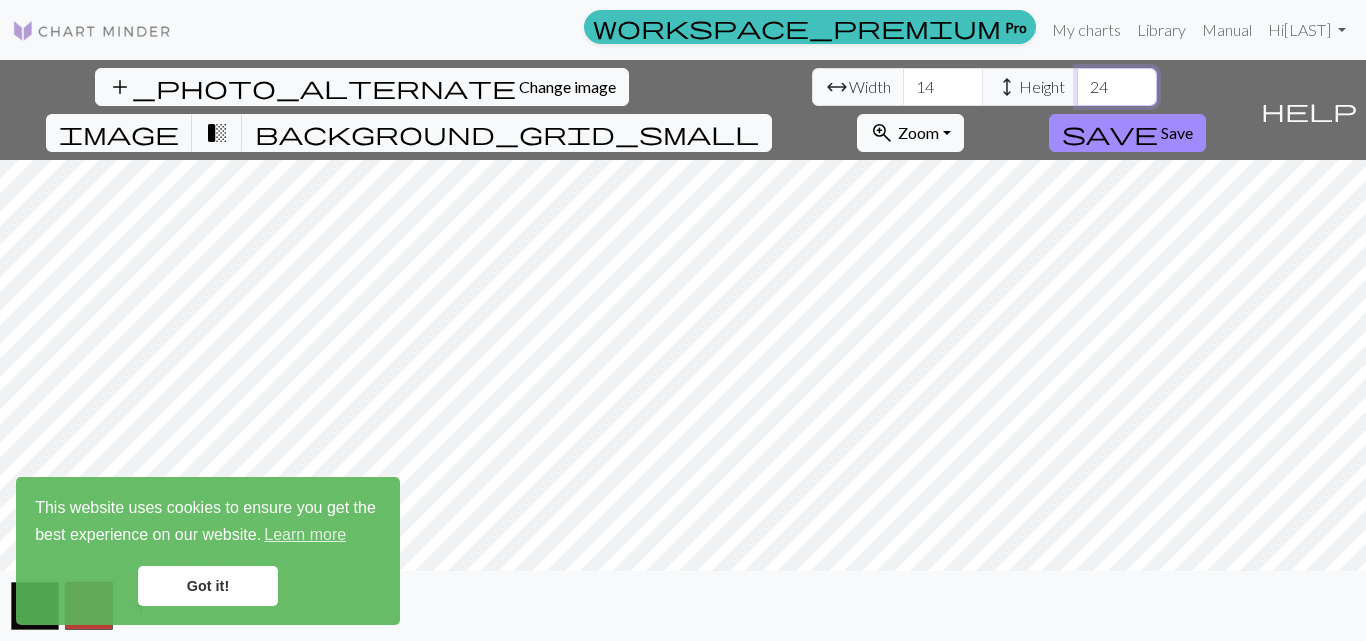 click on "24" at bounding box center [1117, 87] 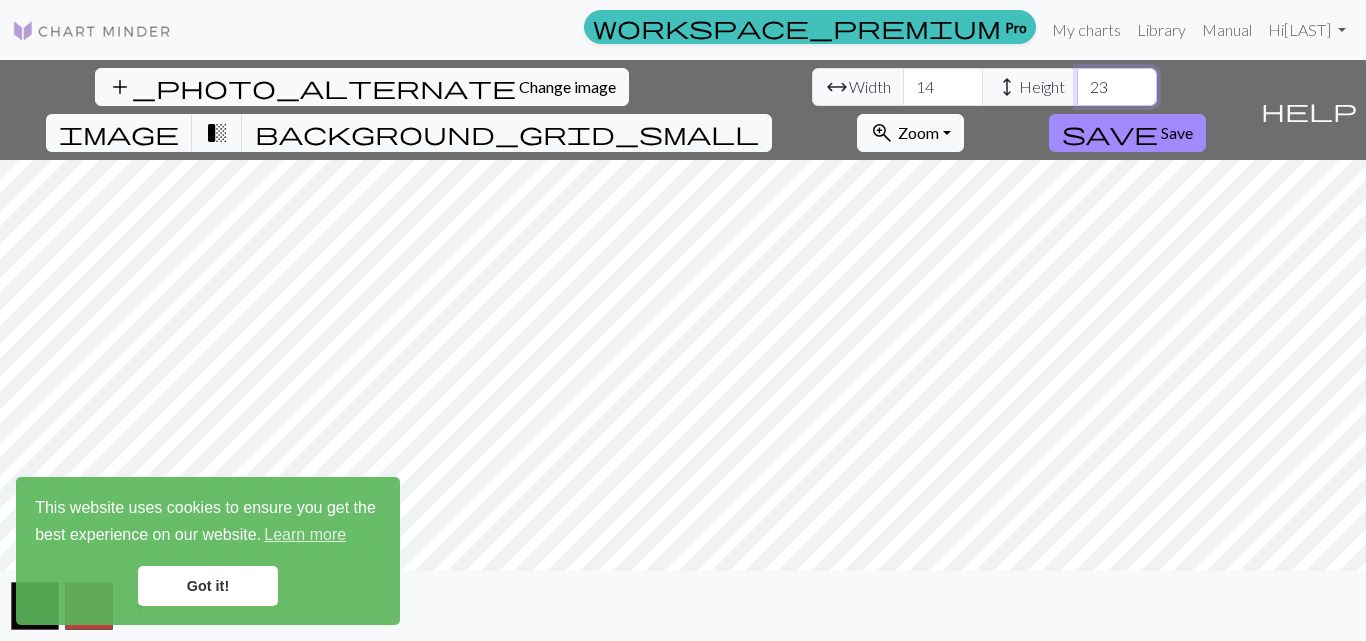 click on "23" at bounding box center [1117, 87] 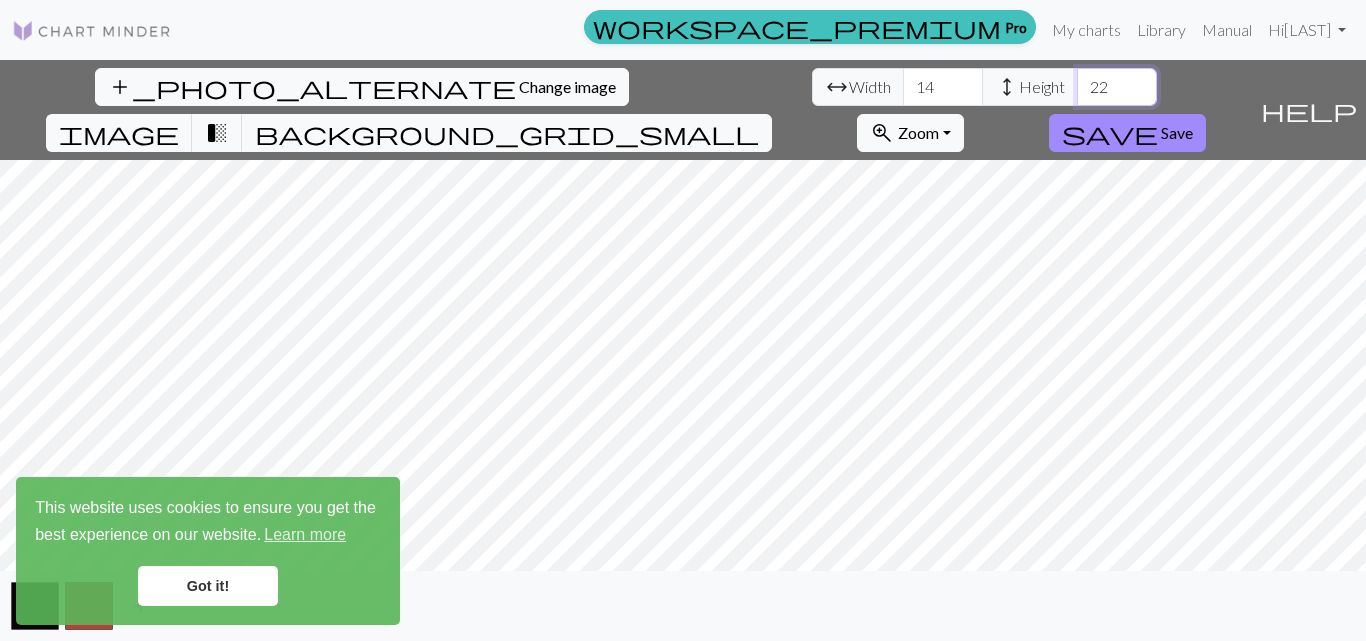 click on "22" at bounding box center (1117, 87) 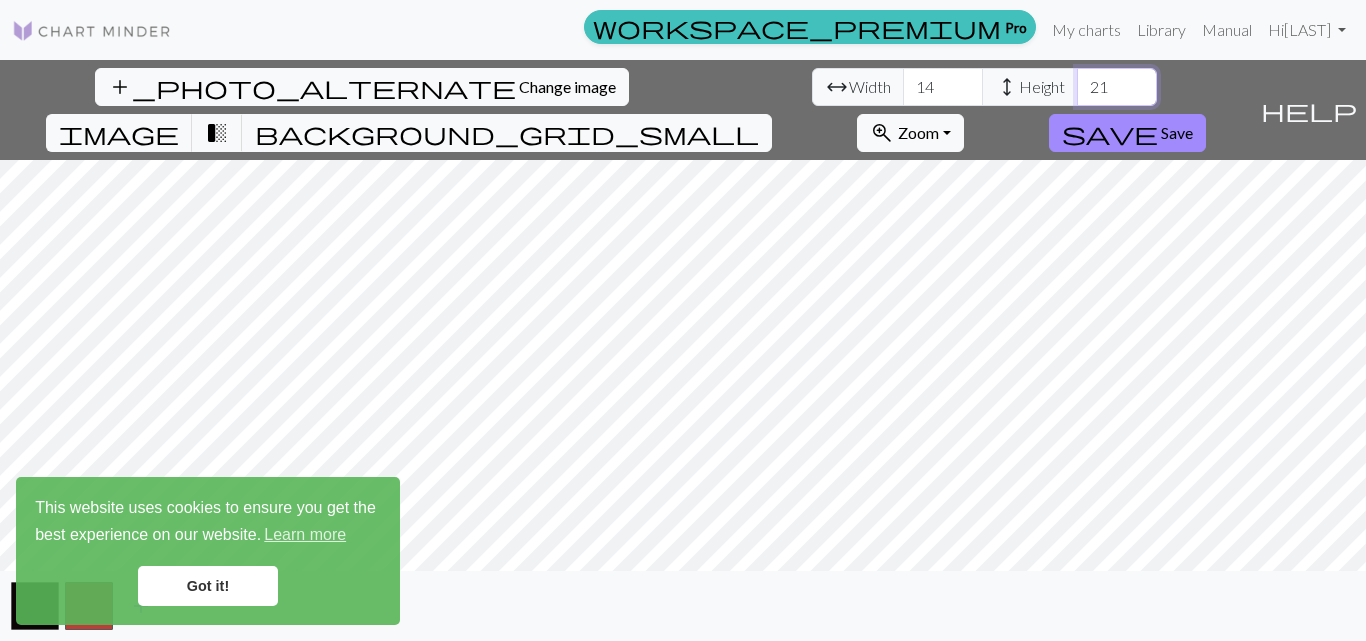 click on "21" at bounding box center (1117, 87) 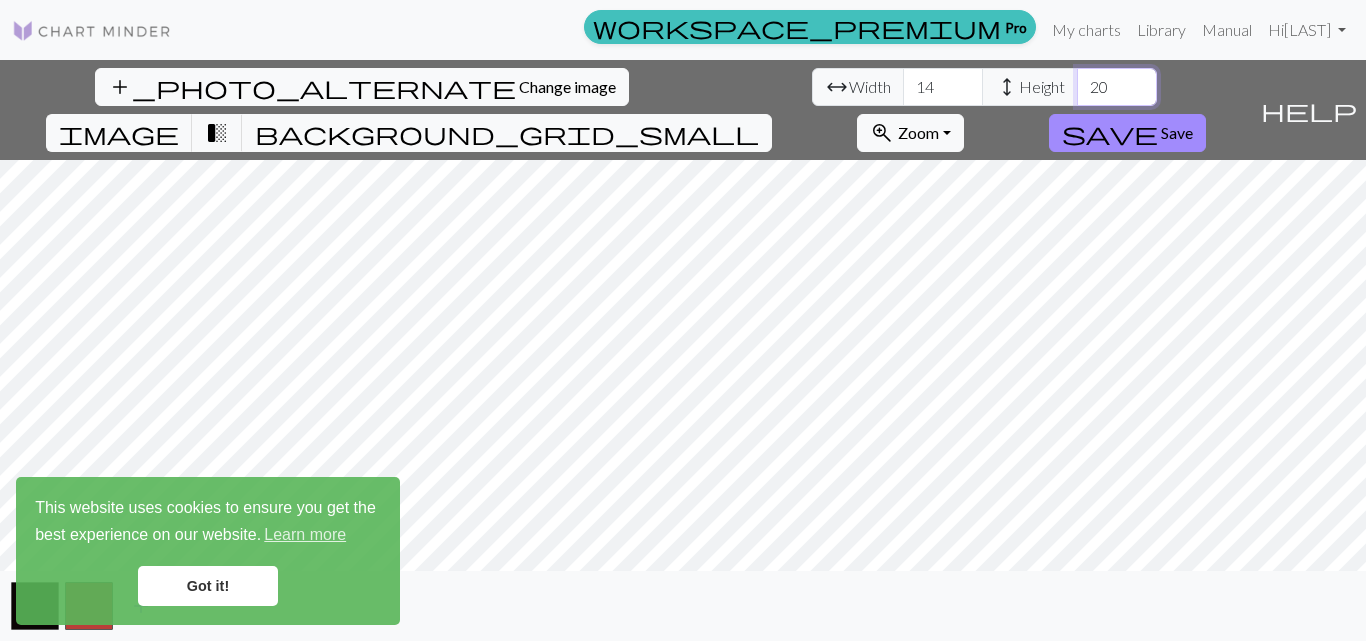 click on "20" at bounding box center (1117, 87) 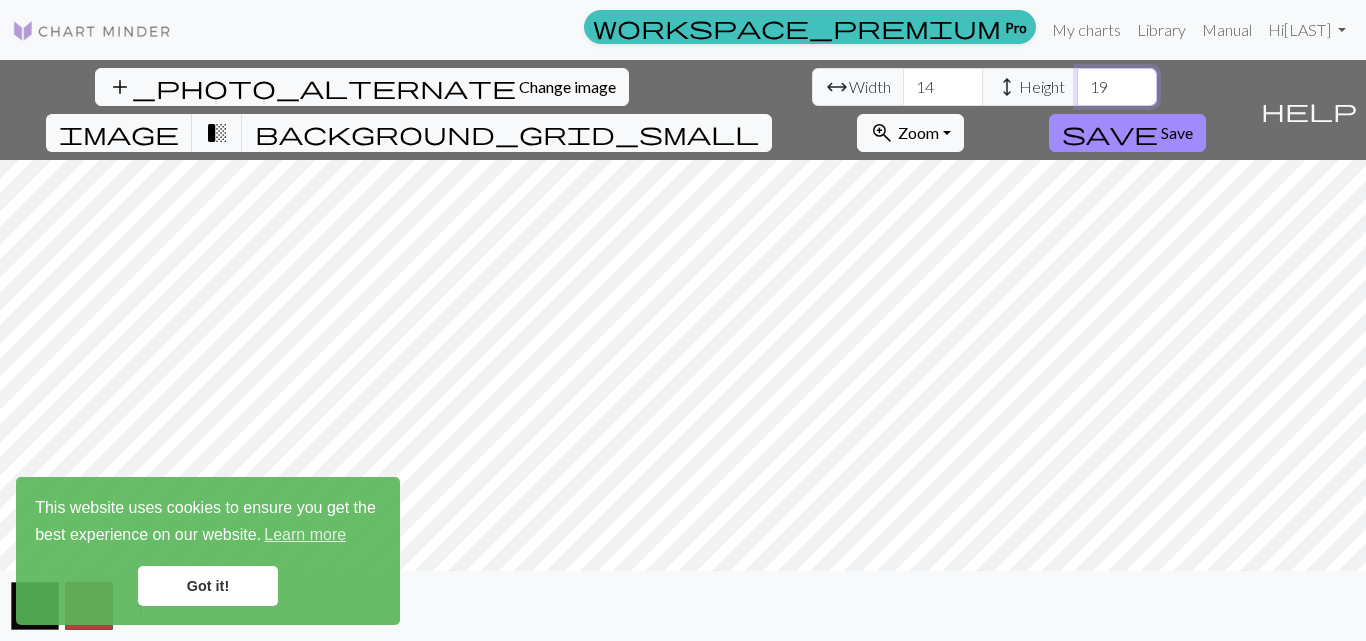 click on "19" at bounding box center (1117, 87) 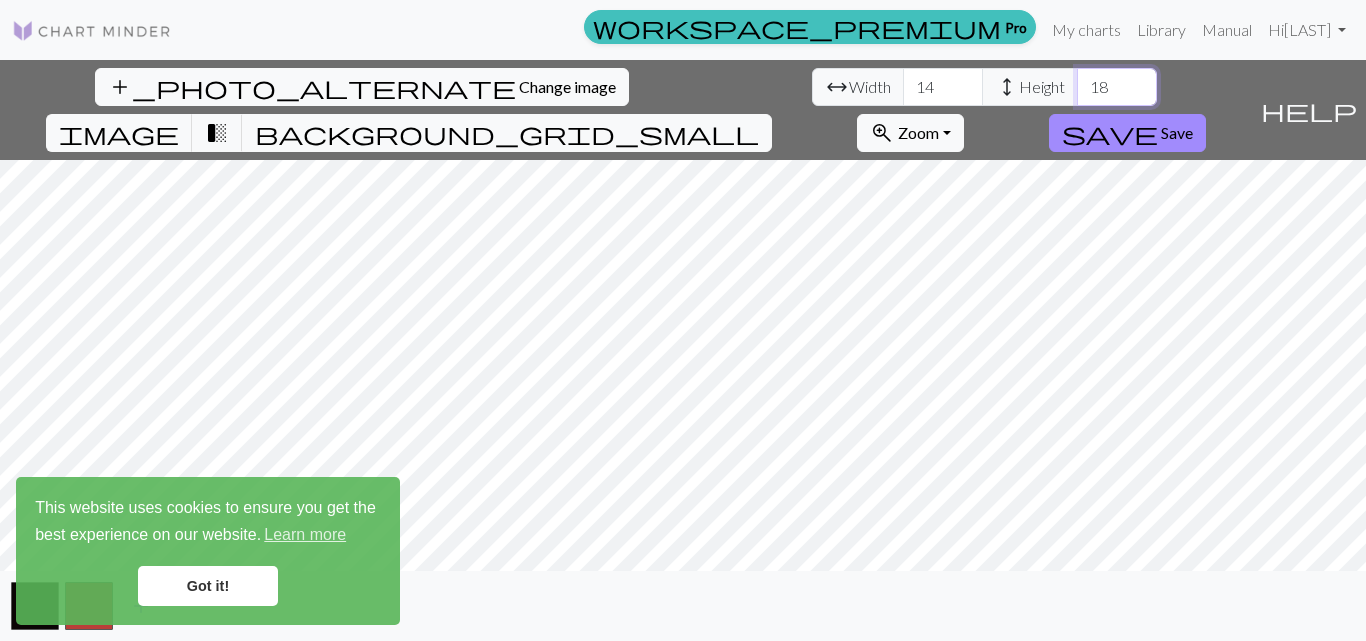 click on "18" at bounding box center [1117, 87] 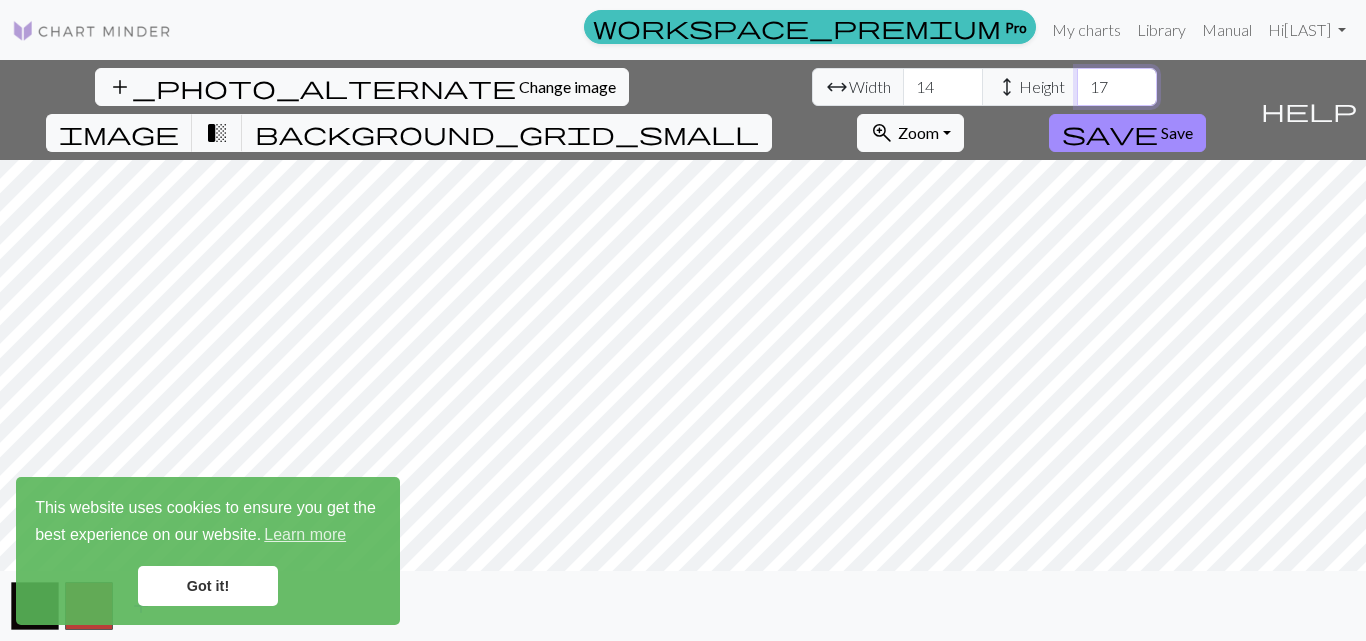 click on "17" at bounding box center (1117, 87) 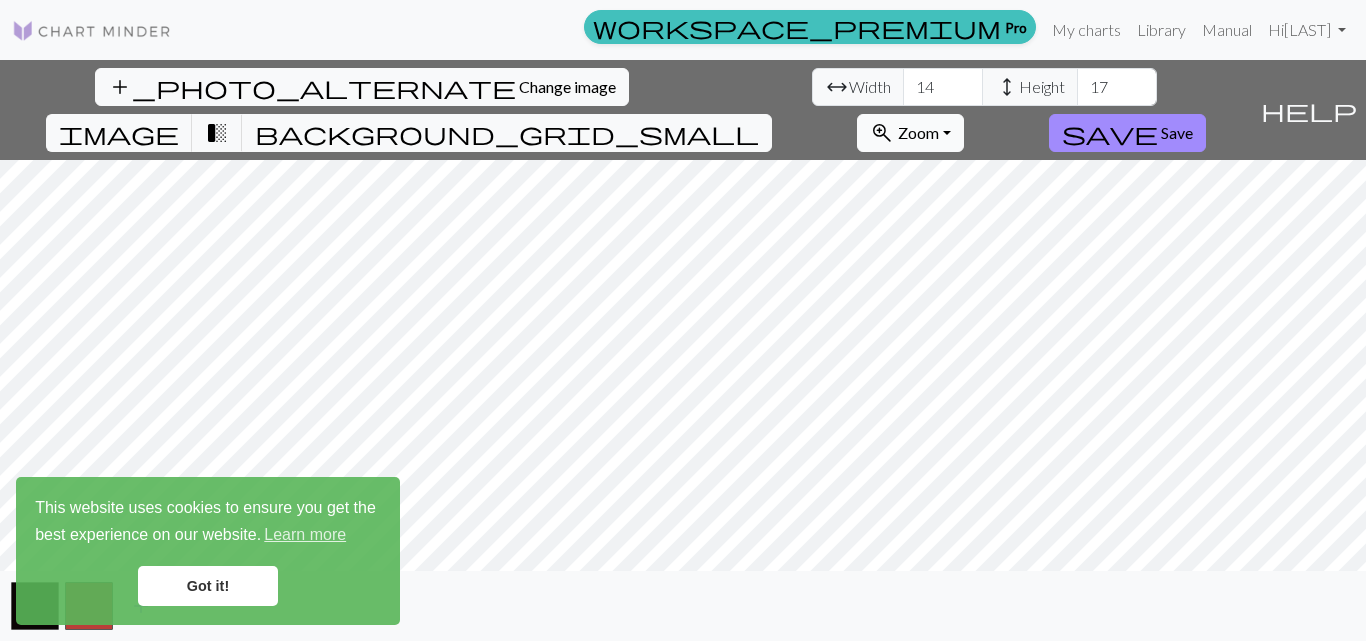 click on "Zoom" at bounding box center [918, 132] 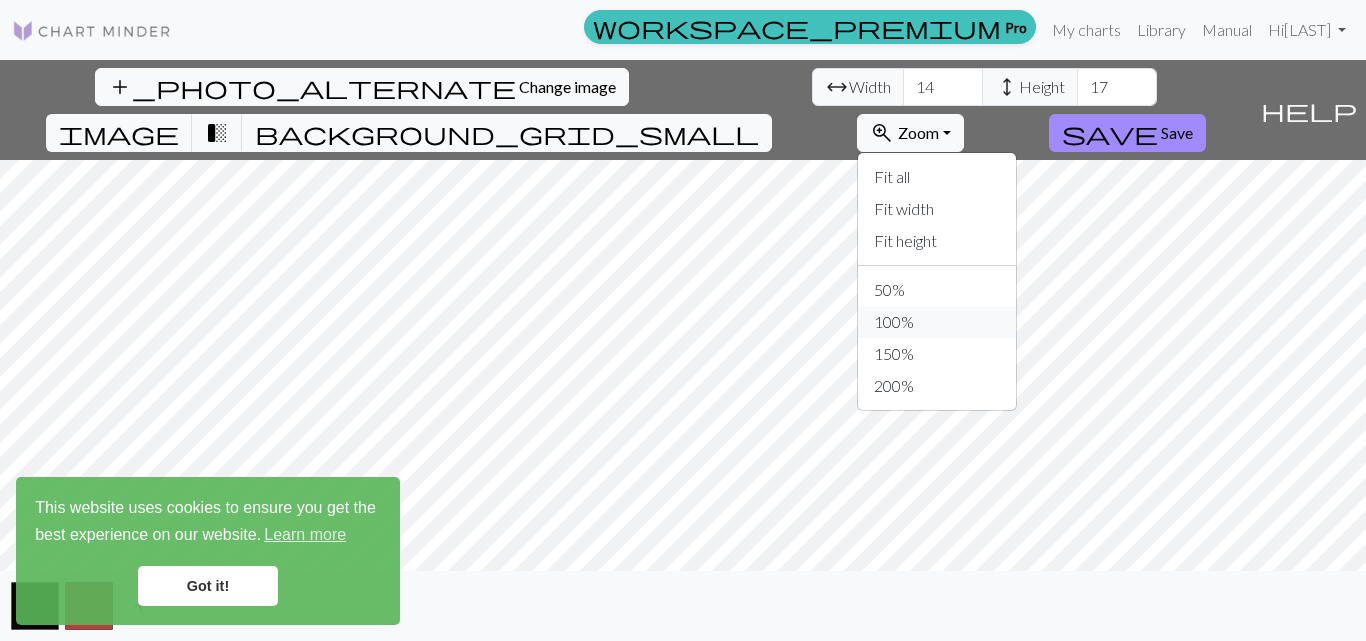 click on "100%" at bounding box center [937, 322] 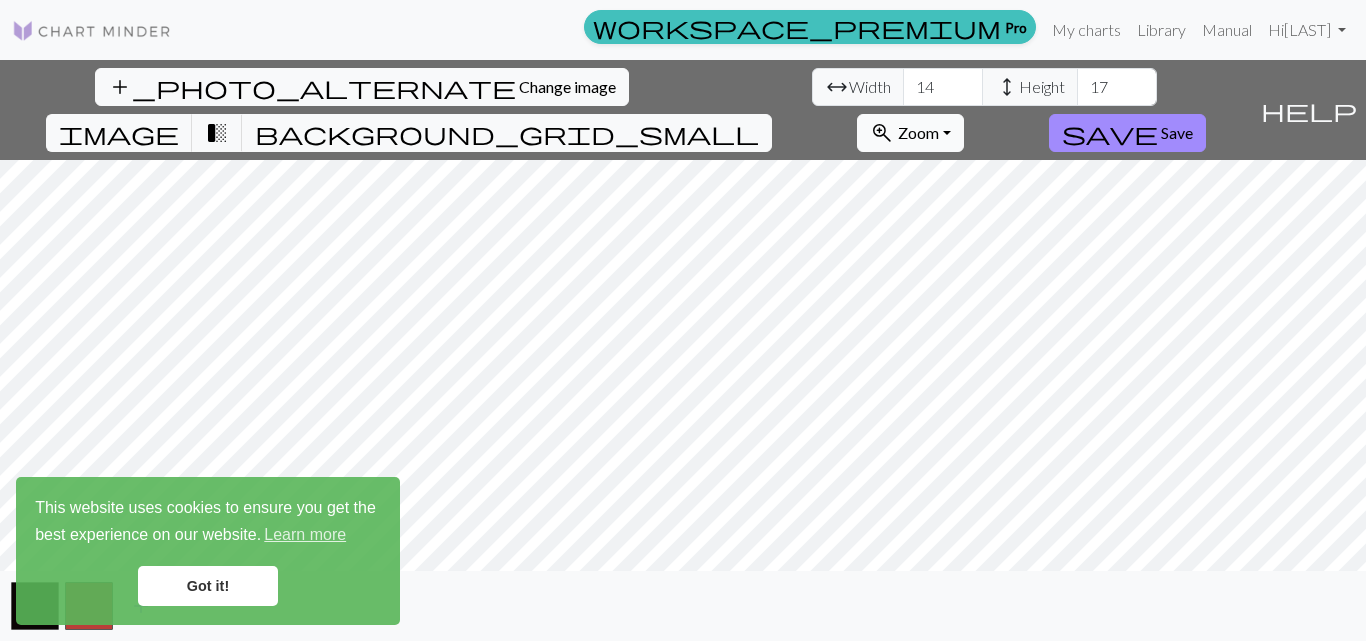 click on "Zoom" at bounding box center [918, 132] 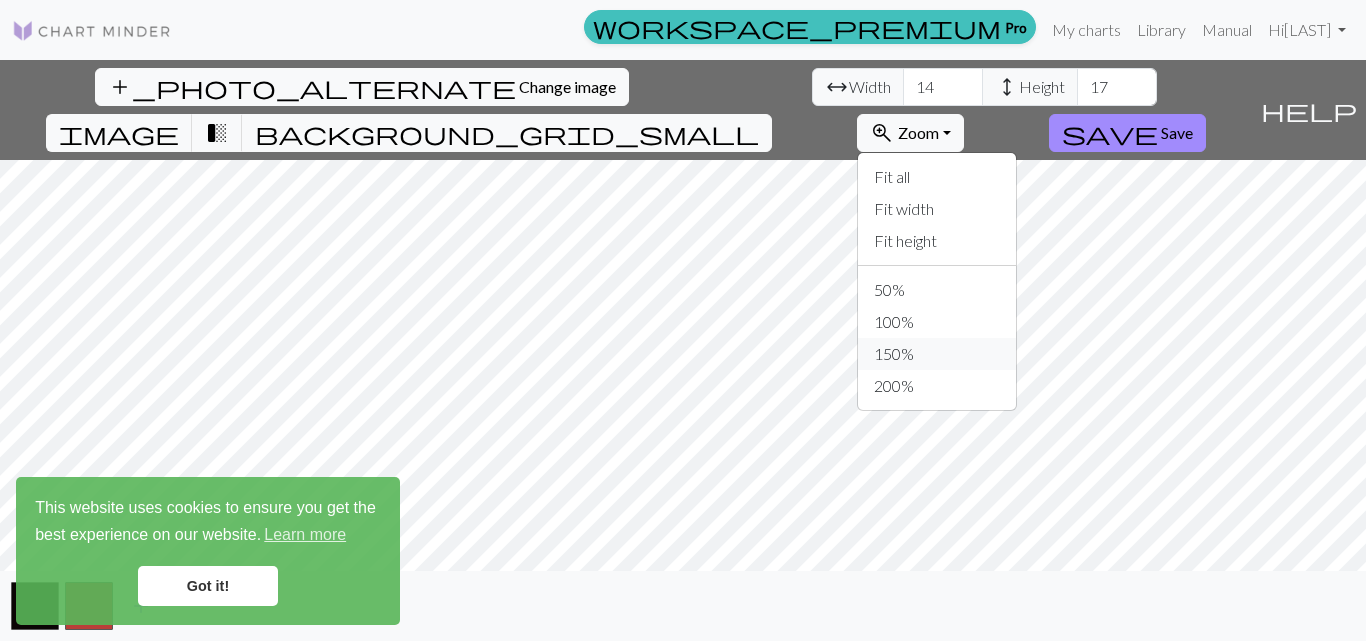 click on "150%" at bounding box center [937, 354] 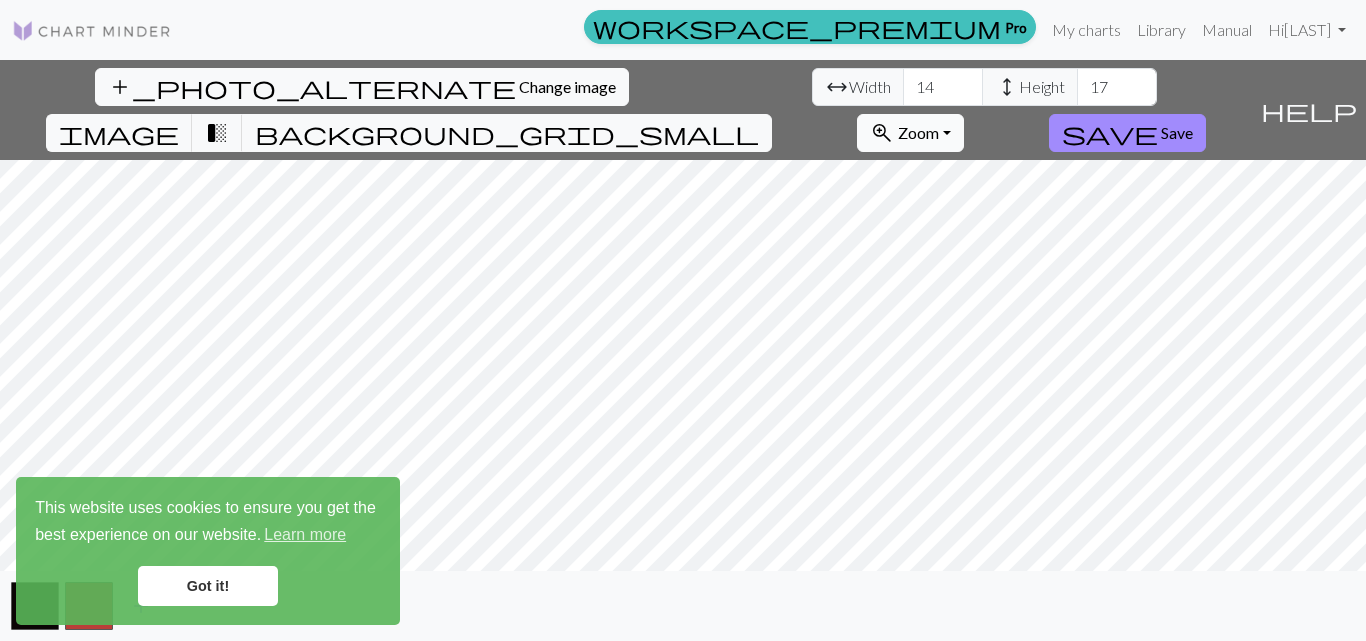 click on "zoom_in Zoom Zoom" at bounding box center [910, 133] 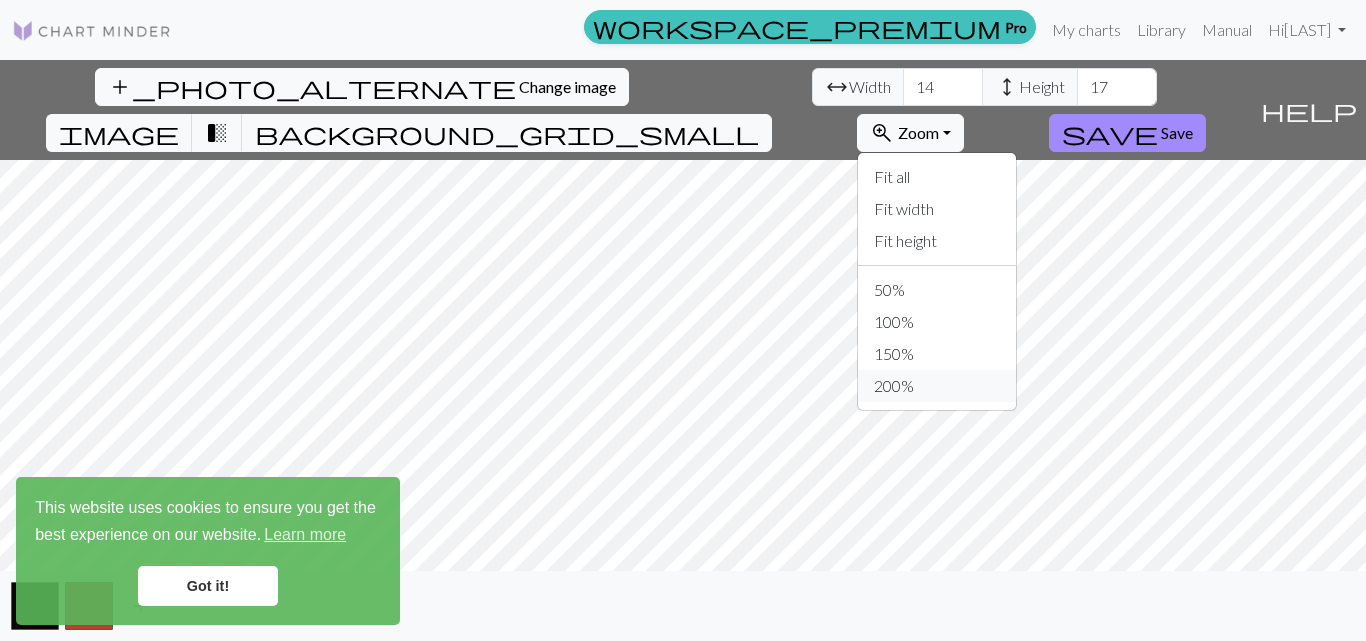 click on "200%" at bounding box center [937, 386] 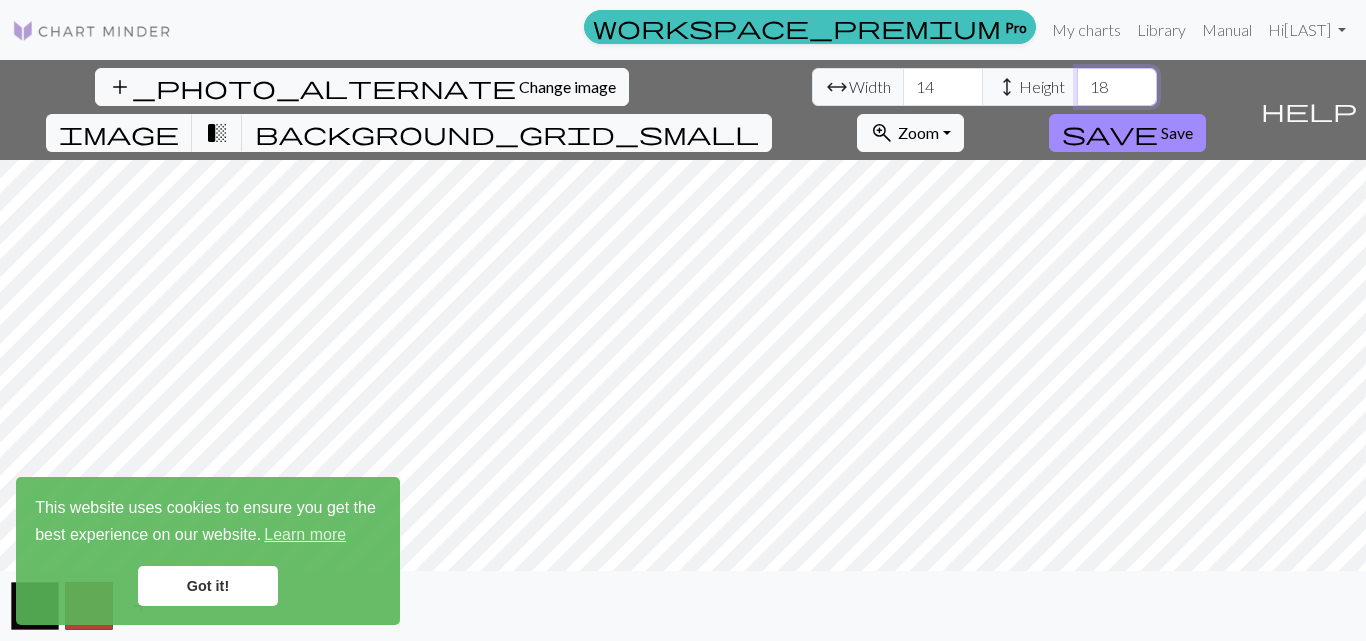 click on "18" at bounding box center [1117, 87] 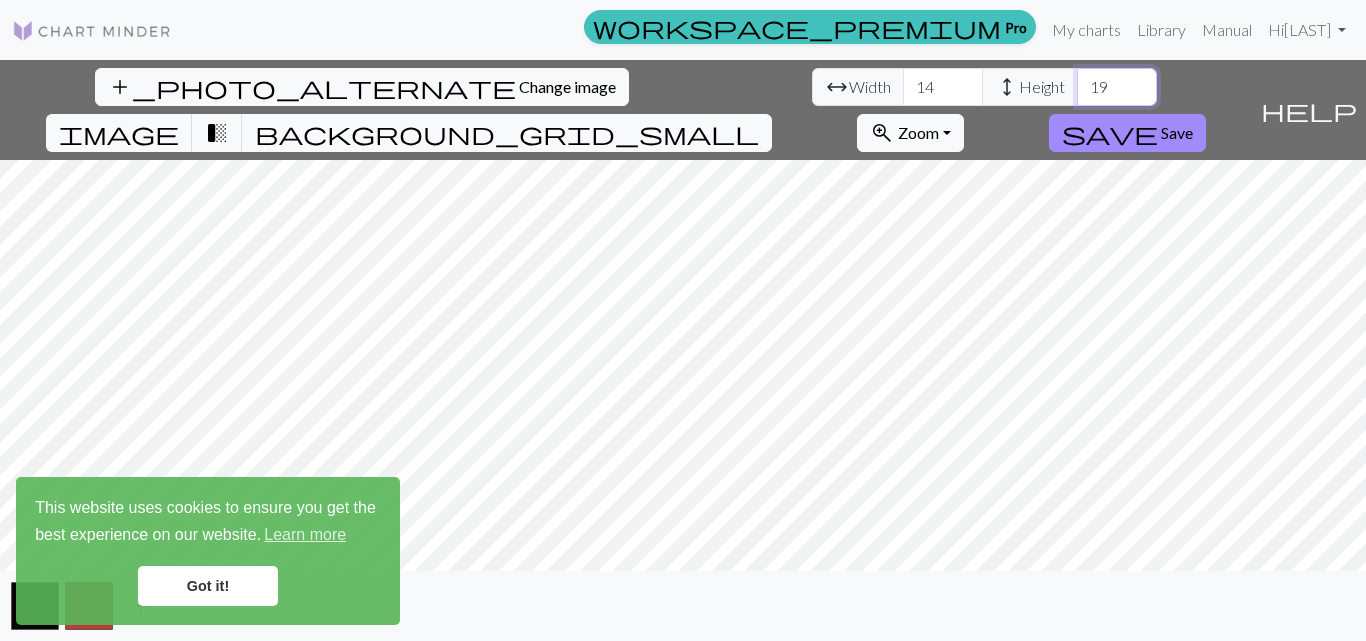 click on "19" at bounding box center [1117, 87] 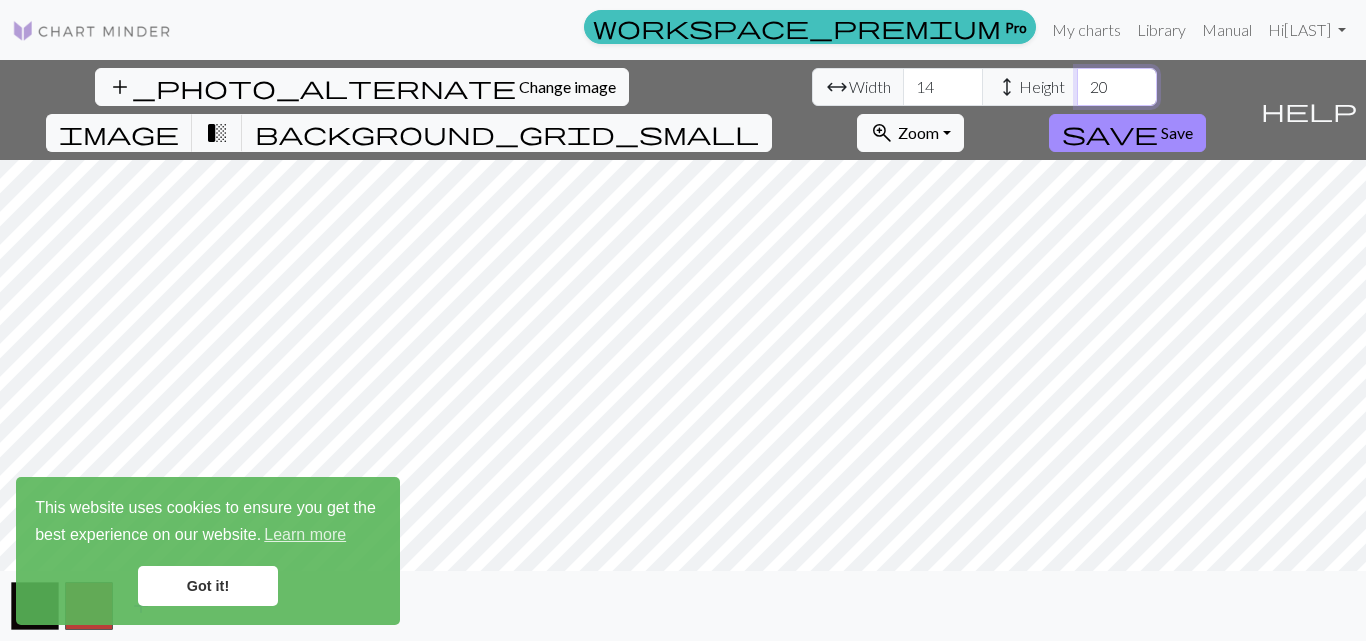 type on "20" 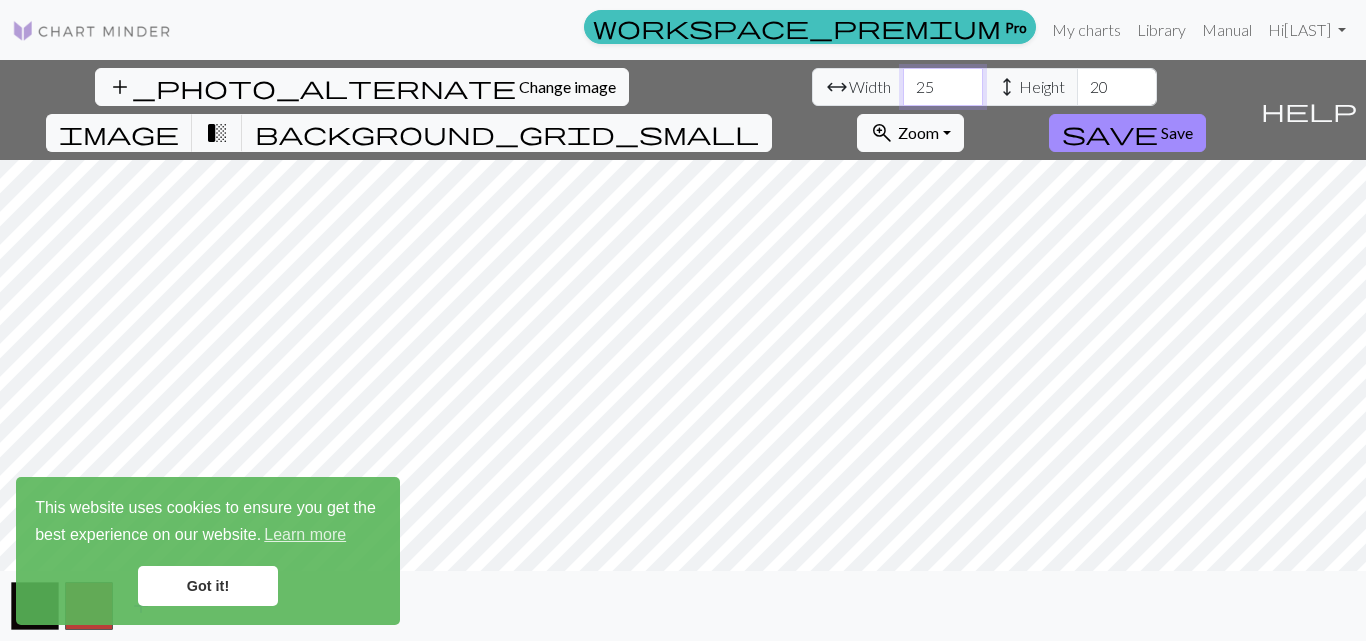 click on "25" at bounding box center [943, 87] 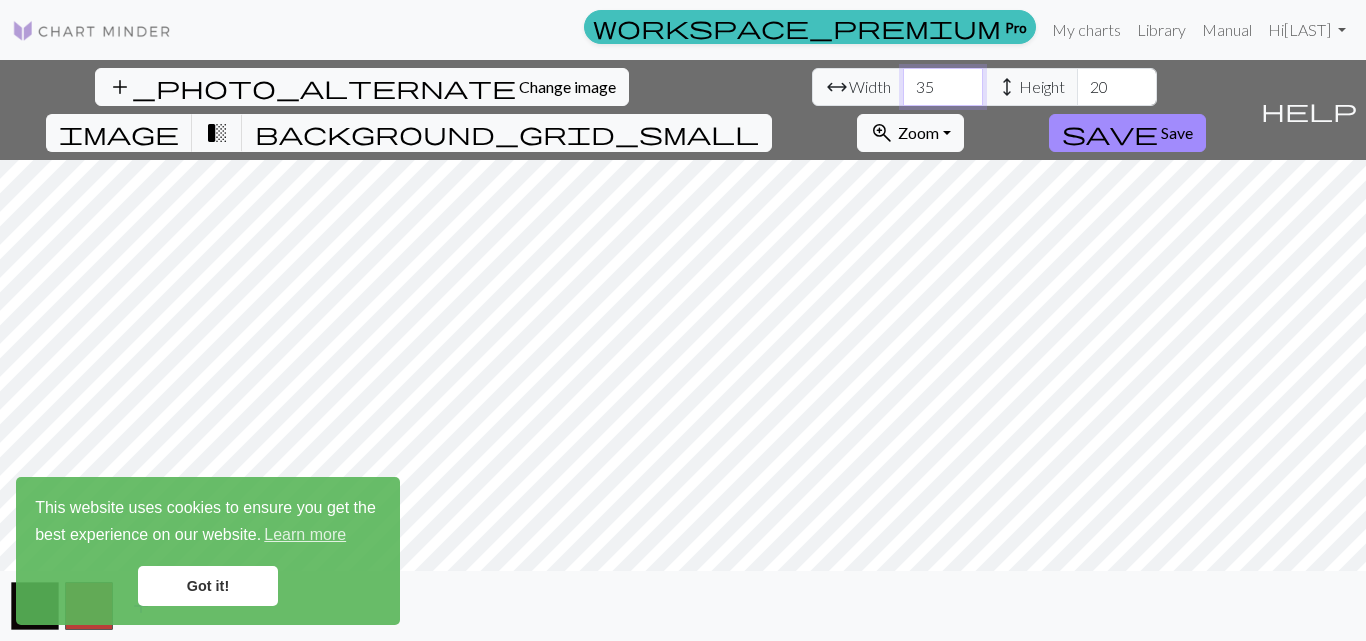 click on "35" at bounding box center [943, 87] 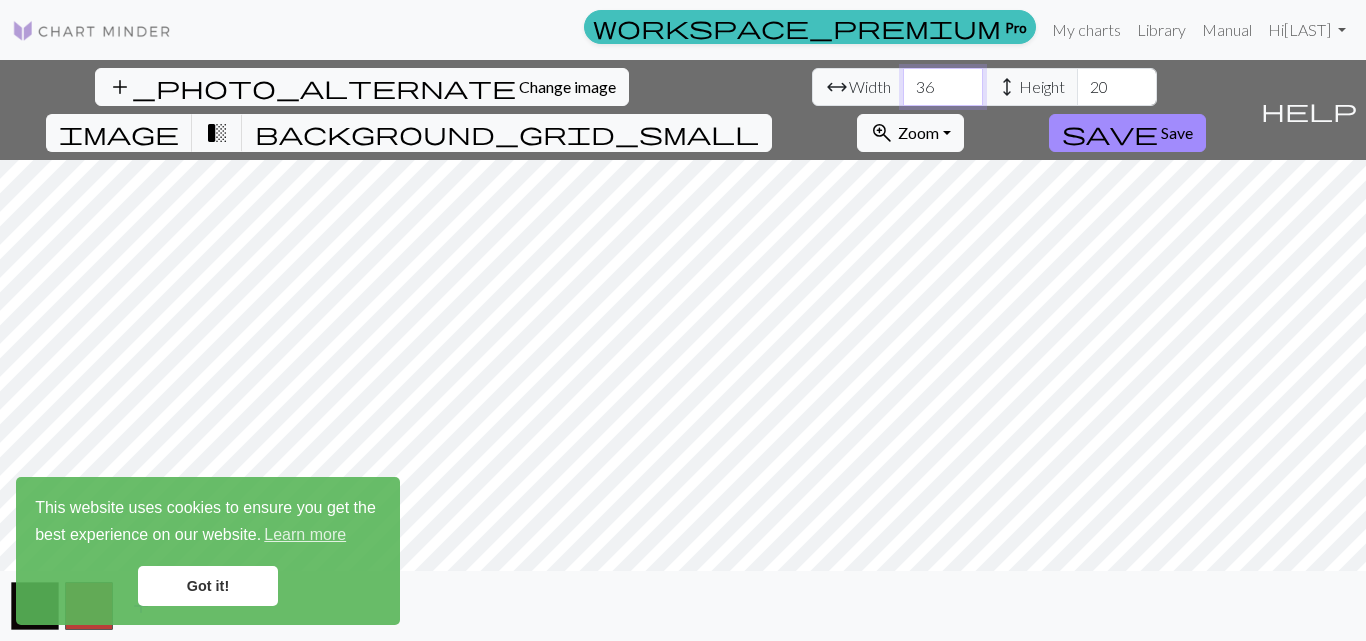 click on "36" at bounding box center [943, 87] 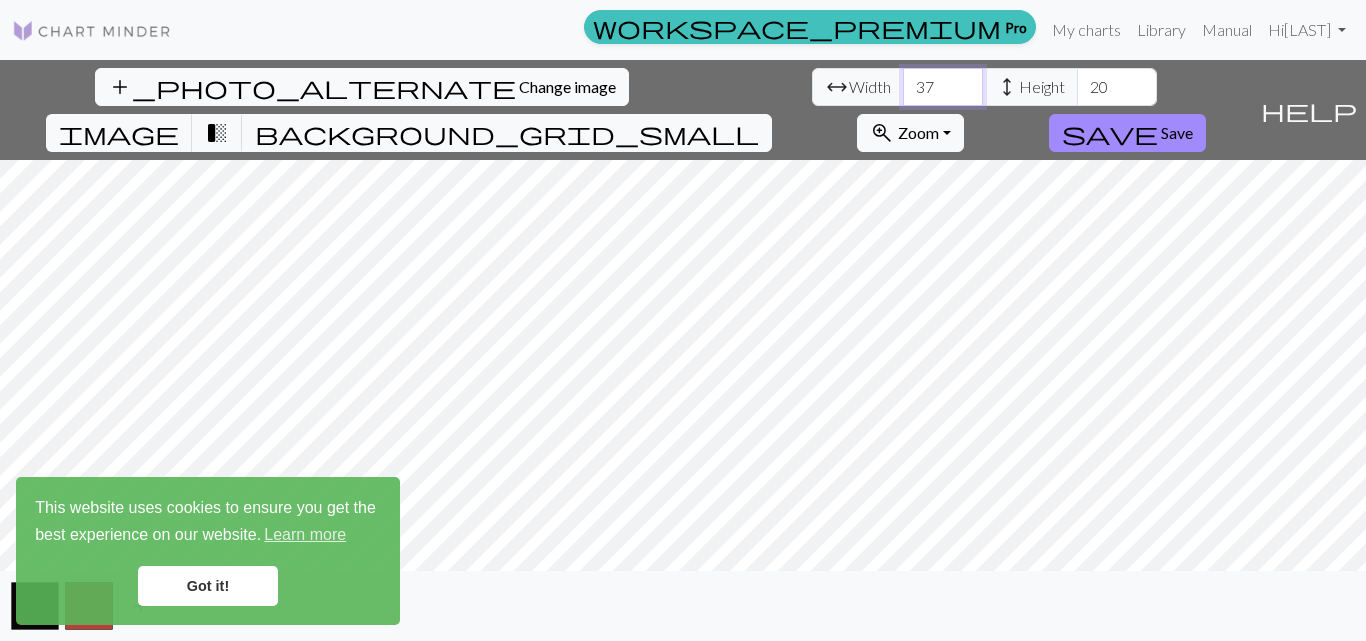 click on "37" at bounding box center [943, 87] 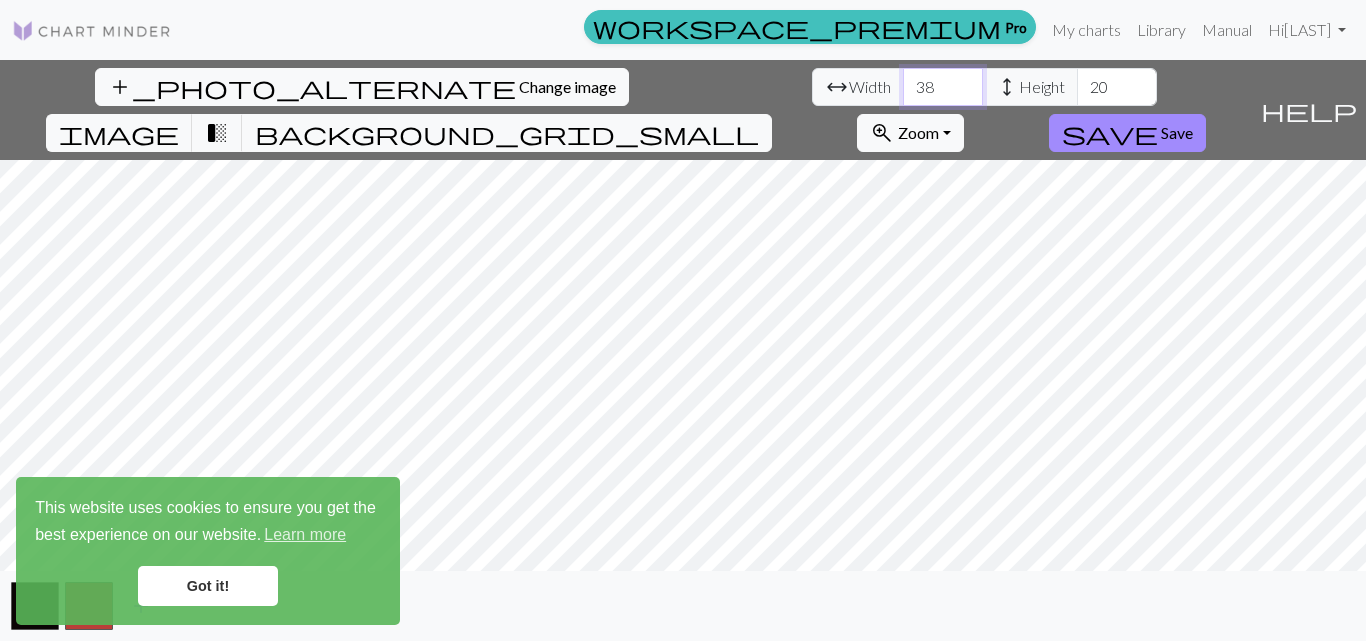 click on "38" at bounding box center (943, 87) 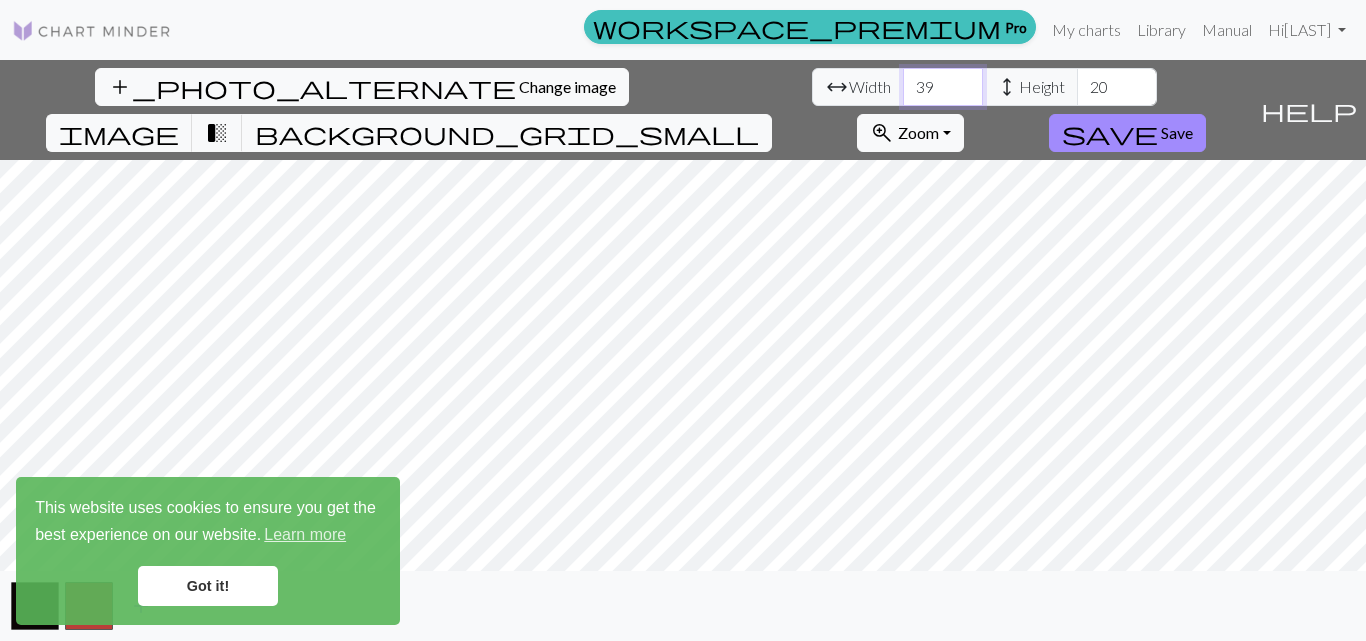 click on "39" at bounding box center [943, 87] 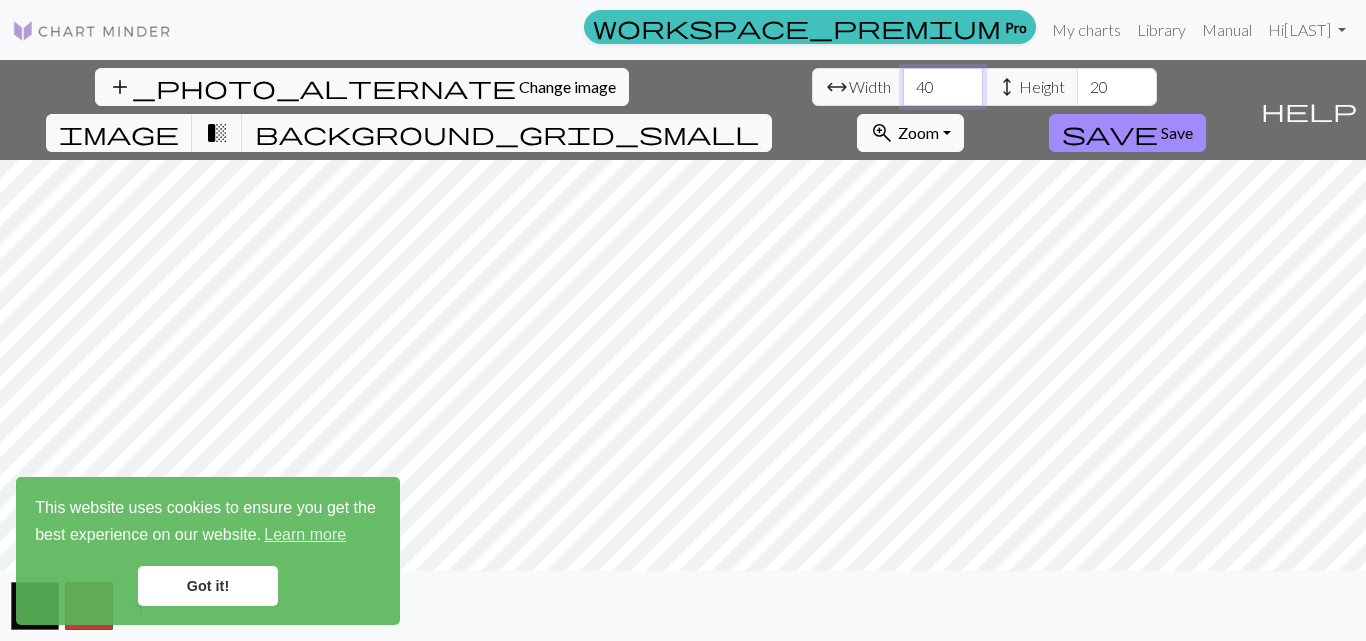 type on "40" 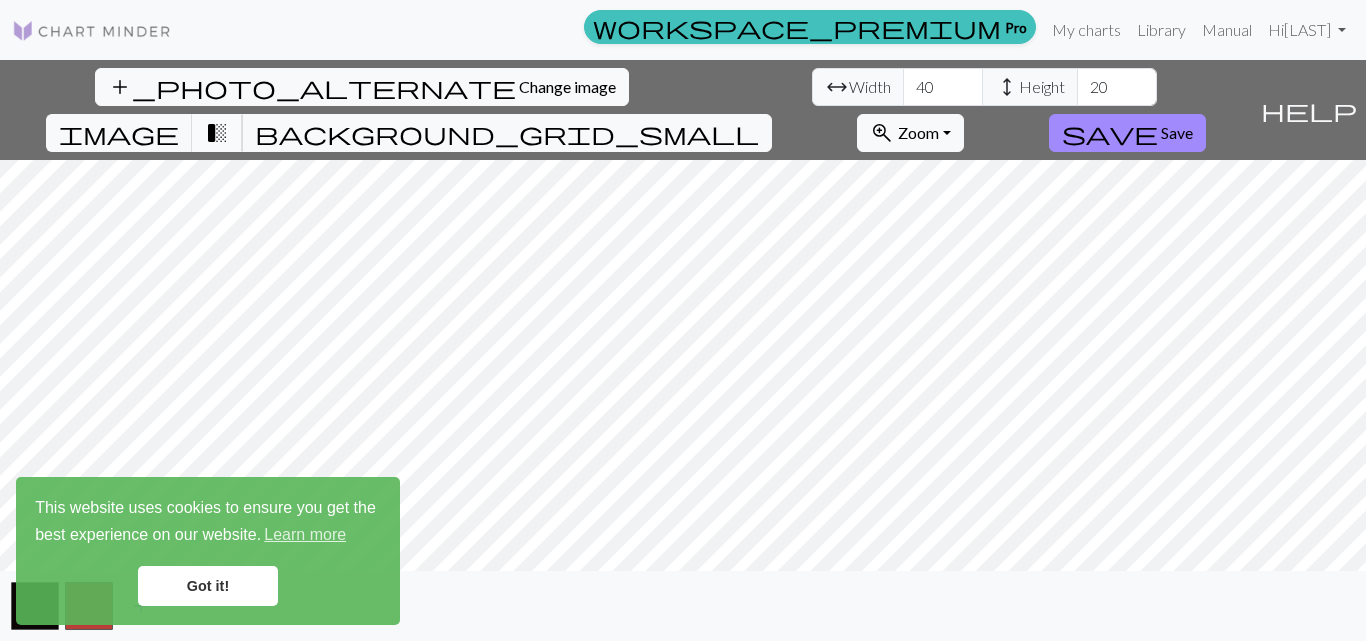 click on "transition_fade" at bounding box center (217, 133) 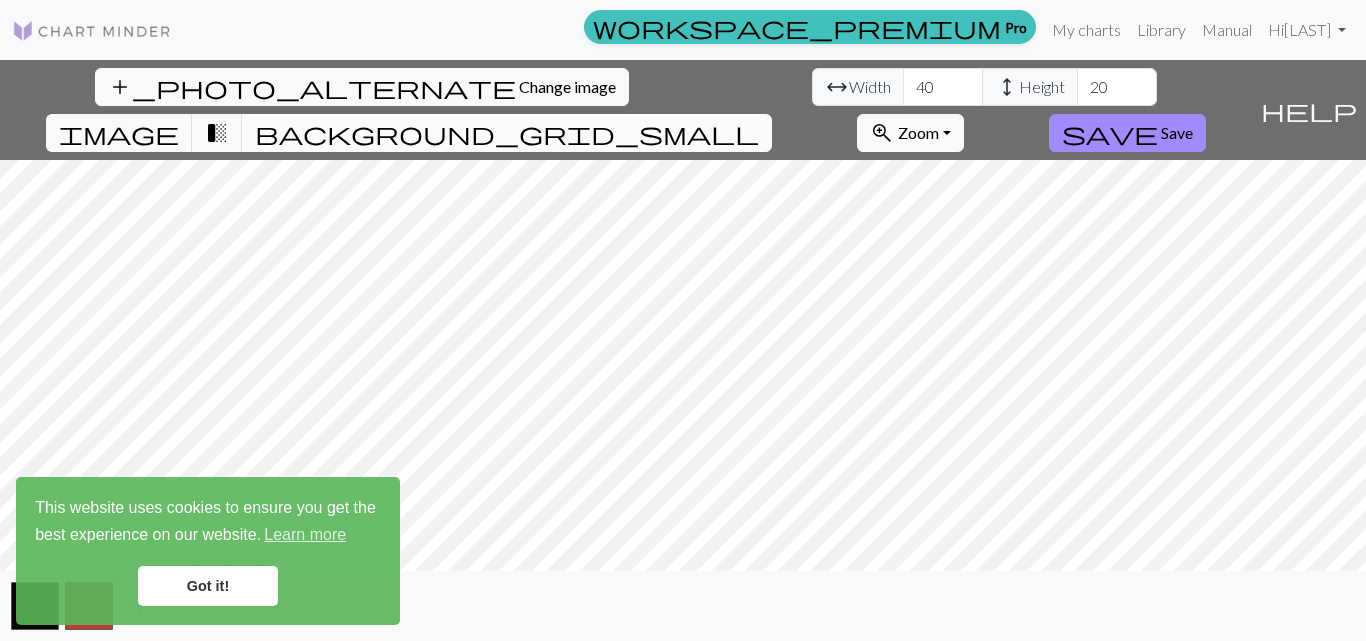 click on "background_grid_small" at bounding box center [507, 133] 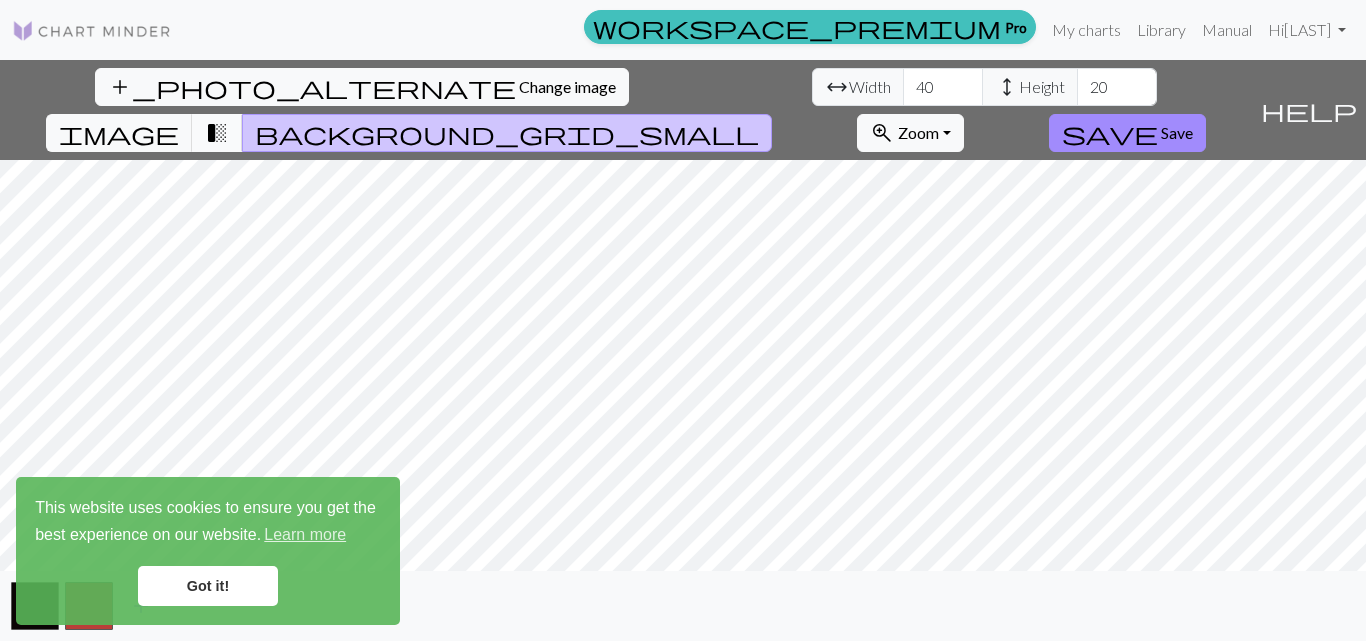click on "transition_fade" at bounding box center [217, 133] 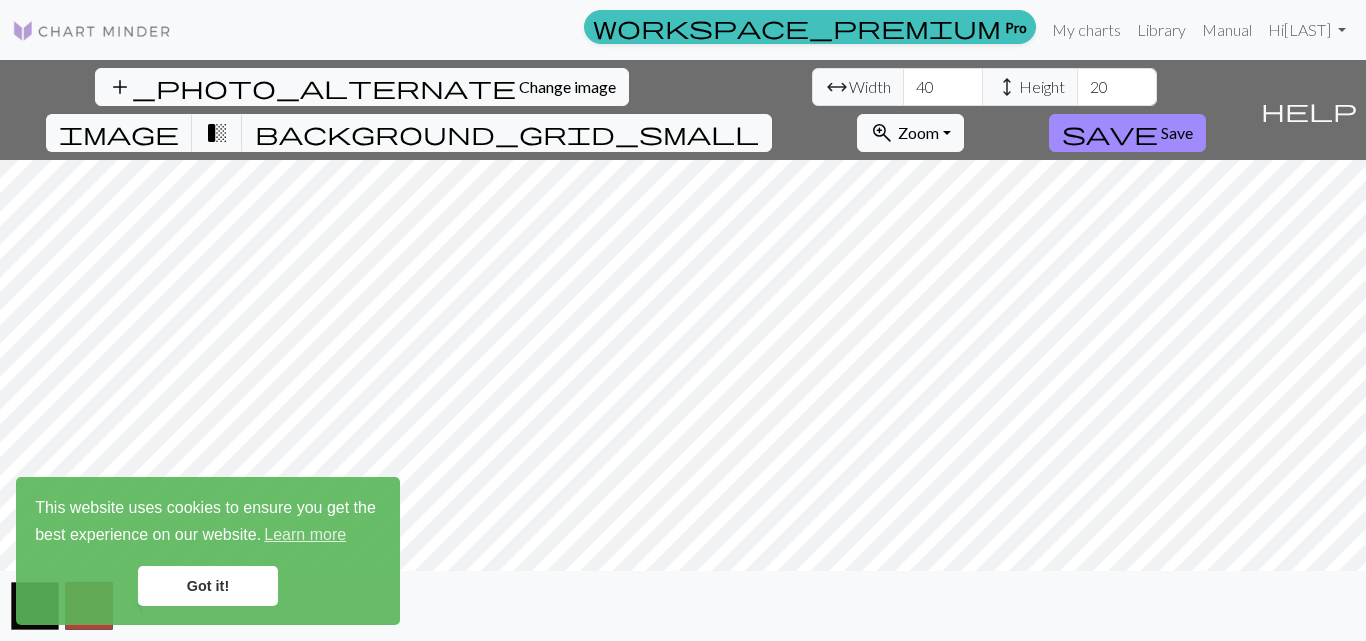 click on "Got it!" at bounding box center (208, 586) 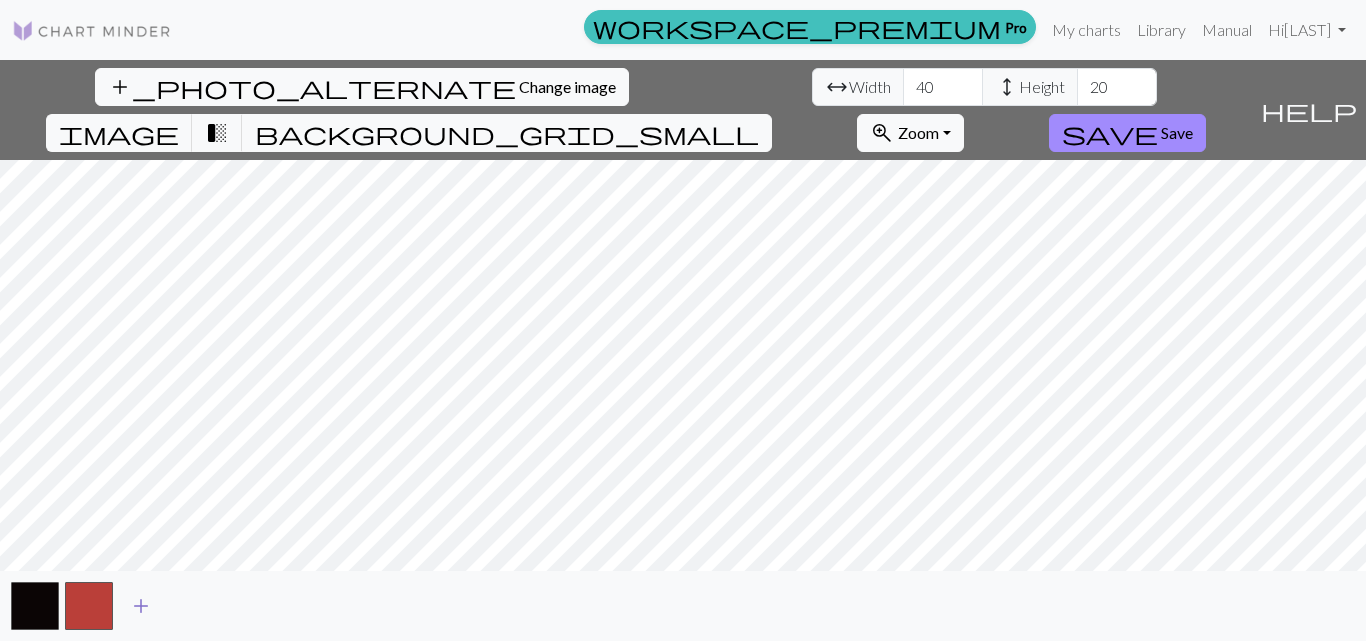 click on "add" at bounding box center (141, 606) 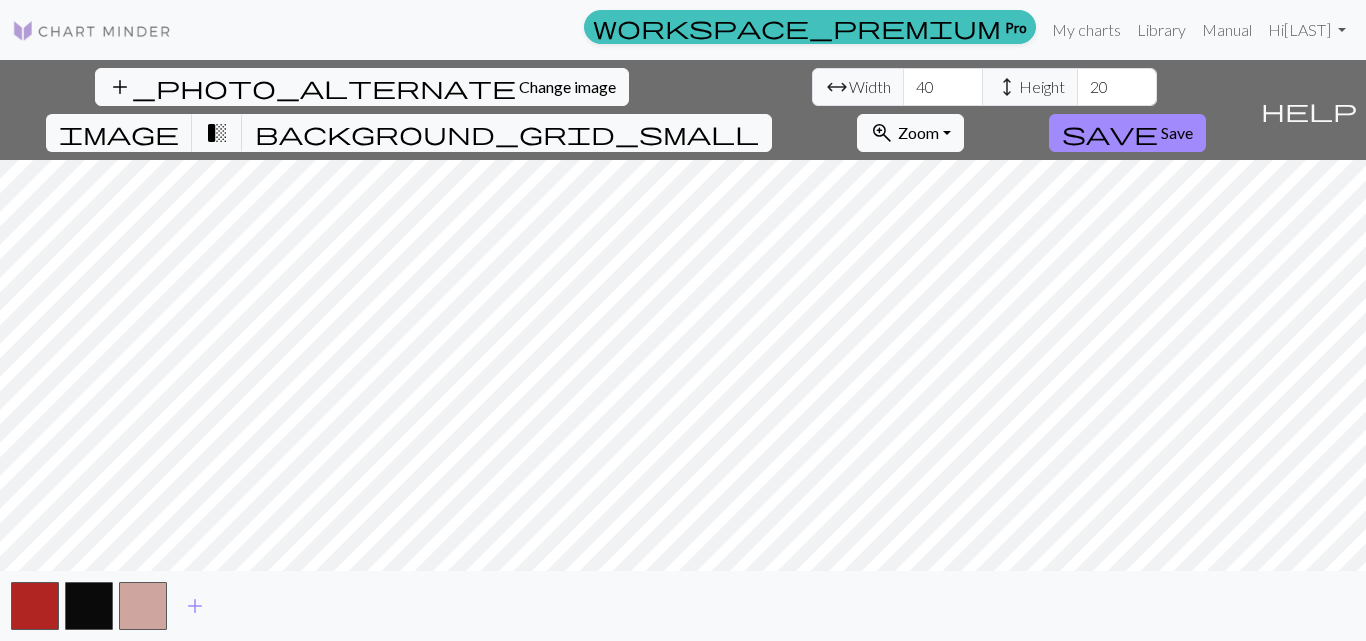 type 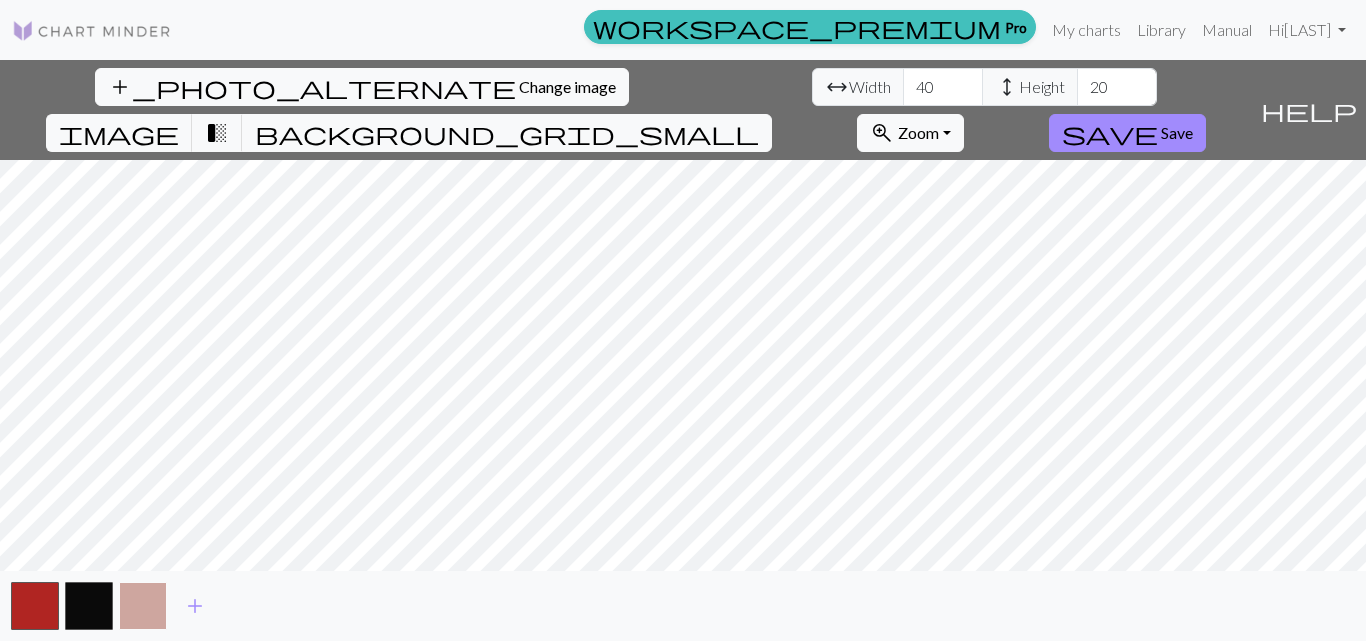 click at bounding box center [143, 606] 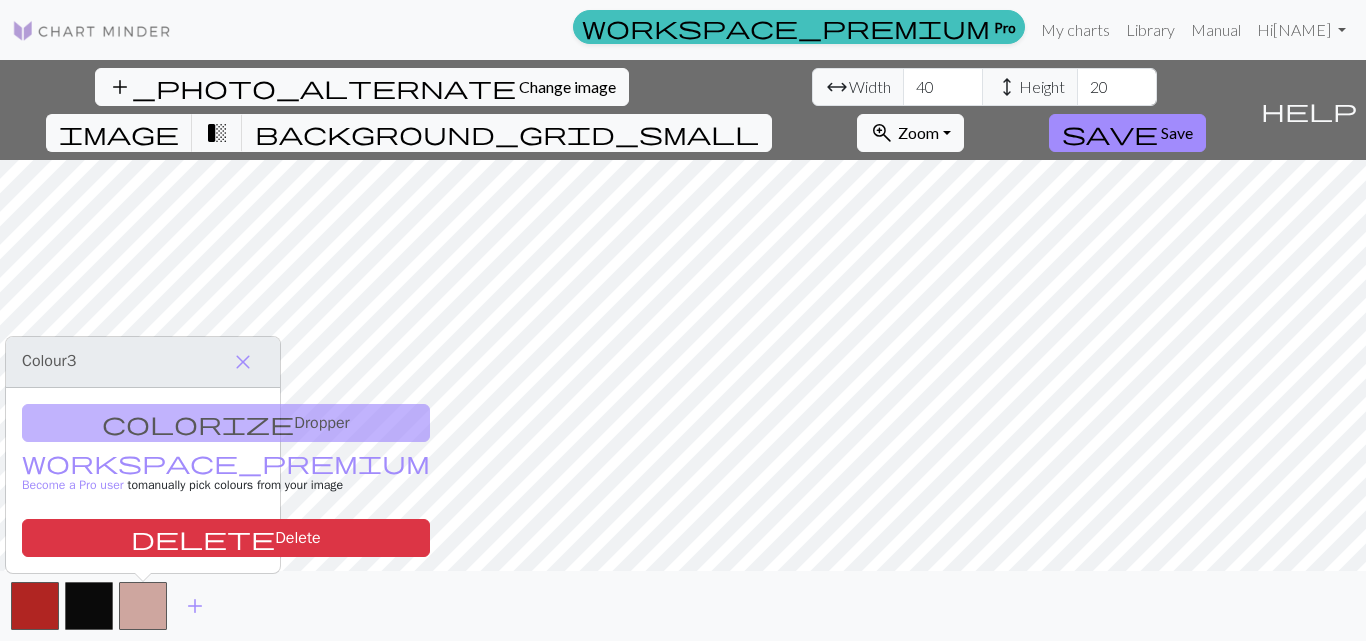 click on "colorize Dropper workspace_premium Become a Pro user   to  manually pick colours from your image delete Delete" 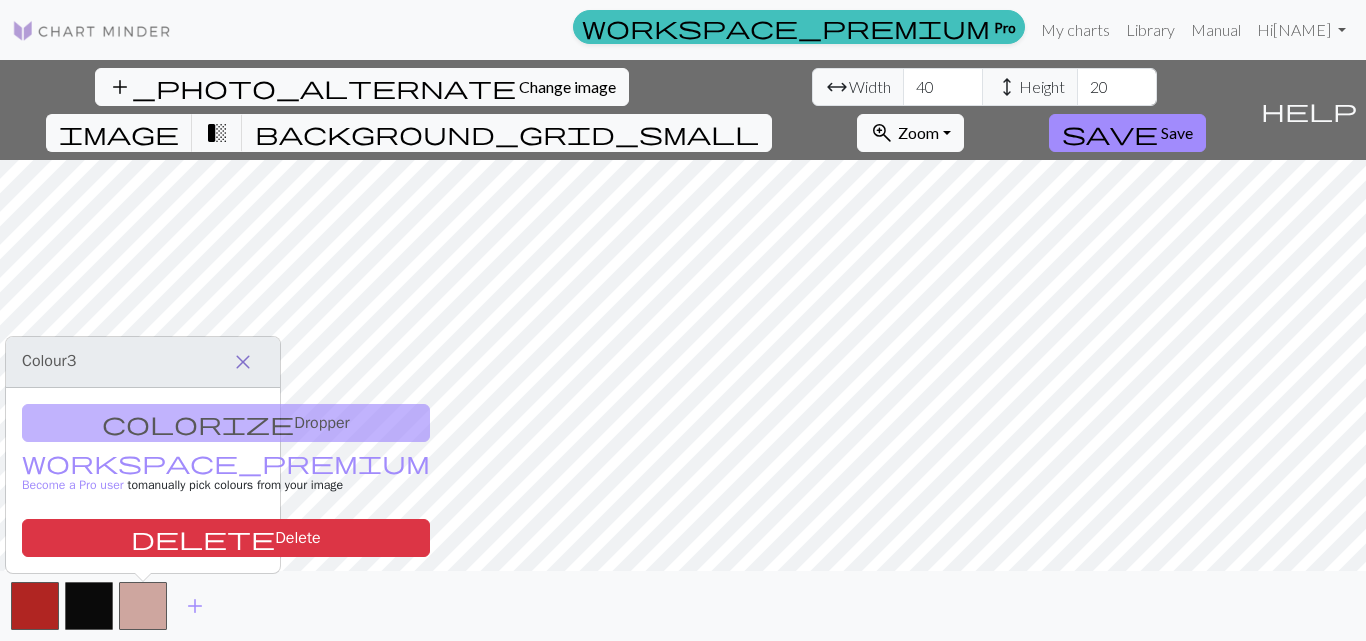 click on "close" 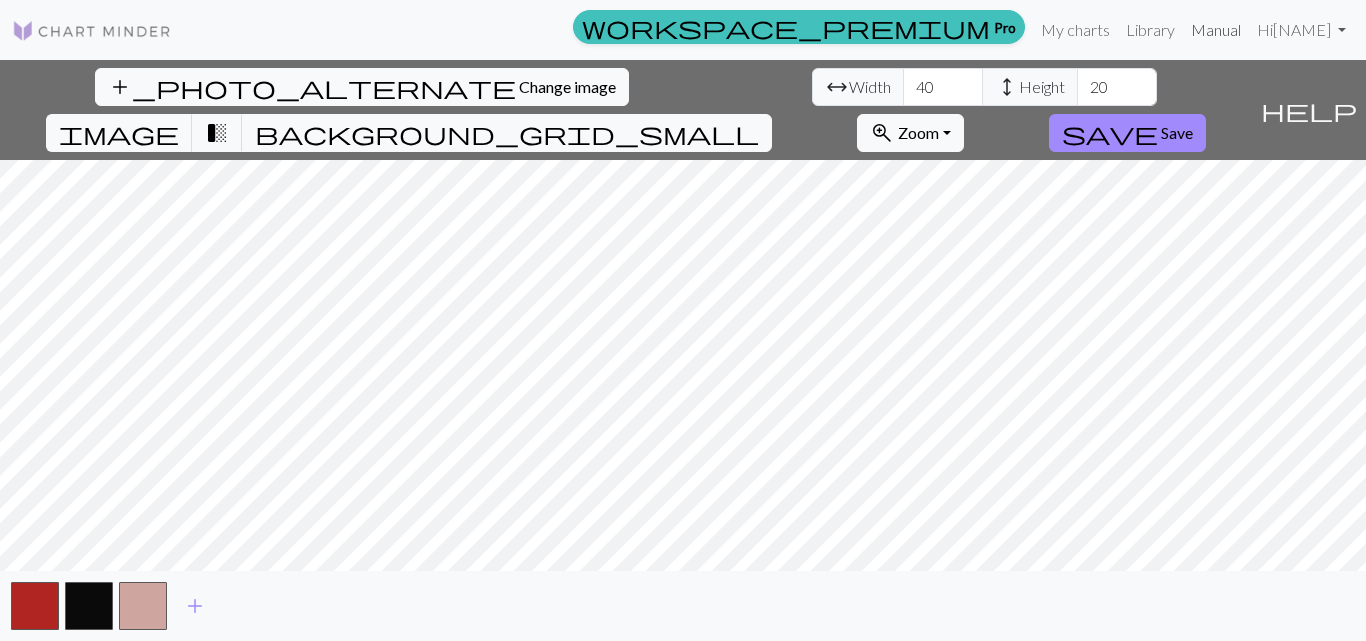 click on "Manual" 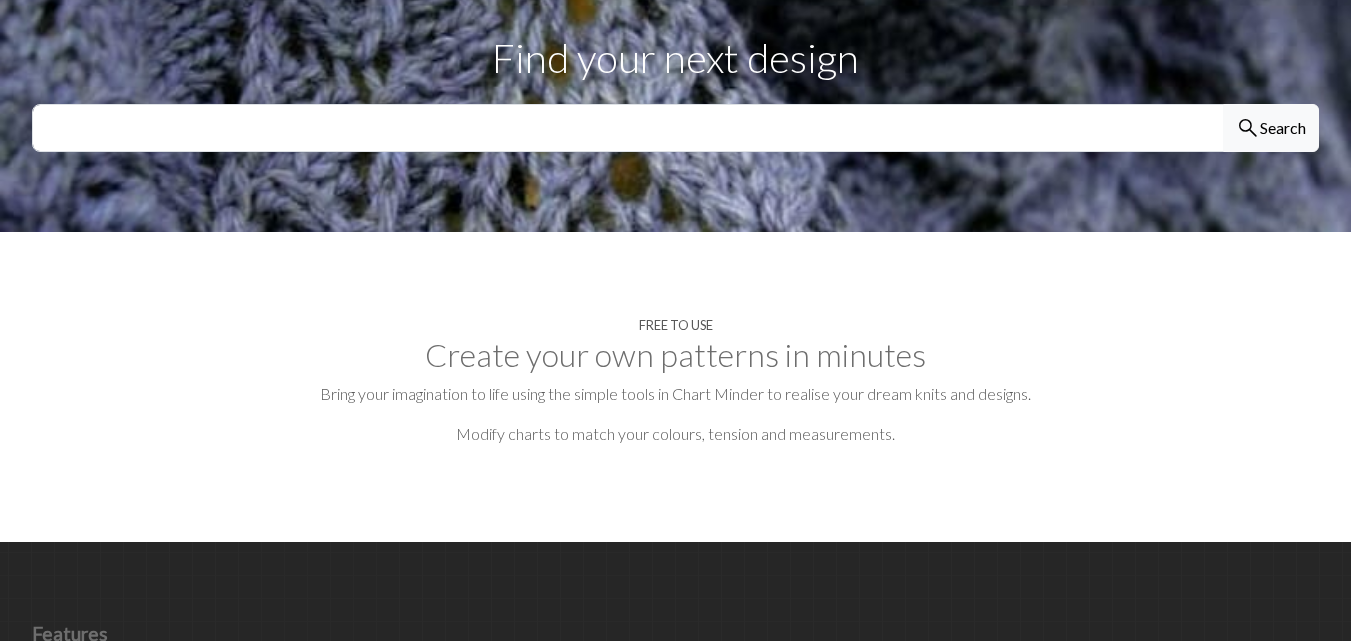 scroll, scrollTop: 706, scrollLeft: 0, axis: vertical 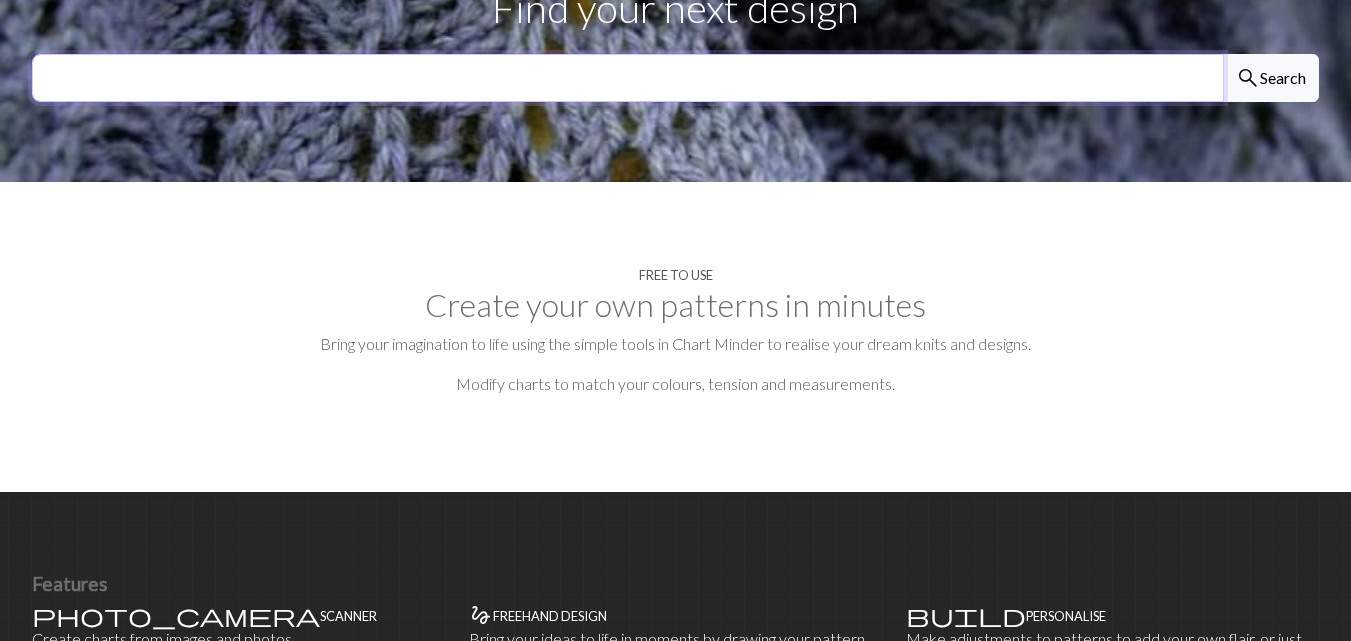 click at bounding box center [628, 78] 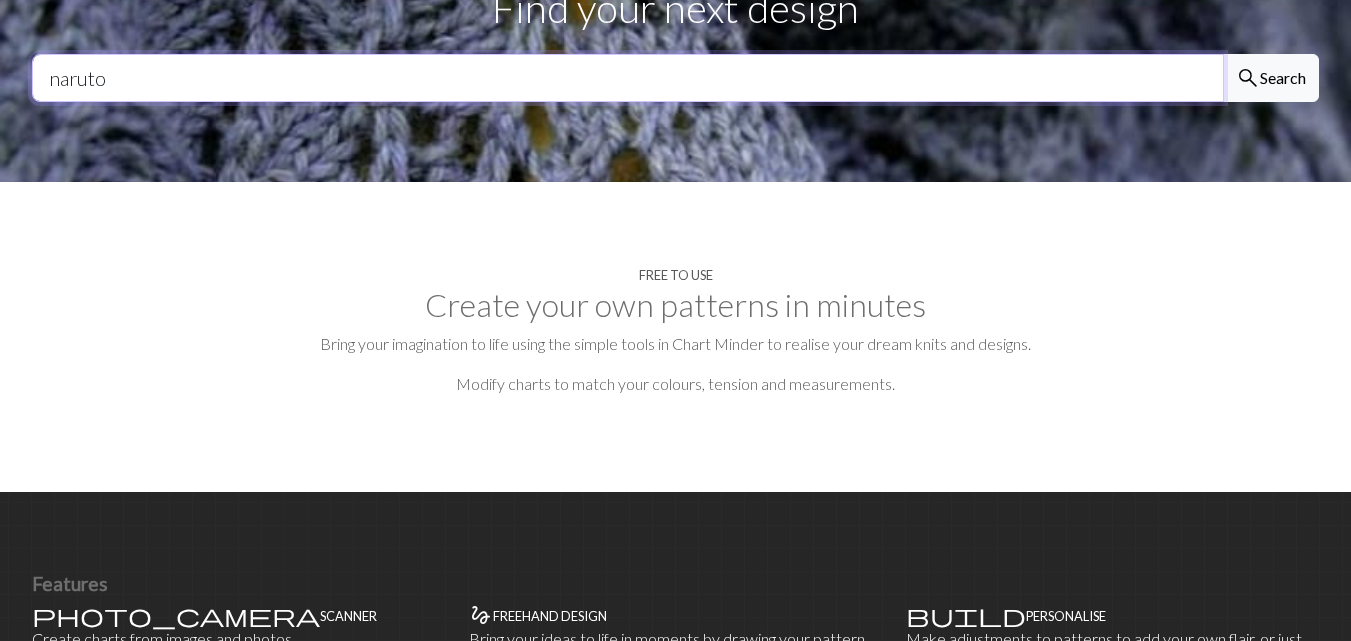 type on "naruto" 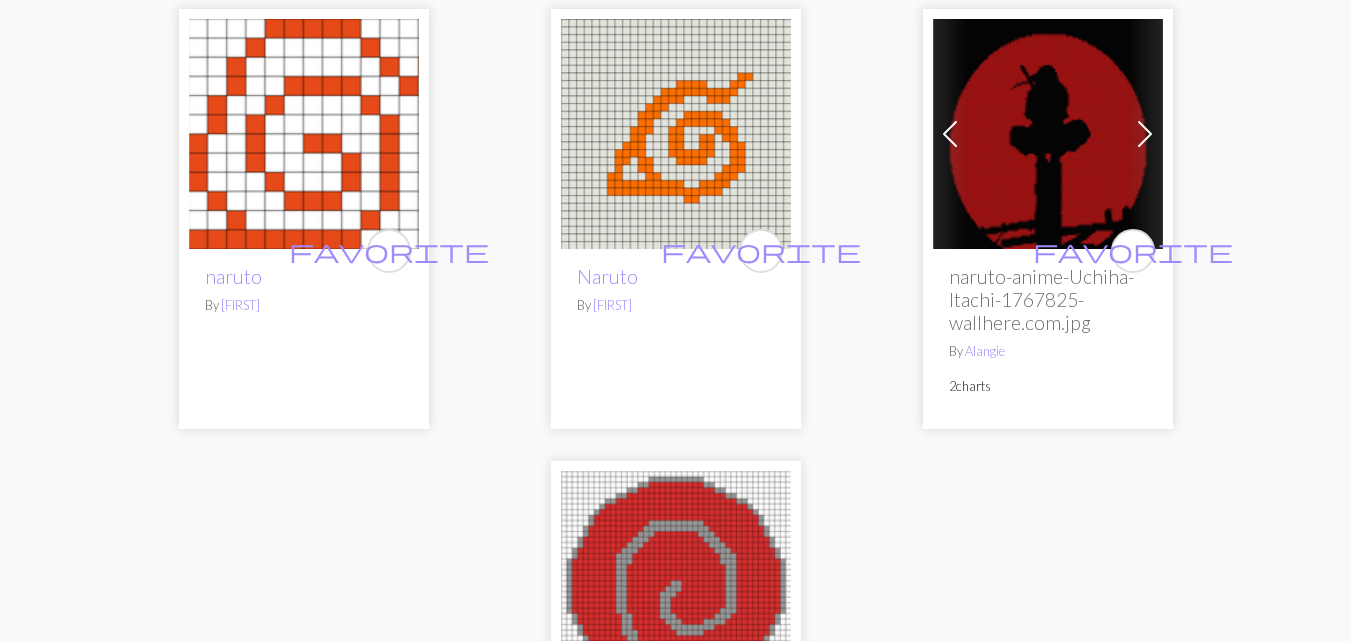scroll, scrollTop: 0, scrollLeft: 0, axis: both 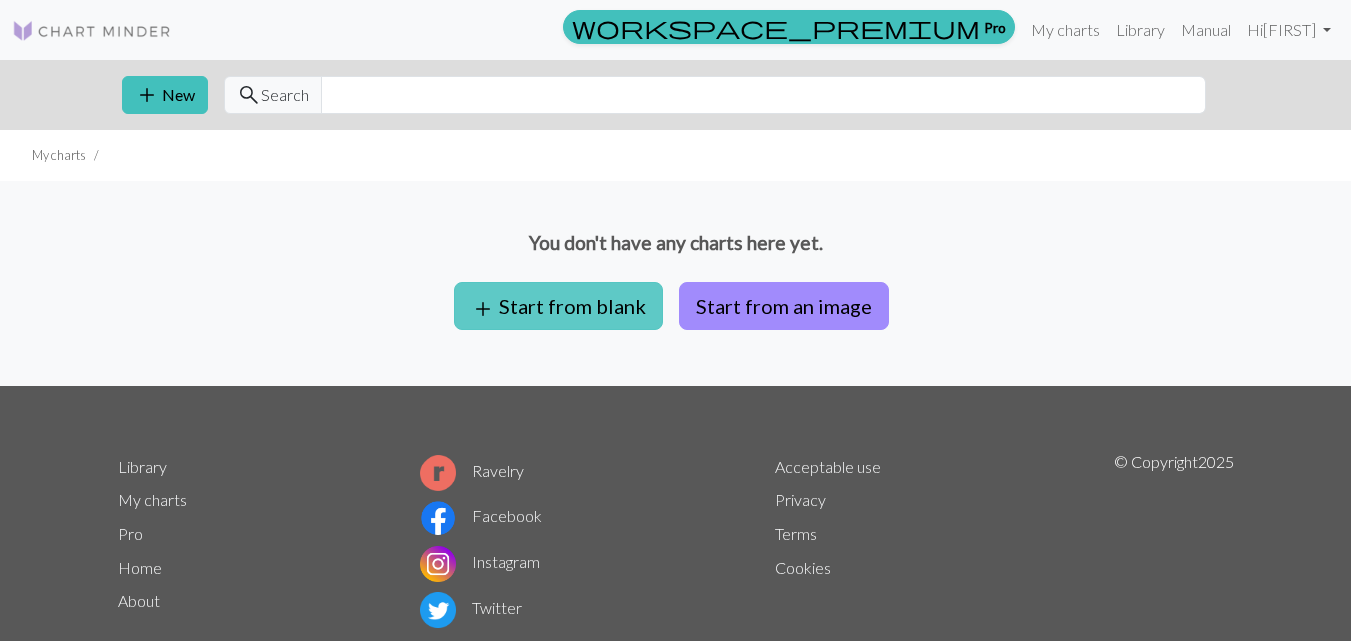 click on "add   Start from blank" at bounding box center [558, 306] 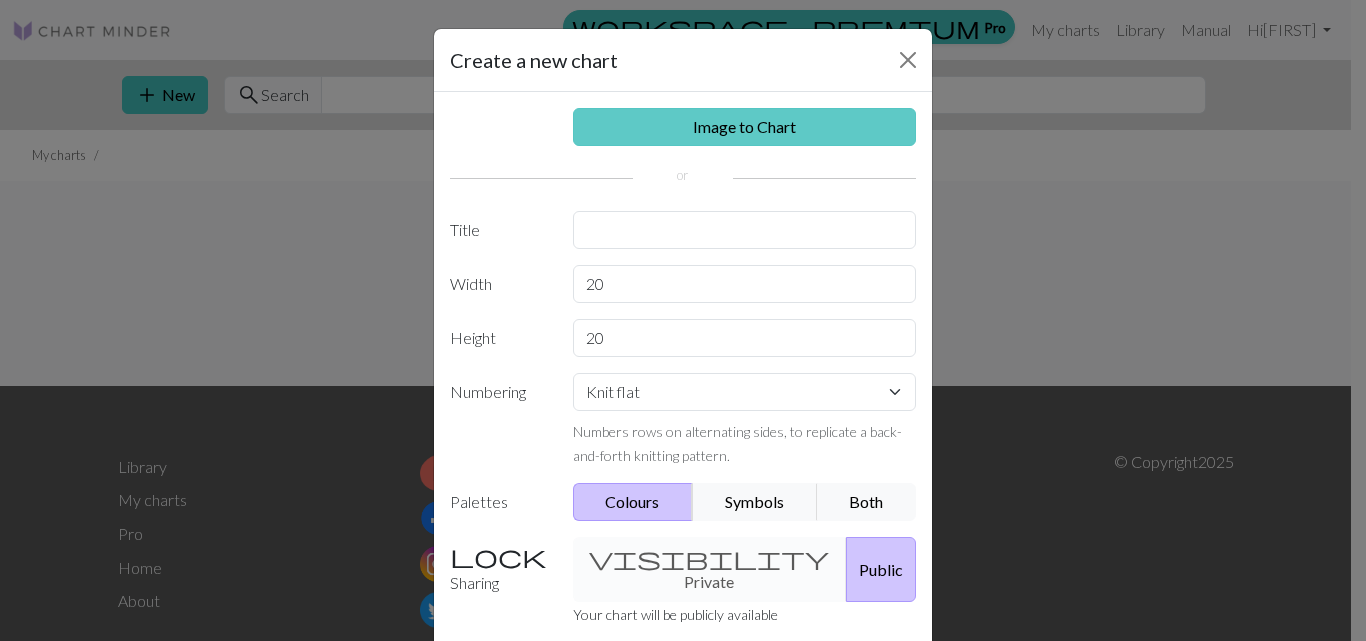 click on "Image to Chart" at bounding box center [745, 127] 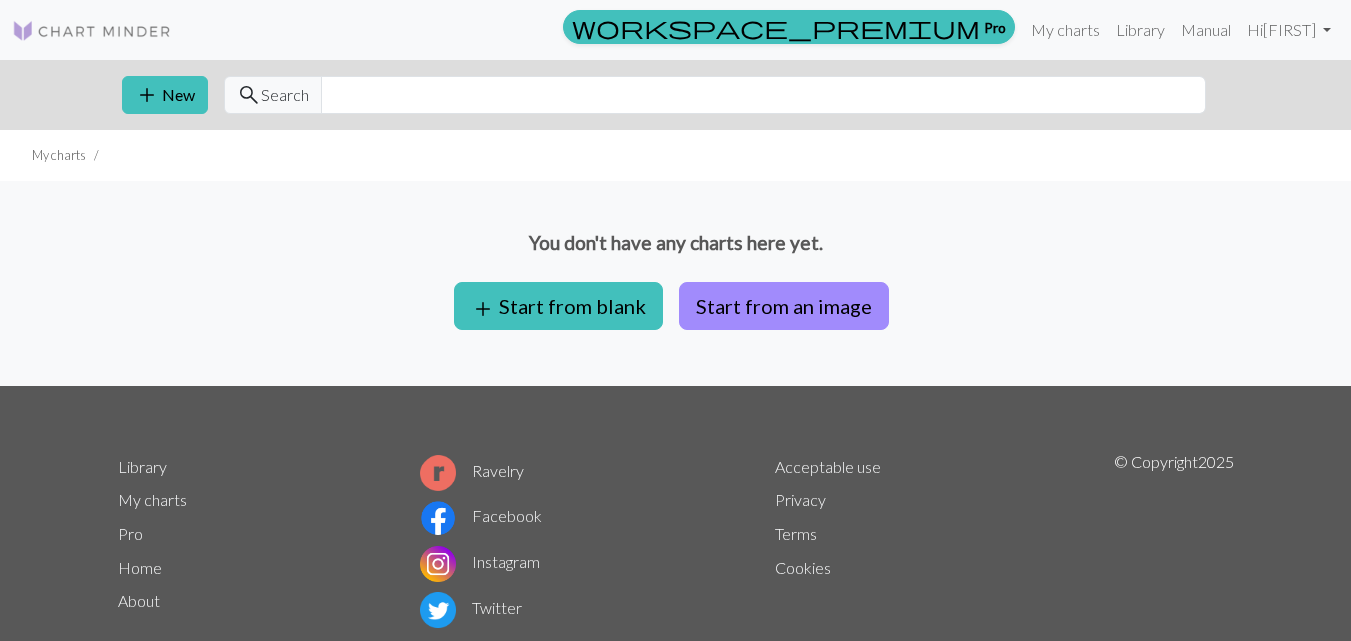click on "You don't have any charts here yet. add   Start from blank Start from an image" at bounding box center (675, 283) 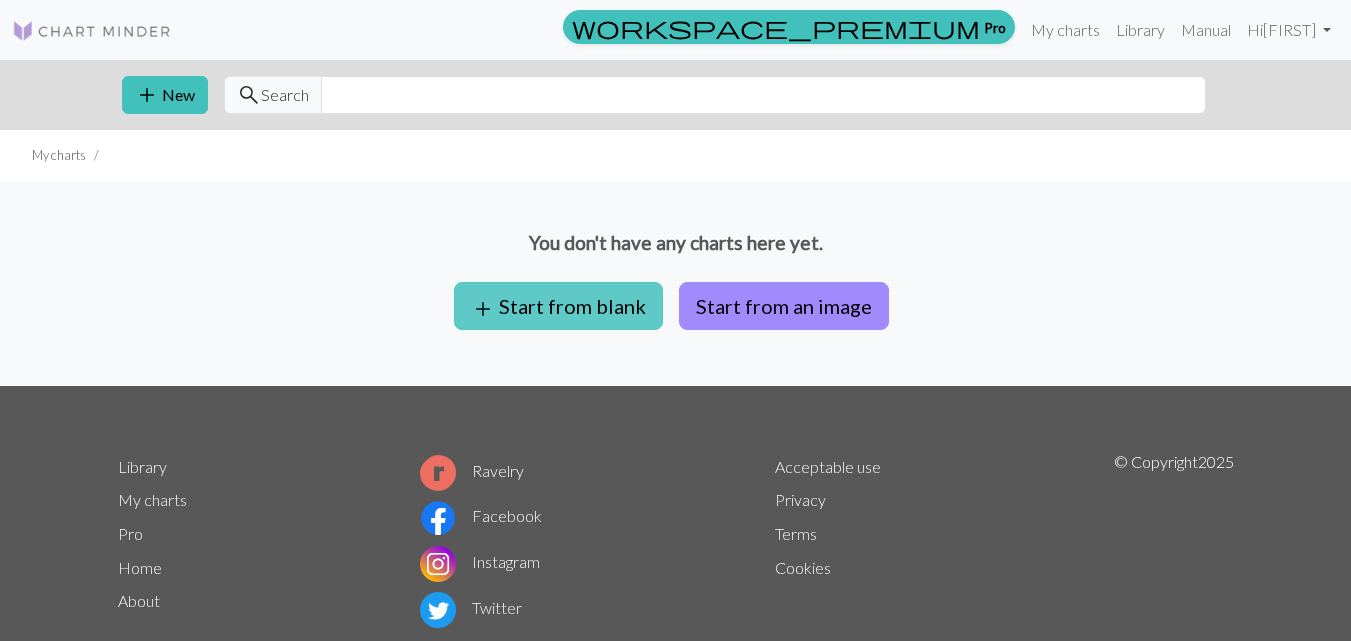 click on "add   Start from blank" at bounding box center (558, 306) 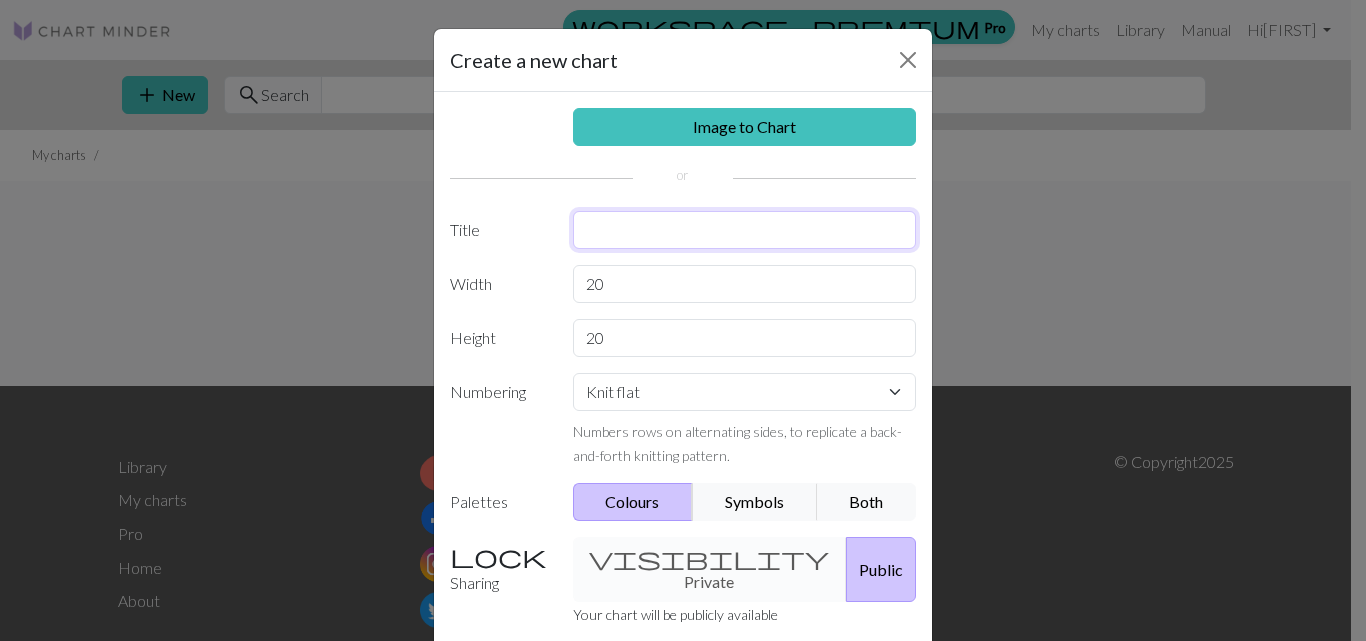 click at bounding box center [745, 230] 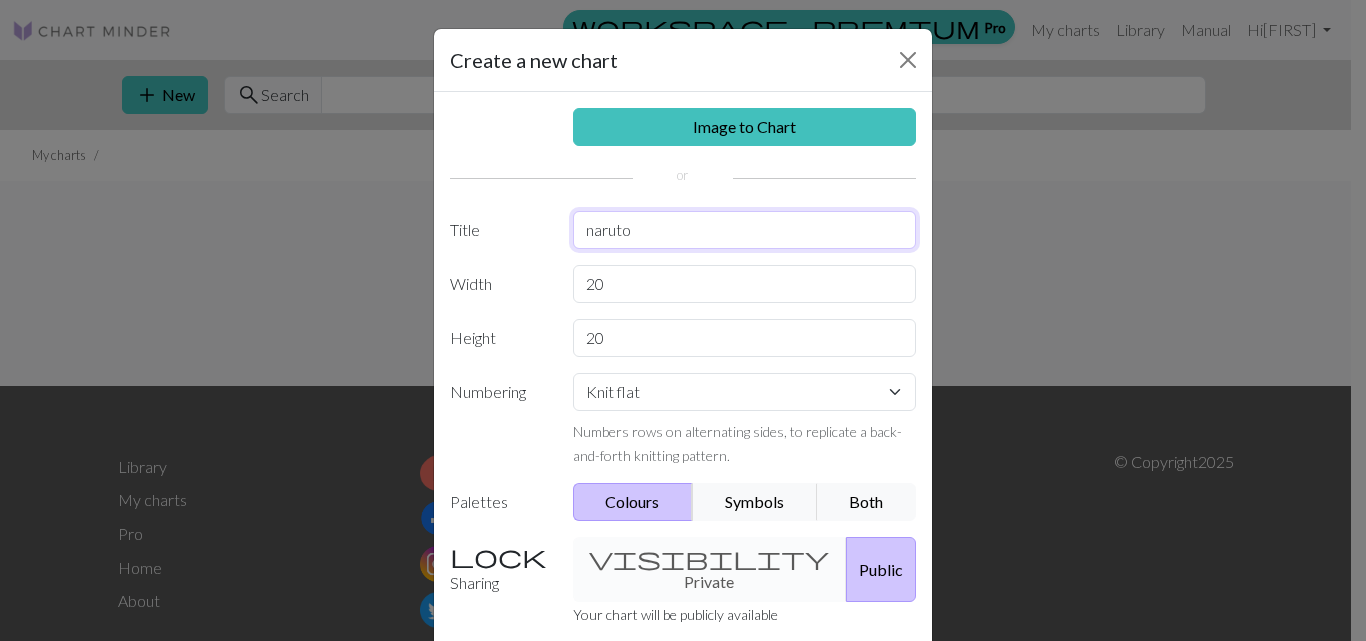 type on "naruto" 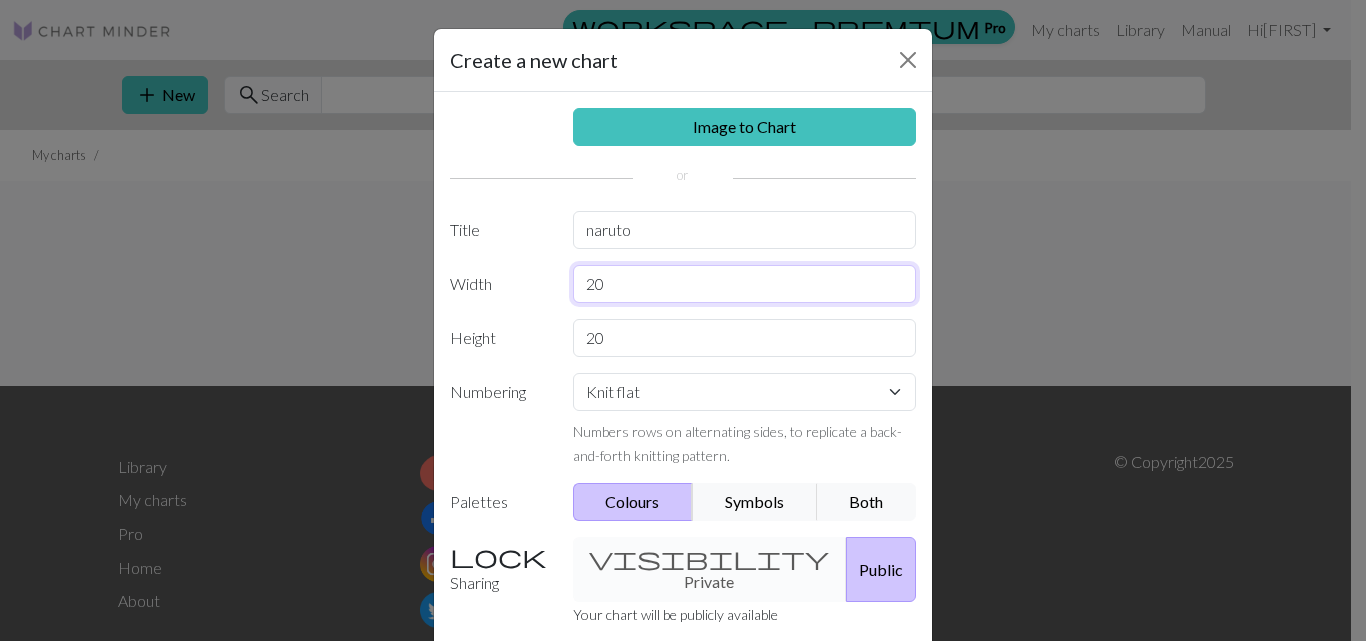 click on "20" at bounding box center (745, 284) 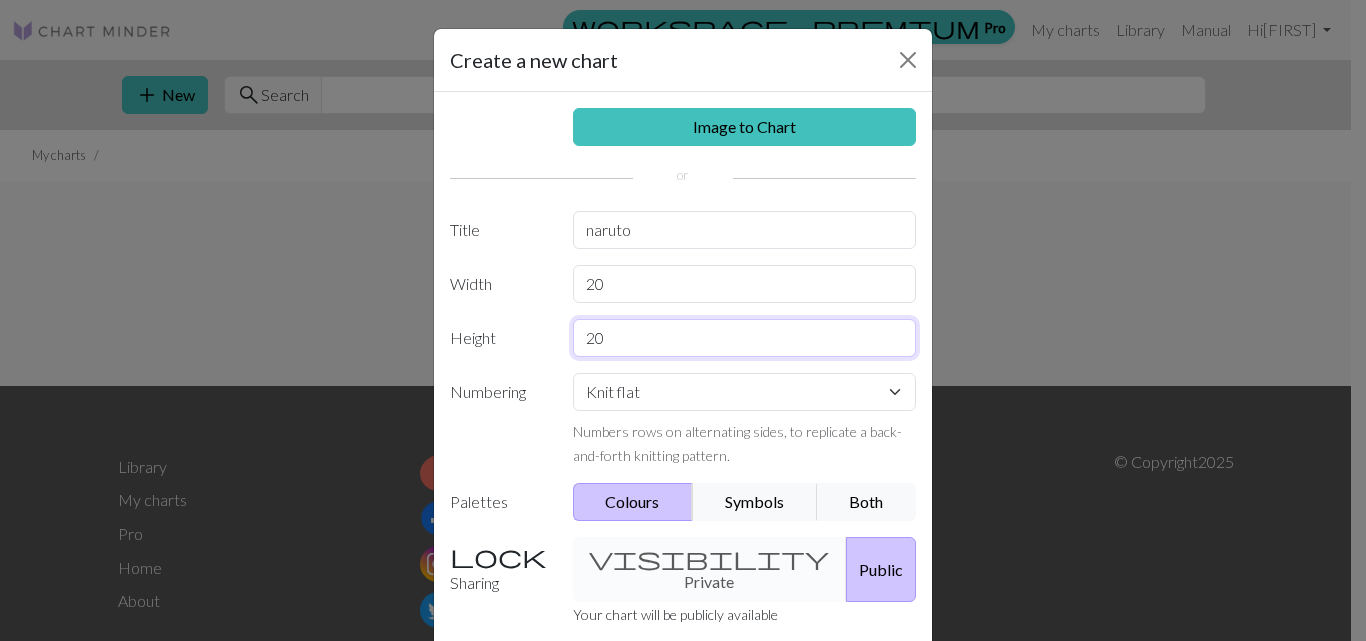 click on "20" at bounding box center (745, 338) 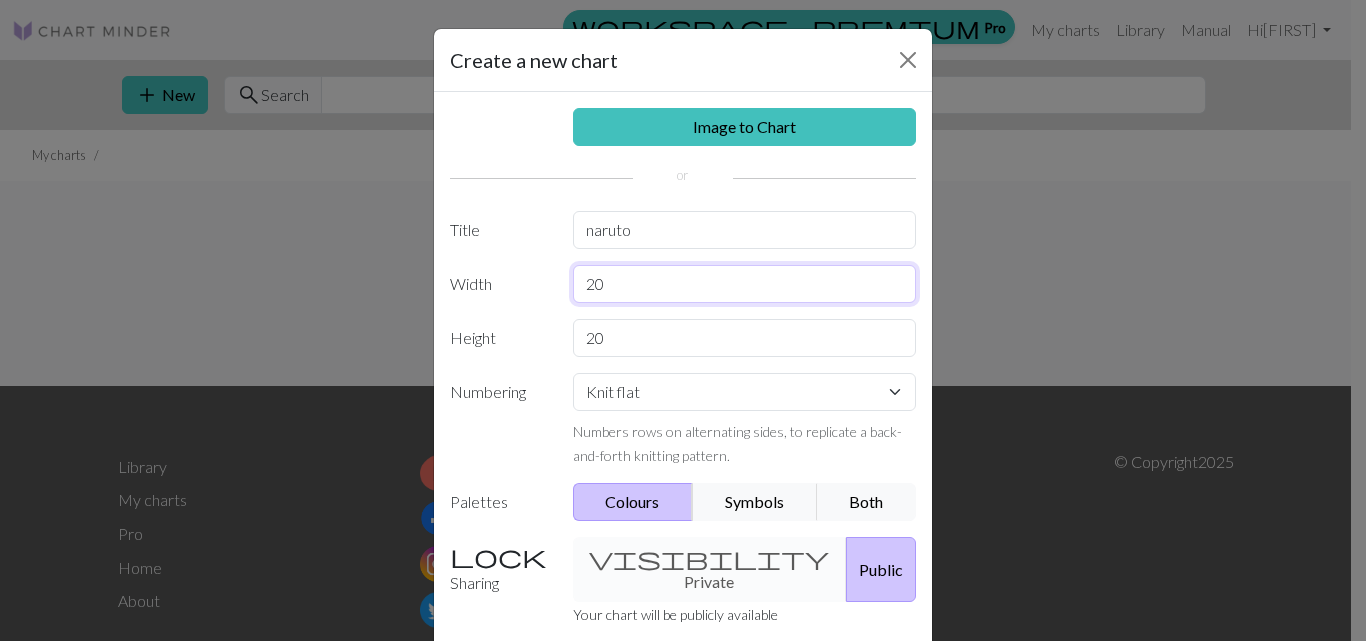 click on "20" at bounding box center [745, 284] 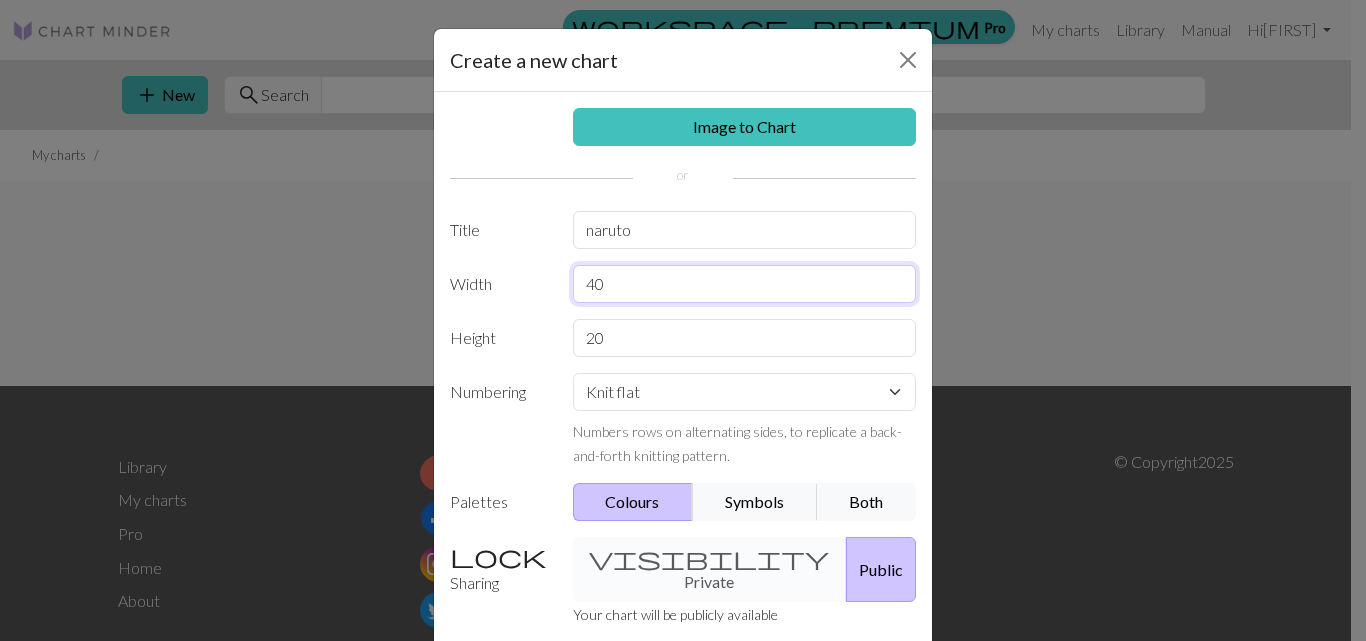 type on "40" 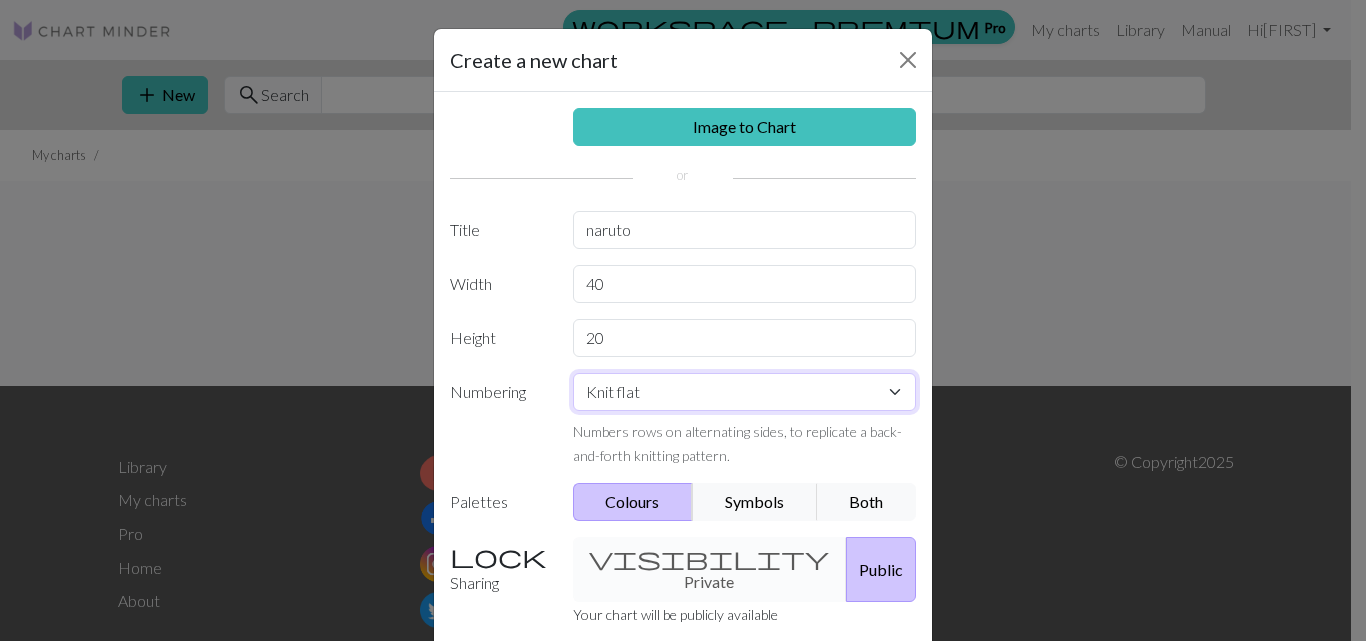 click on "Knit flat Knit in the round Lace knitting Cross stitch" at bounding box center (745, 392) 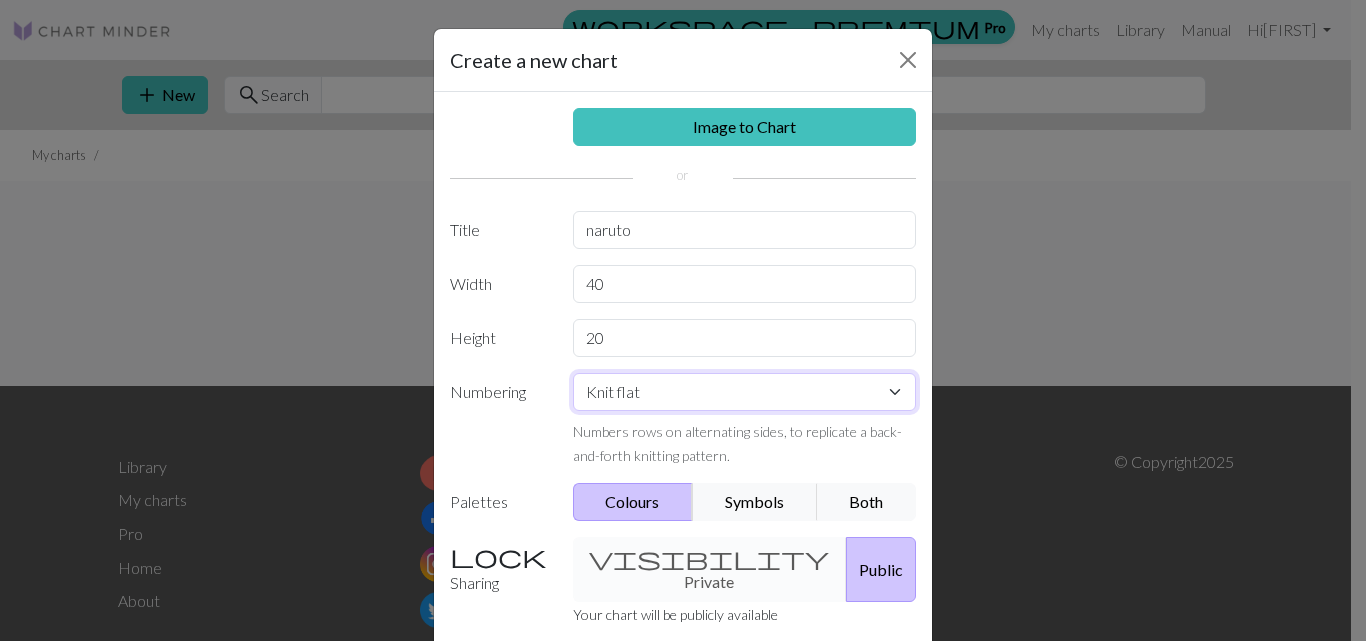 select on "round" 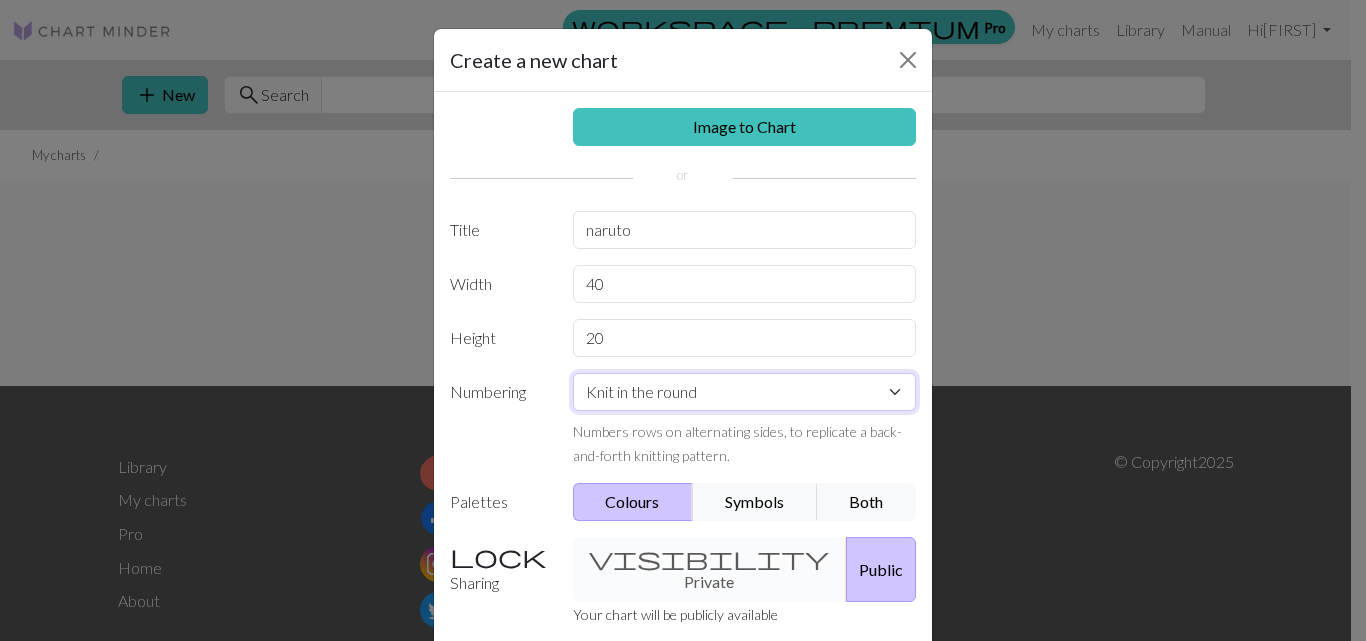 click on "Knit flat Knit in the round Lace knitting Cross stitch" at bounding box center [745, 392] 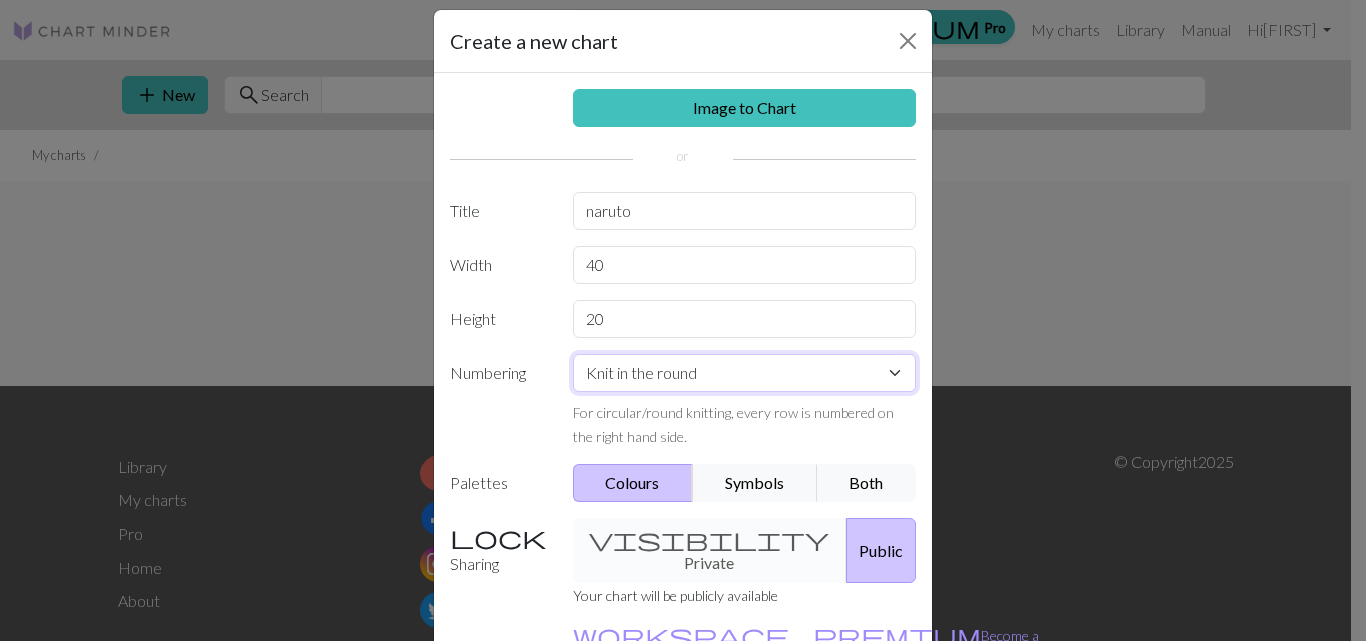 scroll, scrollTop: 133, scrollLeft: 0, axis: vertical 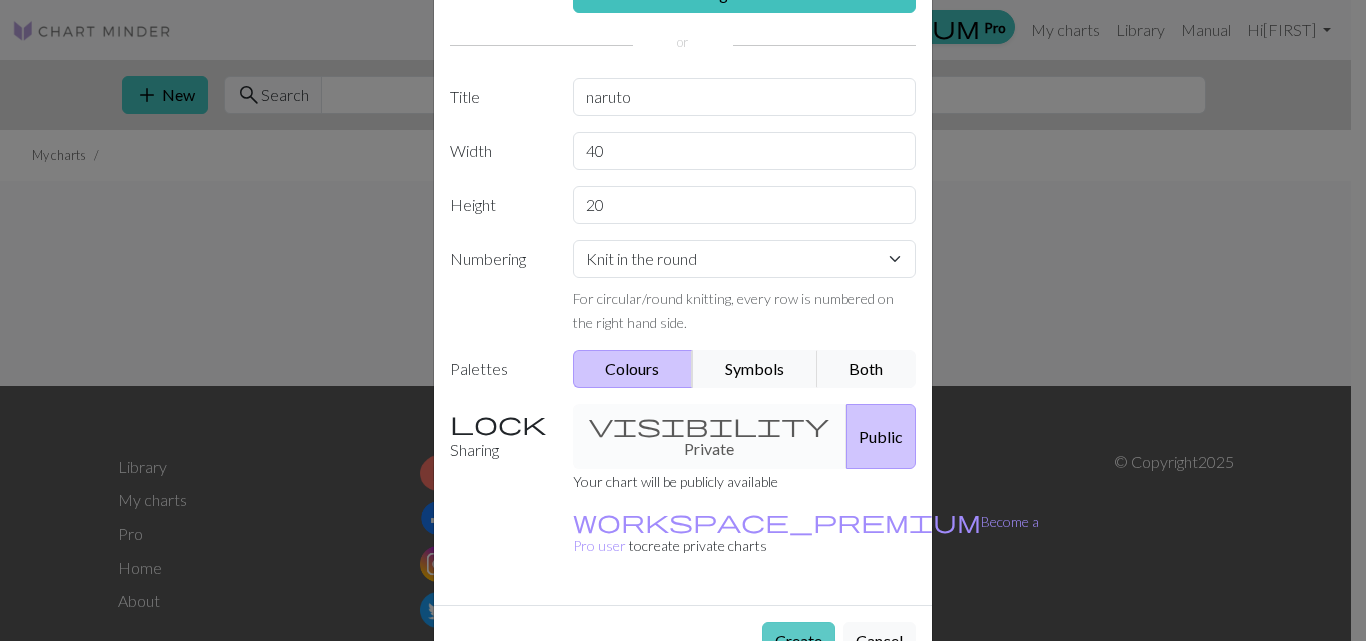 click on "Create" at bounding box center [798, 641] 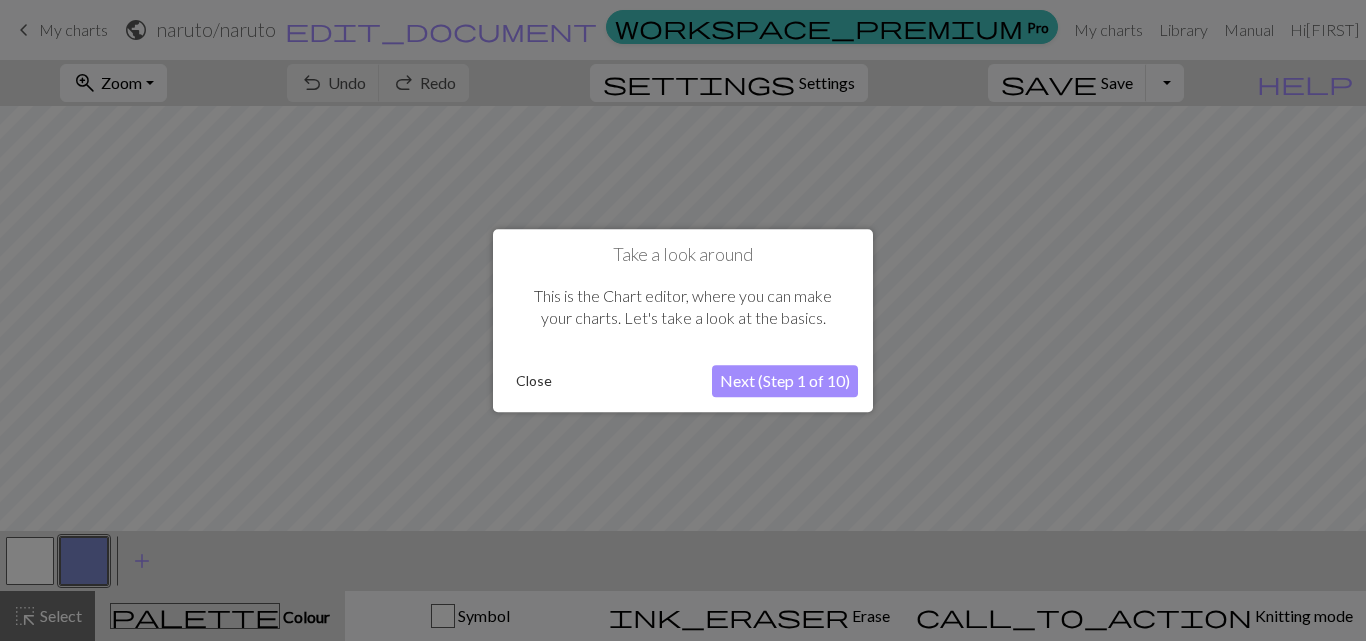 click on "Next (Step 1 of 10)" at bounding box center [785, 381] 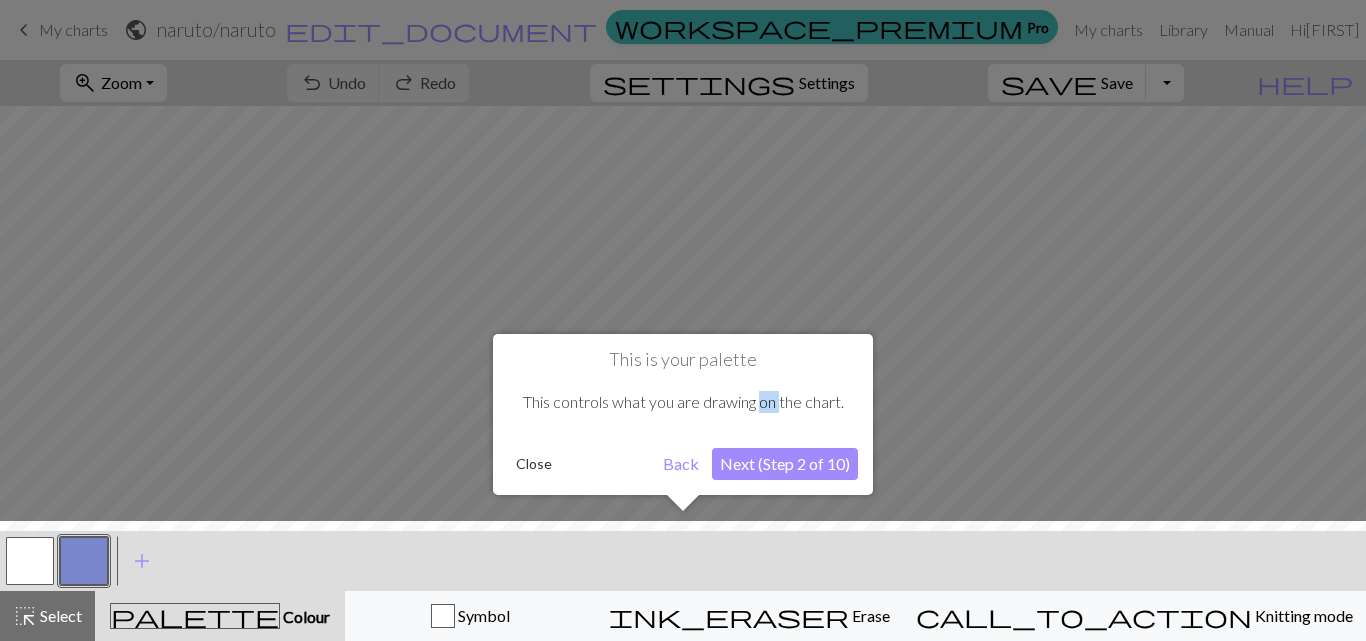 click on "This controls what you are drawing on the chart." at bounding box center [683, 402] 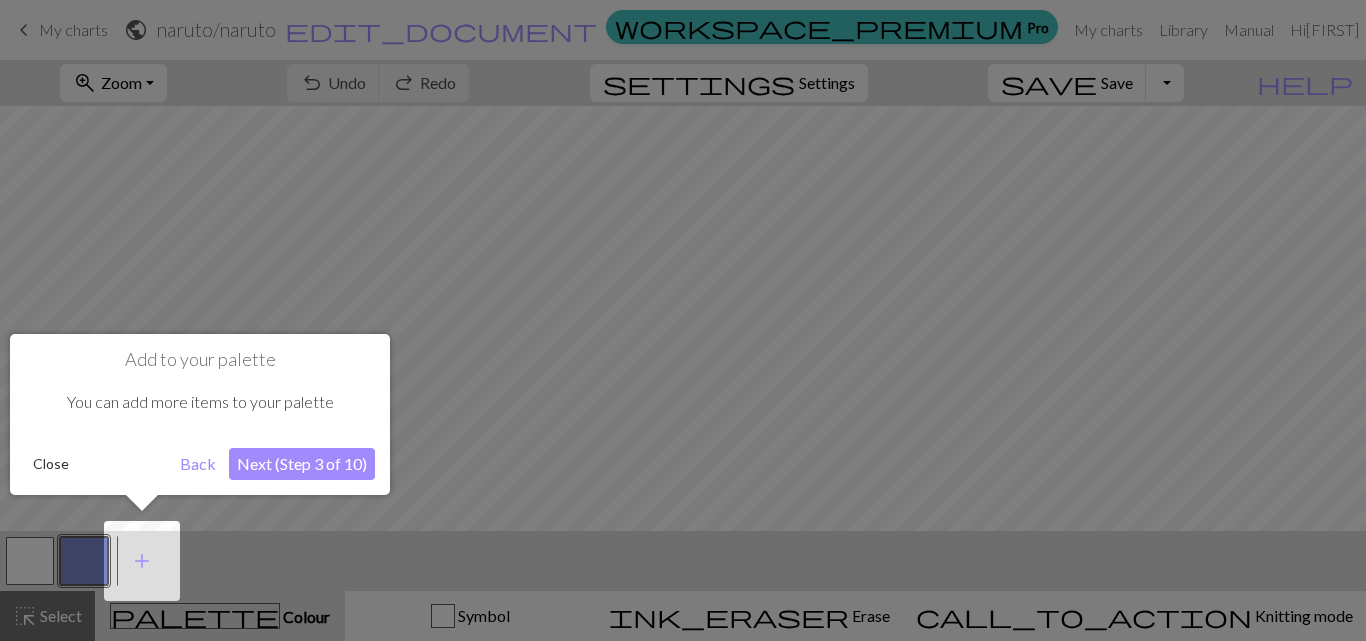 click at bounding box center (683, 320) 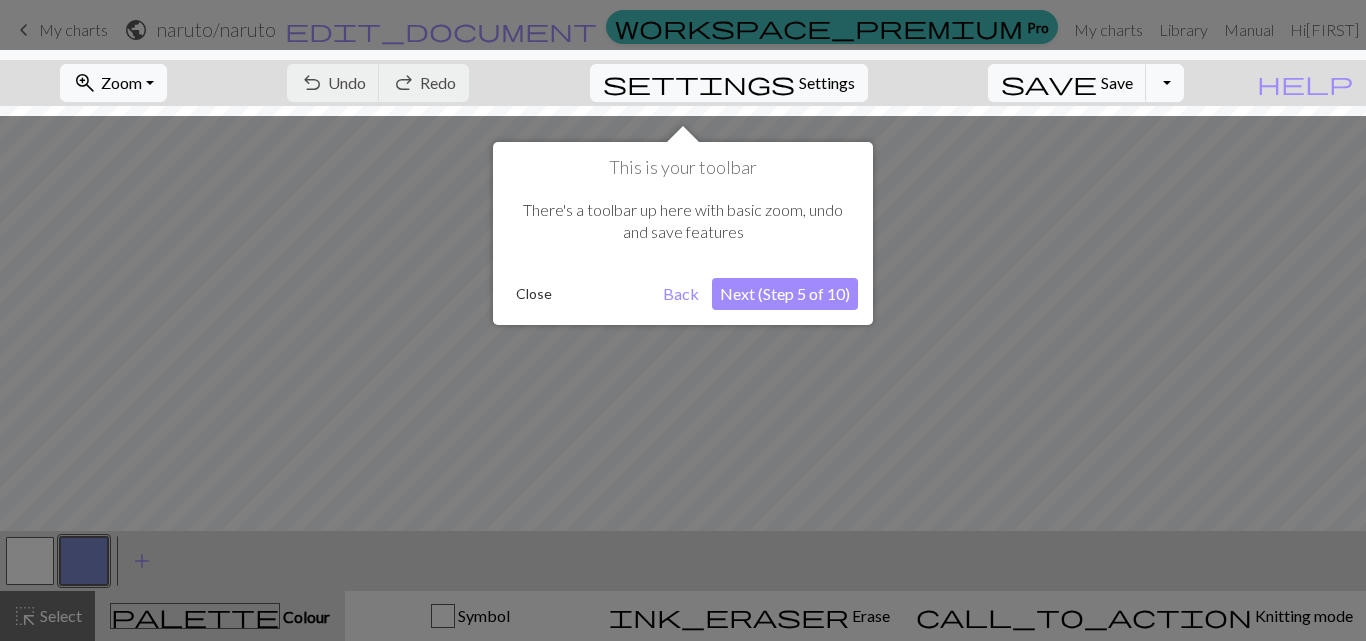 click at bounding box center [683, 320] 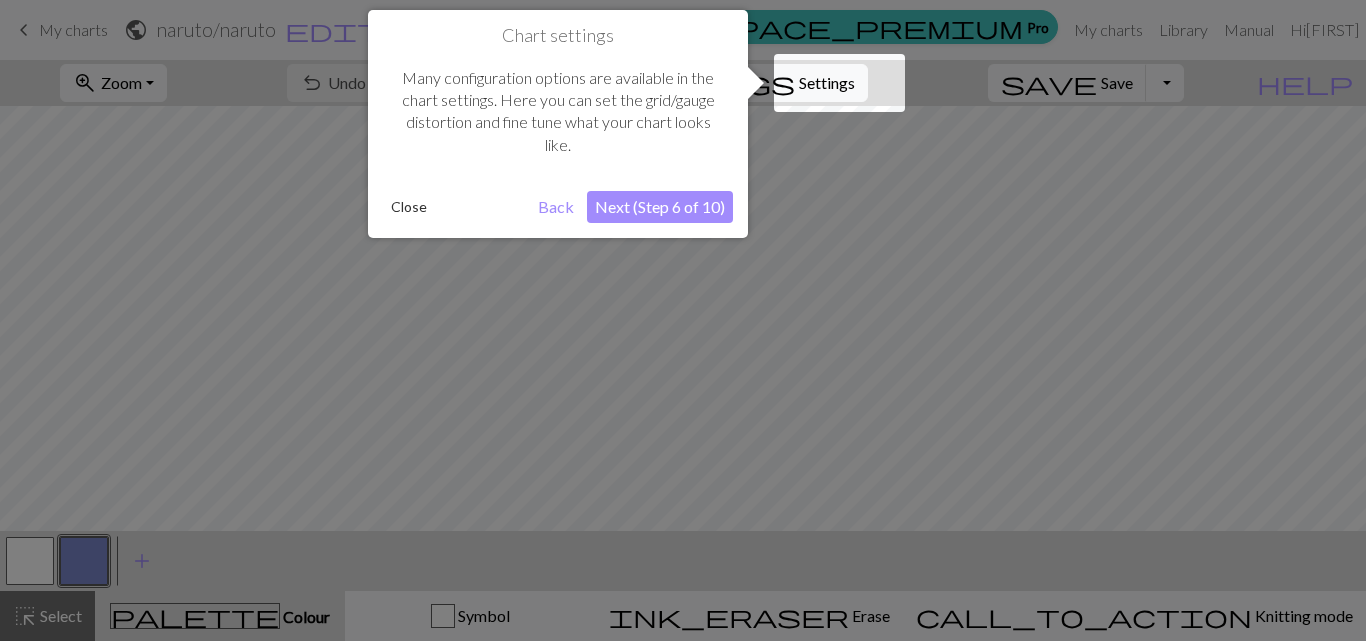 click on "Close" at bounding box center [409, 207] 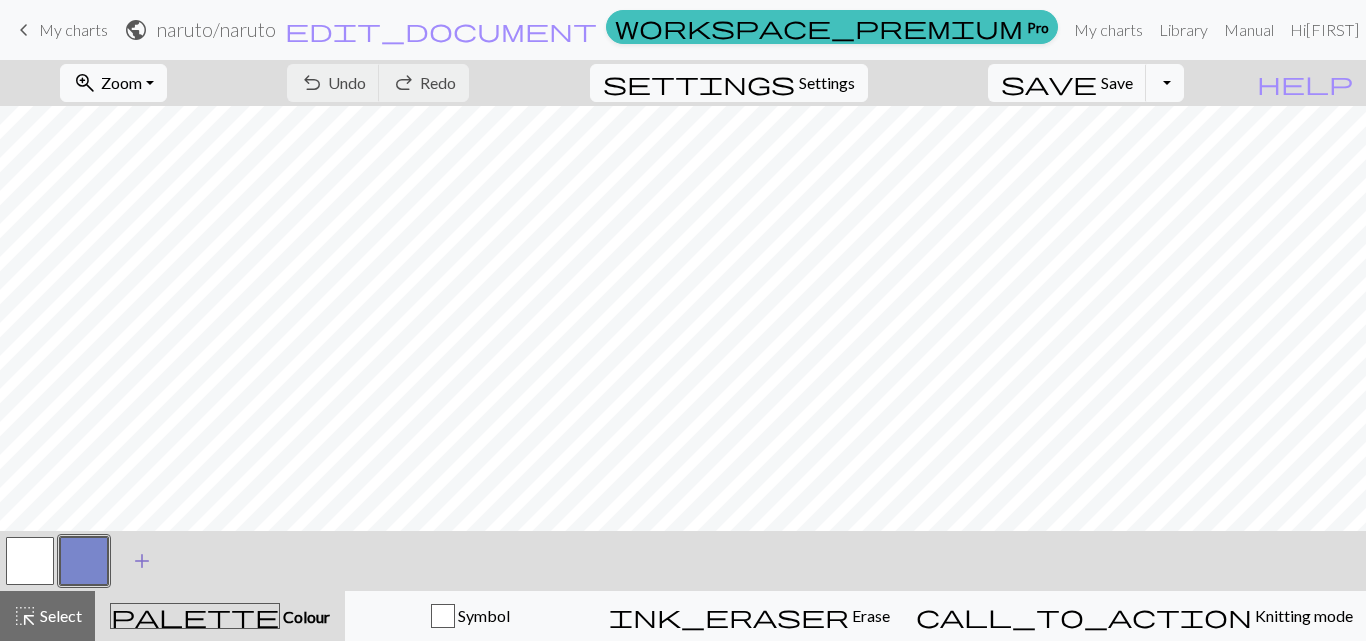 click on "add" at bounding box center (142, 561) 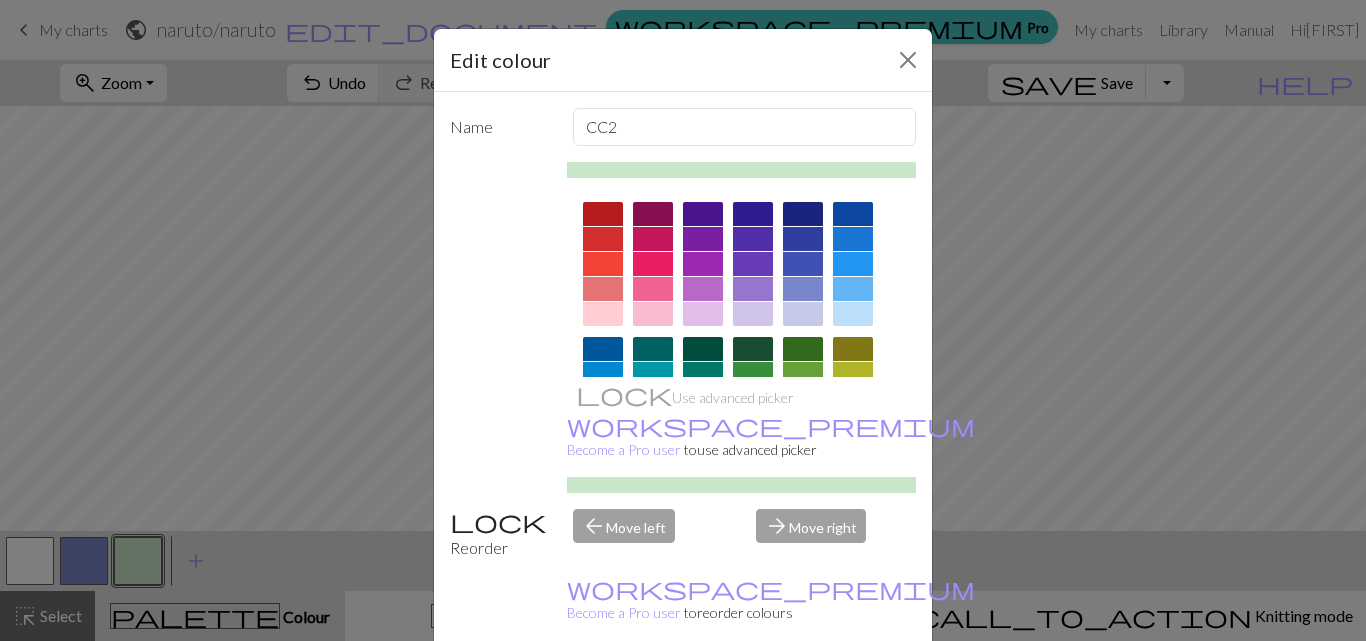 click at bounding box center (603, 214) 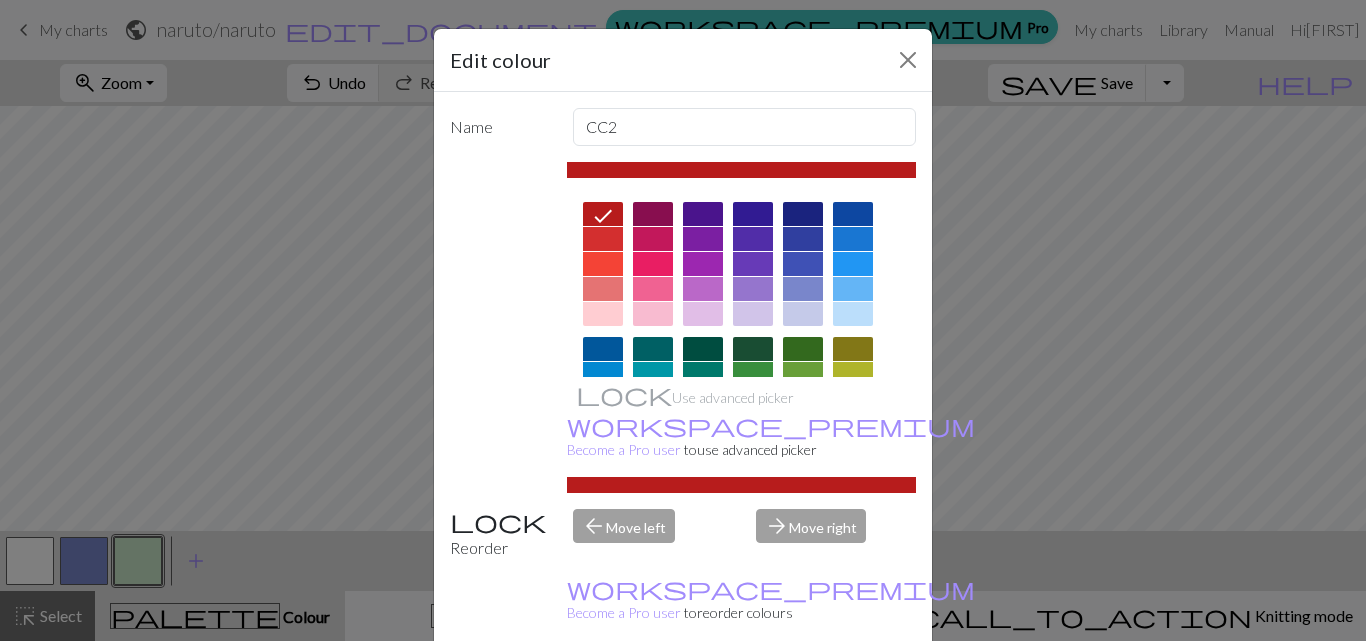 click on "Done" at bounding box center (803, 692) 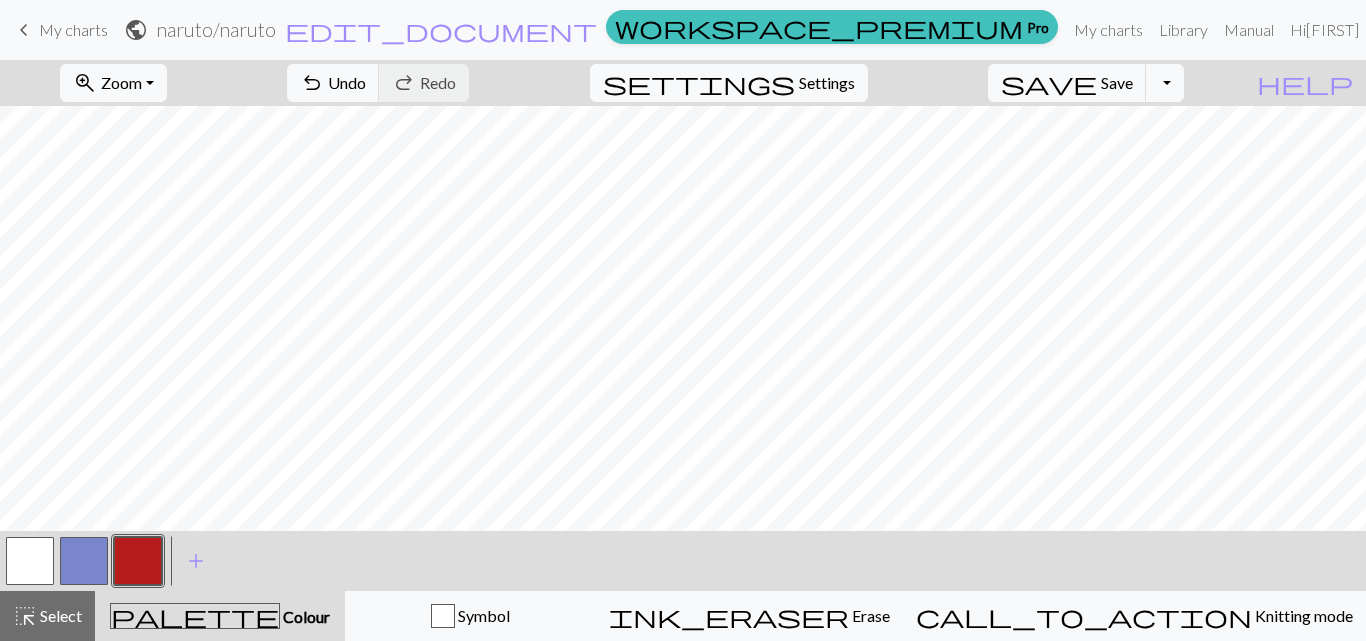 click at bounding box center [84, 561] 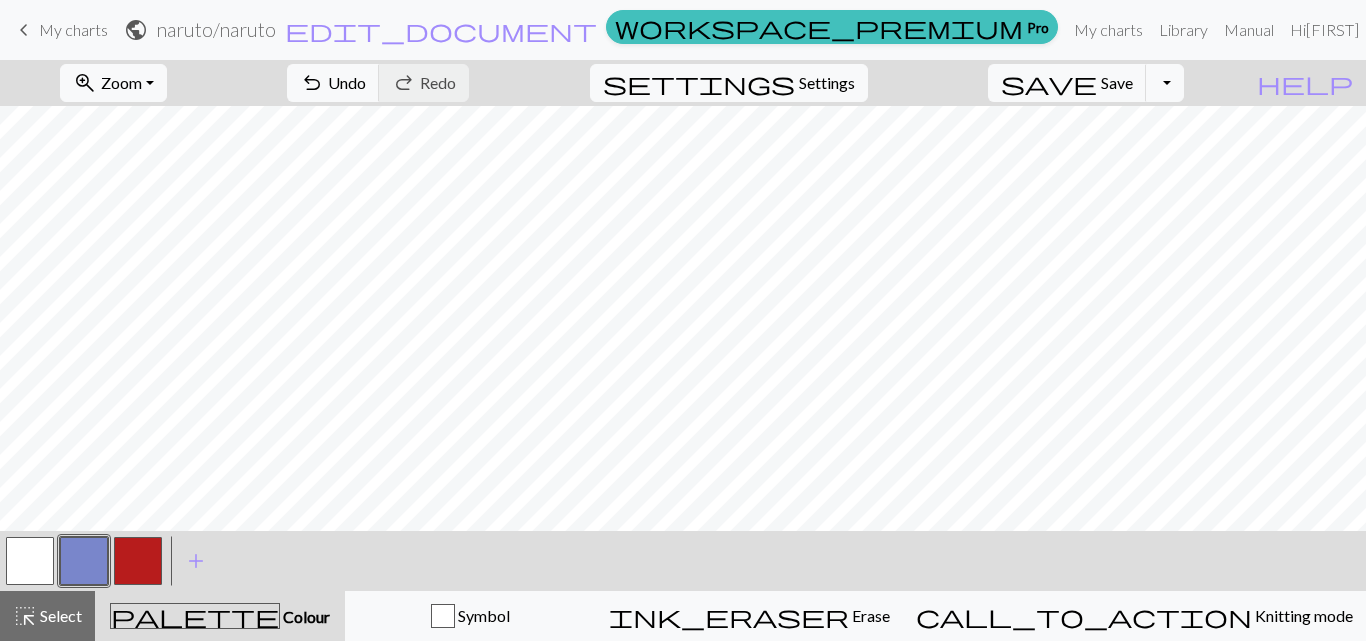 click at bounding box center (84, 561) 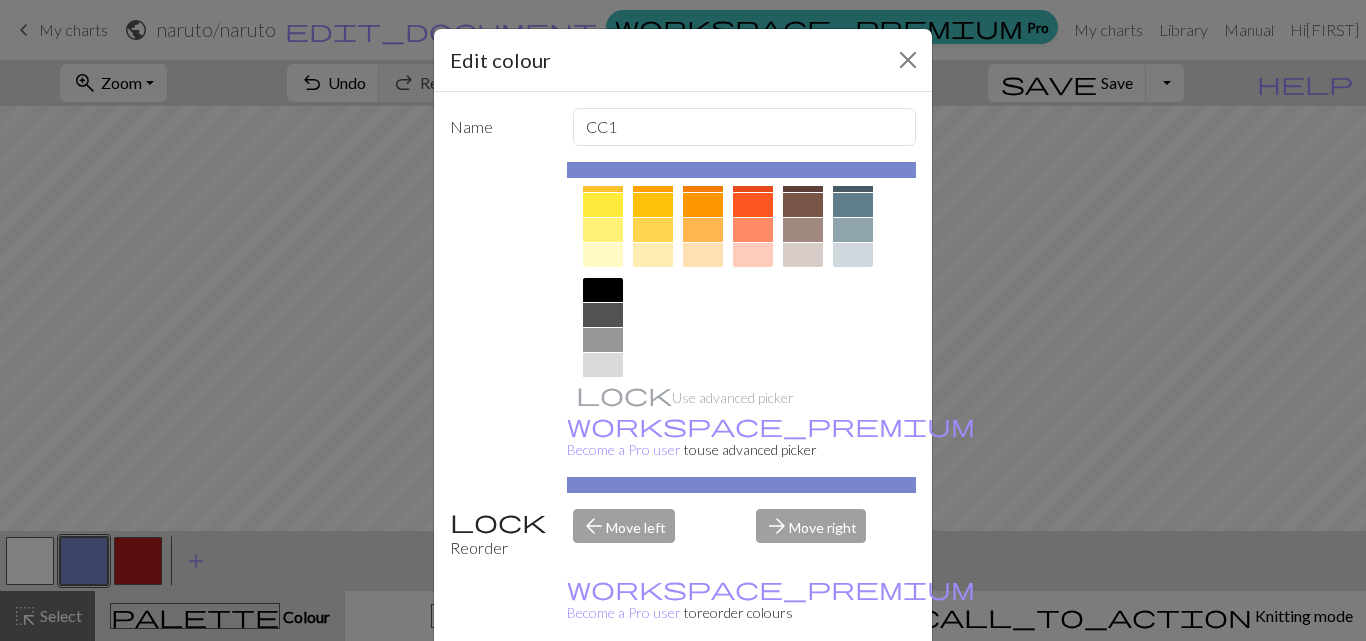 scroll, scrollTop: 341, scrollLeft: 0, axis: vertical 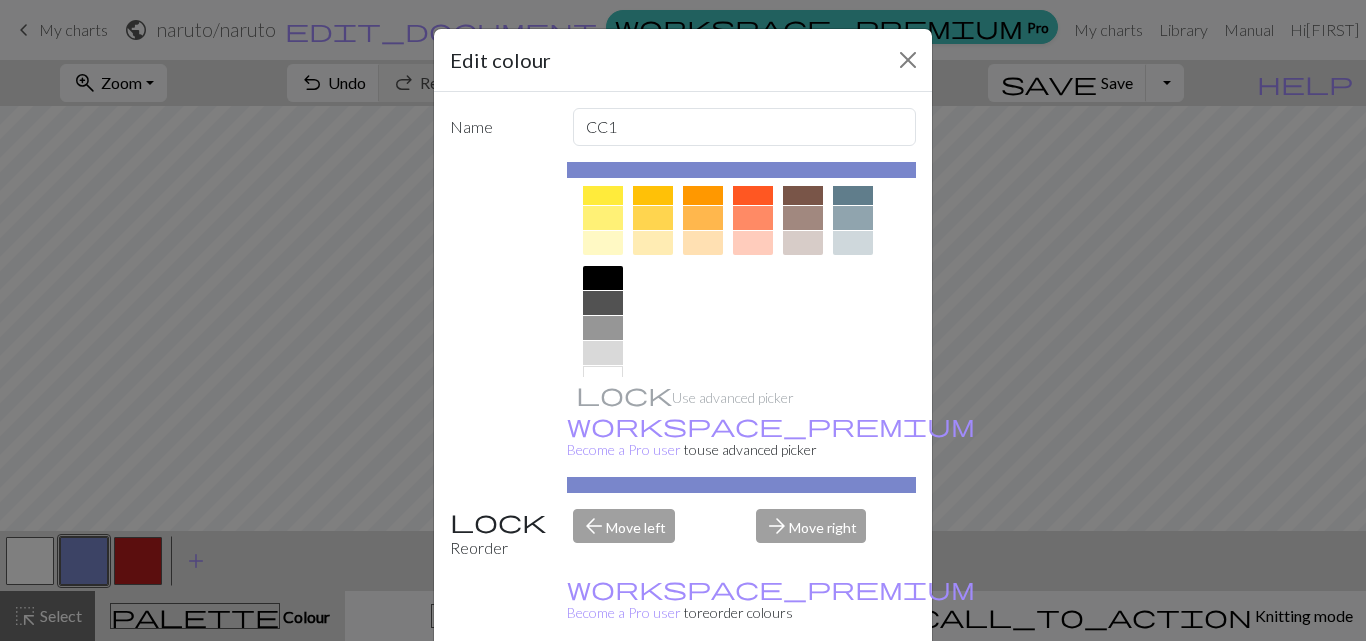 click at bounding box center (603, 278) 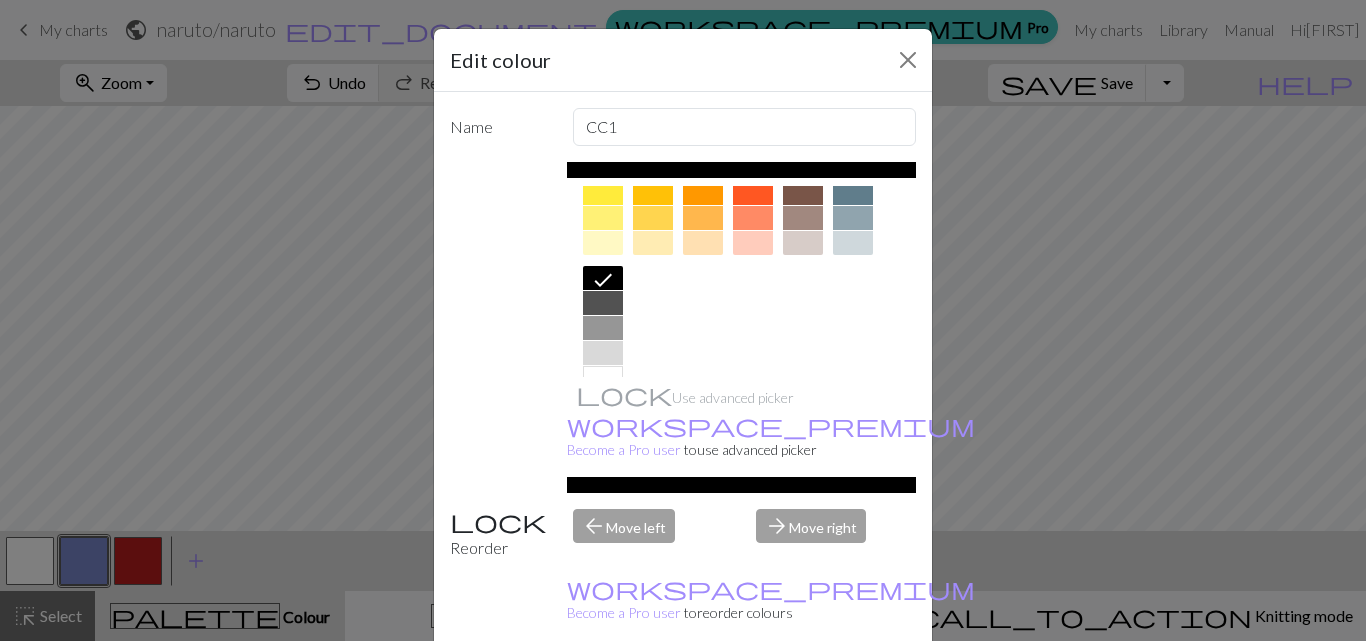 click on "Done" at bounding box center [803, 692] 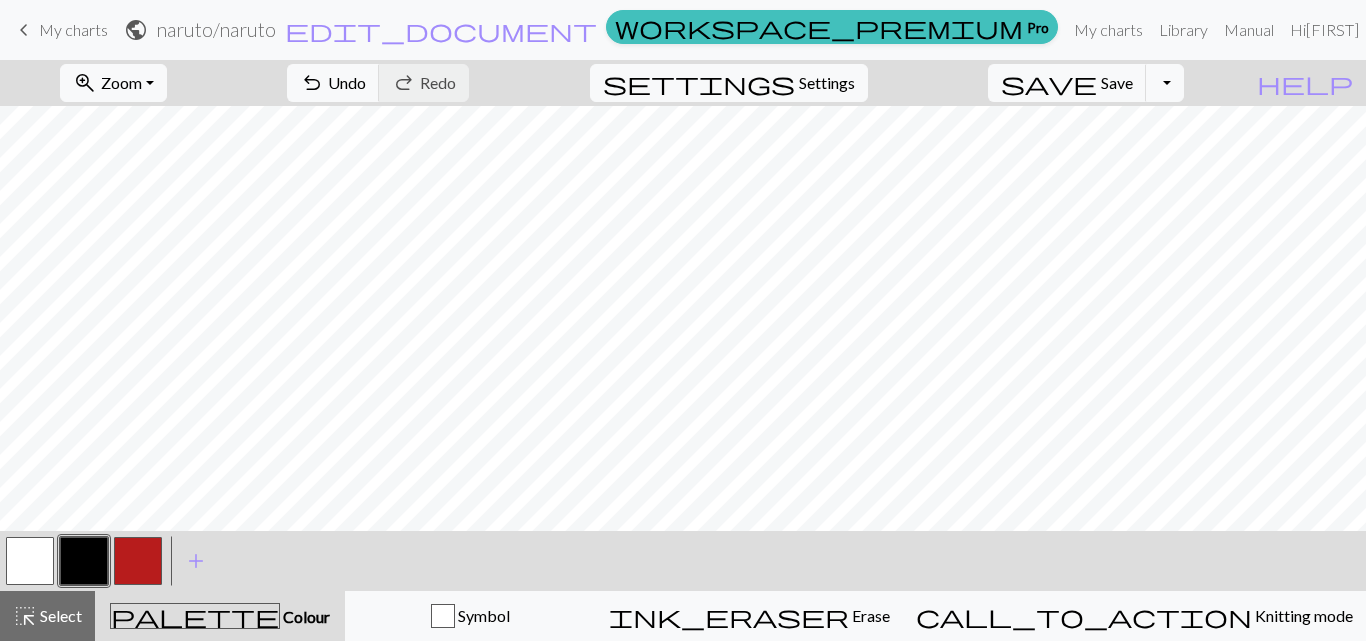 click at bounding box center (30, 561) 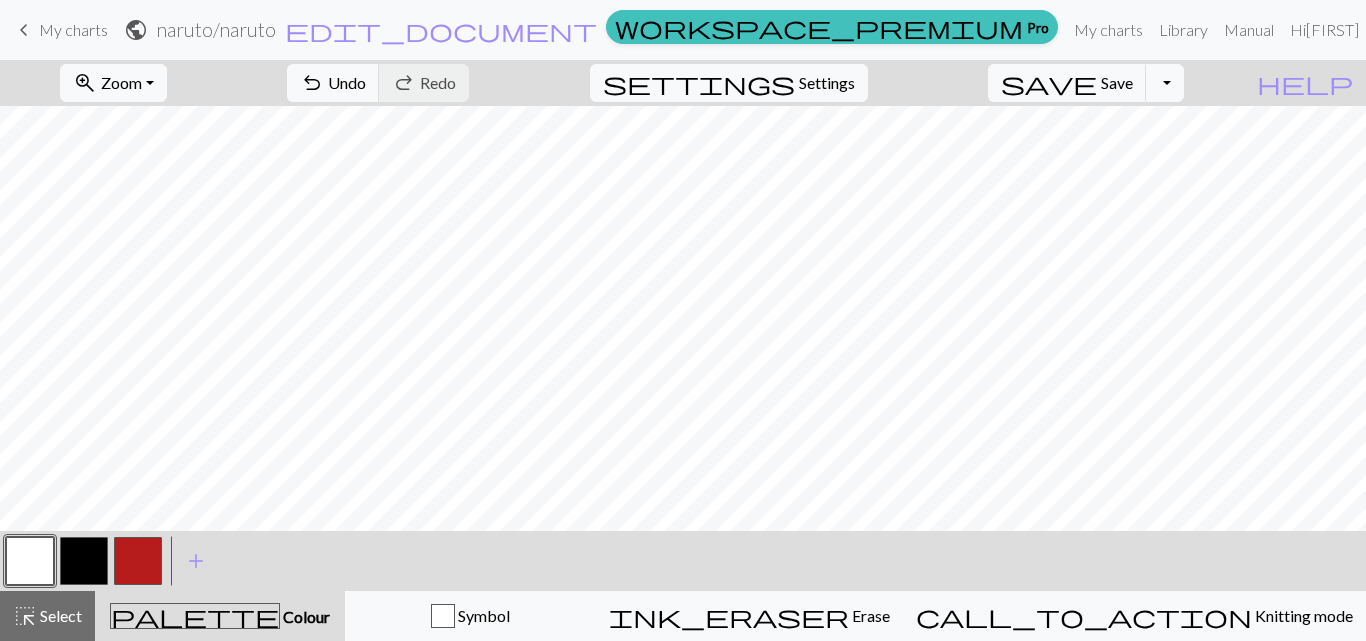 click at bounding box center (84, 561) 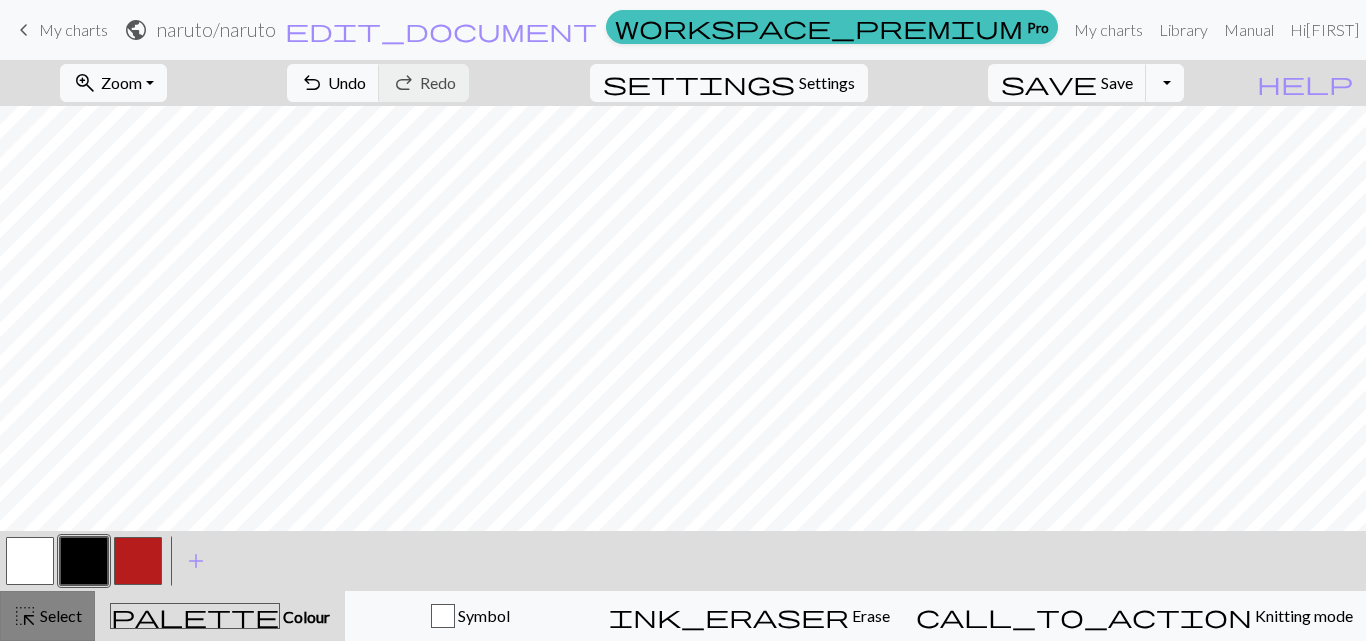 click on "Select" at bounding box center (59, 615) 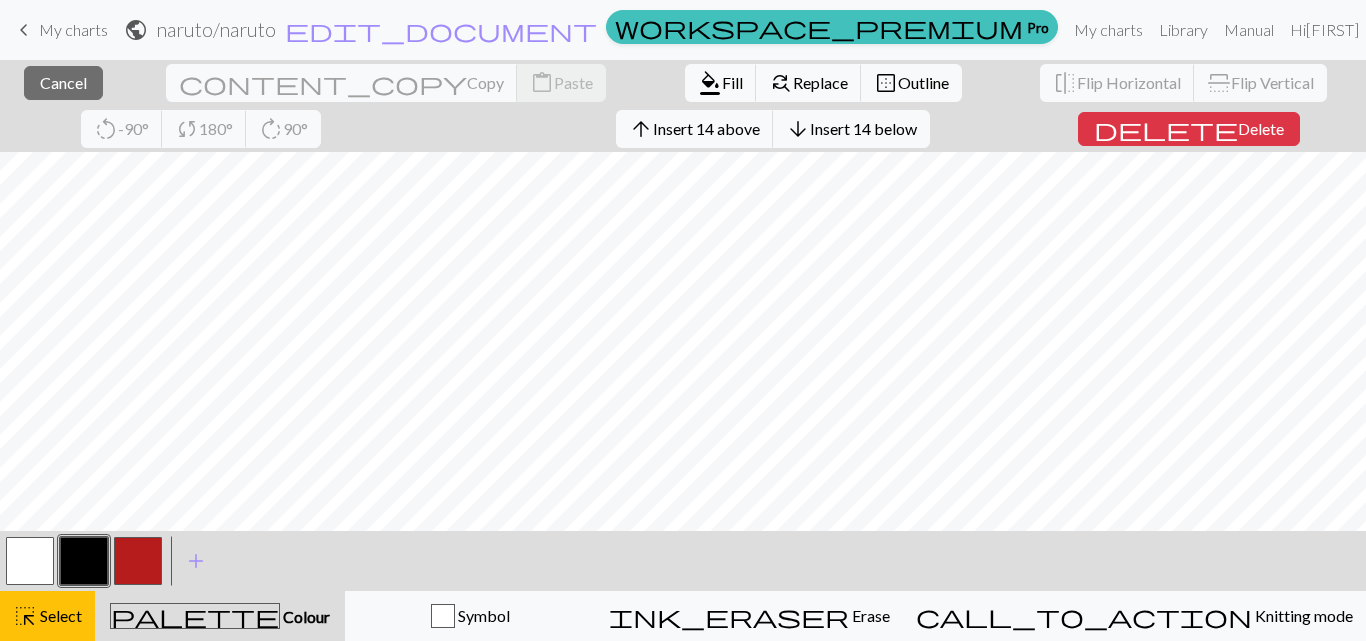 click at bounding box center [84, 561] 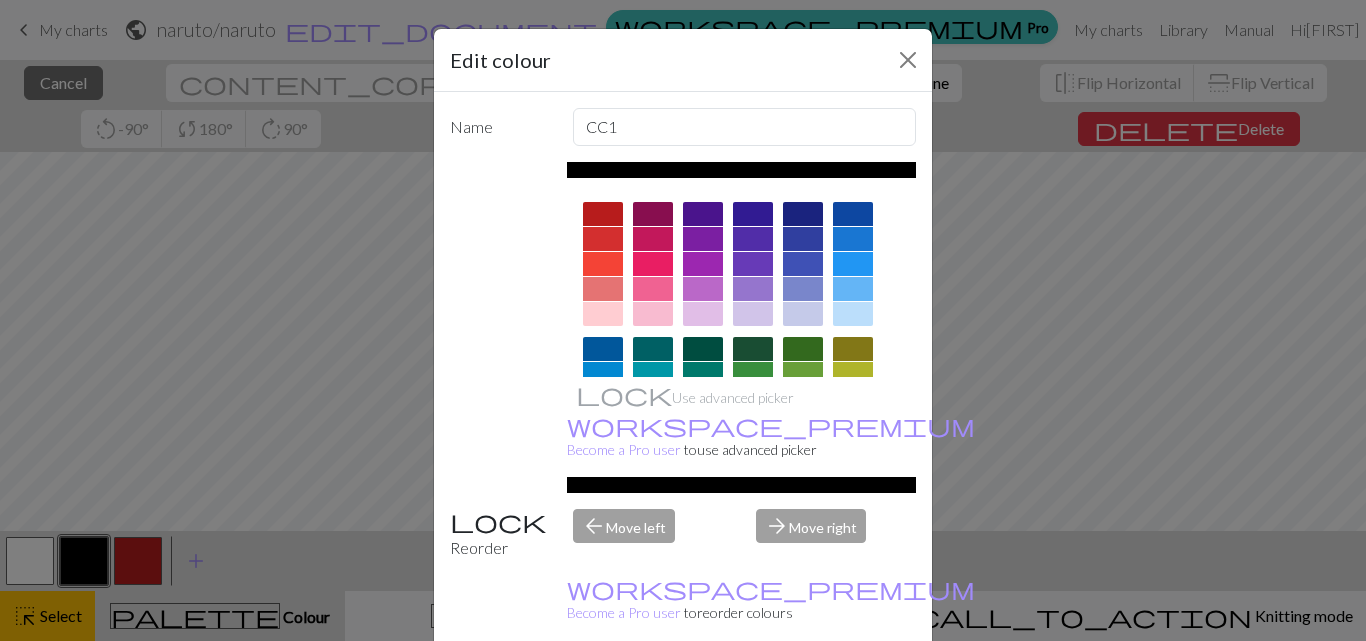 scroll, scrollTop: 50, scrollLeft: 0, axis: vertical 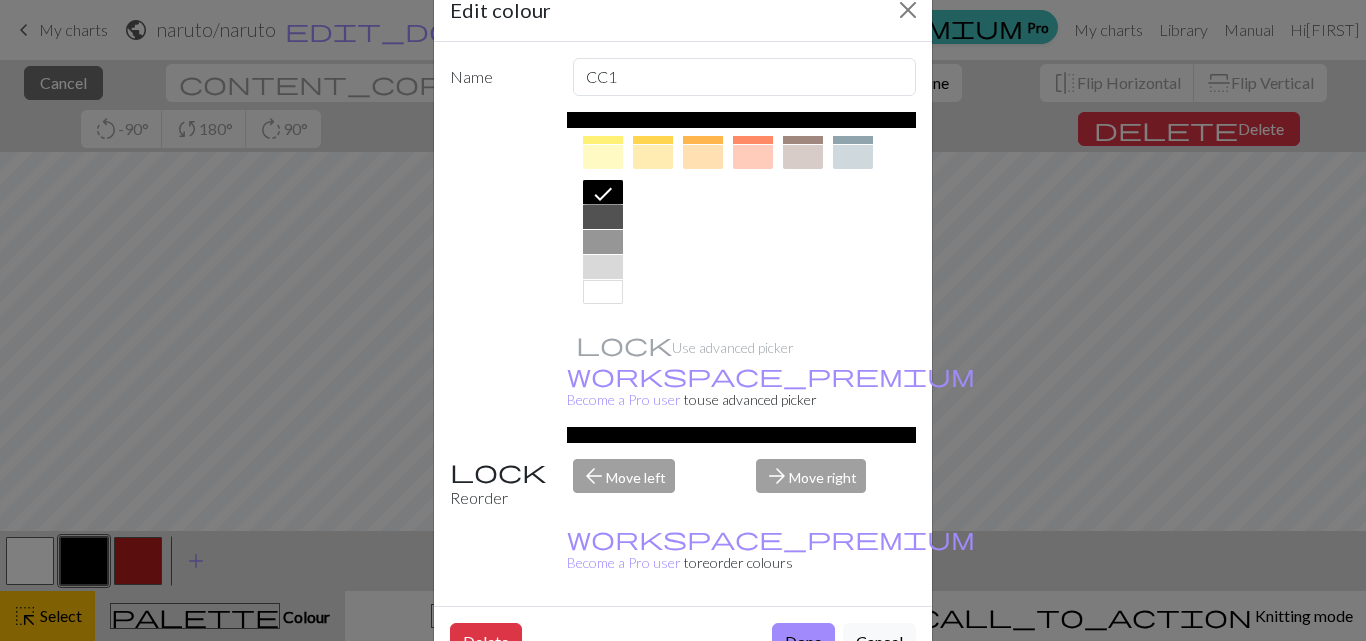 click 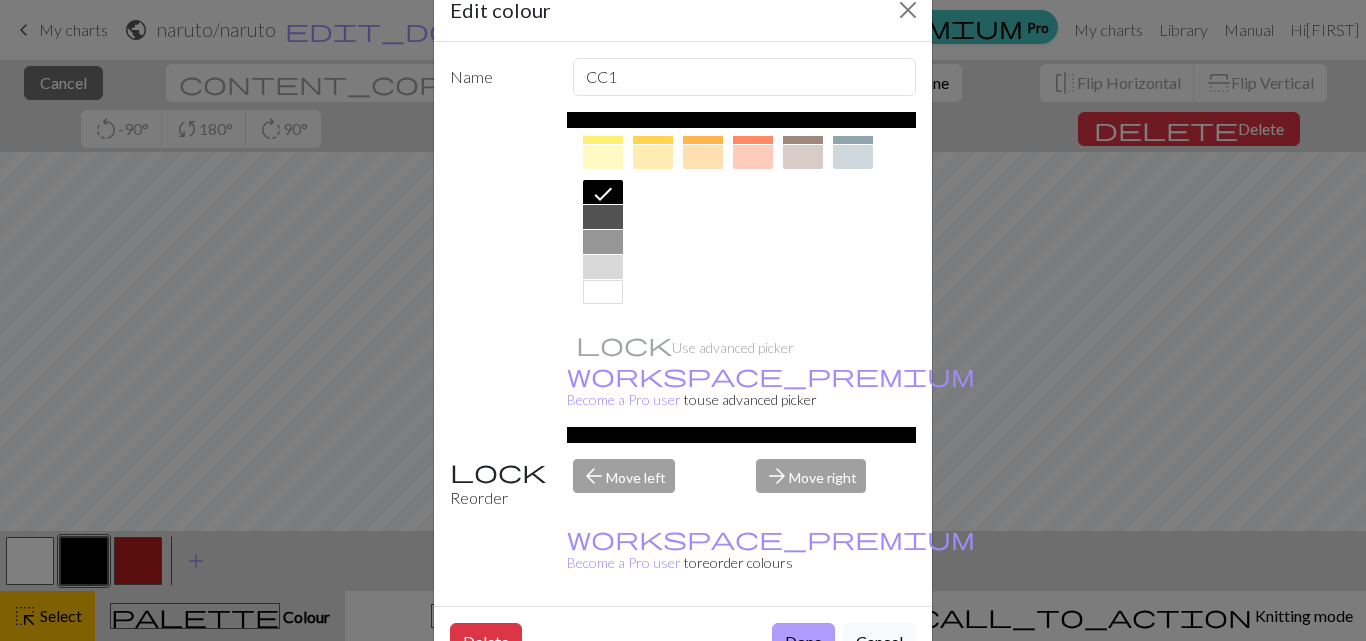 click on "Done" at bounding box center [803, 642] 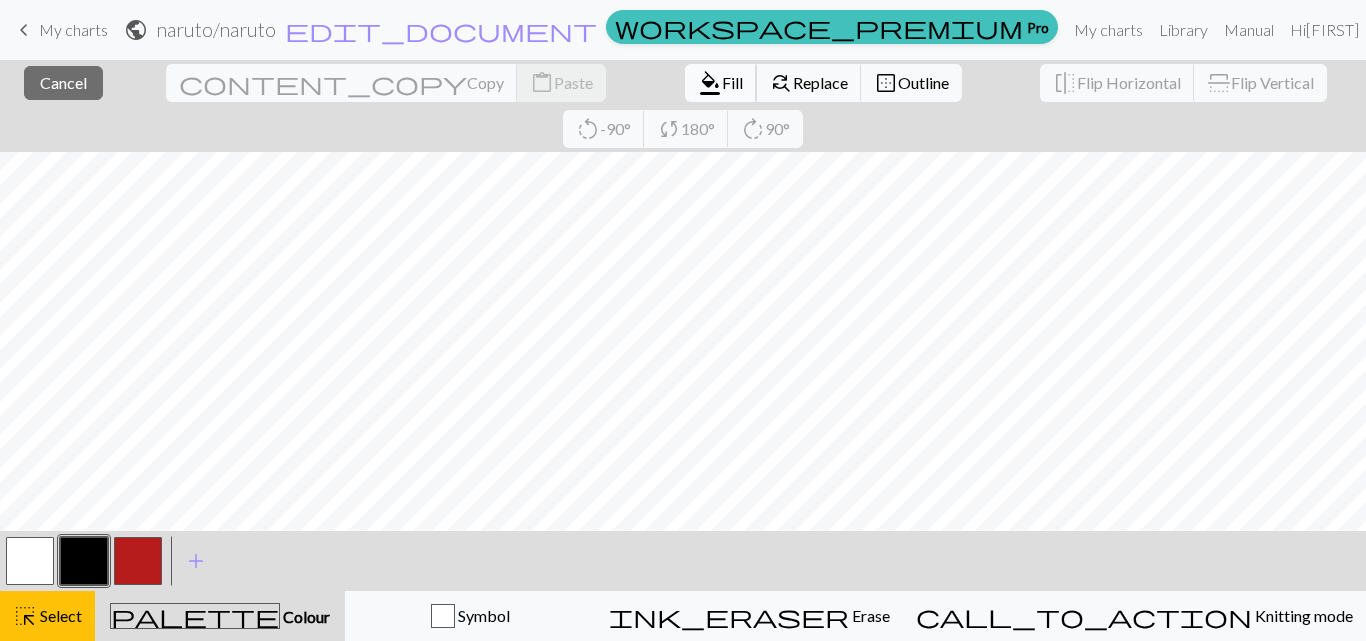 click on "format_color_fill" at bounding box center (710, 83) 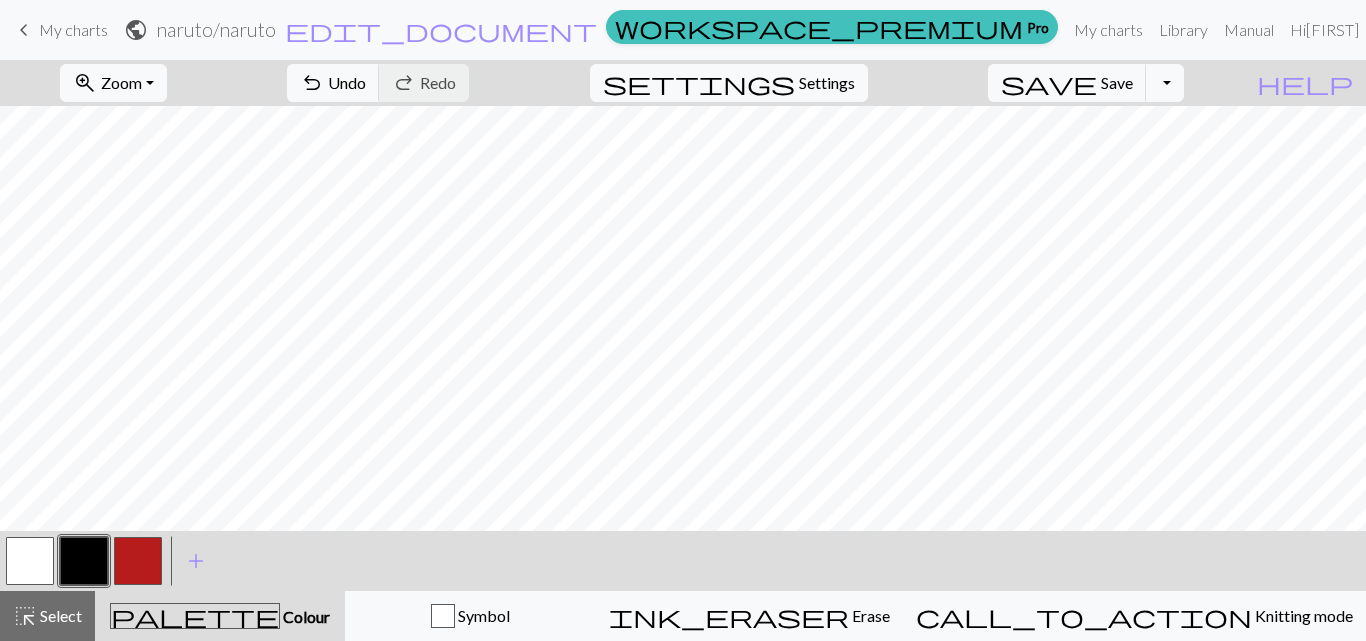 click at bounding box center [30, 561] 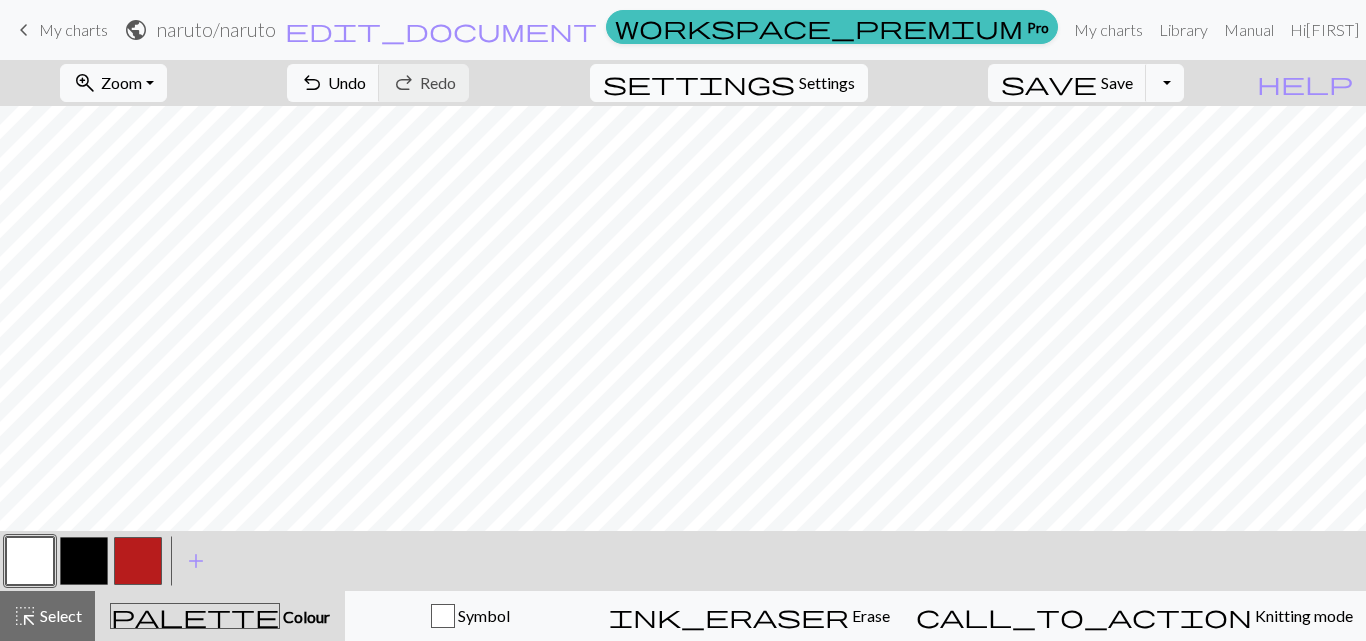 click on "Settings" at bounding box center (827, 83) 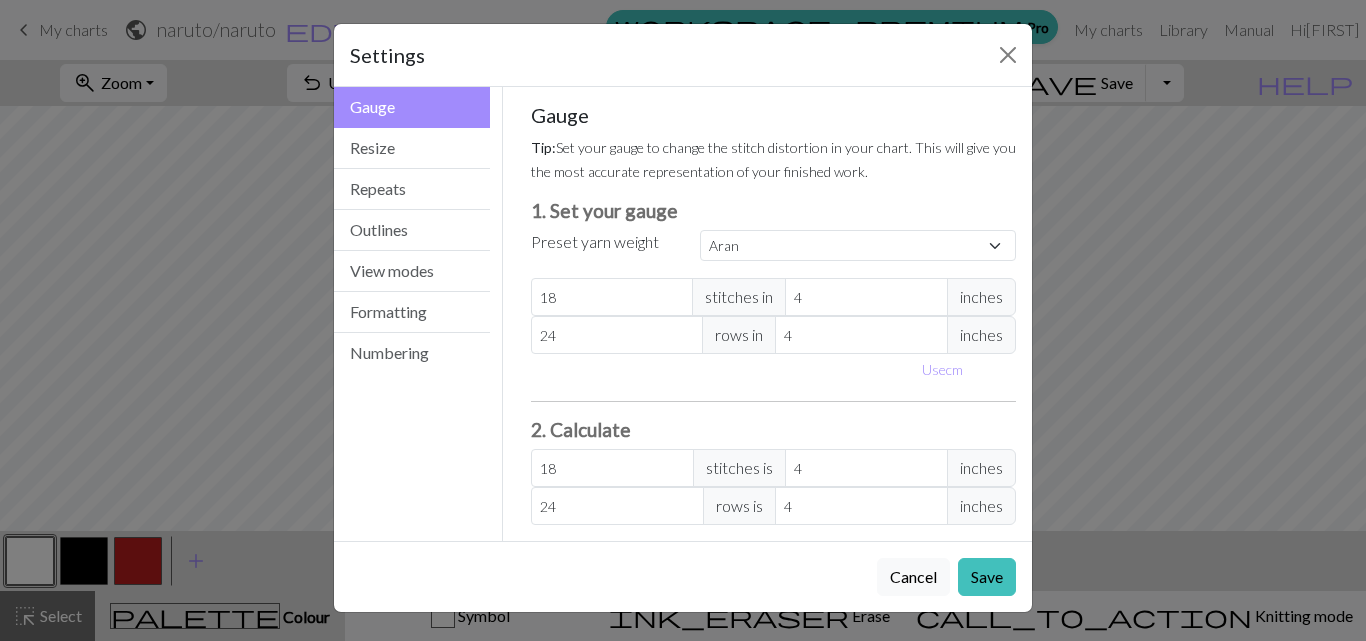 scroll, scrollTop: 0, scrollLeft: 0, axis: both 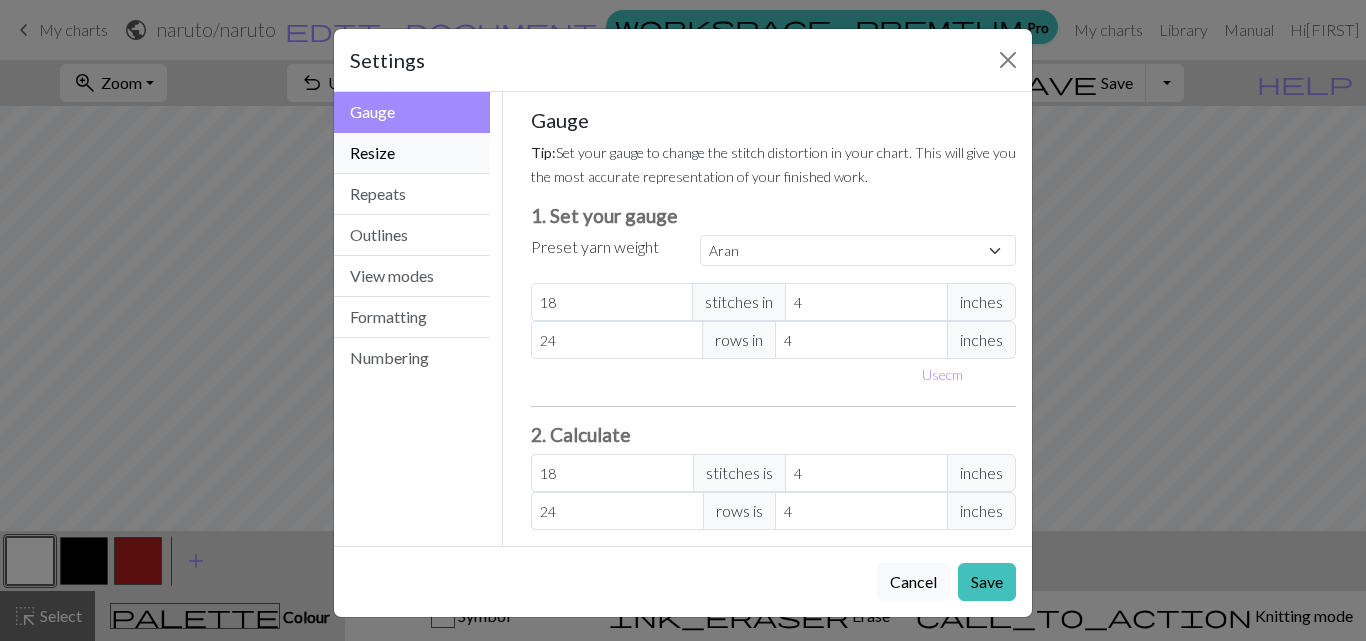 click on "Resize" at bounding box center [412, 153] 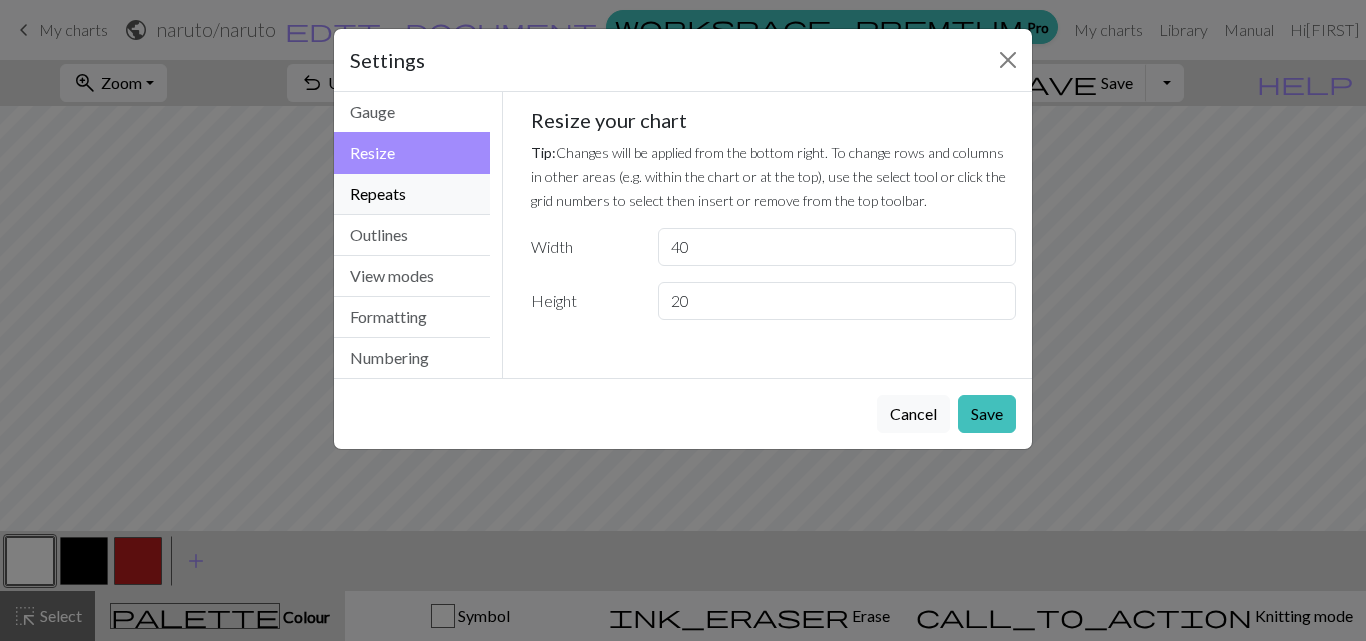 click on "Repeats" at bounding box center (412, 194) 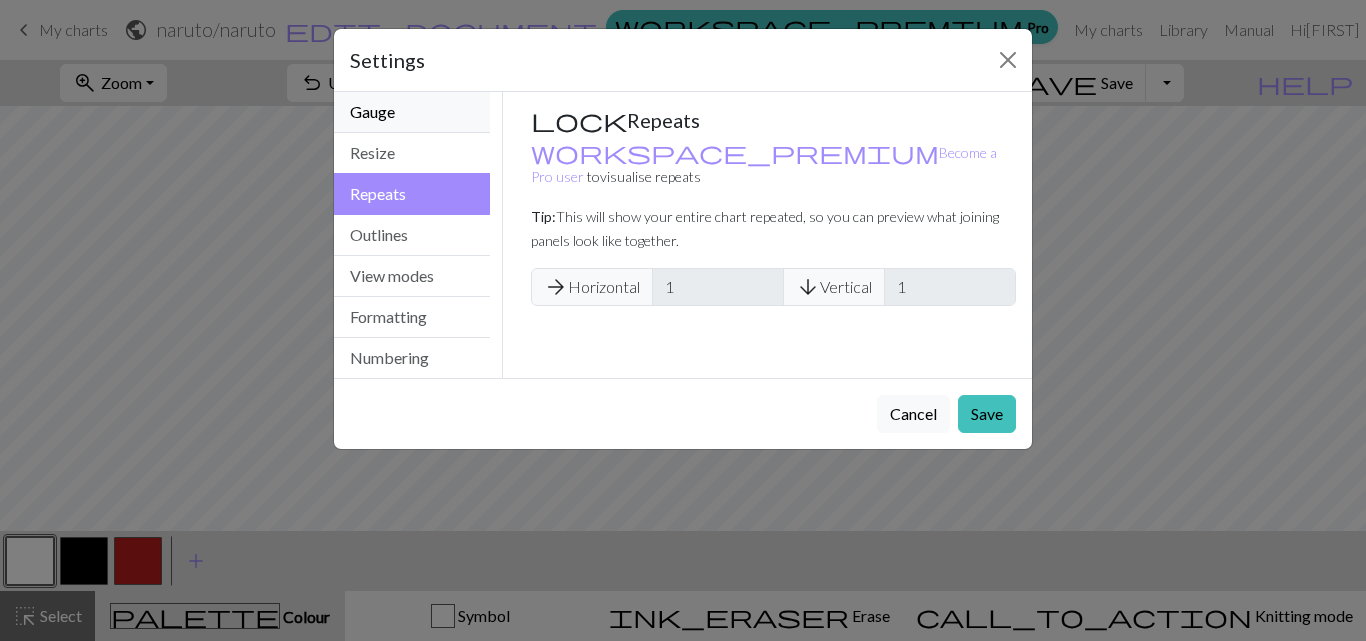 click on "Gauge" at bounding box center (412, 112) 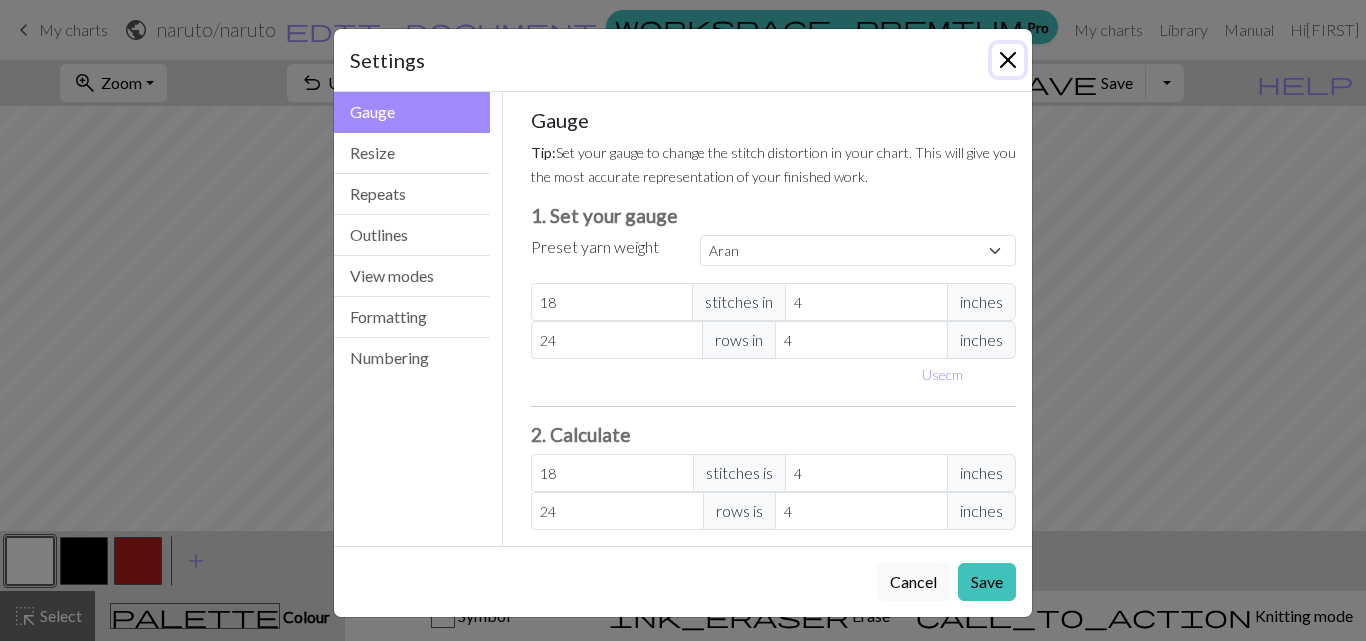 click at bounding box center [1008, 60] 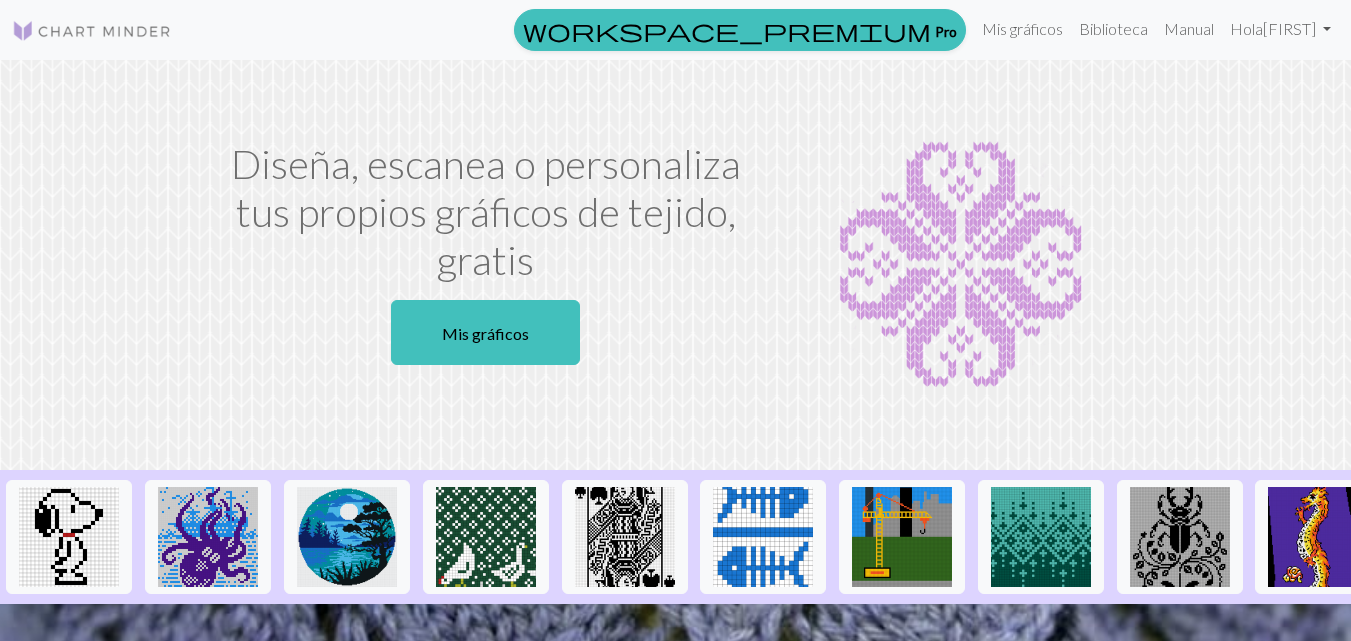 scroll, scrollTop: 0, scrollLeft: 0, axis: both 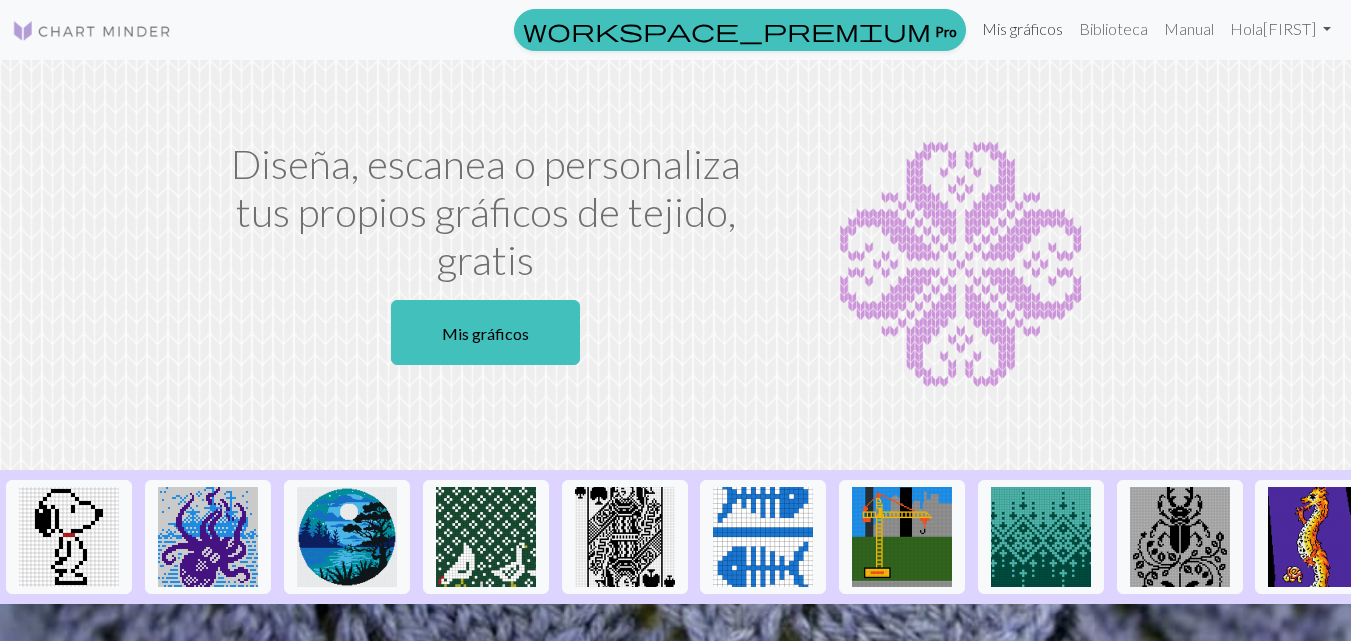 click on "Mis gráficos" at bounding box center (1022, 28) 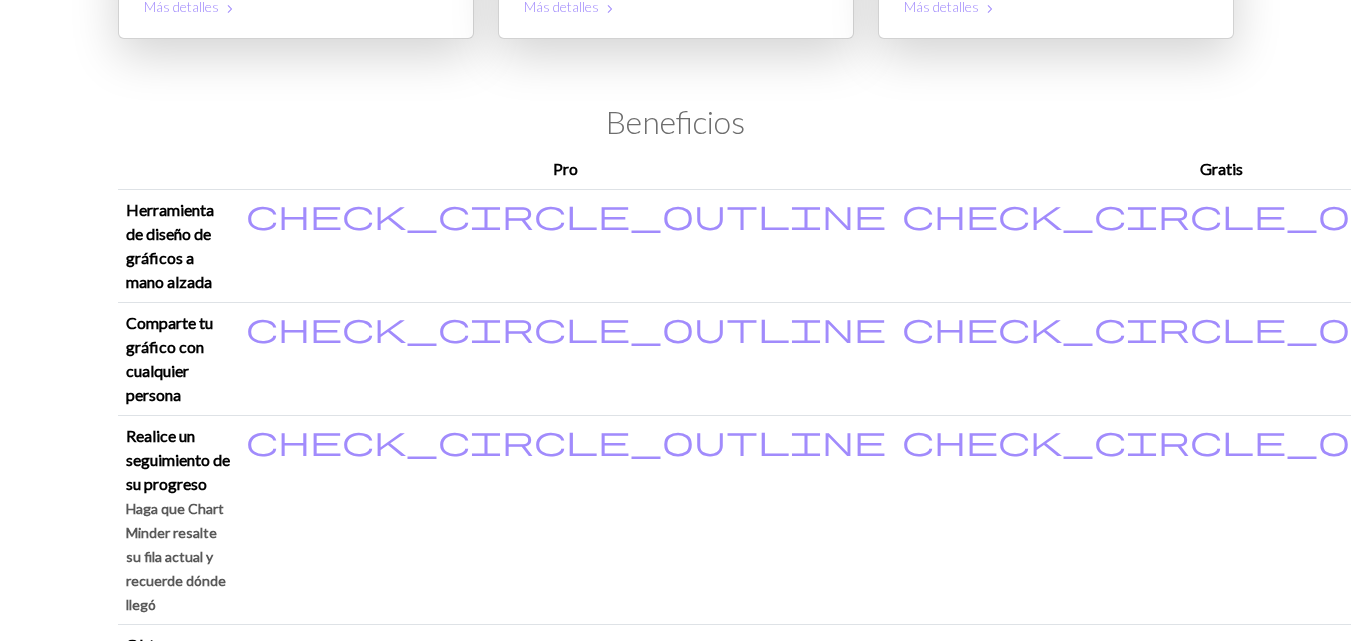 scroll, scrollTop: 0, scrollLeft: 0, axis: both 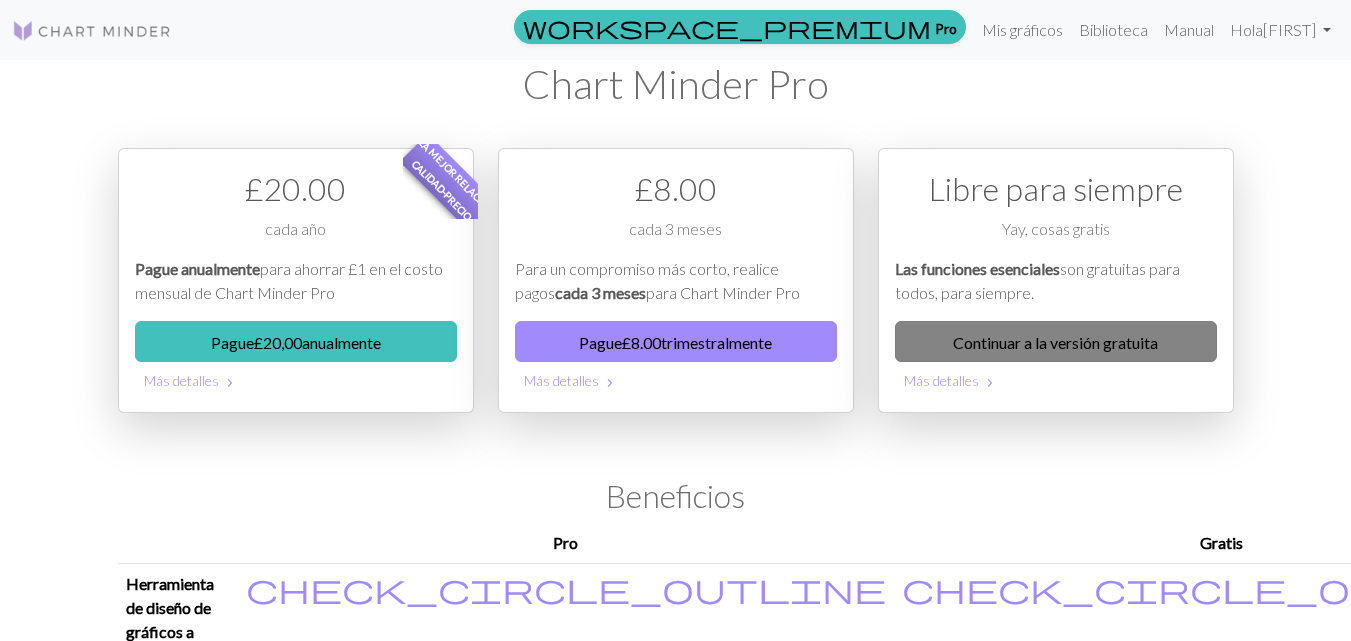 click on "Continuar a la versión gratuita" at bounding box center (1055, 342) 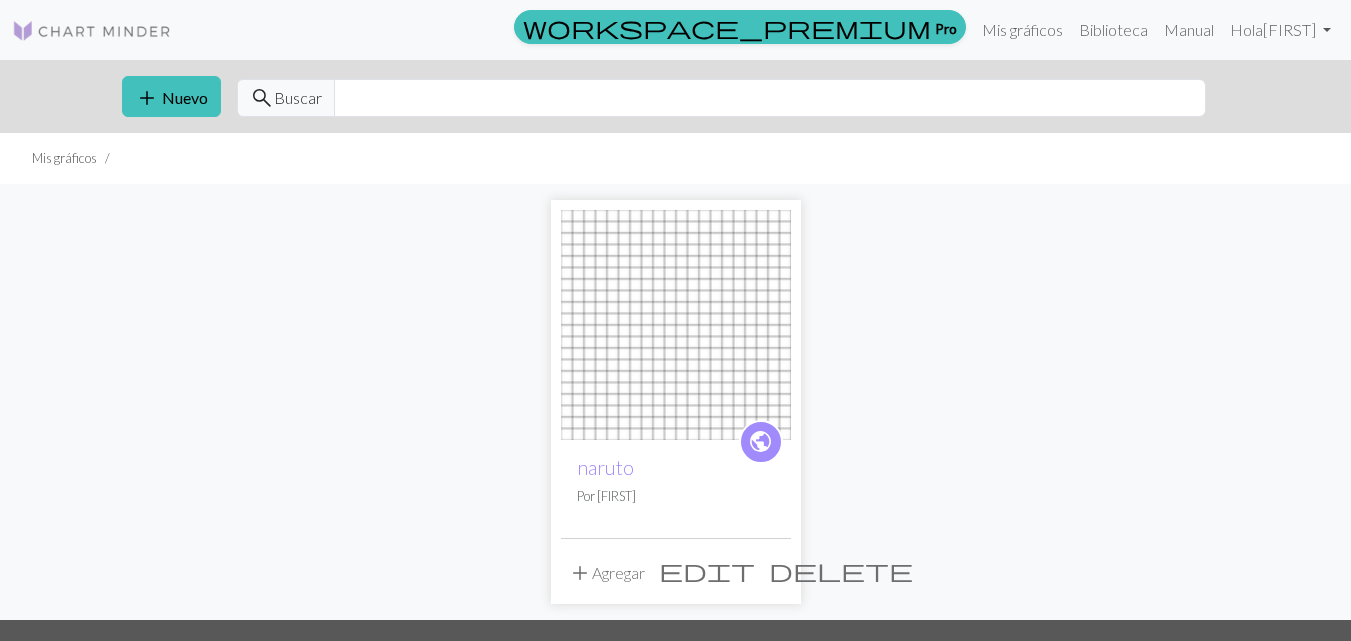 click on "public" at bounding box center [761, 442] 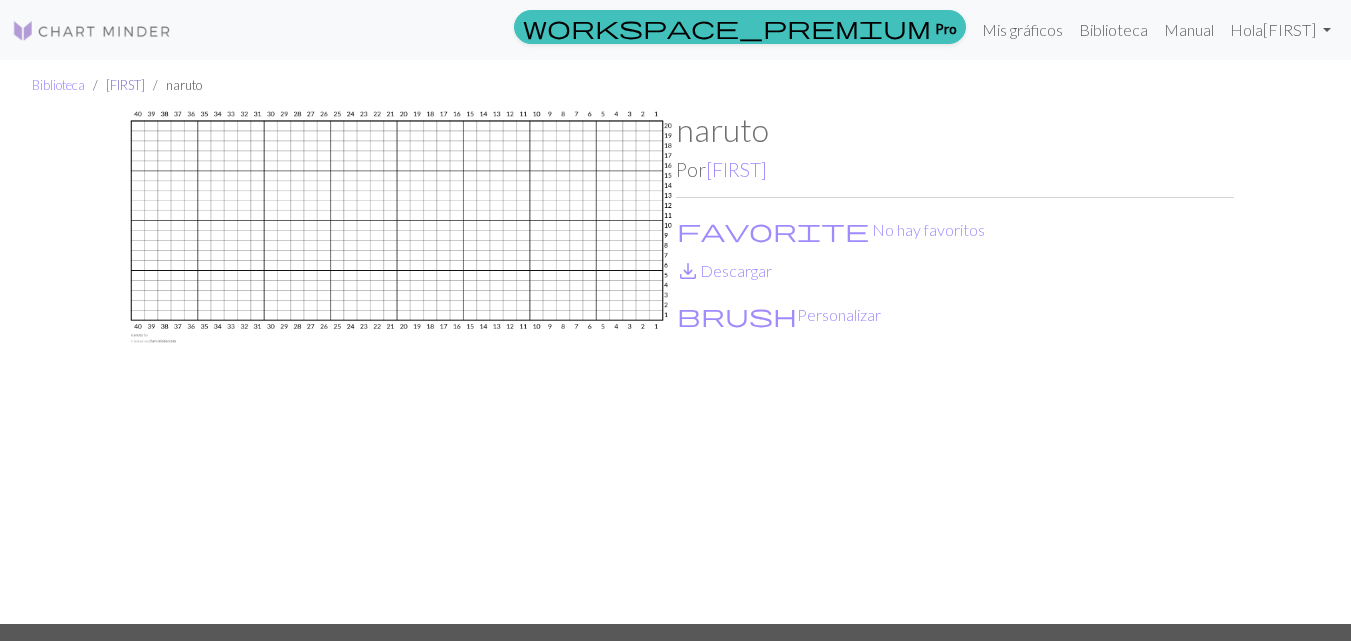 click on "[FIRST]" at bounding box center [125, 85] 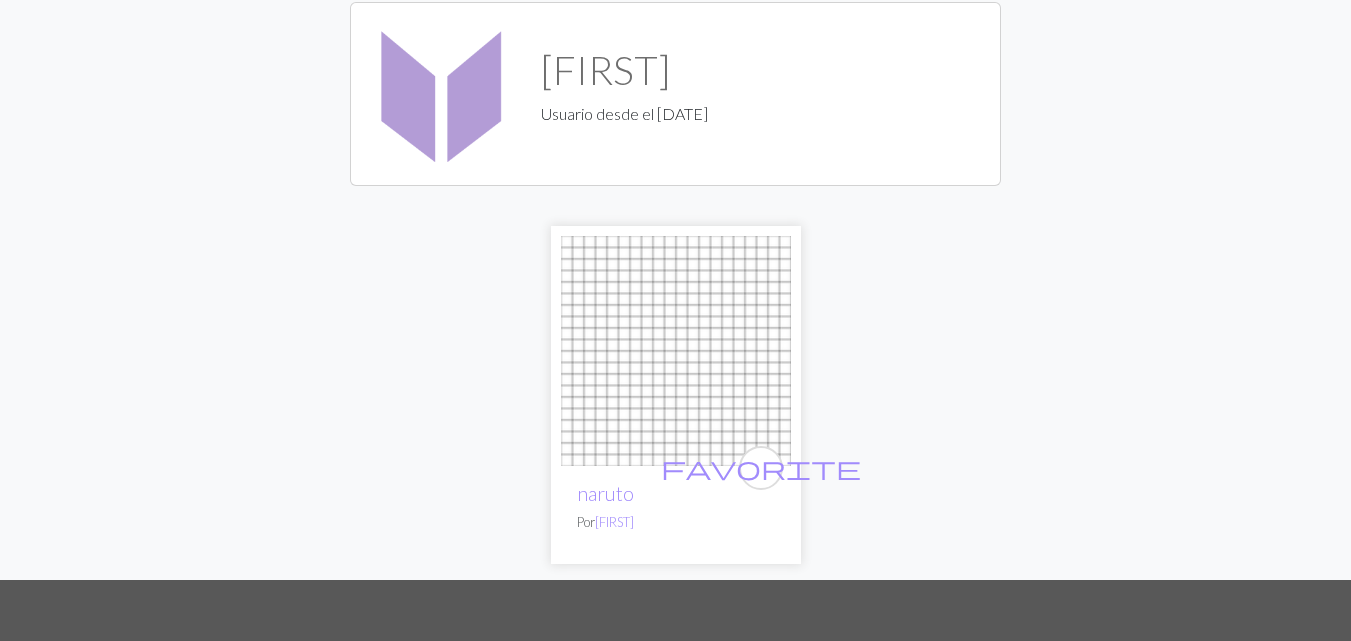 scroll, scrollTop: 0, scrollLeft: 0, axis: both 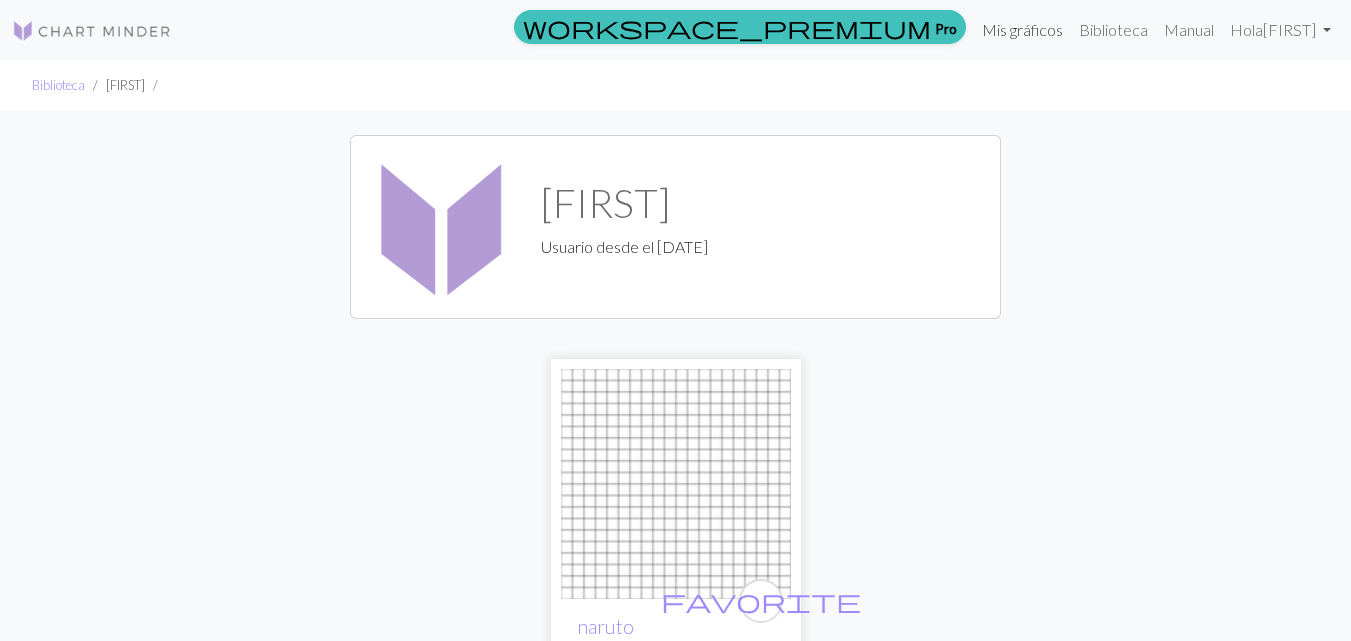 click on "Mis gráficos" at bounding box center (1022, 29) 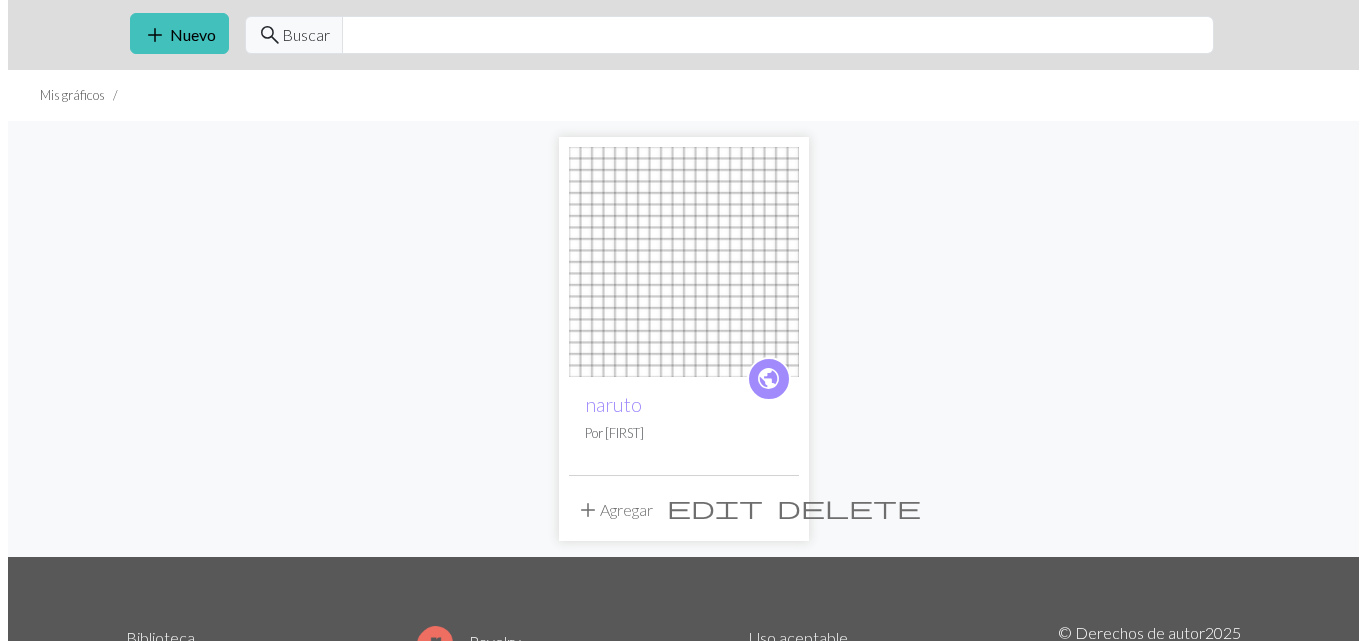 scroll, scrollTop: 64, scrollLeft: 0, axis: vertical 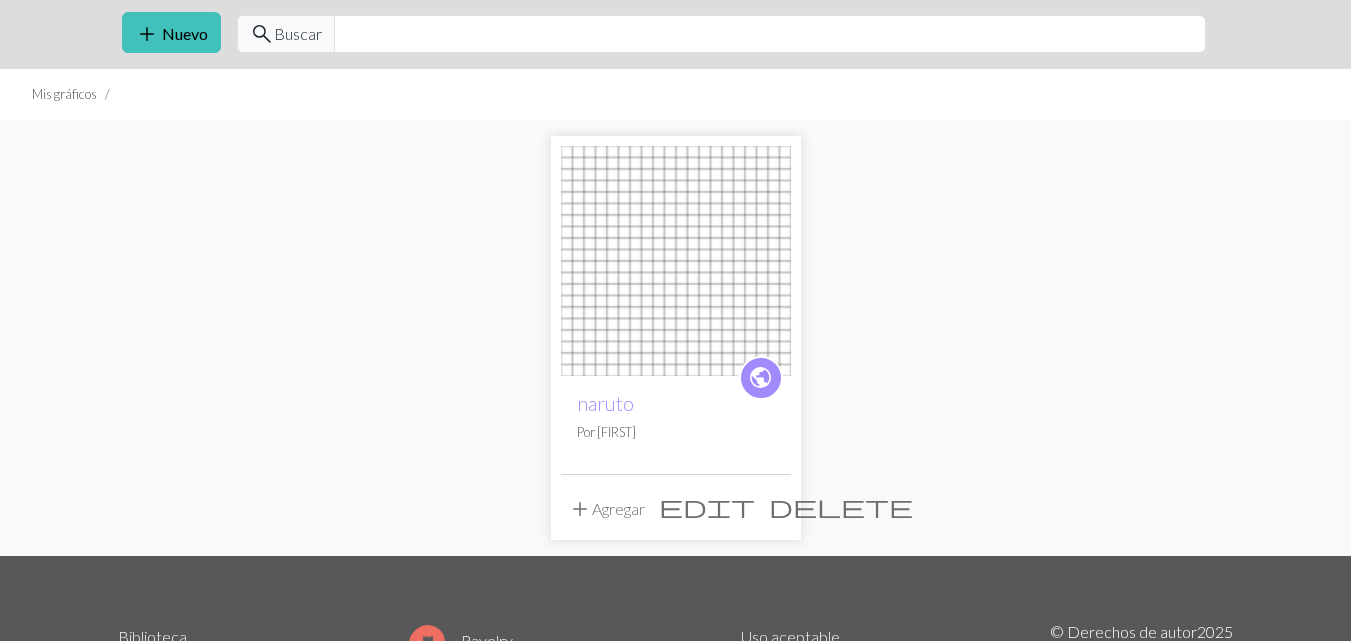 click on "add" at bounding box center [580, 509] 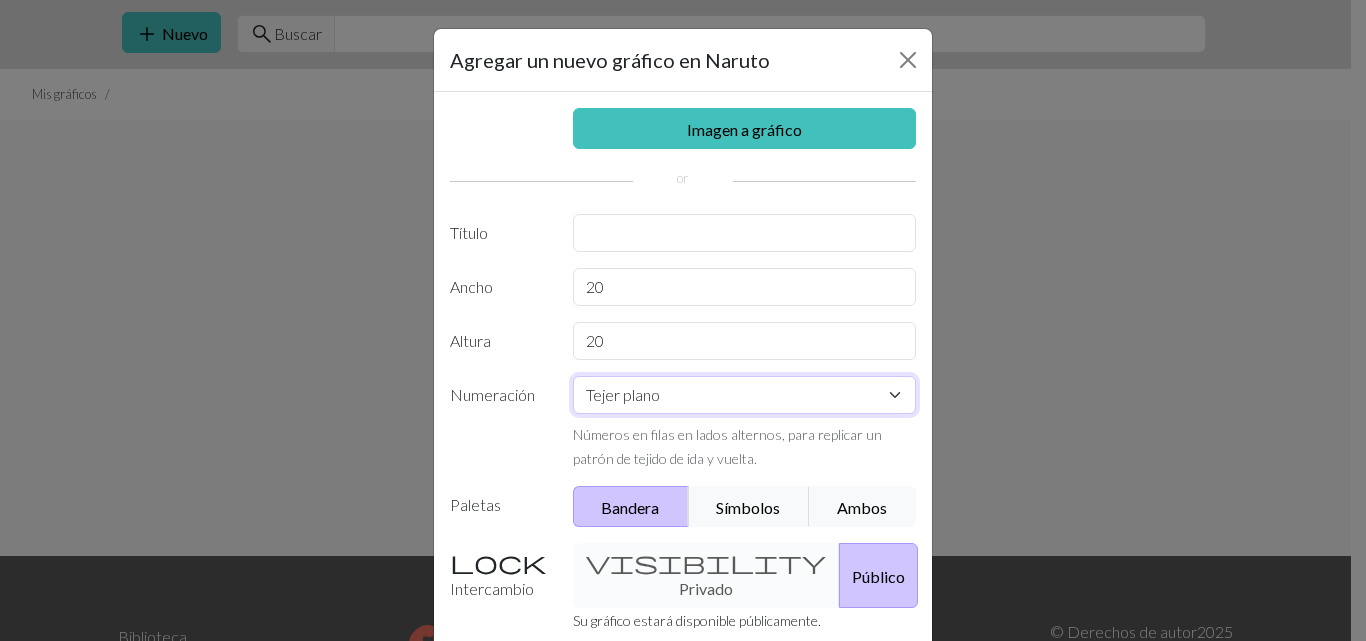 click on "Tejer plano Tejer en redondo Tejido de encaje Punto de cruz" at bounding box center [745, 395] 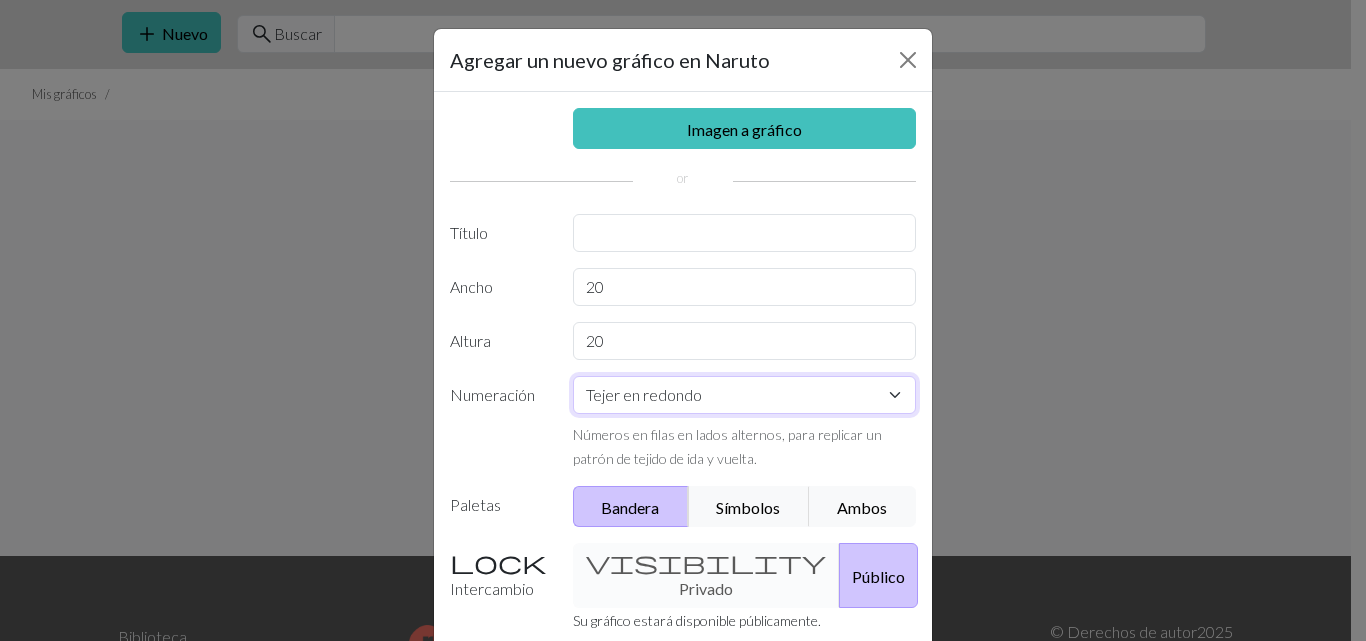 click on "Tejer plano Tejer en redondo Tejido de encaje Punto de cruz" at bounding box center [745, 395] 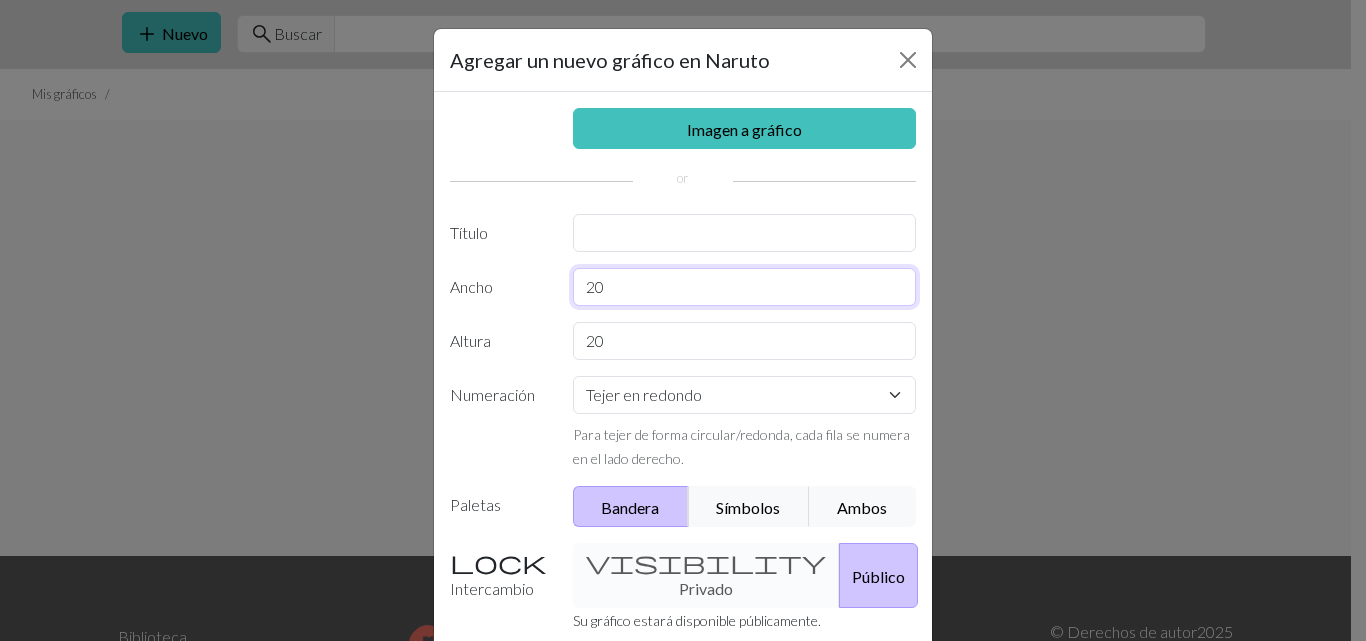 click on "20" at bounding box center [745, 287] 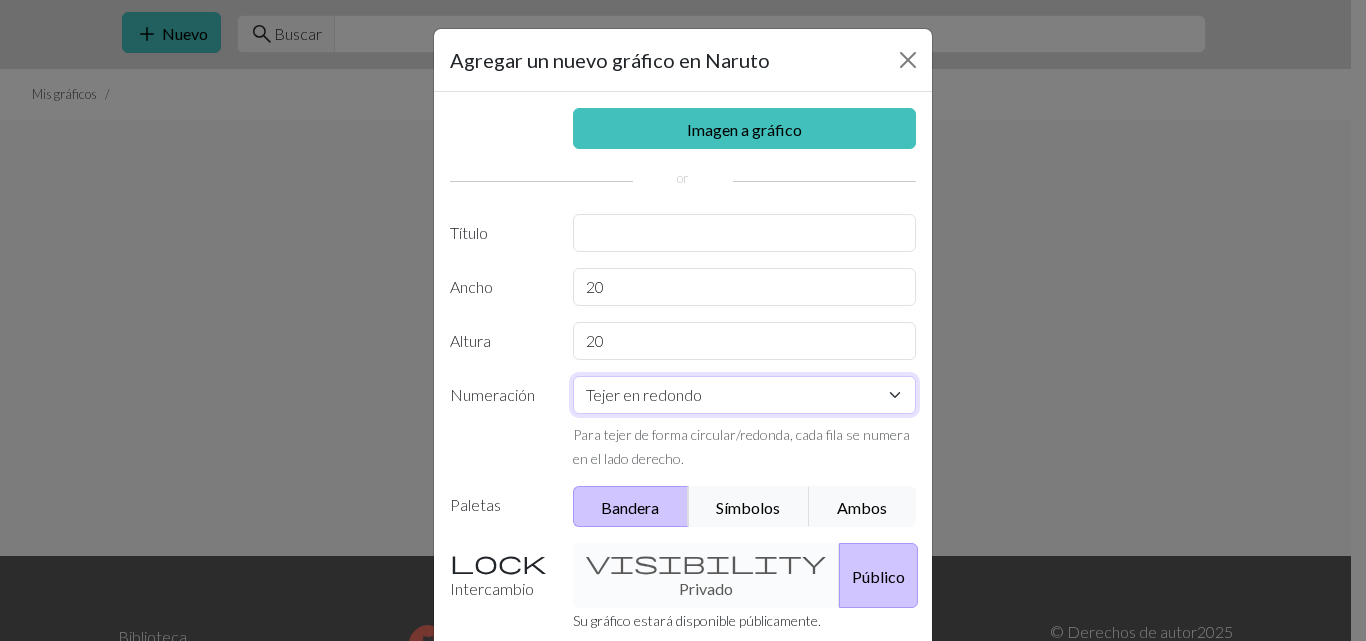 click on "Tejer plano Tejer en redondo Tejido de encaje Punto de cruz" at bounding box center (745, 395) 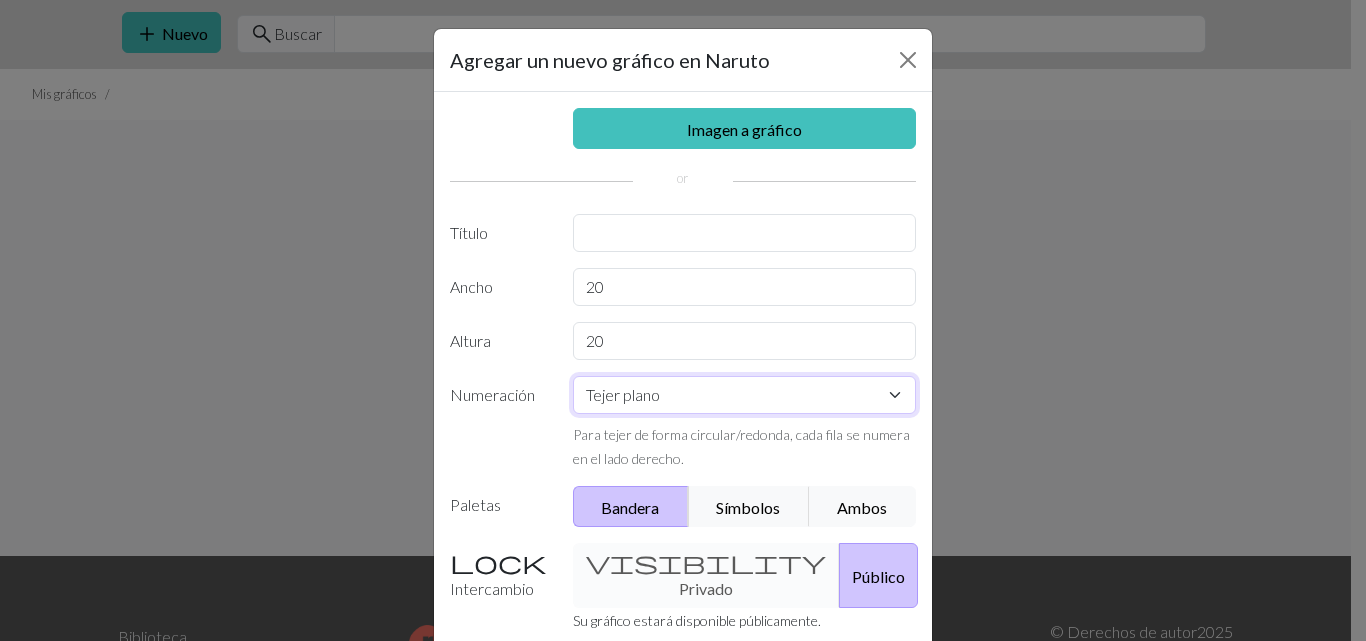 click on "Tejer plano Tejer en redondo Tejido de encaje Punto de cruz" at bounding box center (745, 395) 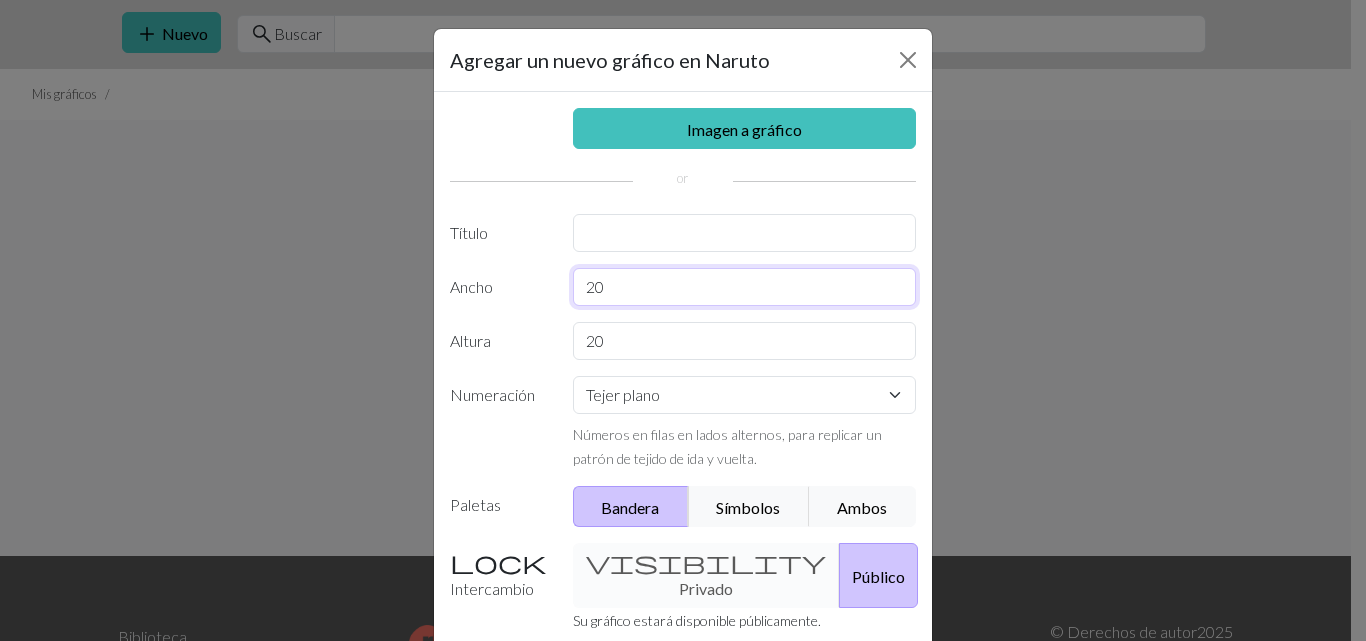 click on "20" at bounding box center (745, 287) 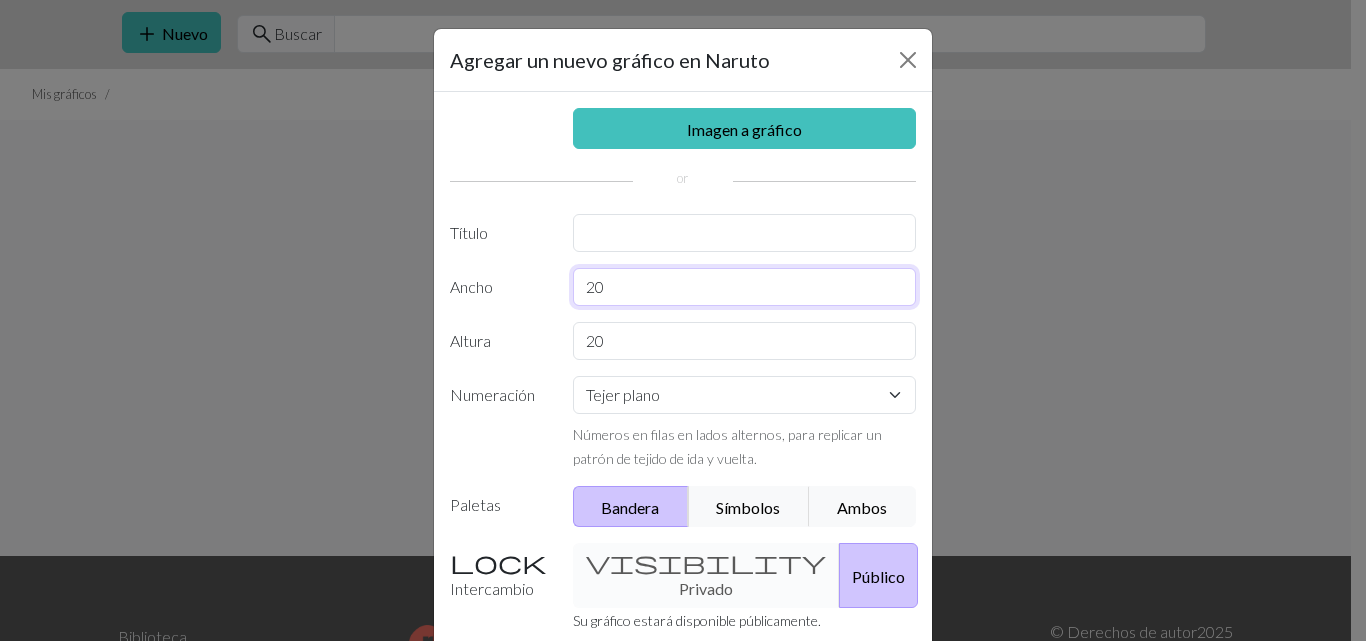 type on "2" 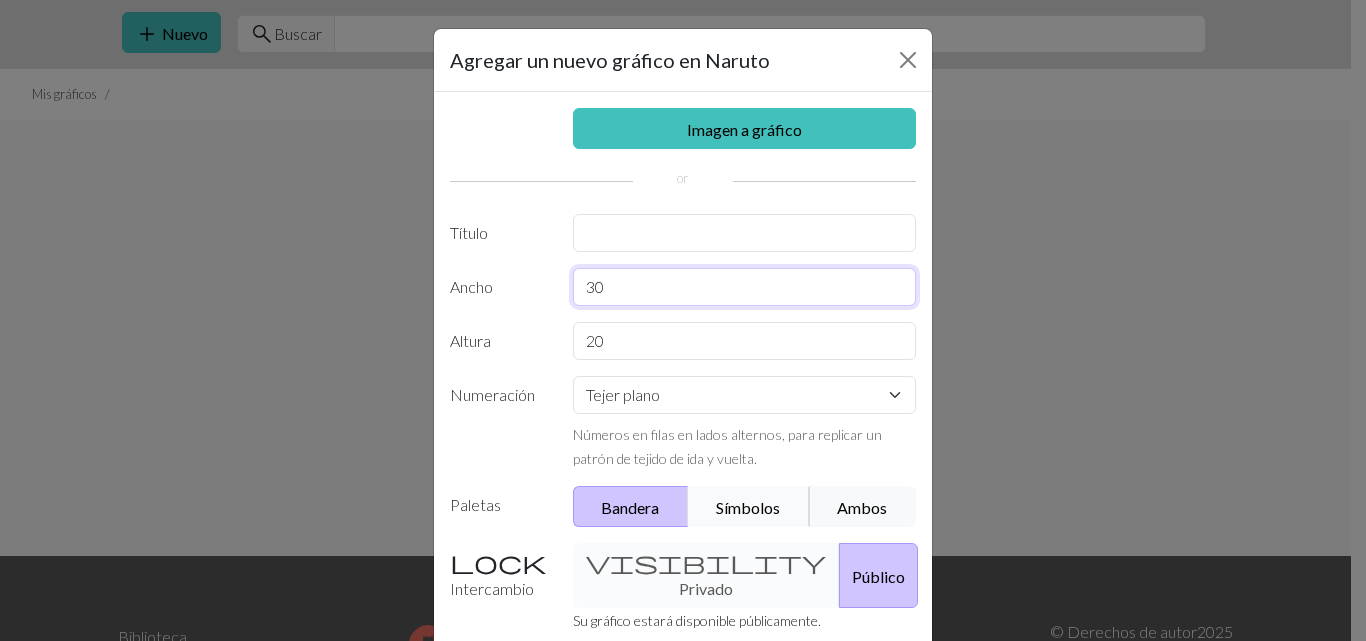 type on "30" 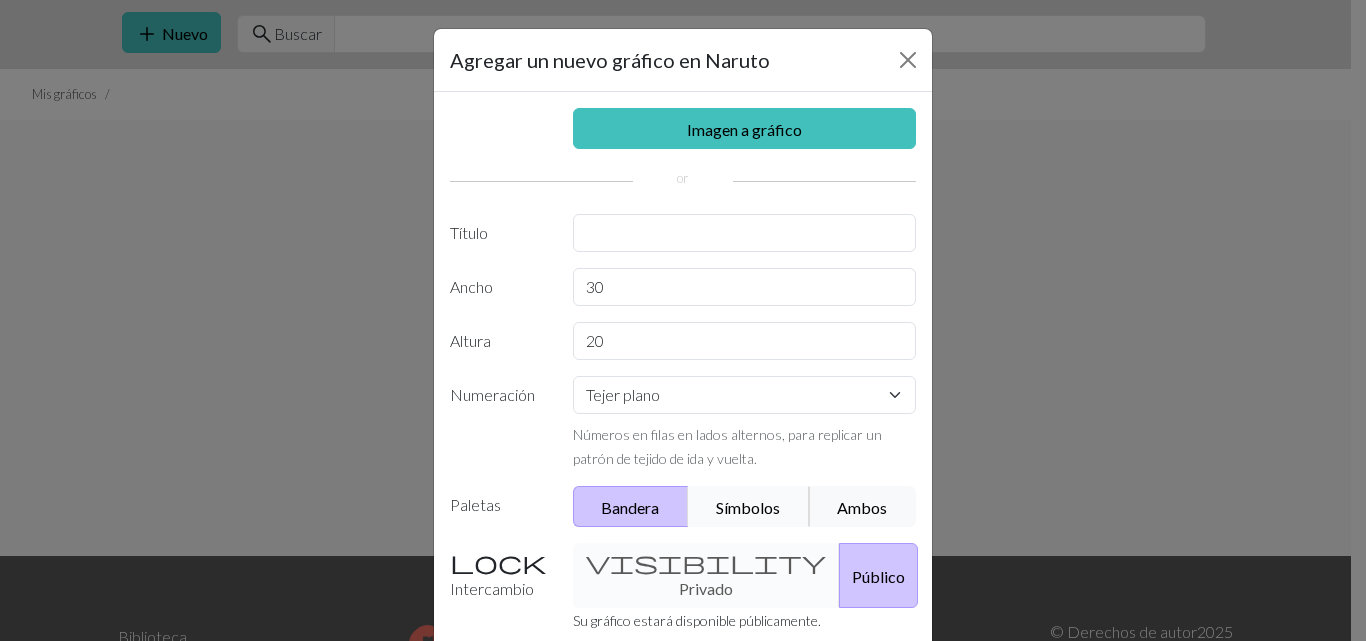 click on "Símbolos" at bounding box center [749, 506] 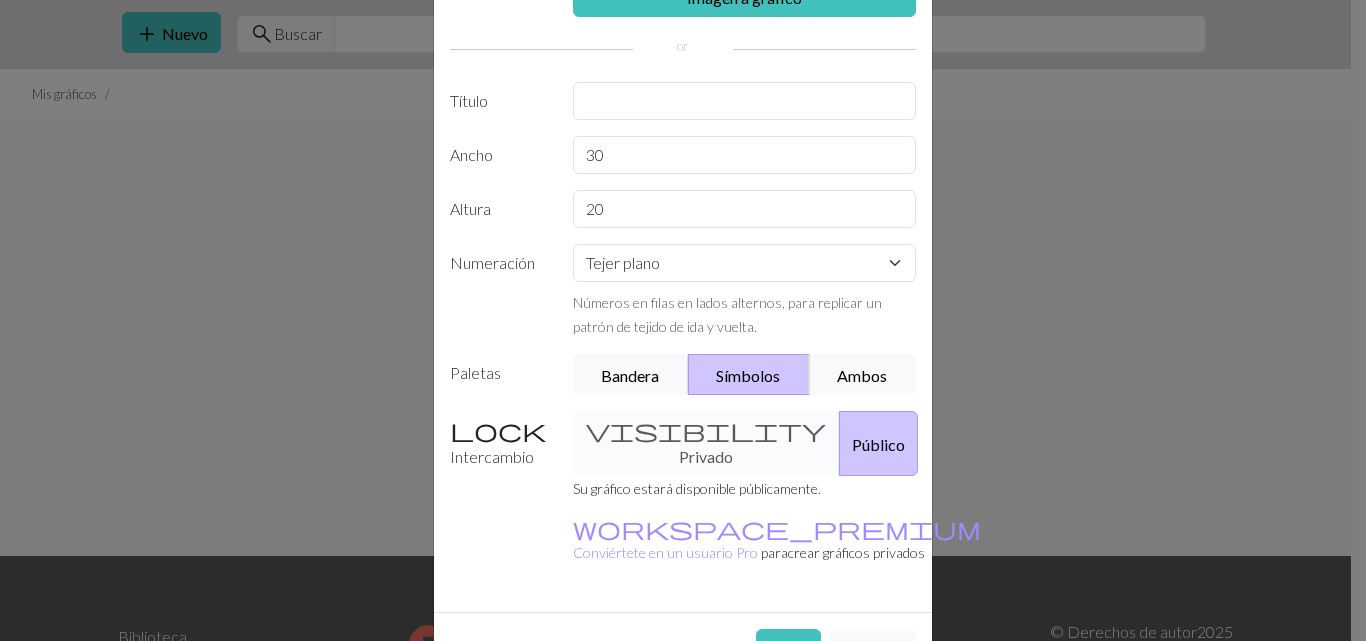 scroll, scrollTop: 137, scrollLeft: 0, axis: vertical 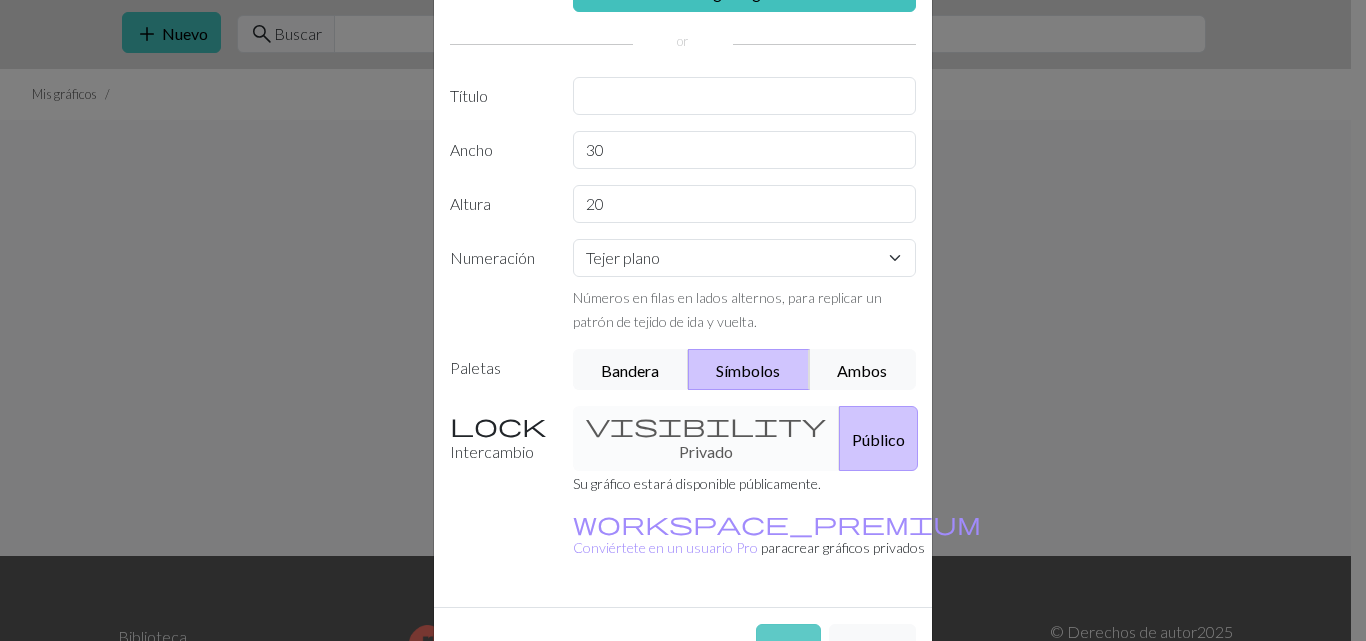 click on "Crear" at bounding box center [788, 644] 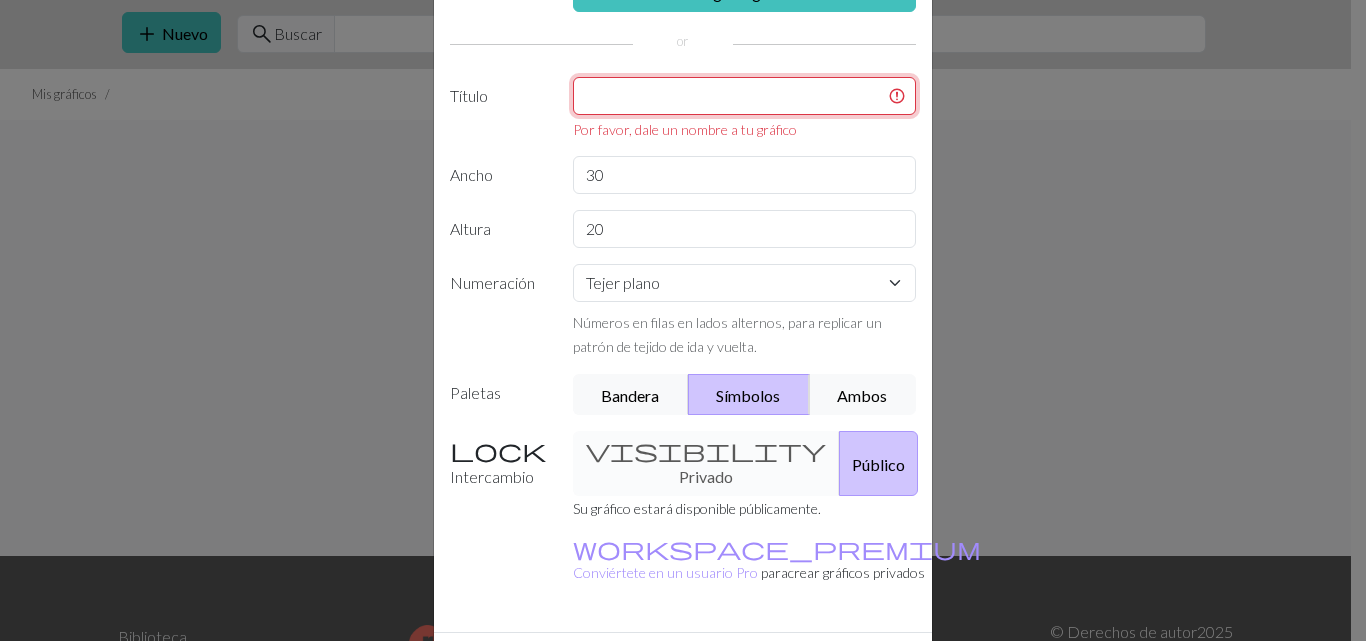 click at bounding box center (745, 96) 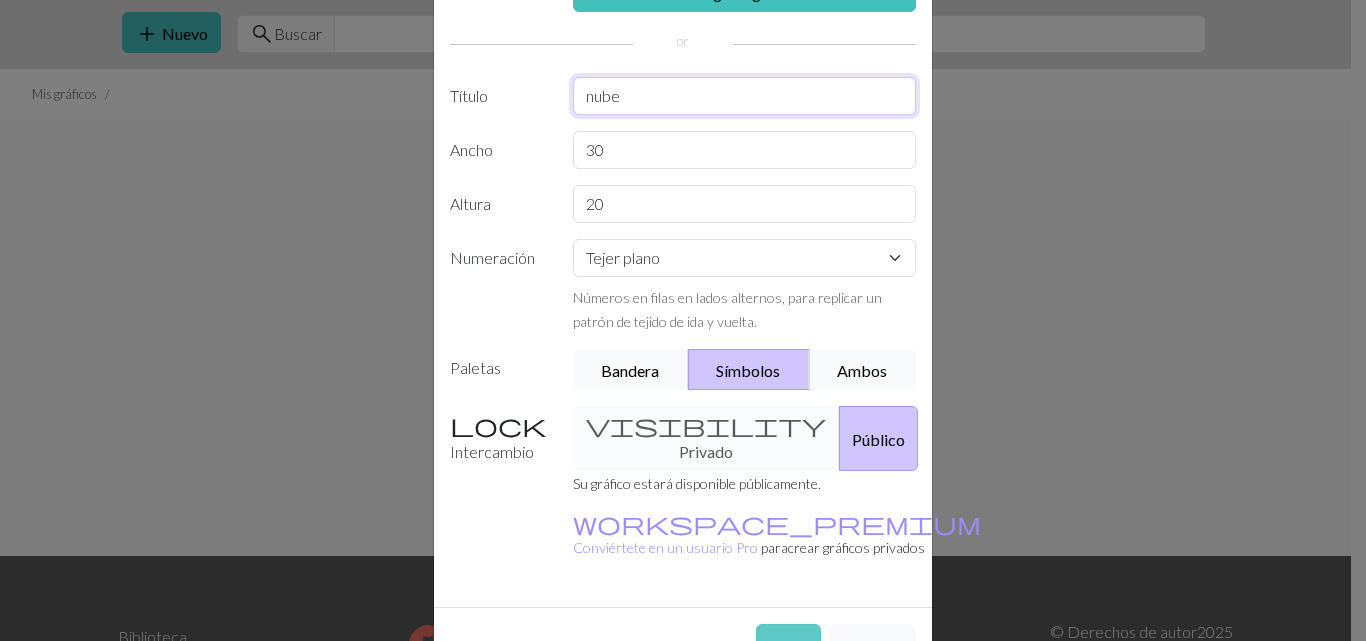 type on "nube" 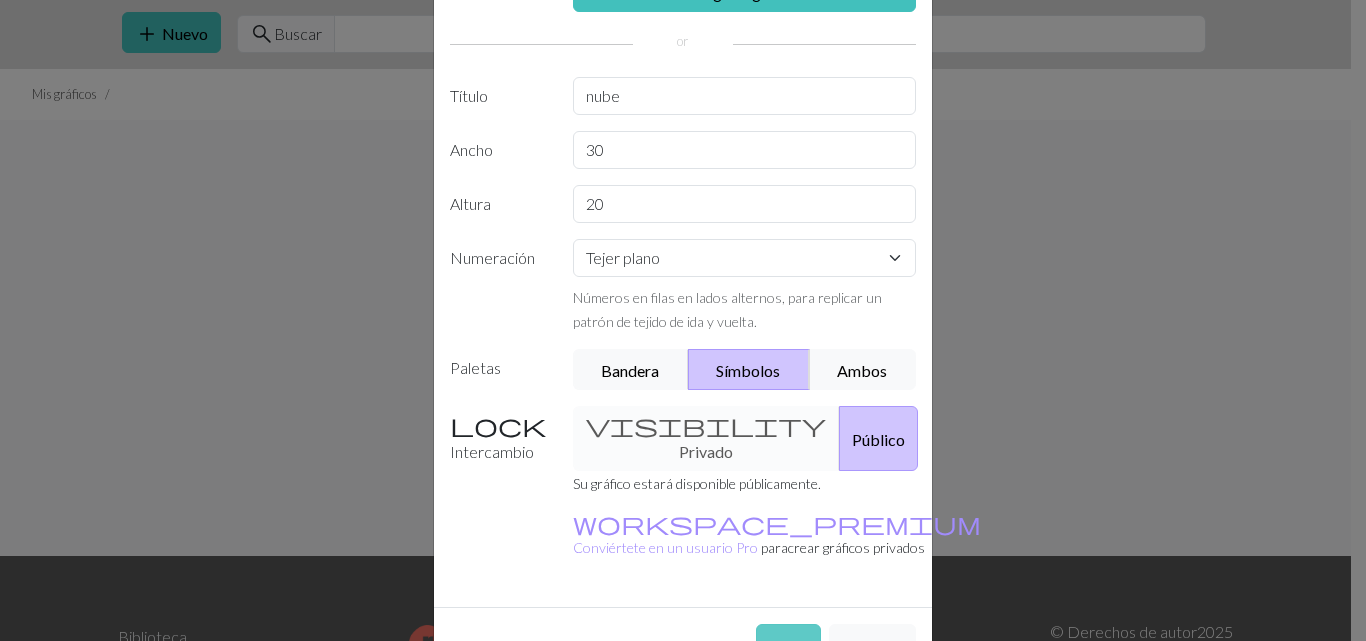click on "Crear" at bounding box center (788, 645) 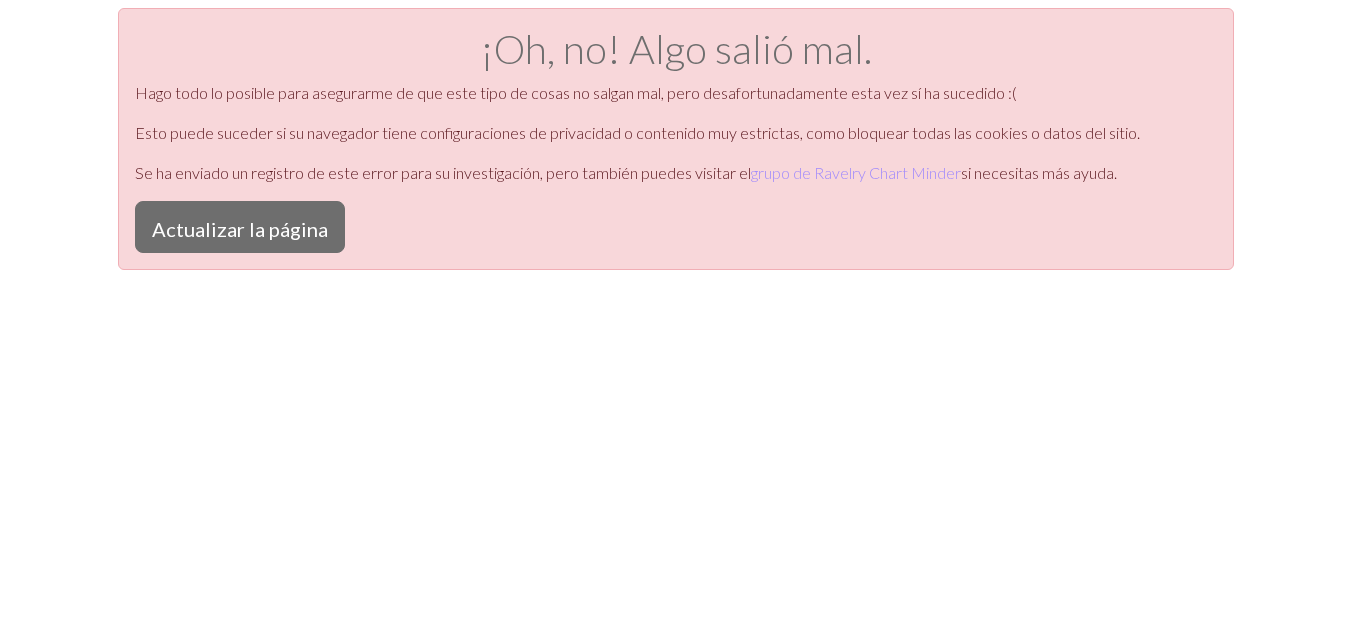 scroll, scrollTop: 2, scrollLeft: 0, axis: vertical 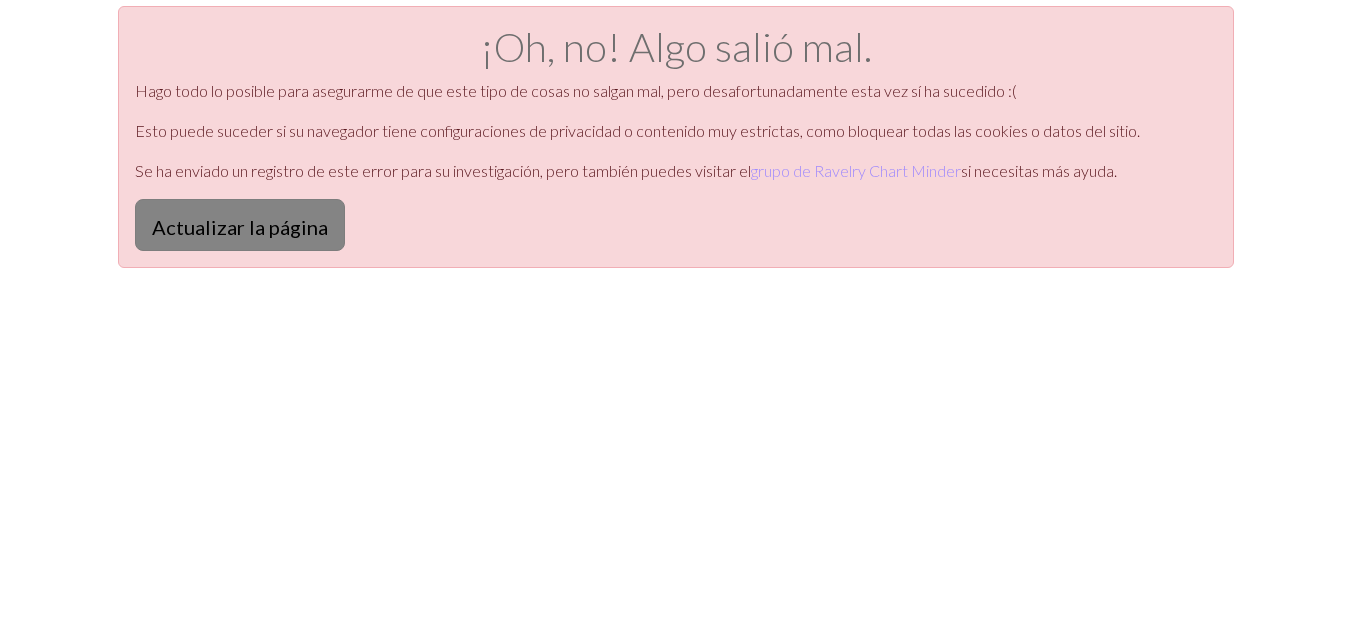 click on "Actualizar la página" at bounding box center (240, 227) 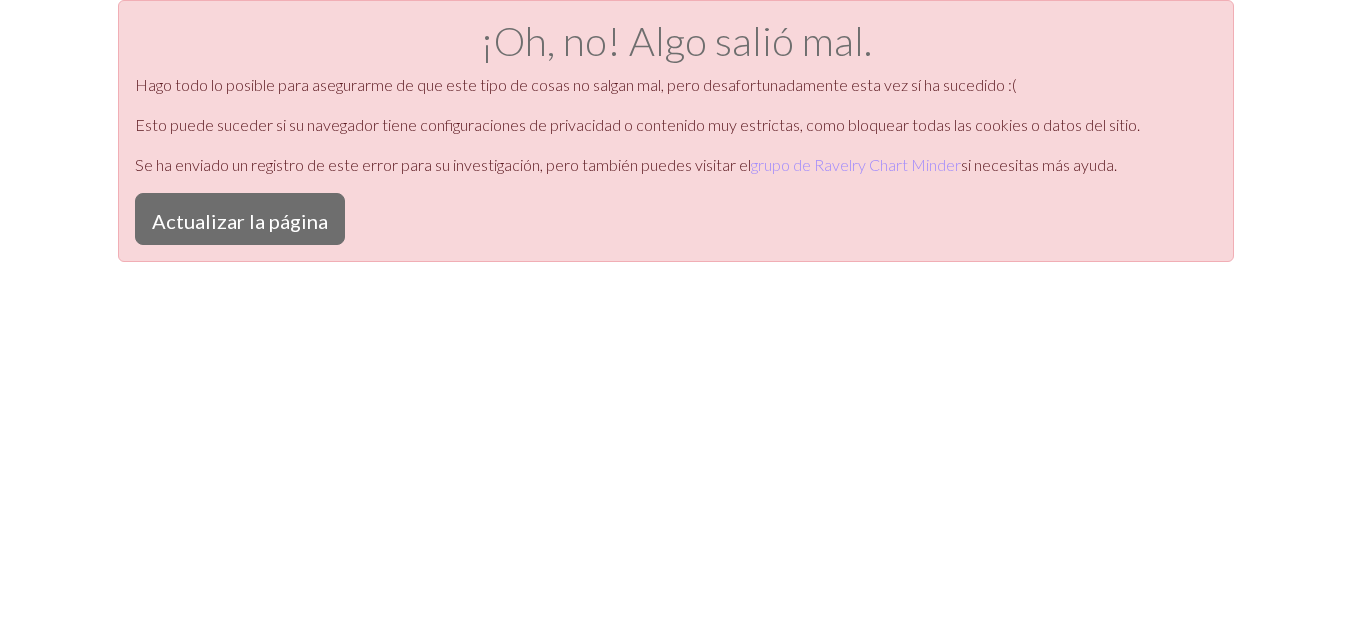 scroll, scrollTop: 0, scrollLeft: 0, axis: both 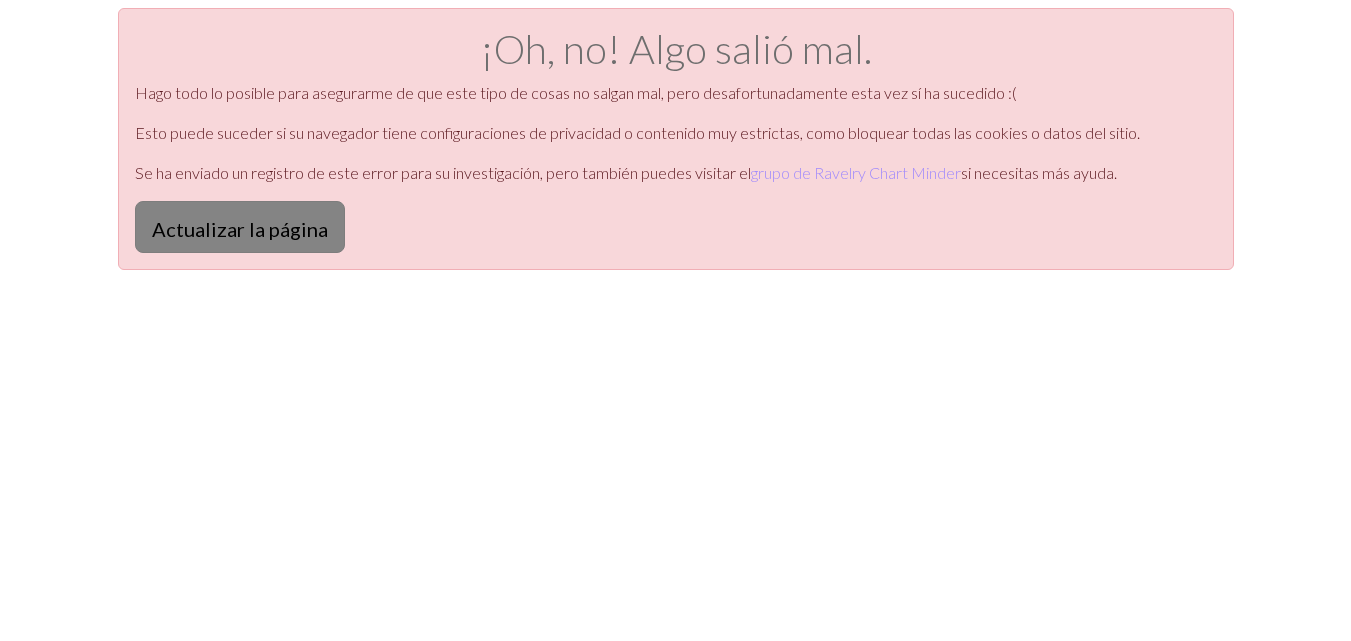 click on "Actualizar la página" at bounding box center [240, 229] 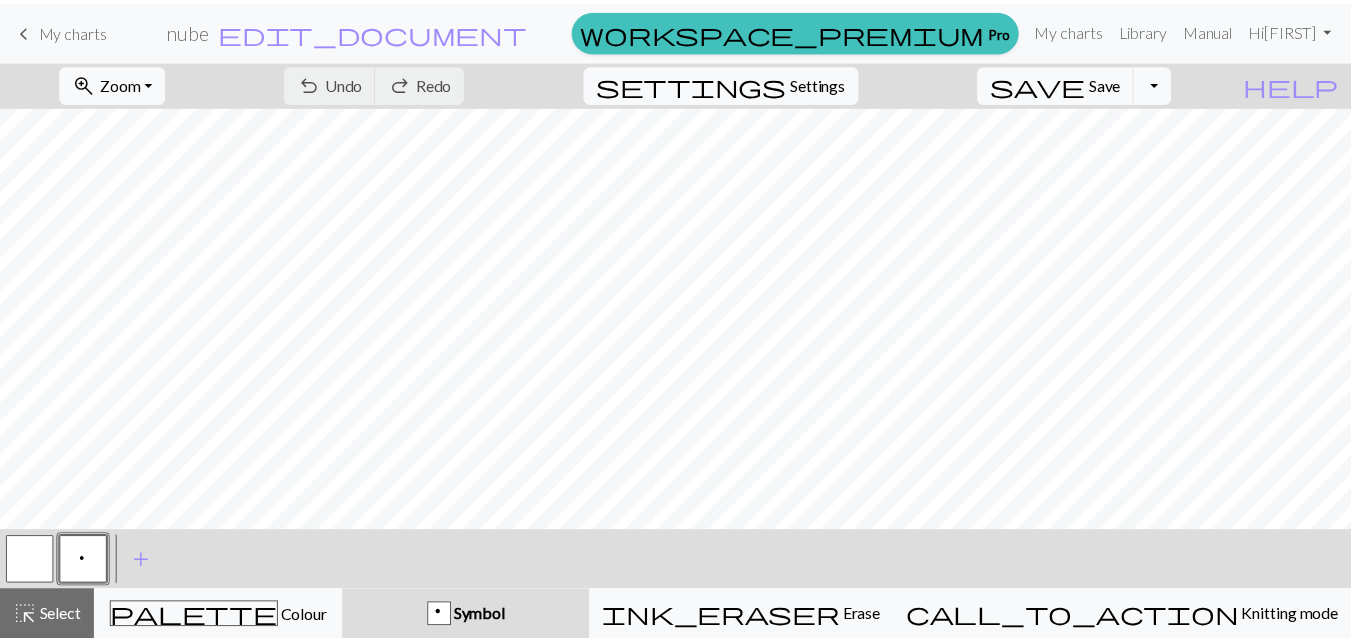 scroll, scrollTop: 0, scrollLeft: 0, axis: both 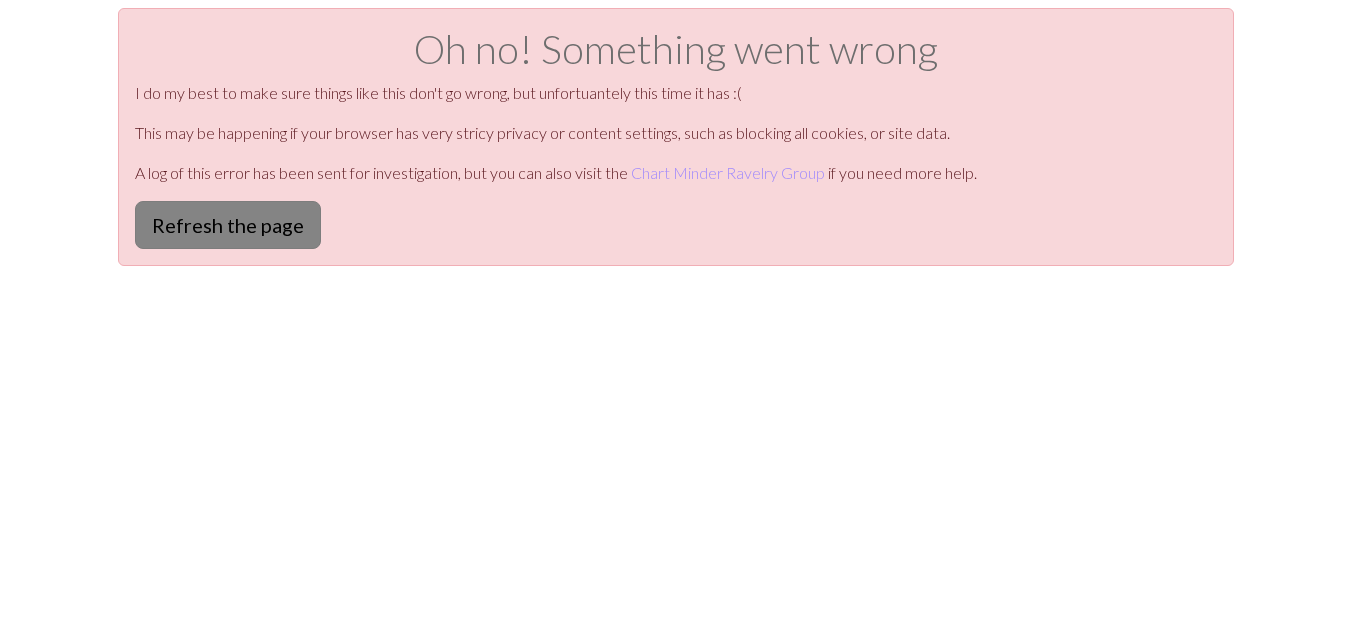 click on "Refresh the page" at bounding box center (228, 225) 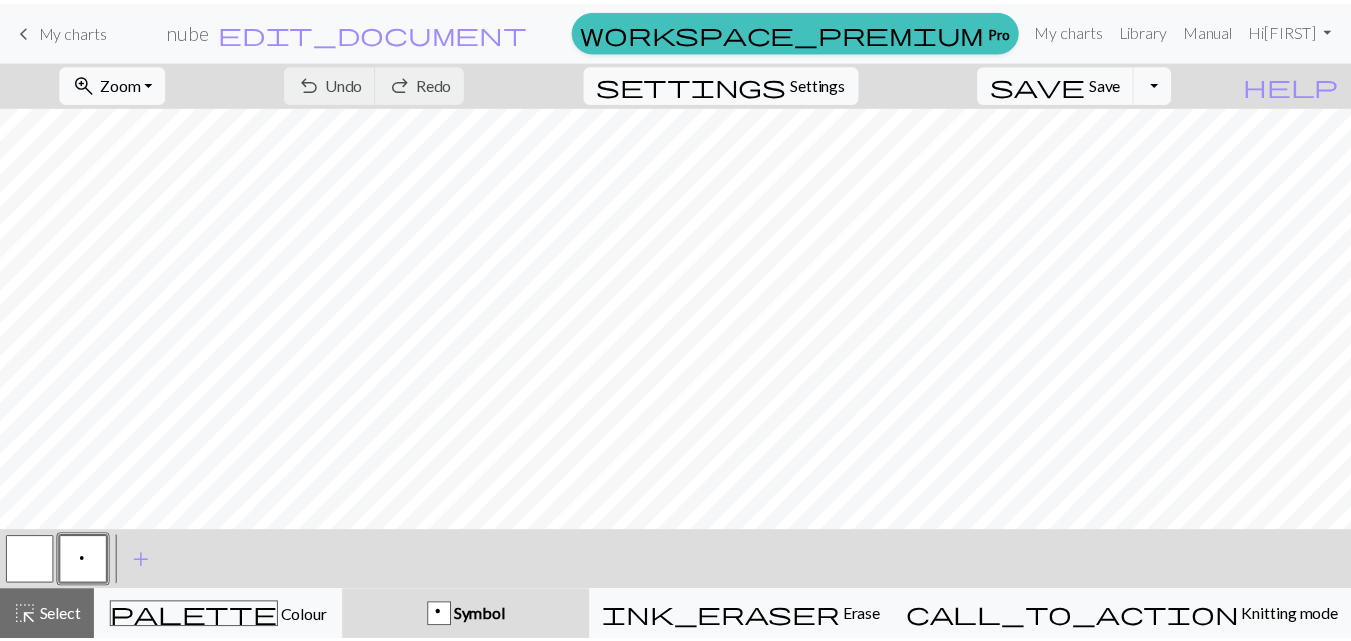 scroll, scrollTop: 0, scrollLeft: 0, axis: both 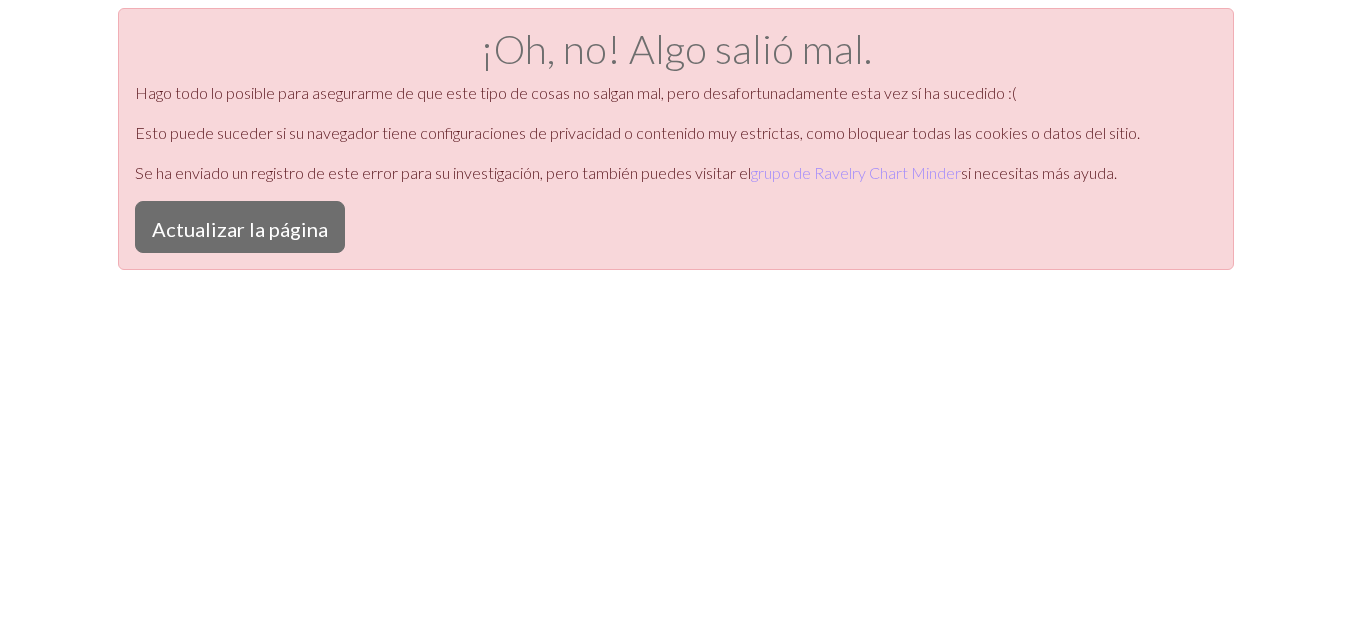 click on "¡Oh, no! Algo salió mal. Hago todo lo posible para asegurarme de que este tipo de cosas no salgan mal, pero desafortunadamente esta vez sí ha sucedido :( Esto puede suceder si su navegador tiene configuraciones de privacidad o contenido muy estrictas, como bloquear todas las cookies o datos del sitio. Se ha enviado un registro de este error para su investigación, pero también puedes visitar el  grupo de Ravelry Chart Minder  si necesitas más ayuda.     Actualizar la página" at bounding box center [676, 139] 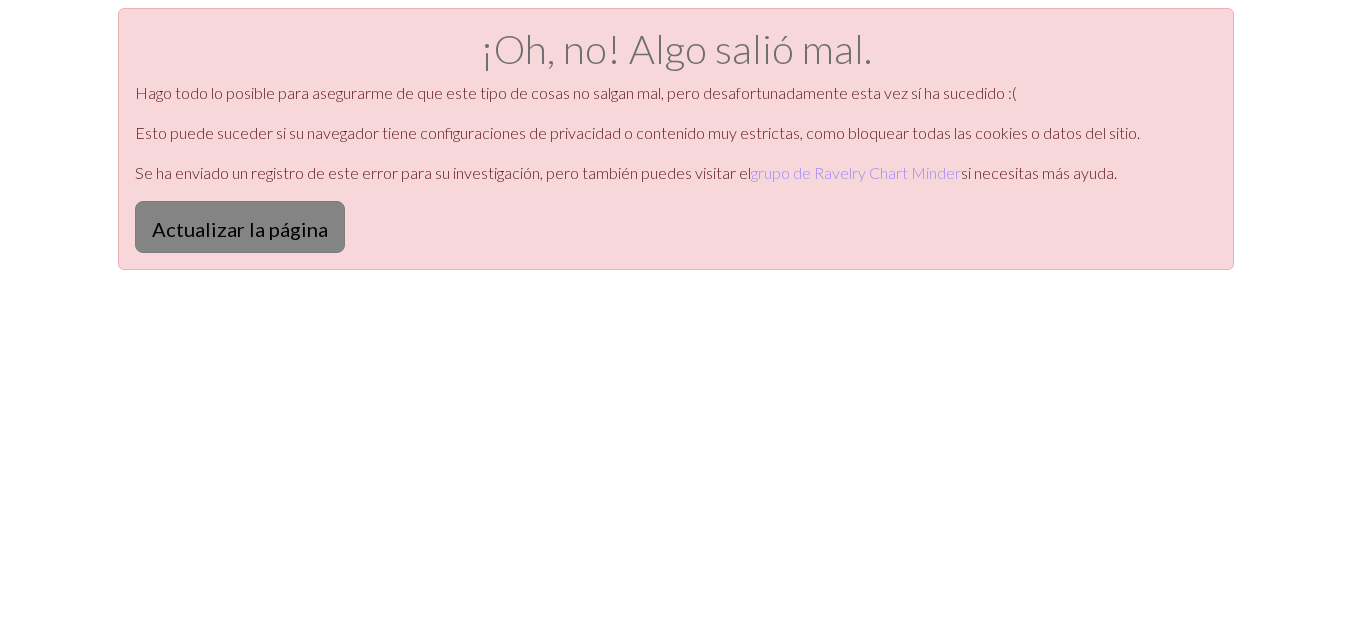click on "Actualizar la página" at bounding box center (240, 227) 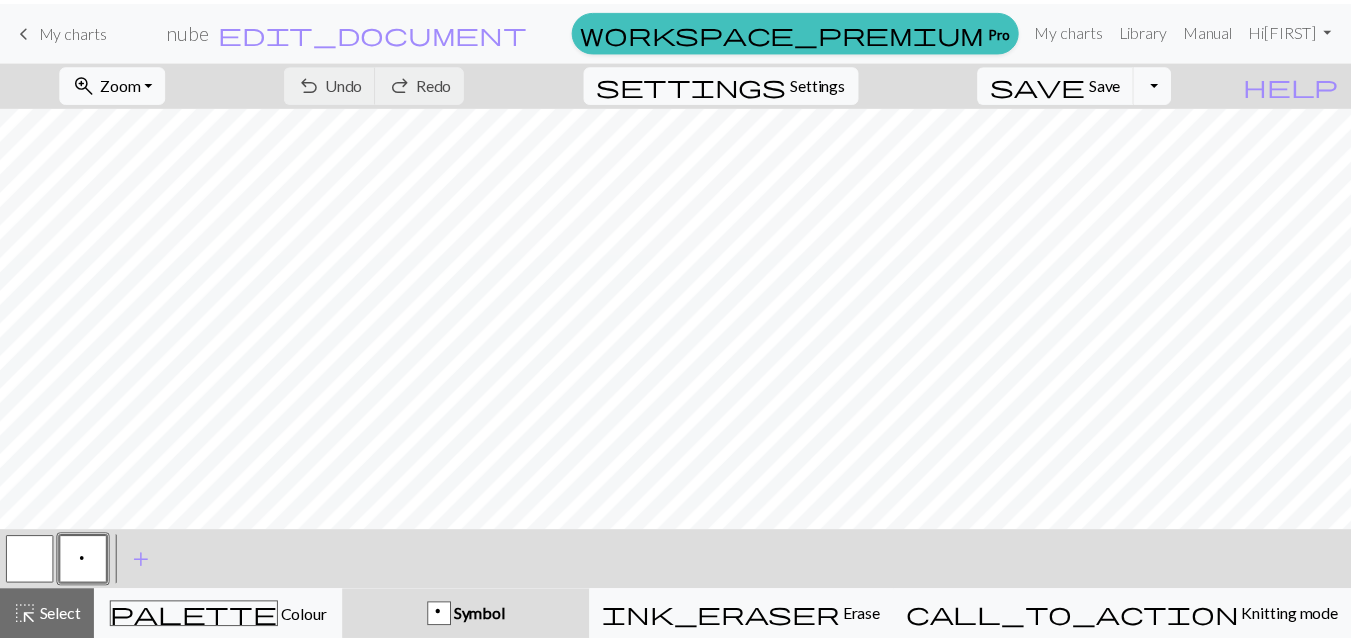 scroll, scrollTop: 0, scrollLeft: 0, axis: both 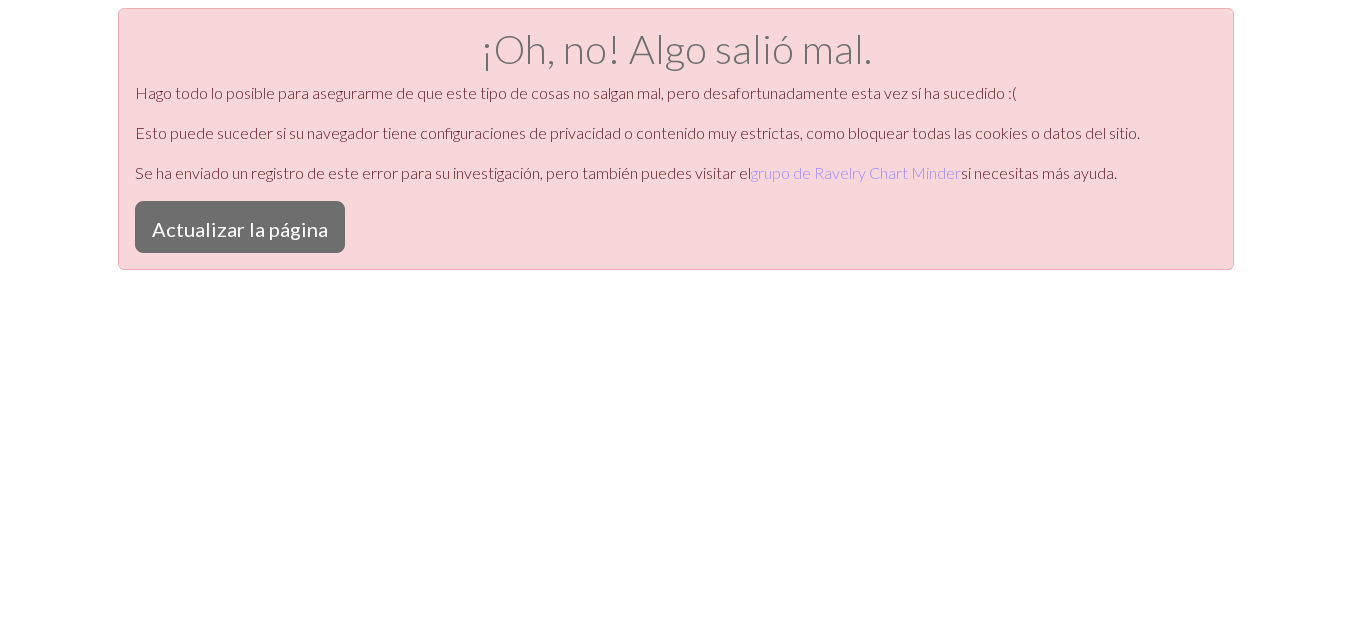 click on "¡Oh, no! Algo salió mal. Hago todo lo posible para asegurarme de que este tipo de cosas no salgan mal, pero desafortunadamente esta vez sí ha sucedido :( Esto puede suceder si su navegador tiene configuraciones de privacidad o contenido muy estrictas, como bloquear todas las cookies o datos del sitio. Se ha enviado un registro de este error para su investigación, pero también puedes visitar el  grupo de Ravelry Chart Minder  si necesitas más ayuda.     Actualizar la página" at bounding box center (675, 328) 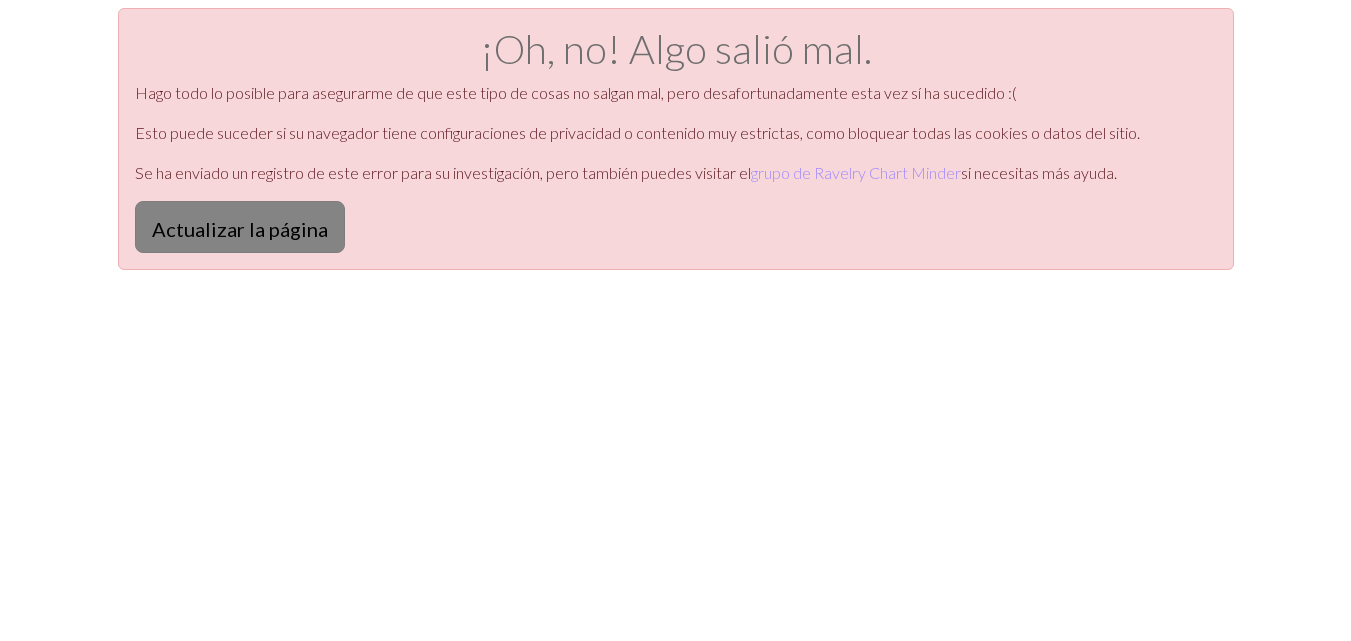 click on "Actualizar la página" at bounding box center [240, 229] 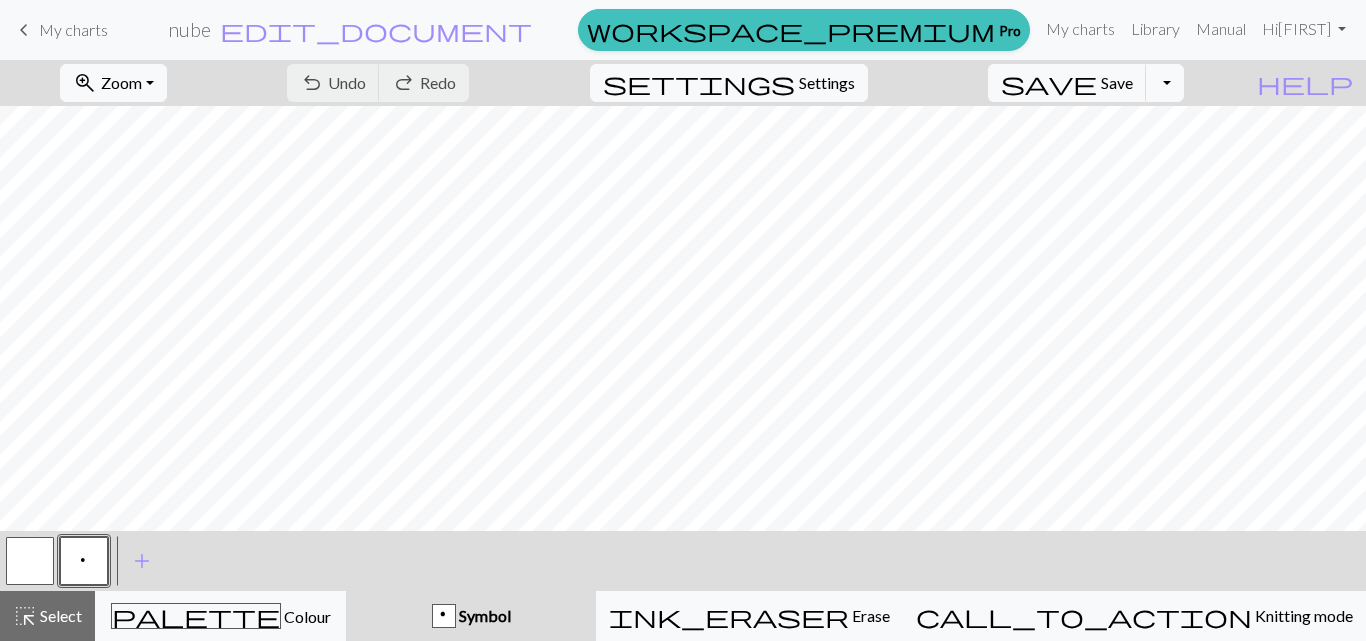 scroll, scrollTop: 0, scrollLeft: 0, axis: both 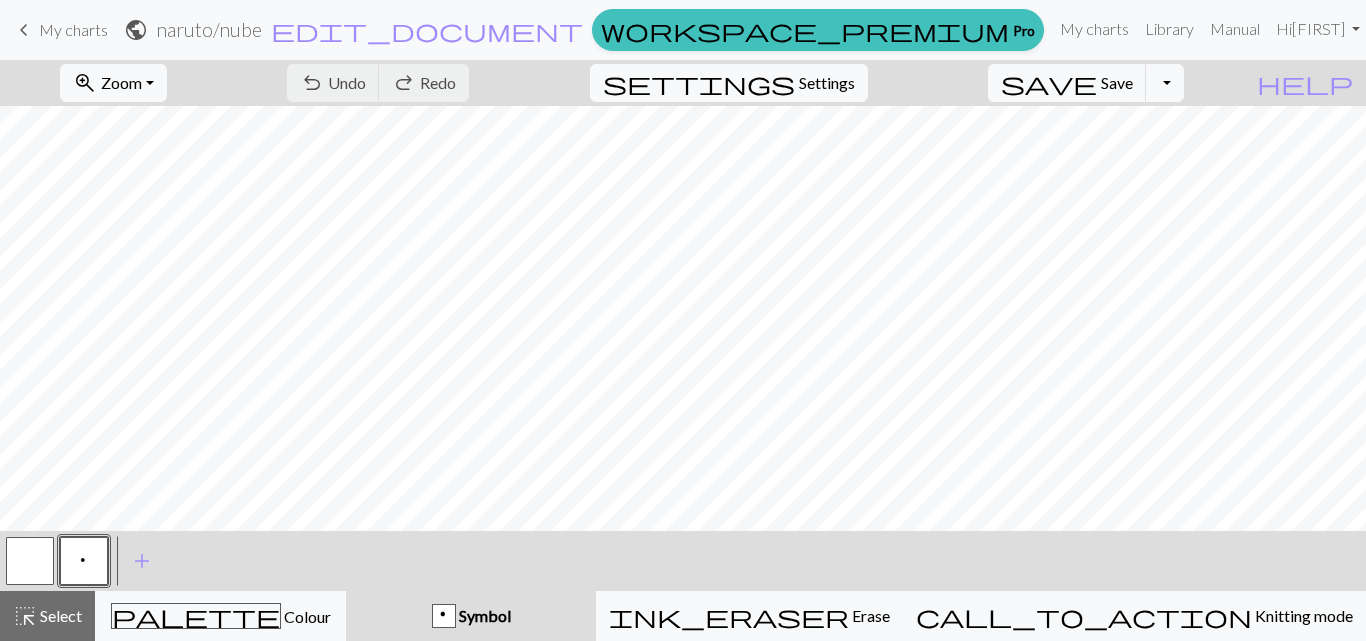 click on "p" at bounding box center [84, 561] 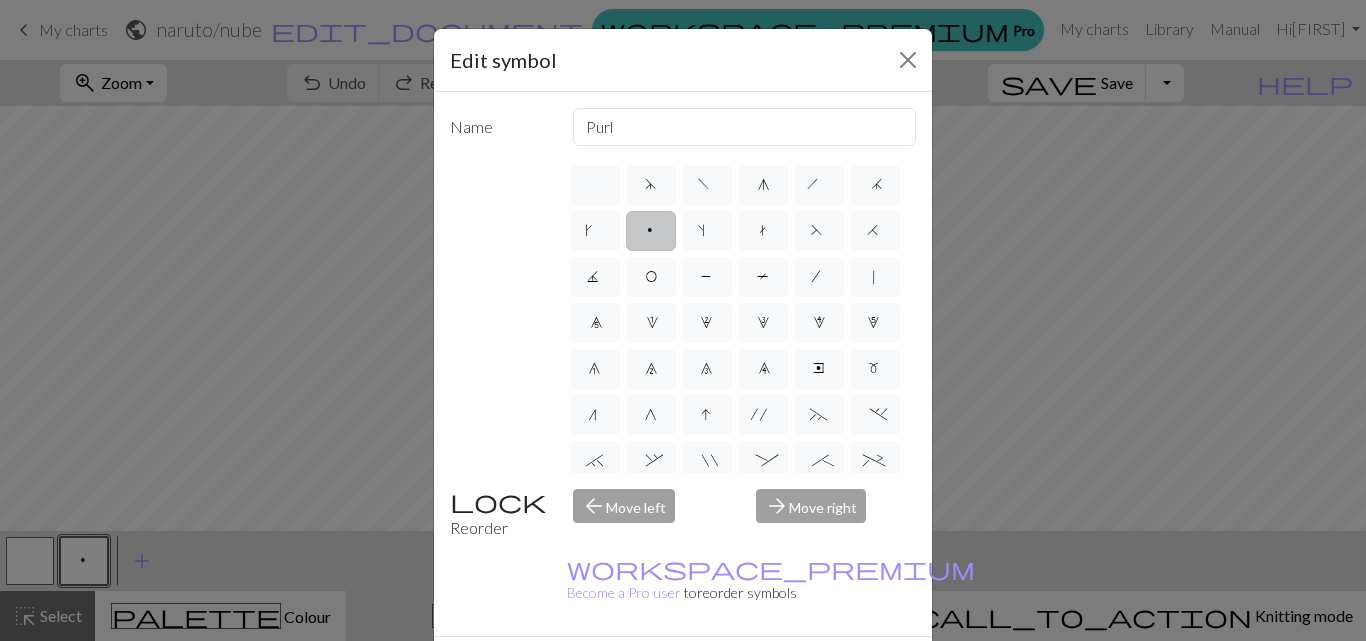 click on "Edit symbol Name Purl d f g h j k p s t F H J O P T / | 0 1 2 3 4 5 6 7 8 9 e m n G I ' ~ . ` , " : ; + ( ) & * ^ % _ - a b c i l o r u v w x y z A B C D E K L M N R S U V W X Y < > Reorder arrow_back Move left arrow_forward Move right workspace_premium Become a Pro user   to  reorder symbols Delete Done Cancel" at bounding box center (683, 320) 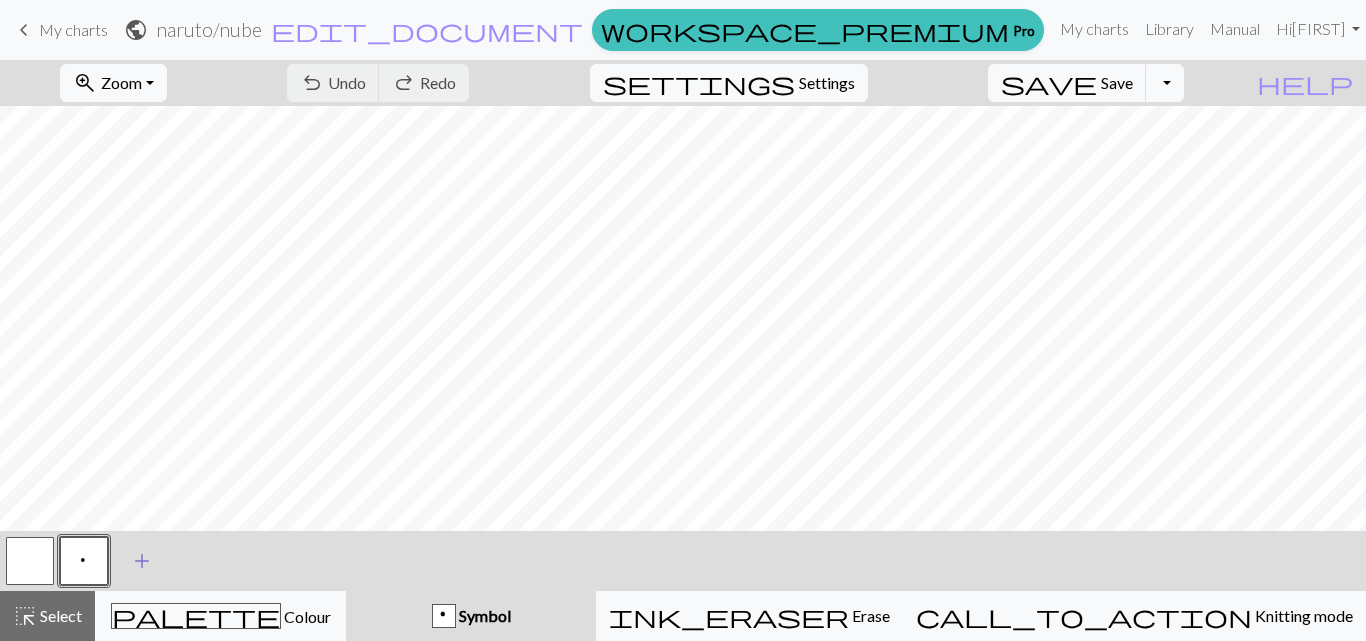click on "add" at bounding box center [142, 561] 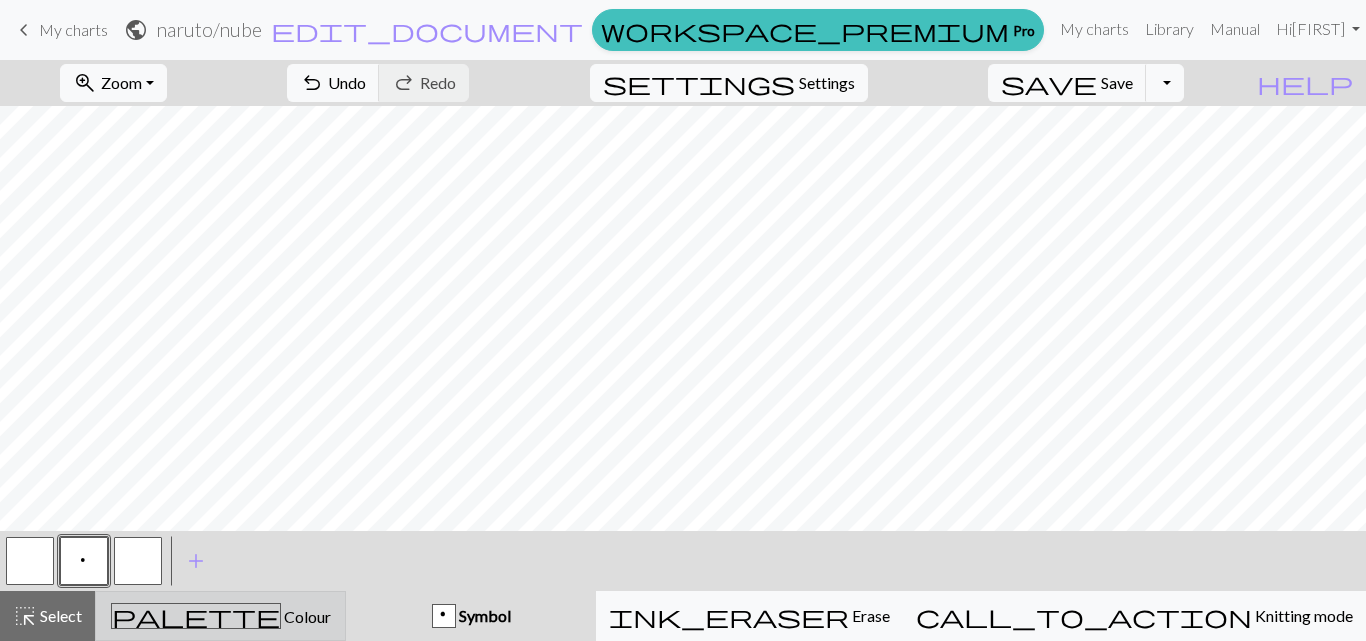 click on "palette" at bounding box center (196, 616) 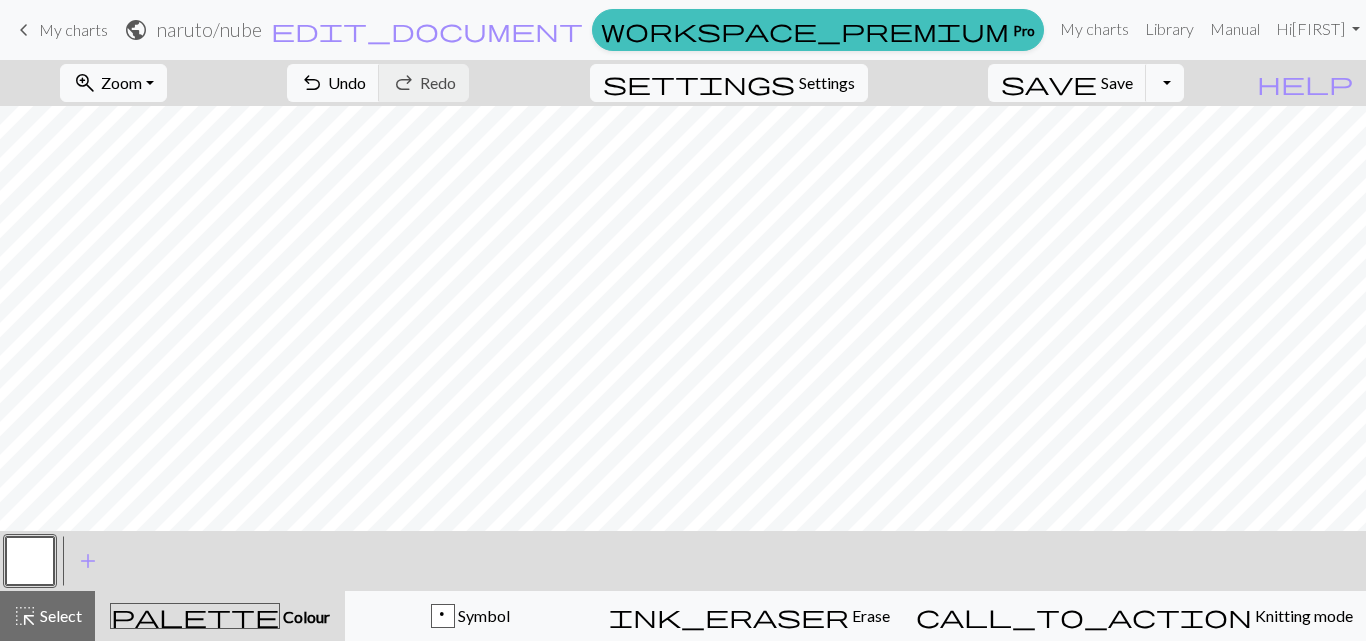 click at bounding box center (30, 561) 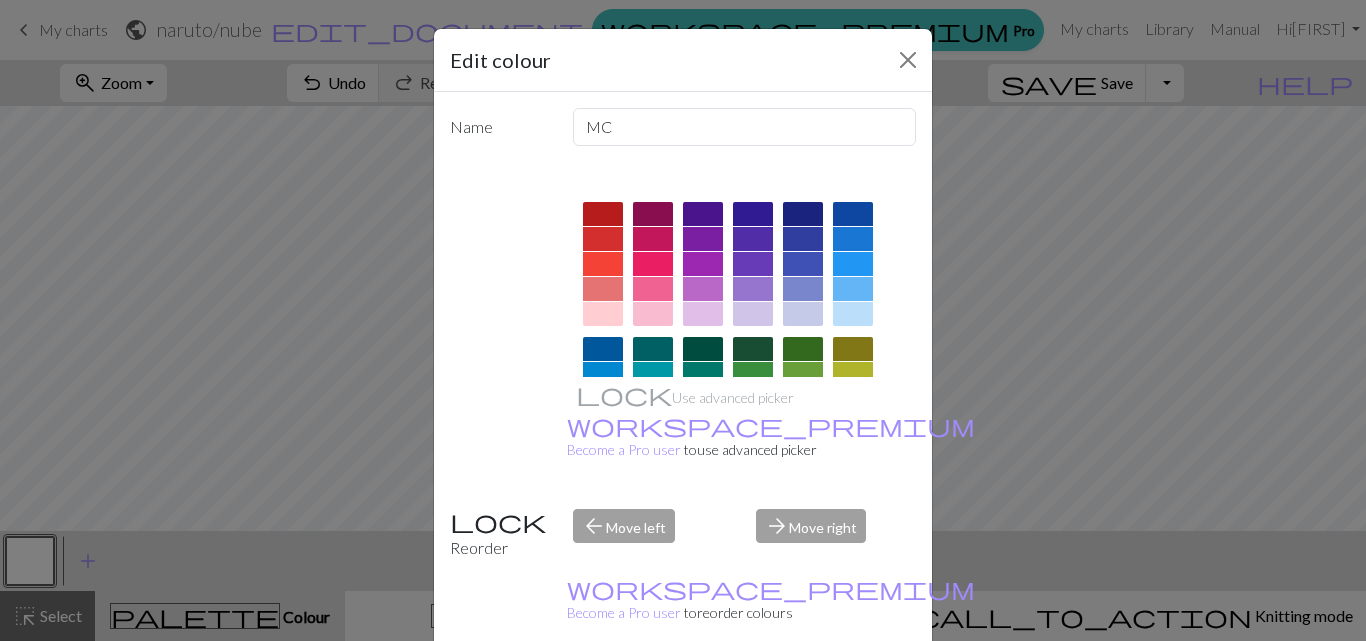 click on "Edit colour Name MC Use advanced picker workspace_premium Become a Pro user   to  use advanced picker Reorder arrow_back Move left arrow_forward Move right workspace_premium Become a Pro user   to  reorder colours Done Cancel" at bounding box center (683, 320) 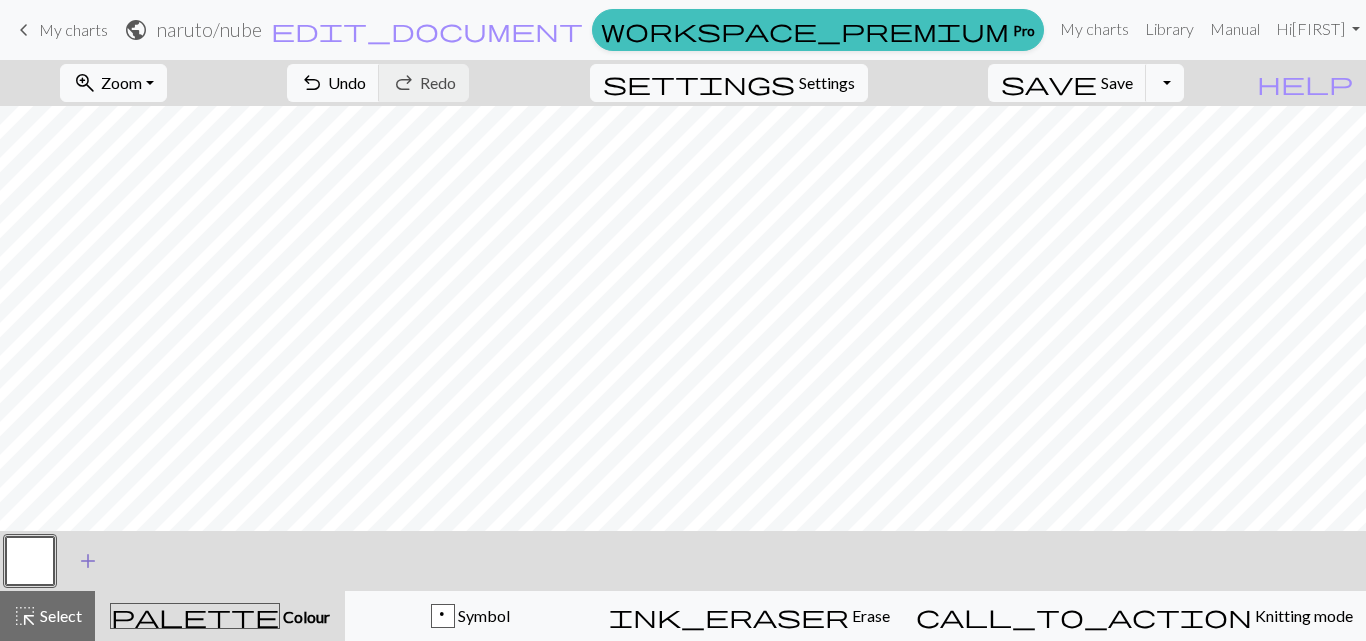 click on "add" at bounding box center [88, 561] 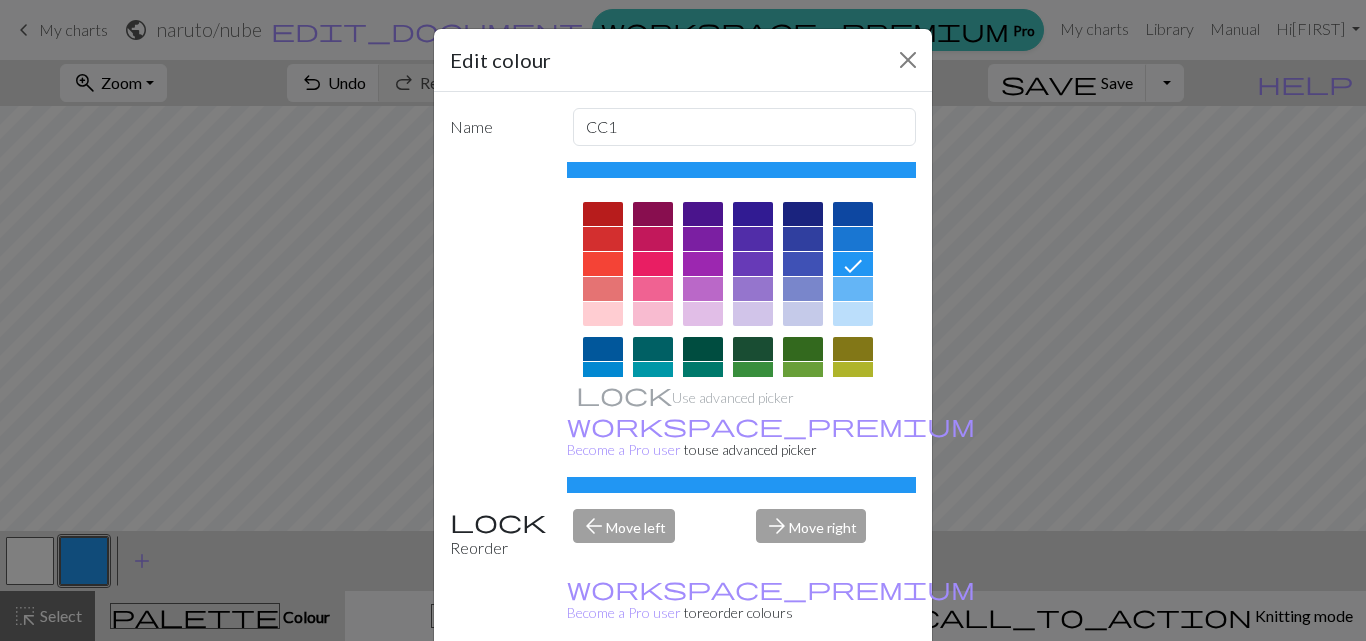 click on "Edit colour Name CC1 Use advanced picker workspace_premium Become a Pro user   to  use advanced picker Reorder arrow_back Move left arrow_forward Move right workspace_premium Become a Pro user   to  reorder colours Delete Done Cancel" at bounding box center [683, 320] 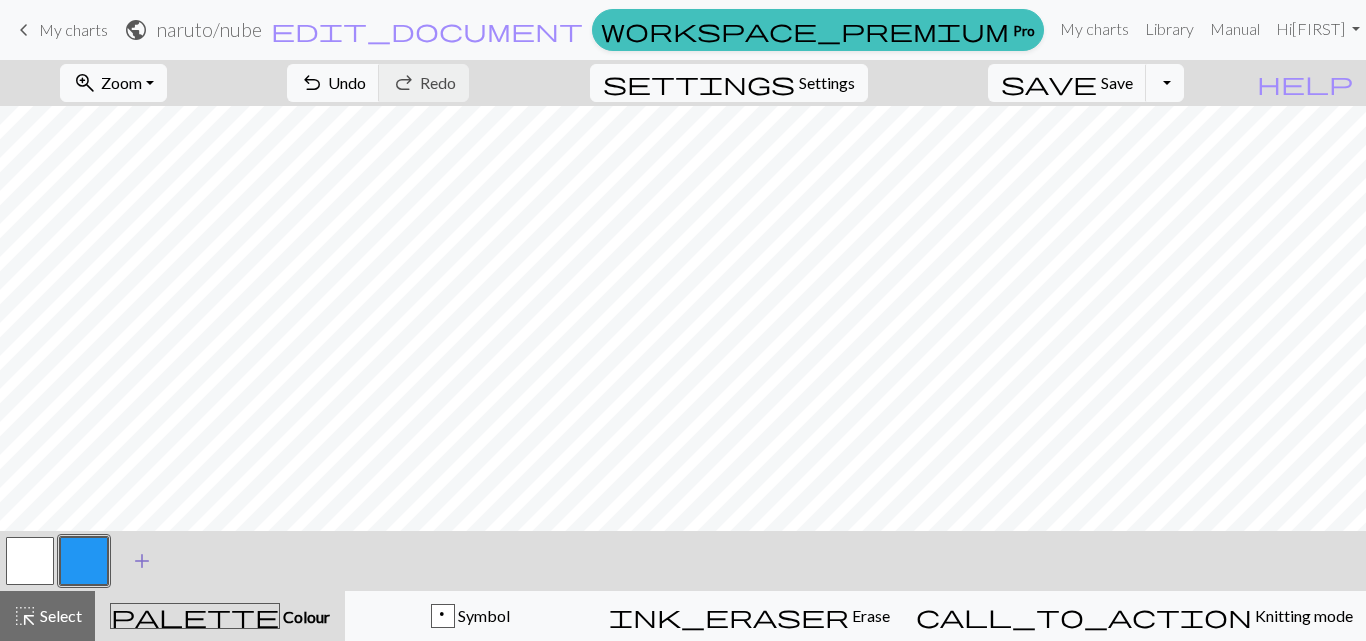 click on "add" at bounding box center (142, 561) 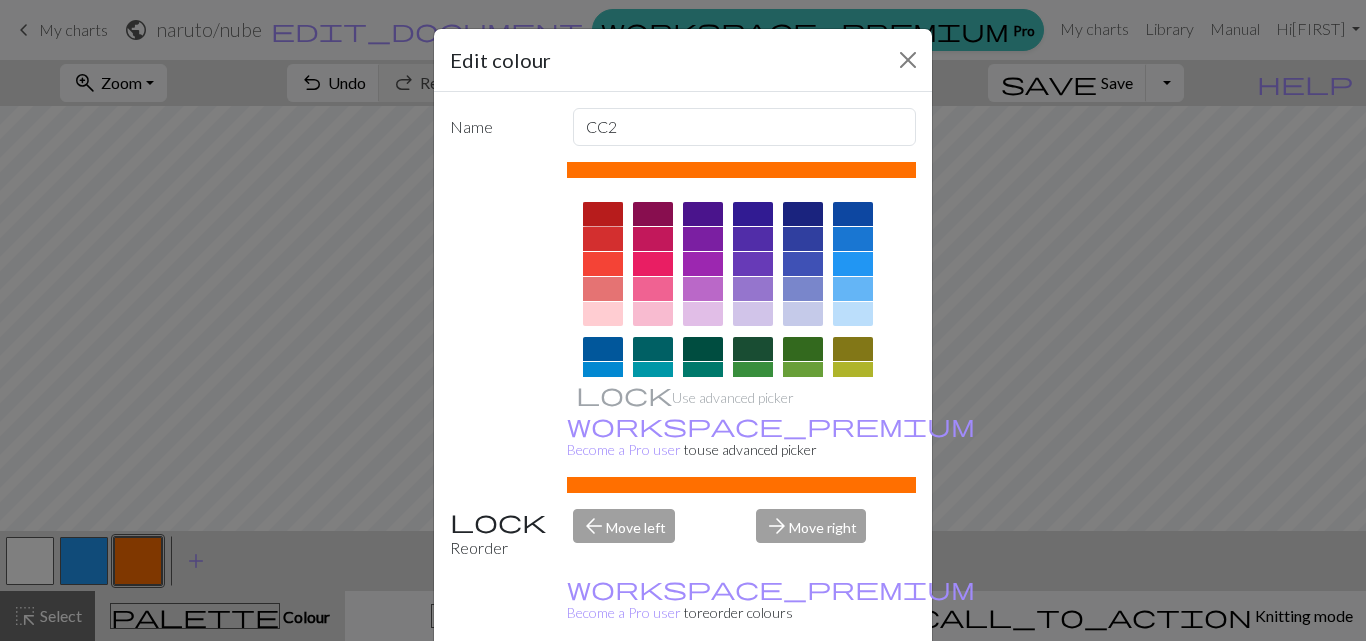 click at bounding box center (603, 214) 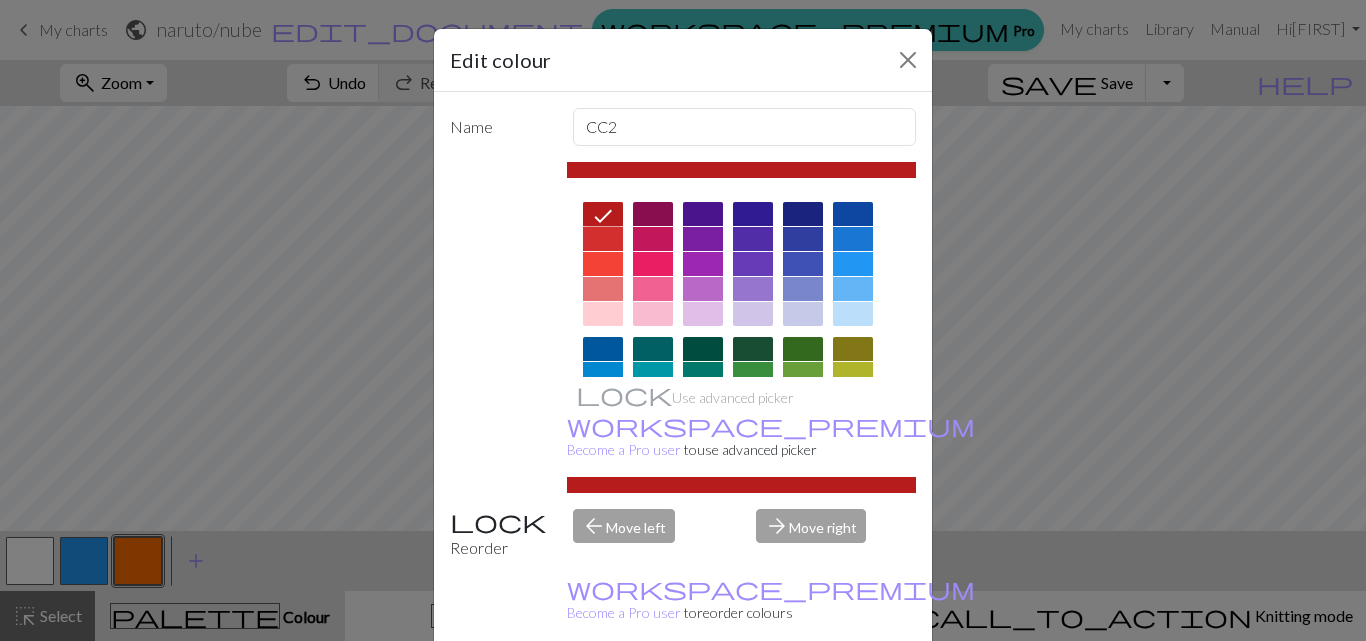 click on "Done" at bounding box center [803, 692] 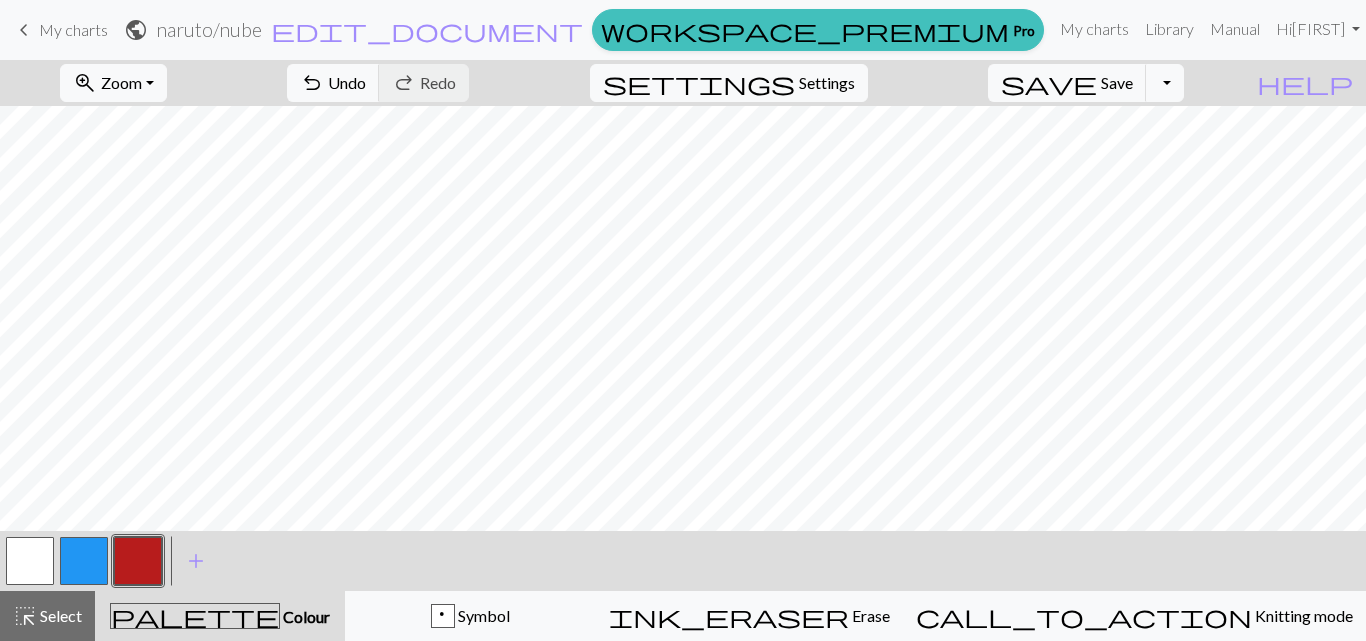 click at bounding box center [84, 561] 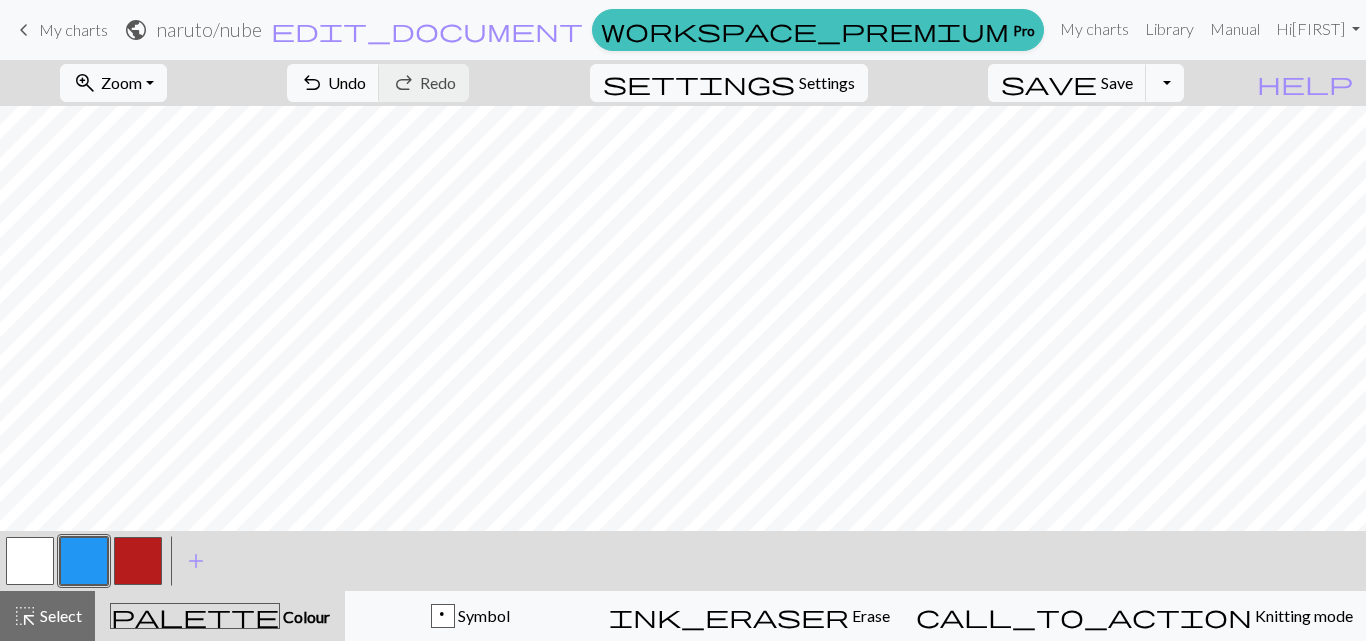 click at bounding box center (84, 561) 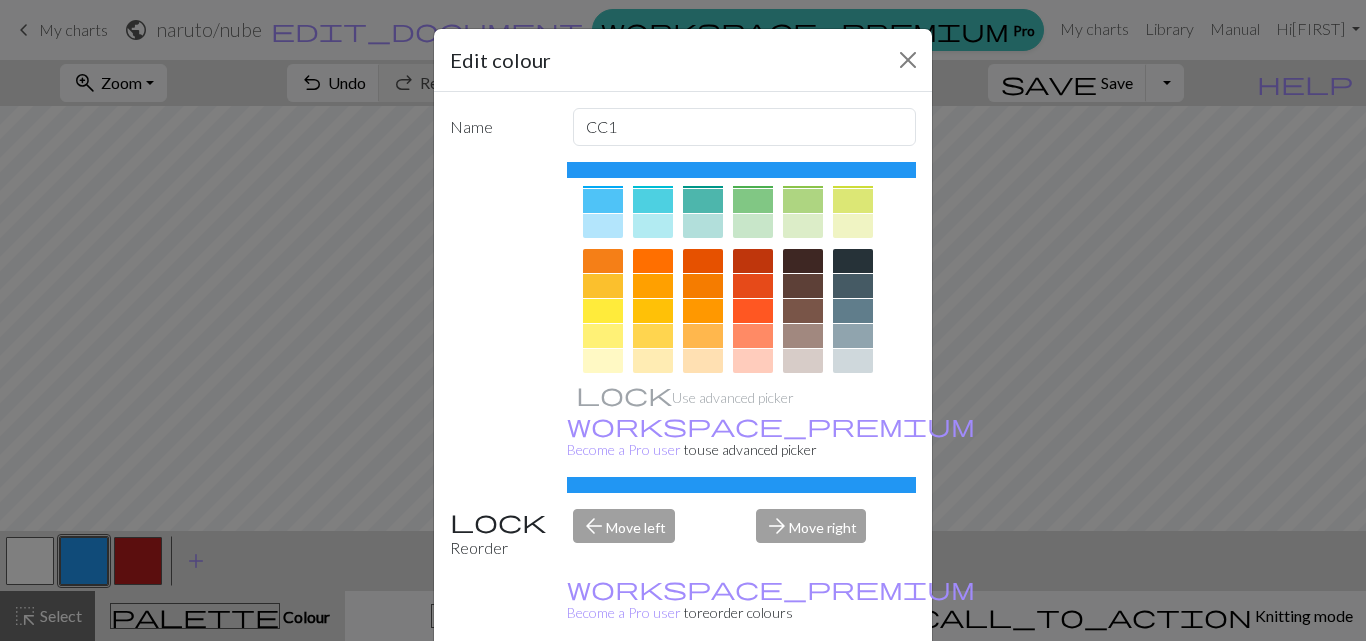 scroll, scrollTop: 253, scrollLeft: 0, axis: vertical 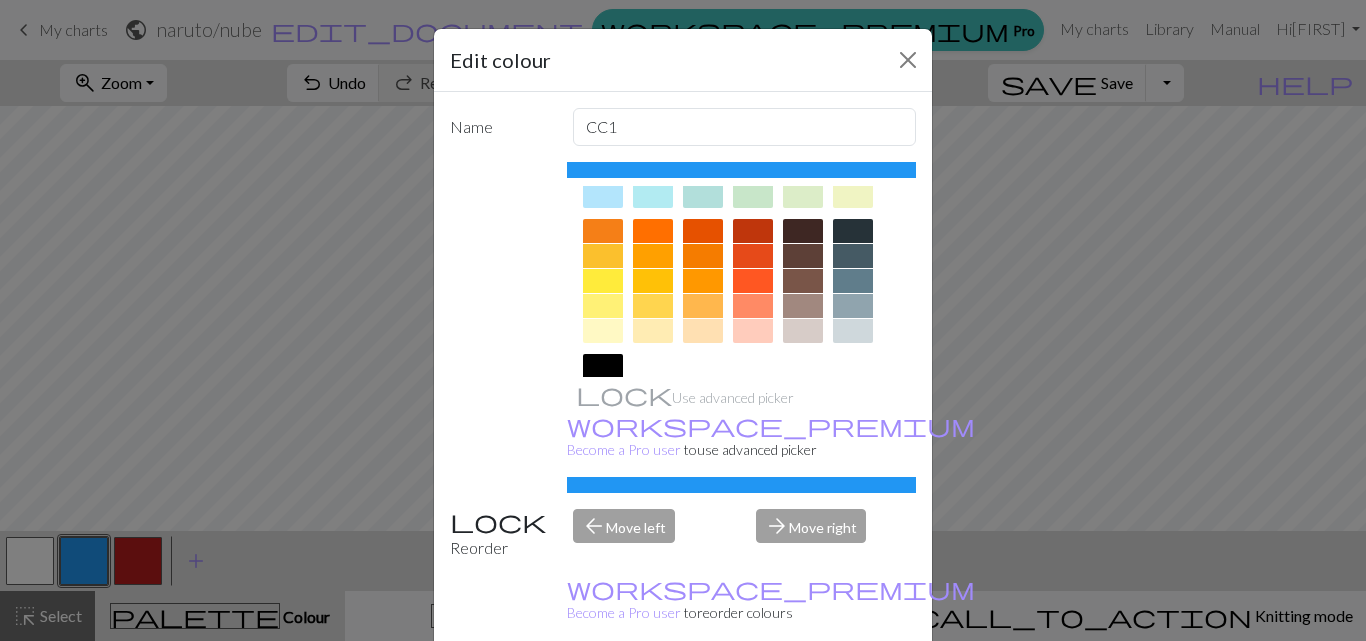 click at bounding box center [603, 366] 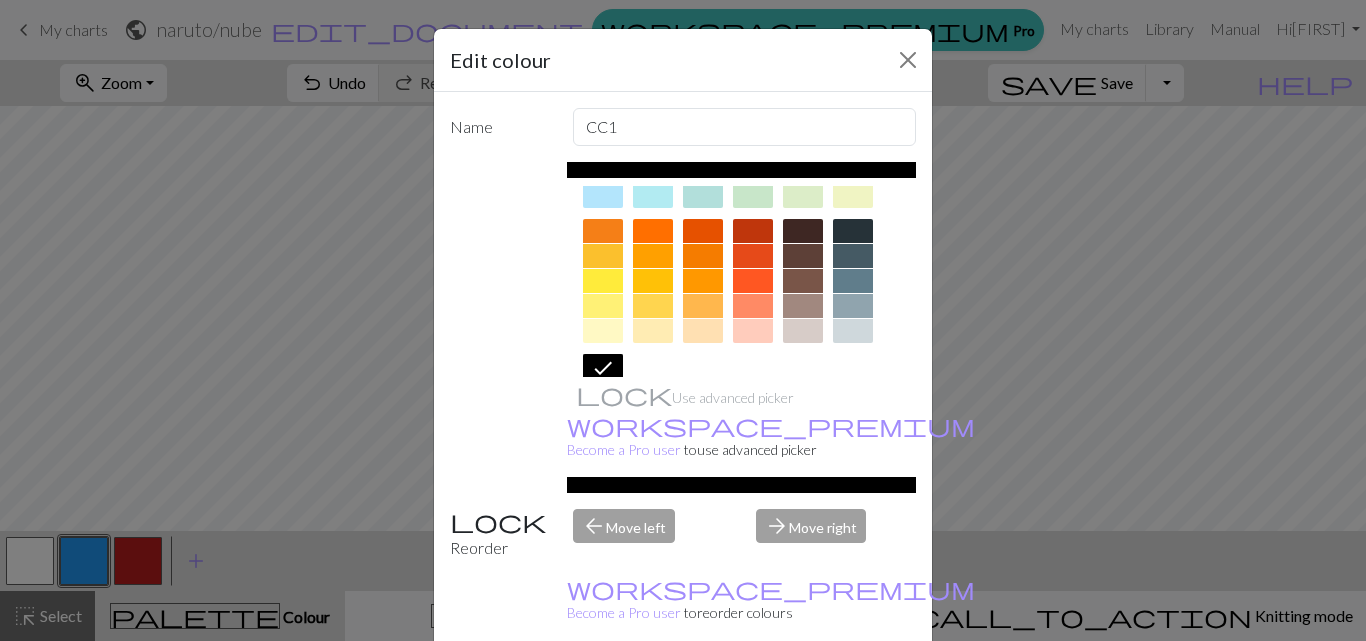 click on "Done" at bounding box center (803, 692) 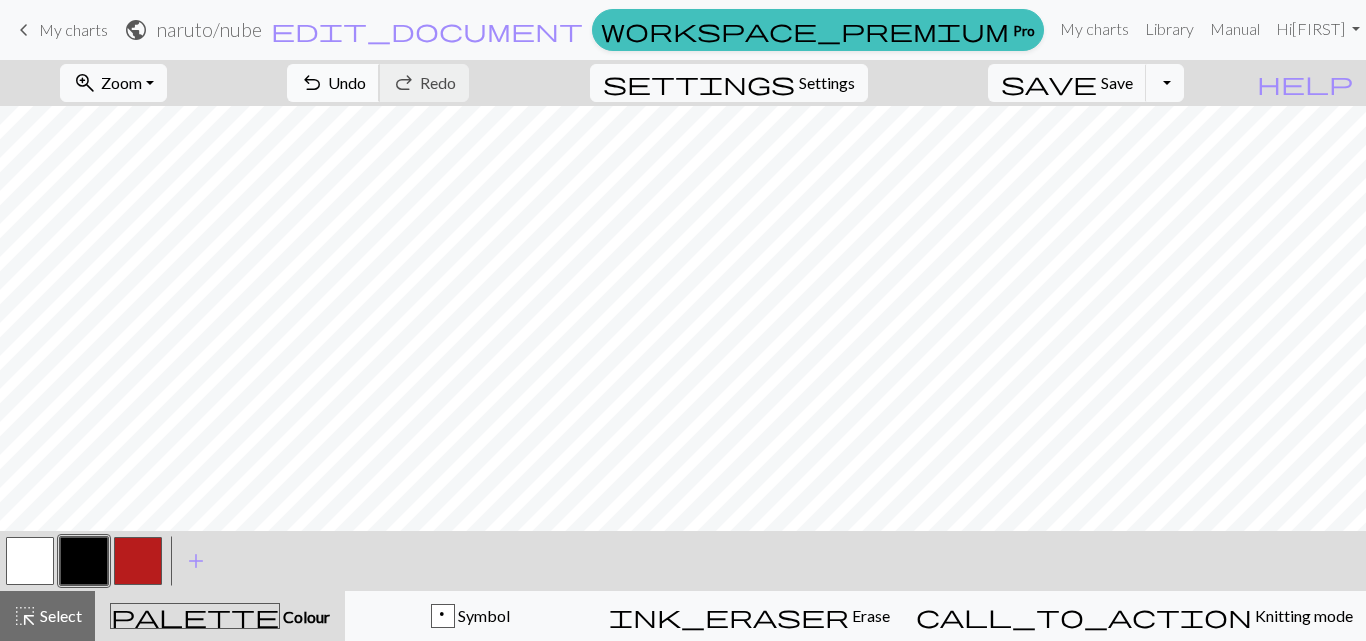 click on "undo" at bounding box center (312, 83) 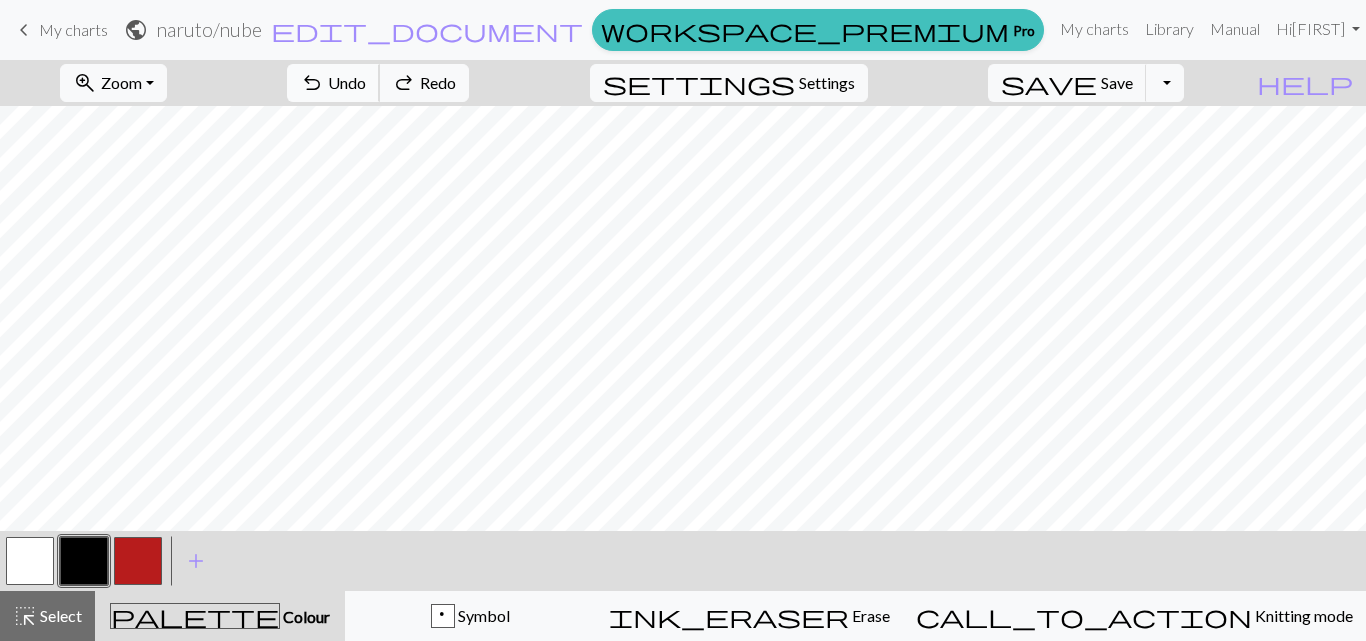 click on "undo" at bounding box center [312, 83] 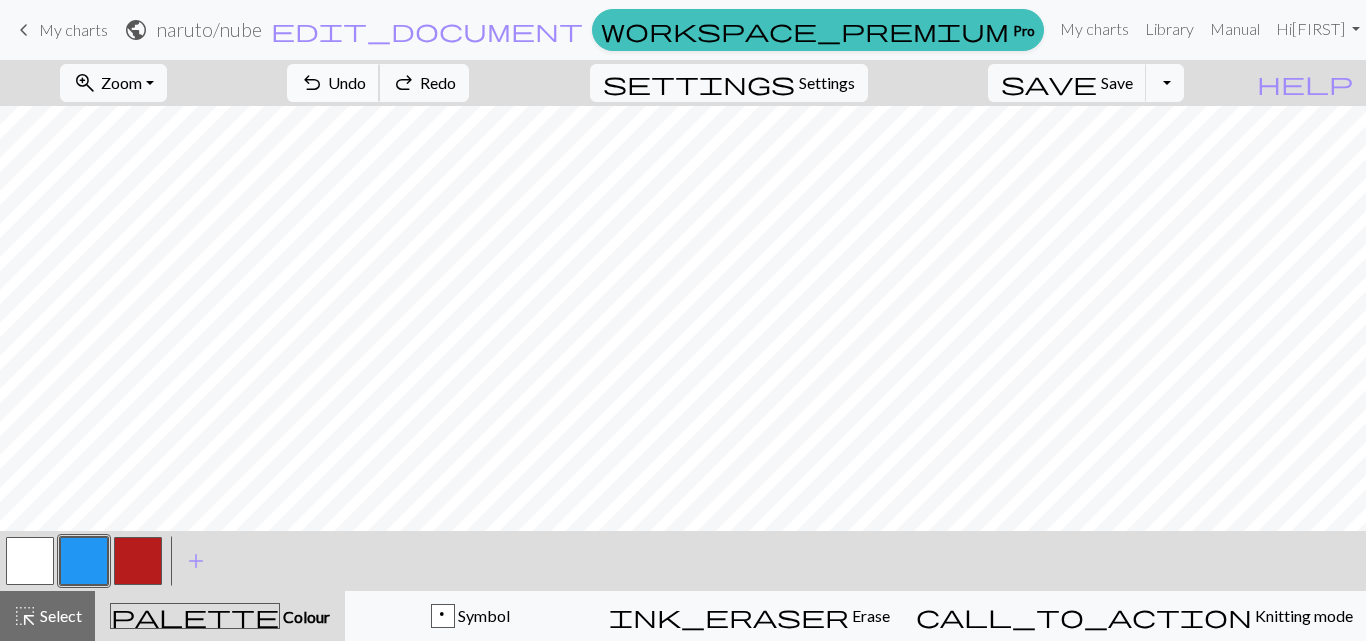 scroll, scrollTop: 133, scrollLeft: 0, axis: vertical 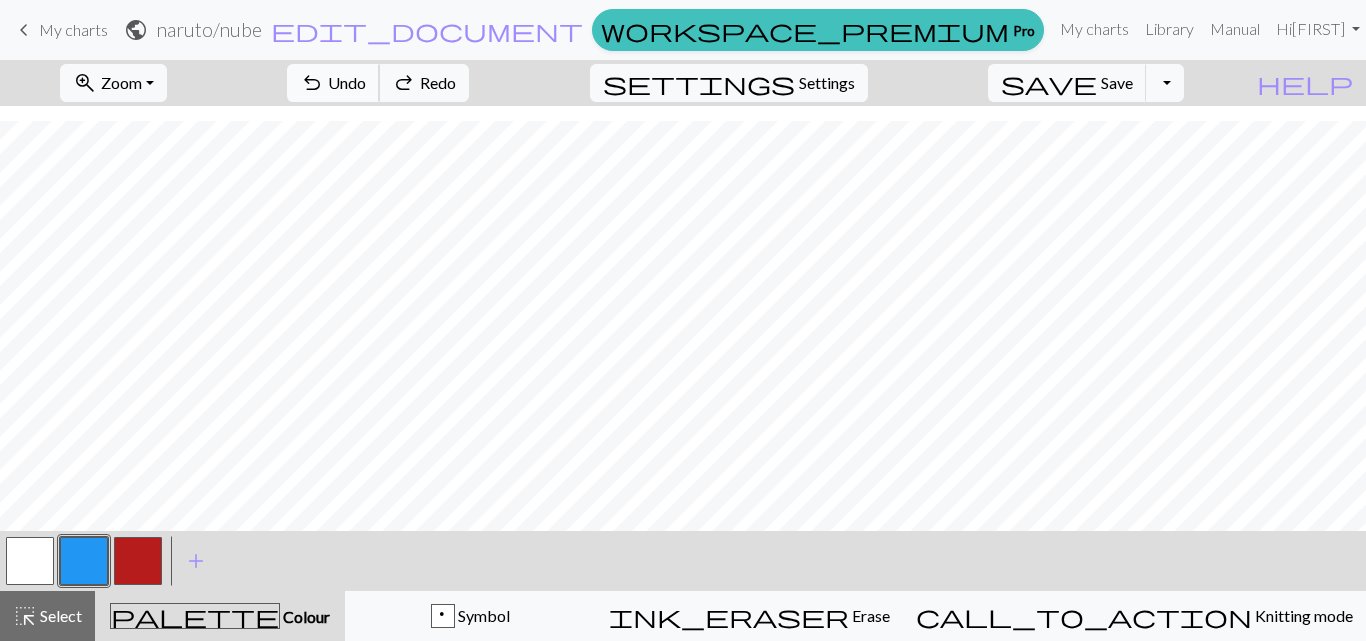type 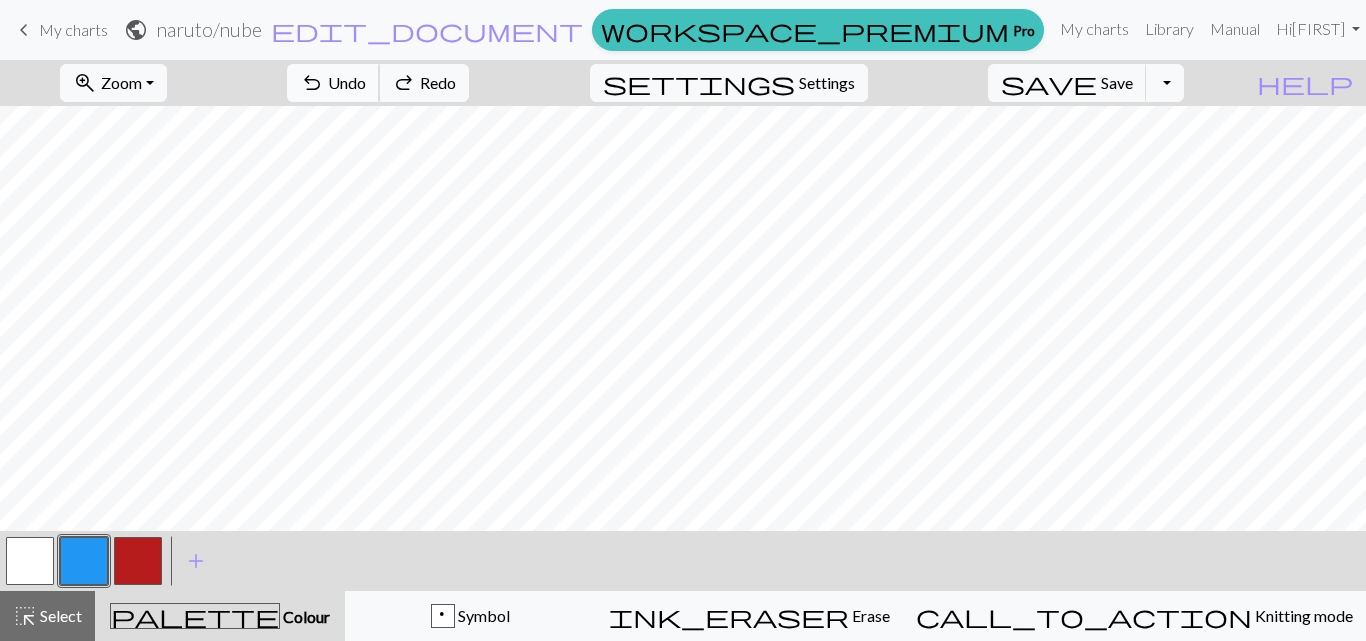 scroll, scrollTop: 0, scrollLeft: 0, axis: both 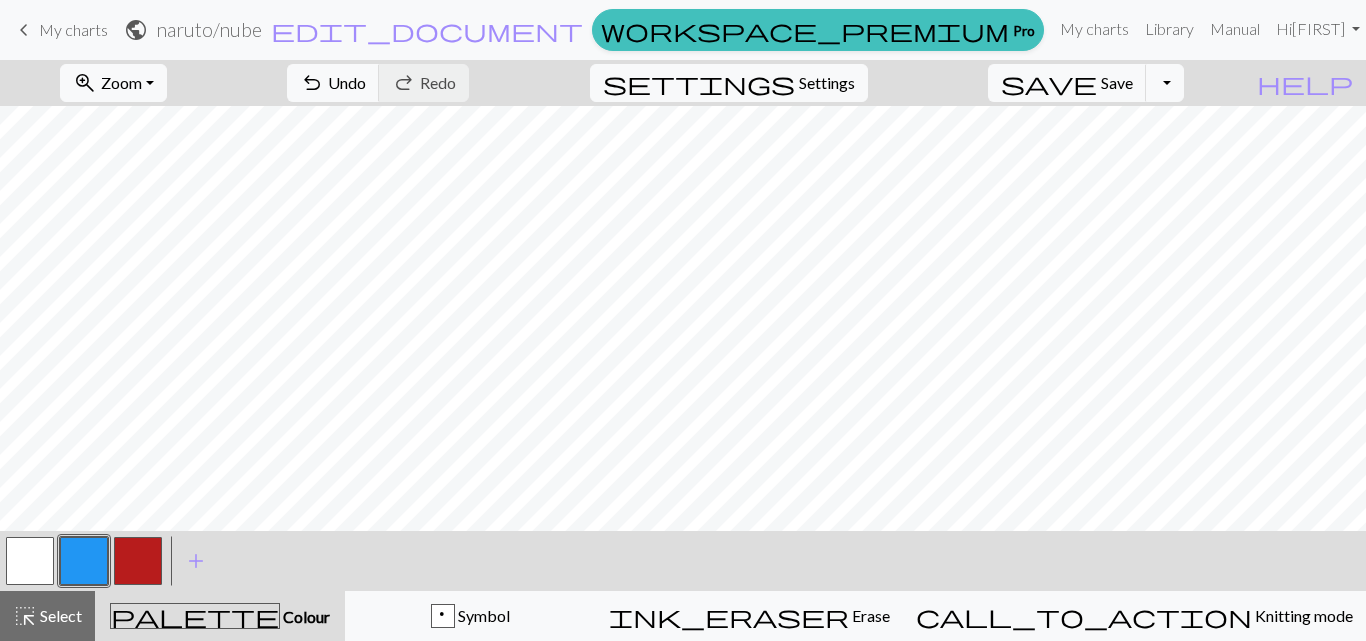 click at bounding box center [84, 561] 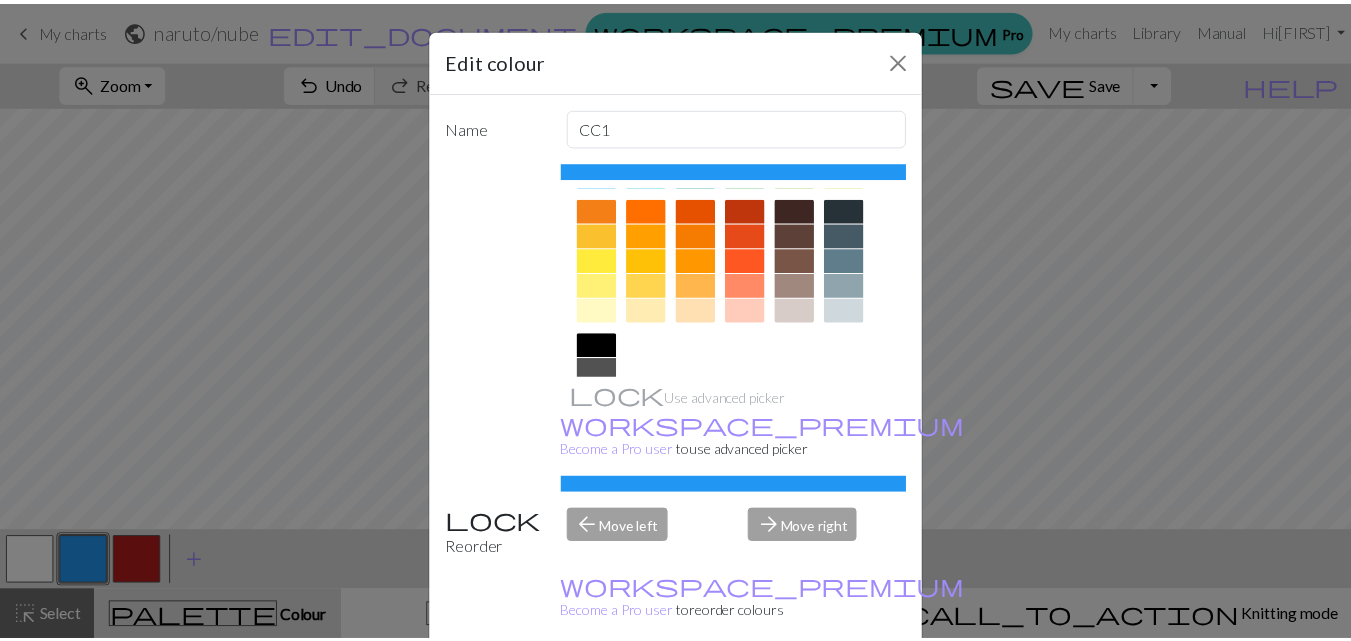 scroll, scrollTop: 314, scrollLeft: 0, axis: vertical 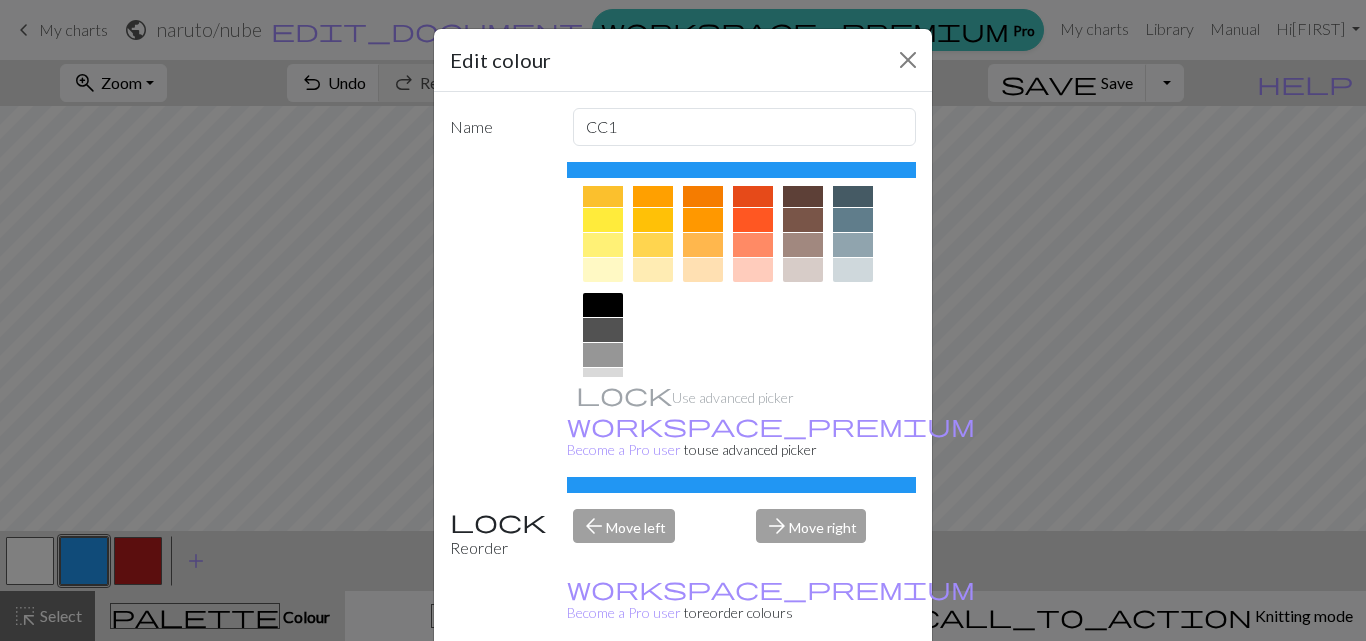 click at bounding box center [603, 305] 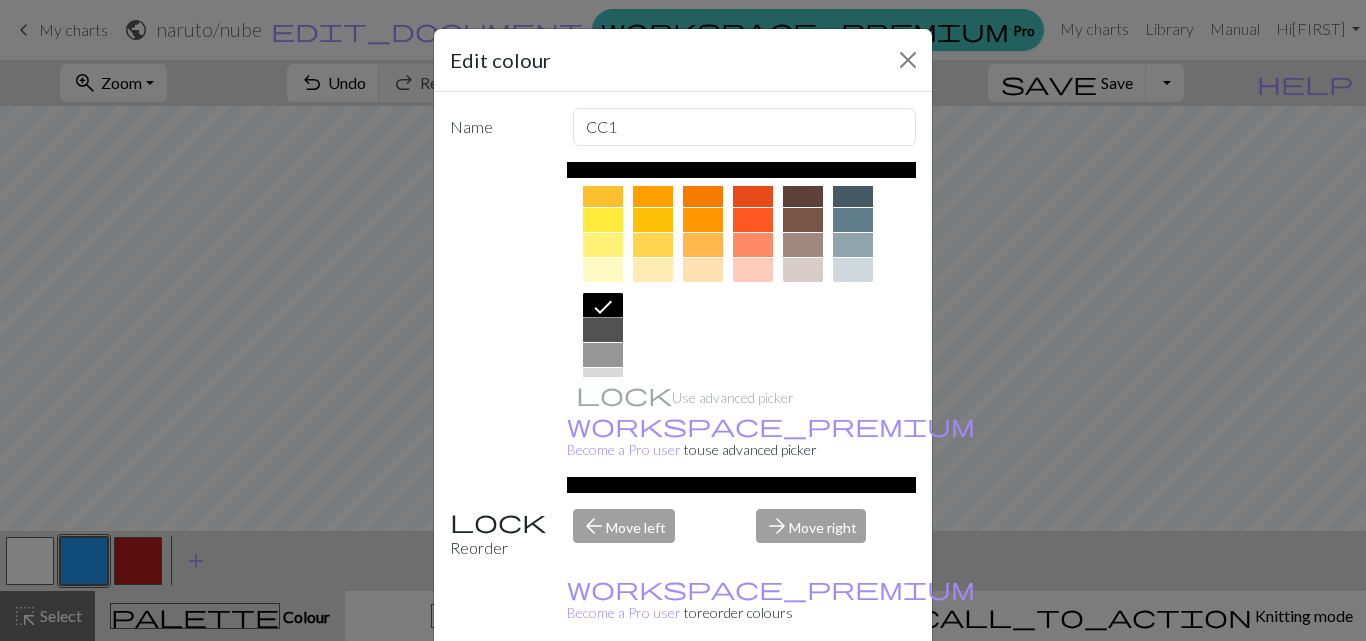 click on "Done" at bounding box center [803, 692] 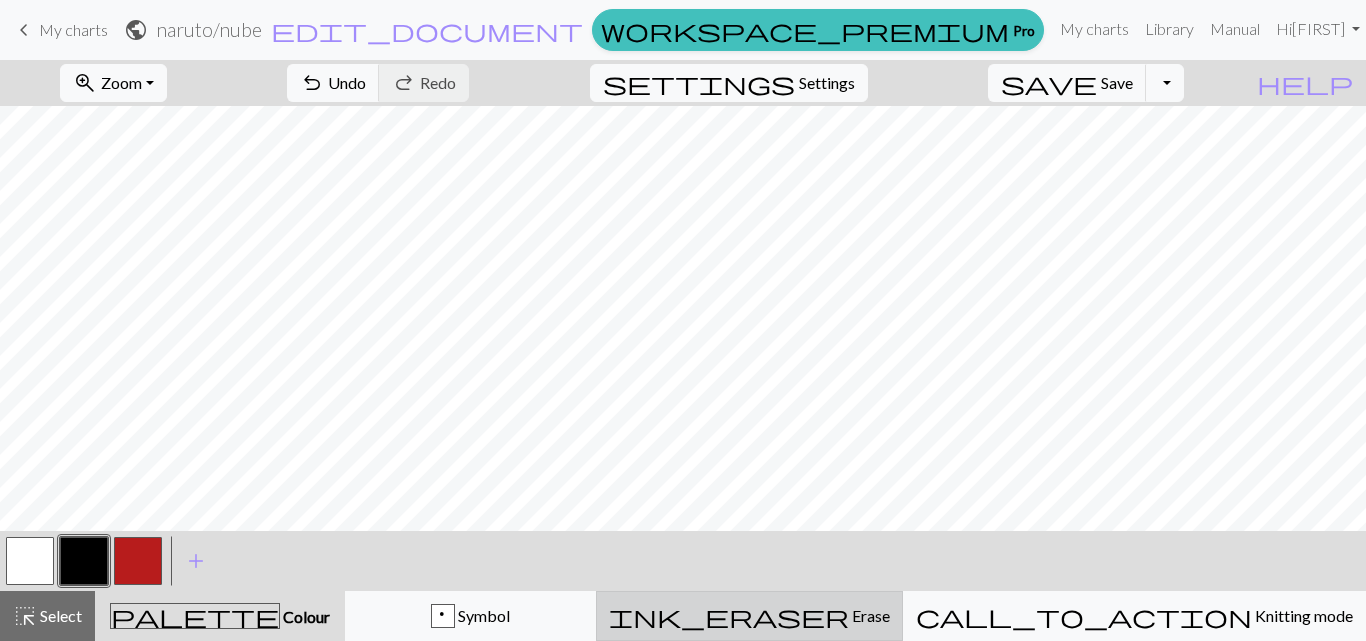 click on "ink_eraser   Erase   Erase" at bounding box center (749, 616) 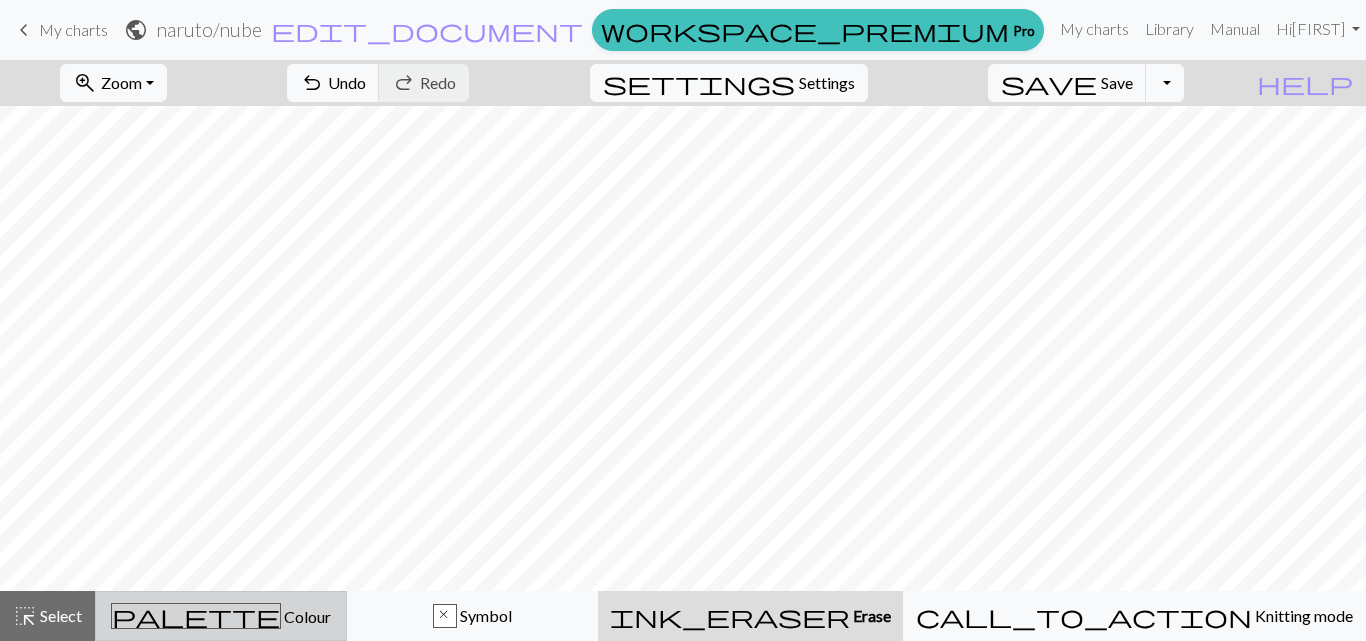 click on "palette   Colour   Colour" at bounding box center (221, 616) 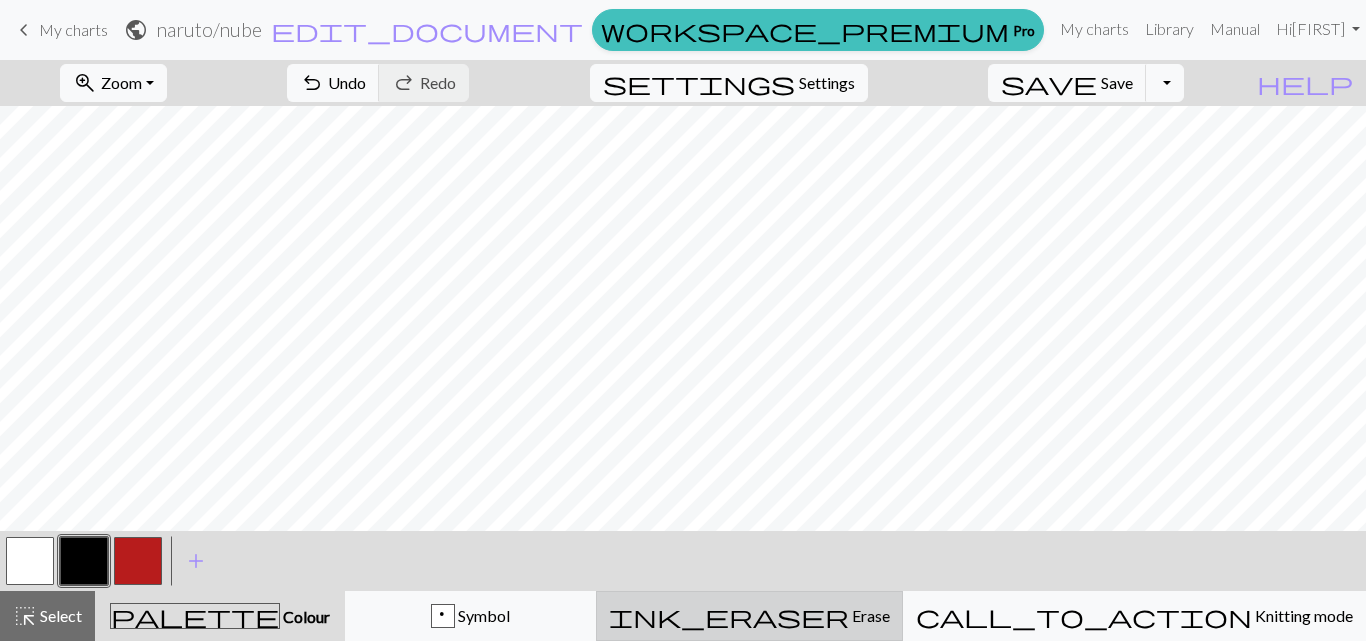click on "ink_eraser   Erase   Erase" at bounding box center (749, 616) 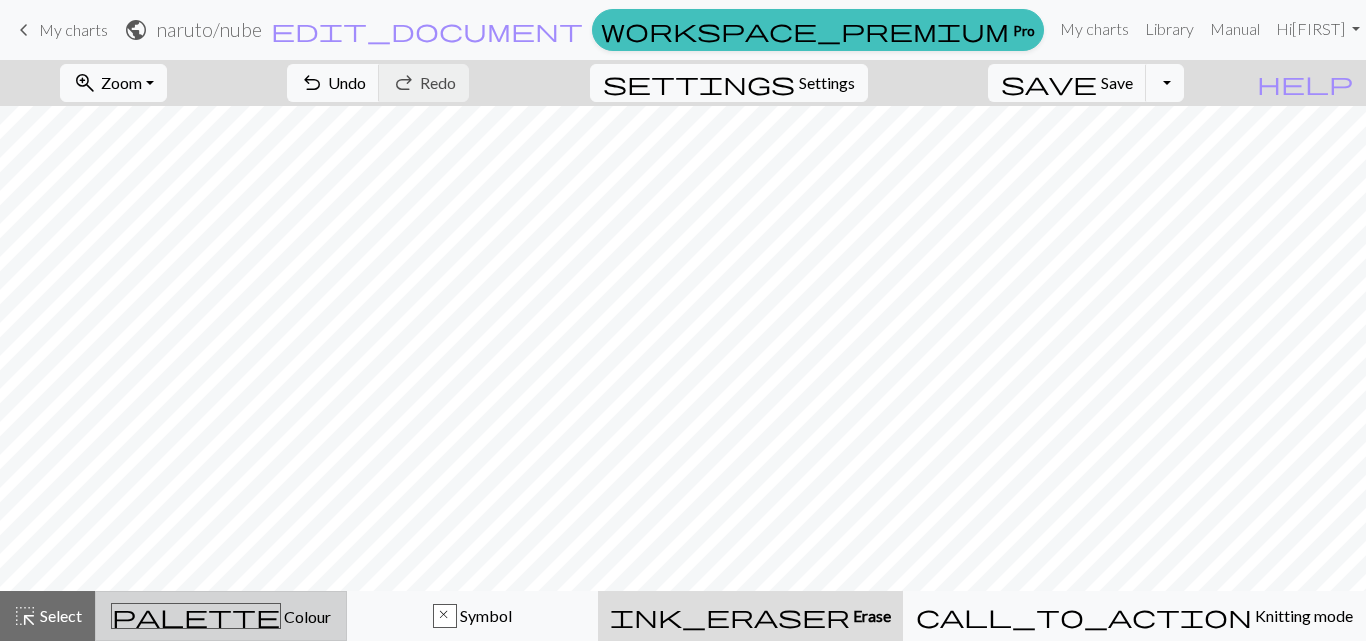 click on "palette   Colour   Colour" at bounding box center (221, 616) 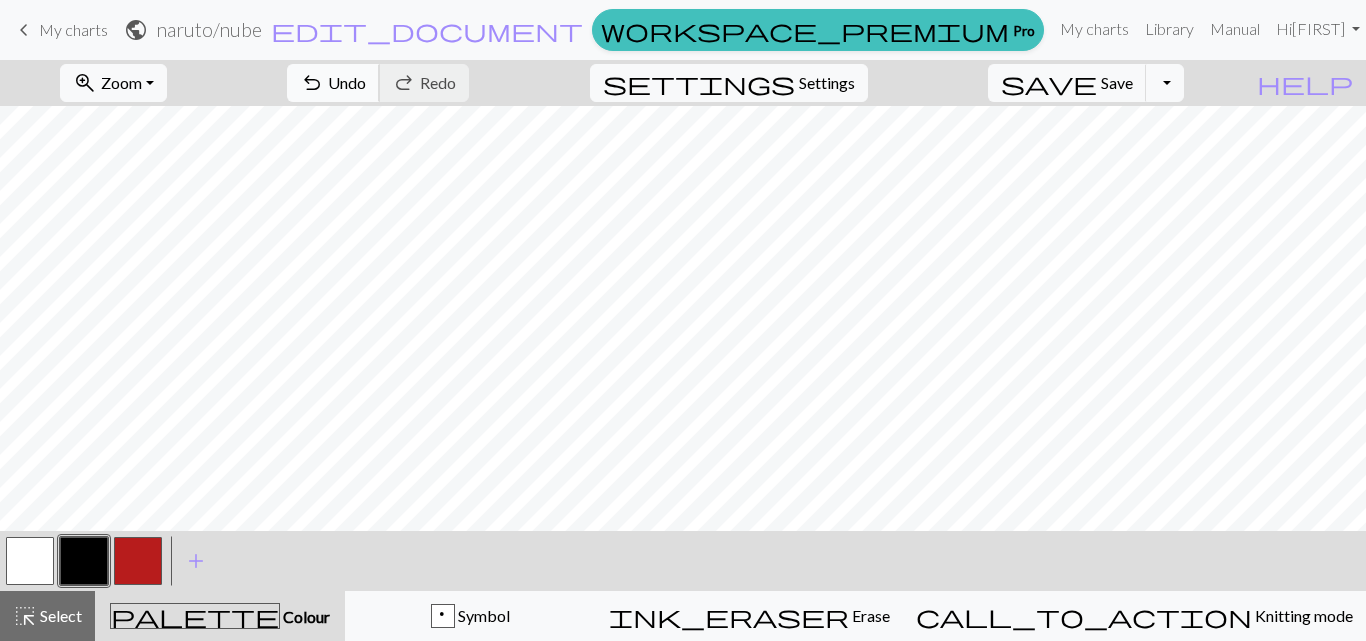 click on "Undo" at bounding box center (347, 82) 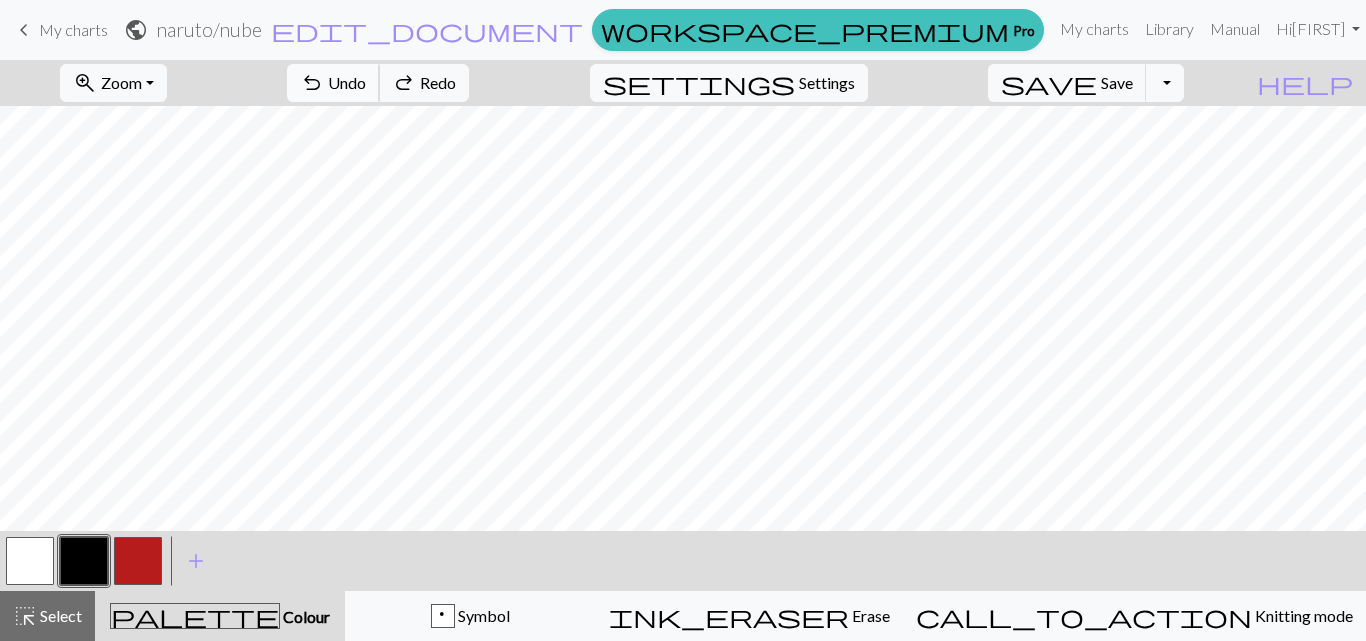 click on "Undo" at bounding box center [347, 82] 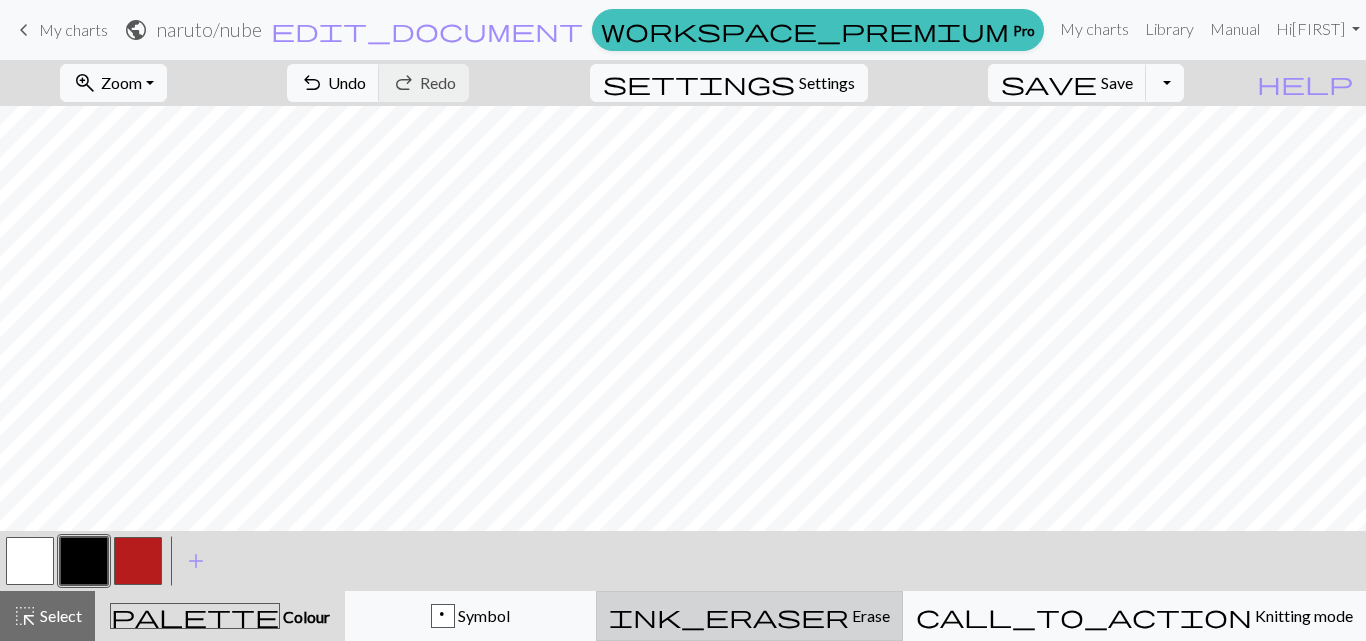 click on "ink_eraser   Erase   Erase" at bounding box center [749, 616] 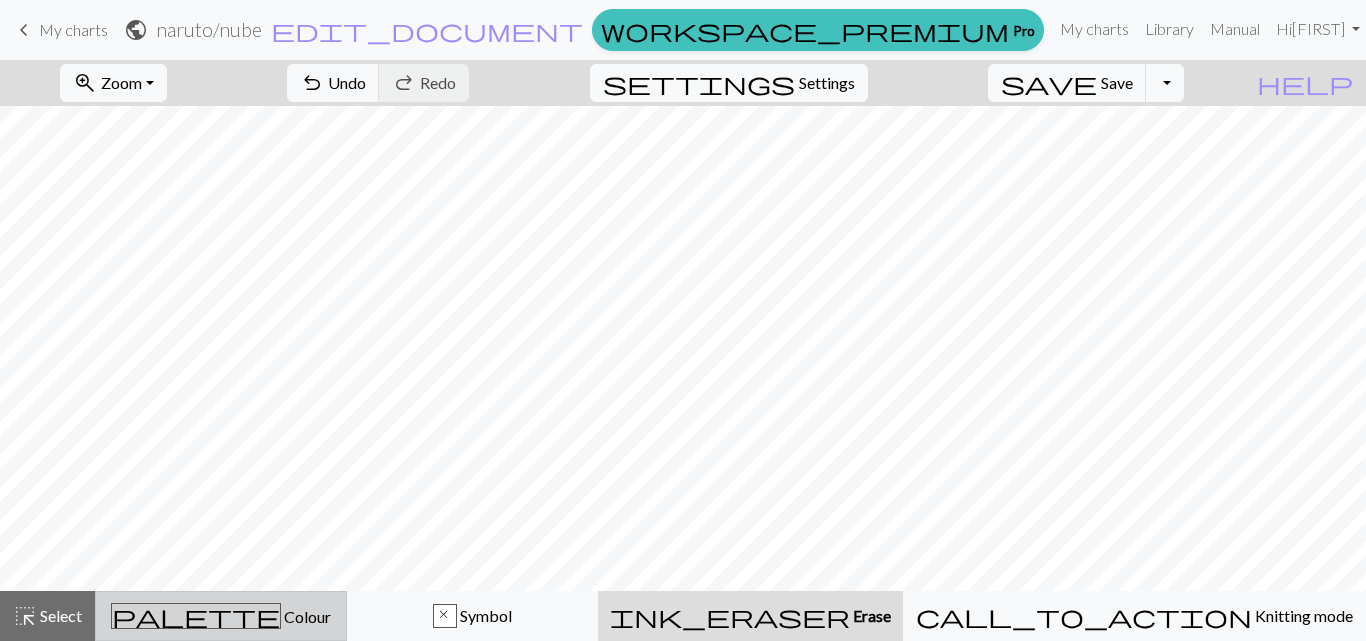 click on "palette   Colour   Colour" at bounding box center (221, 616) 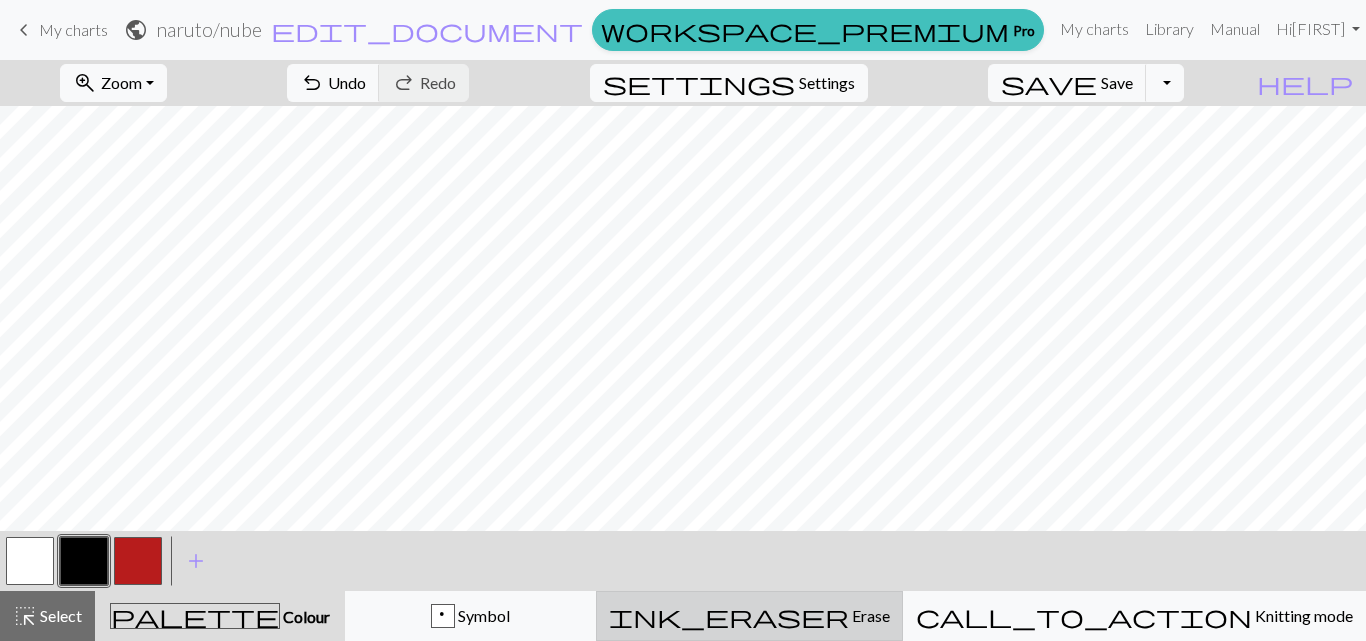 click on "ink_eraser" at bounding box center (729, 616) 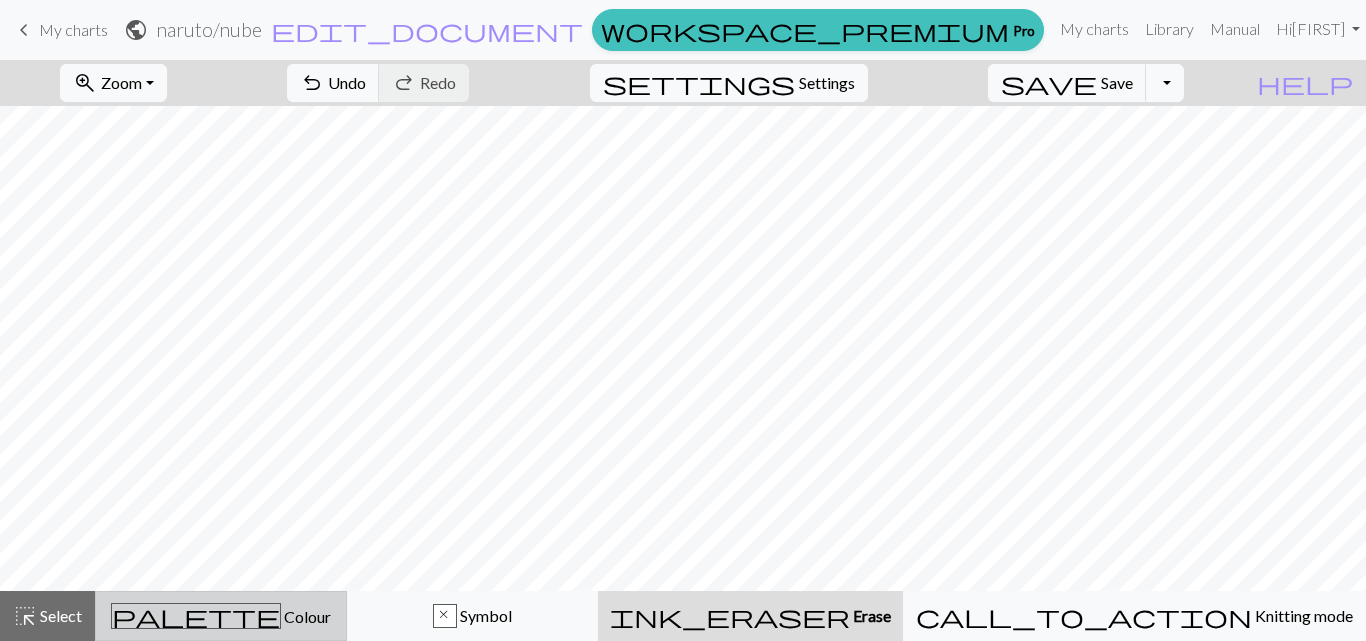 click on "palette   Colour   Colour" at bounding box center [221, 616] 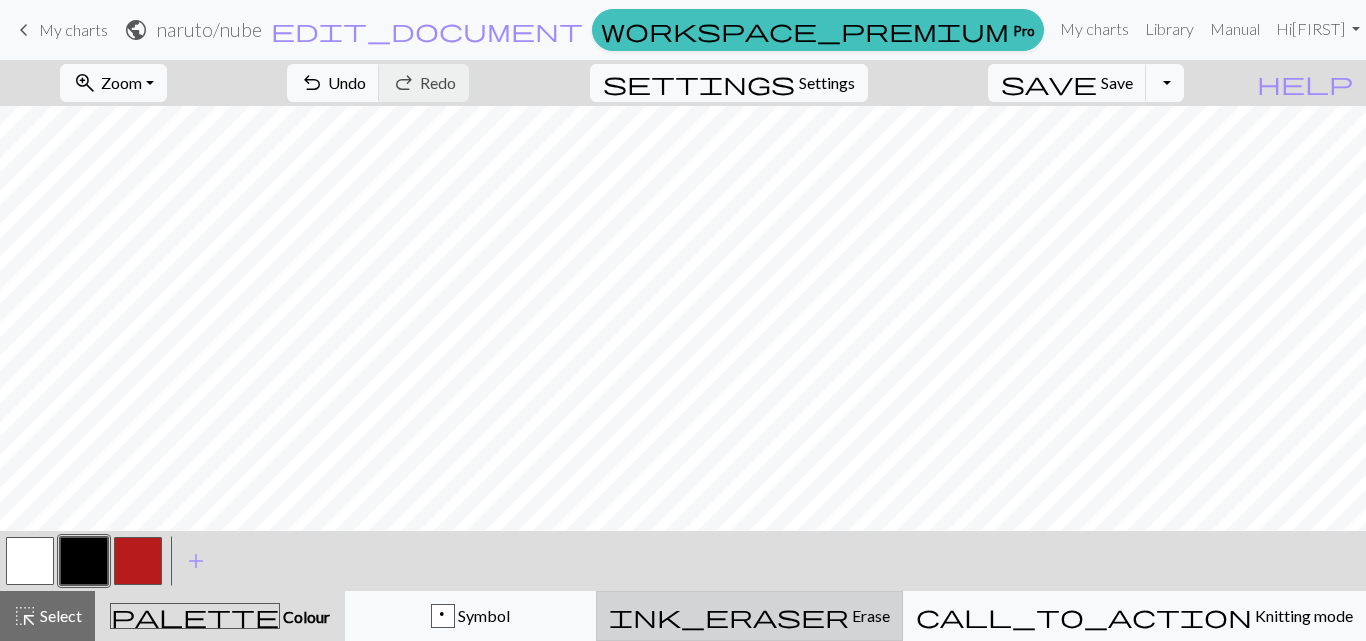 click on "ink_eraser   Erase   Erase" at bounding box center (749, 616) 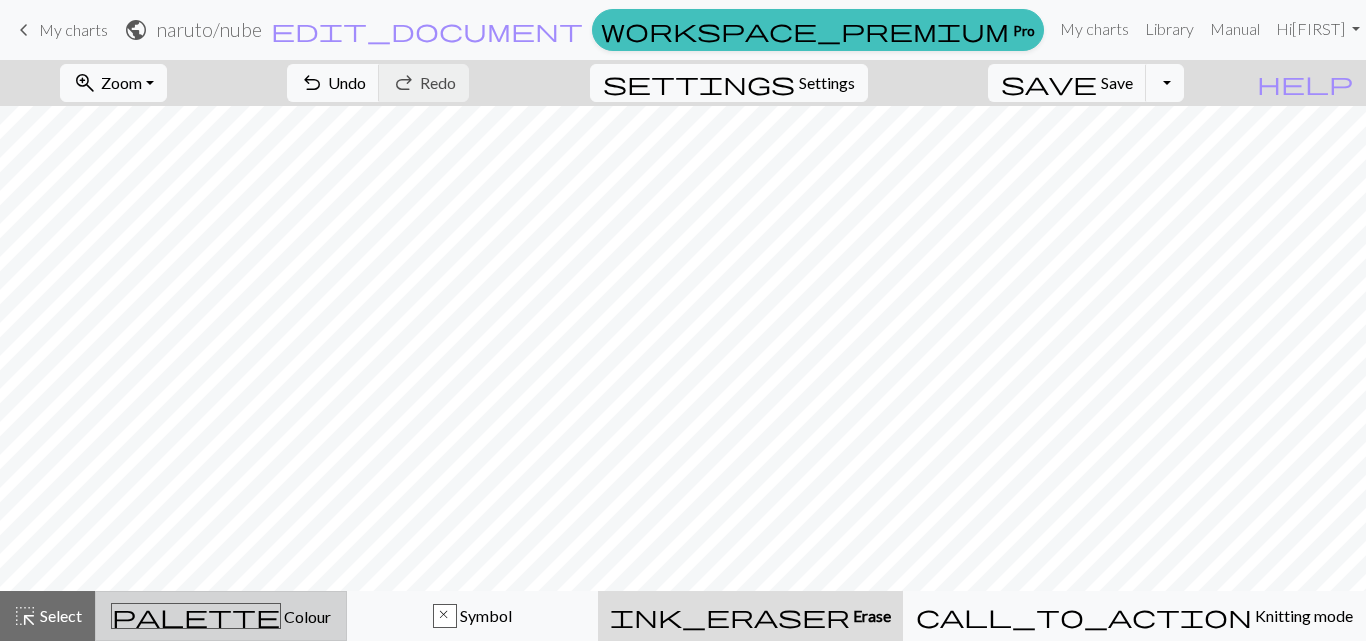 click on "palette   Colour   Colour" at bounding box center (221, 616) 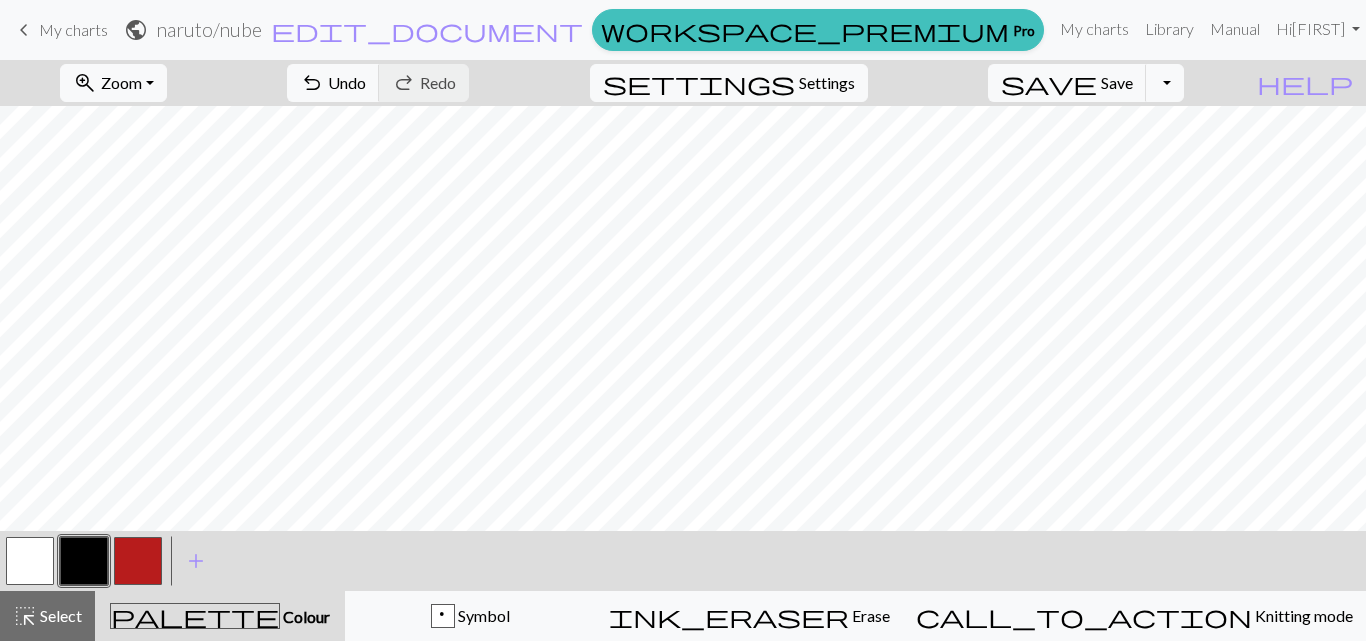click on "palette   Colour   Colour" at bounding box center (220, 616) 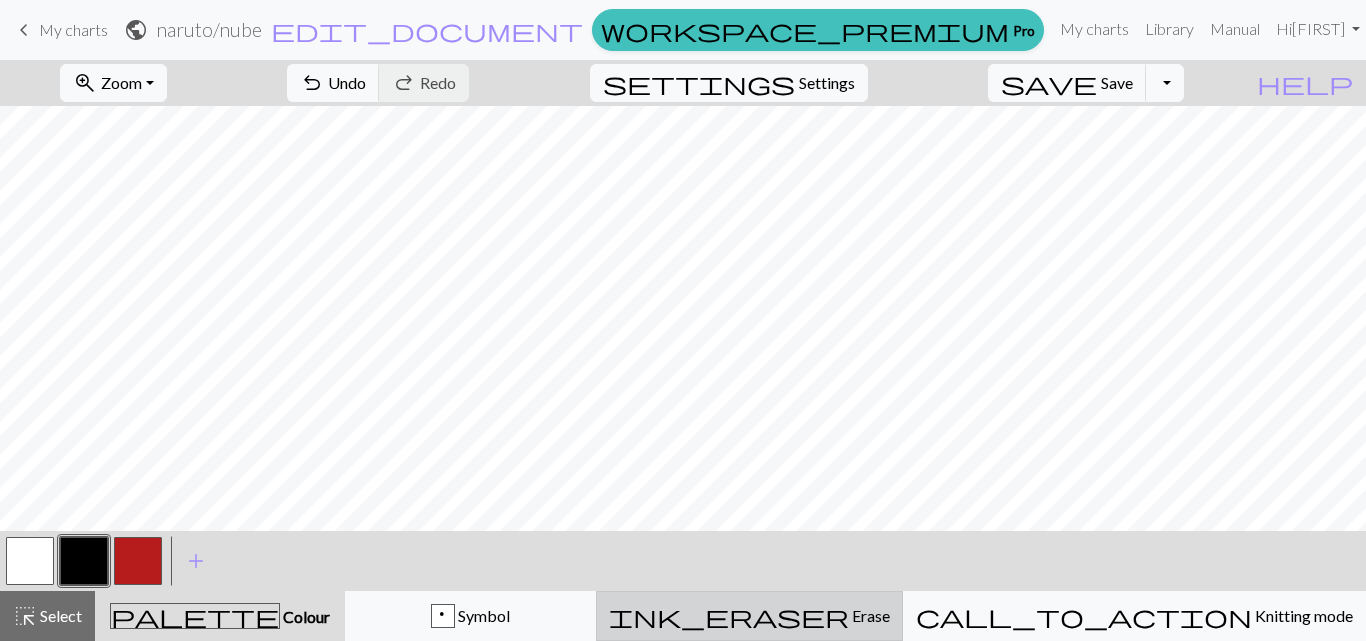 click on "ink_eraser" at bounding box center (729, 616) 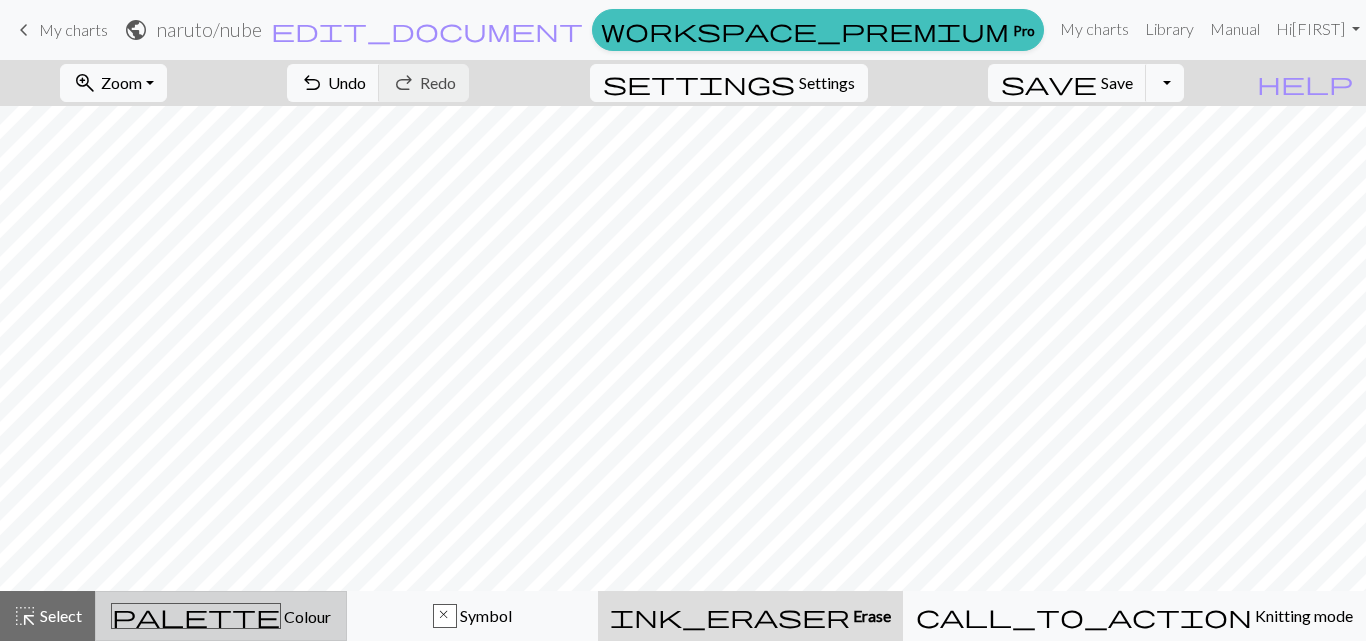 click on "palette   Colour   Colour" at bounding box center (221, 616) 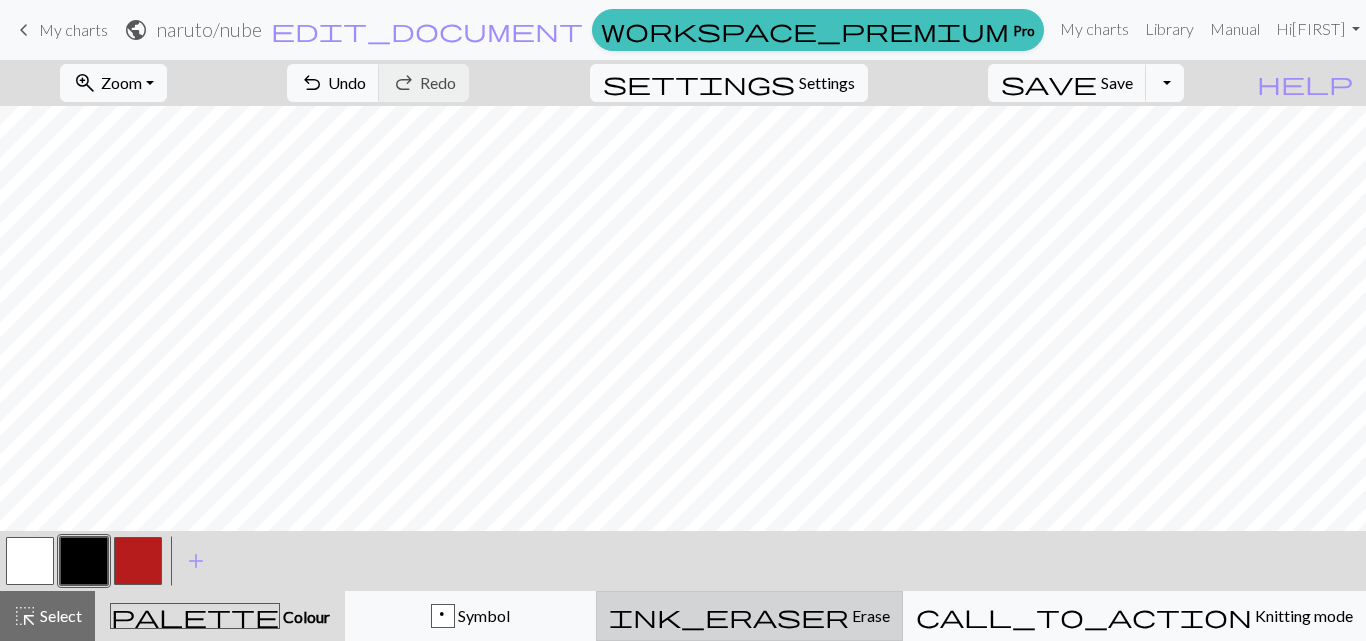 click on "ink_eraser   Erase   Erase" at bounding box center [749, 616] 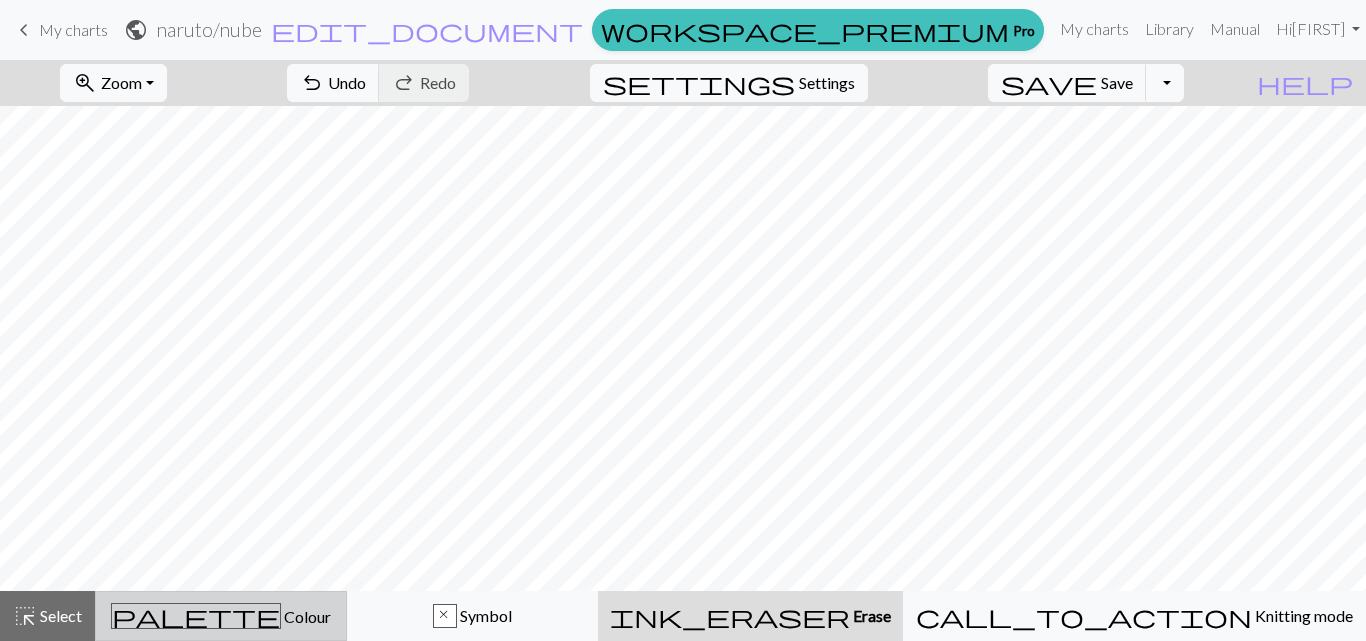 click on "palette   Colour   Colour" at bounding box center [221, 616] 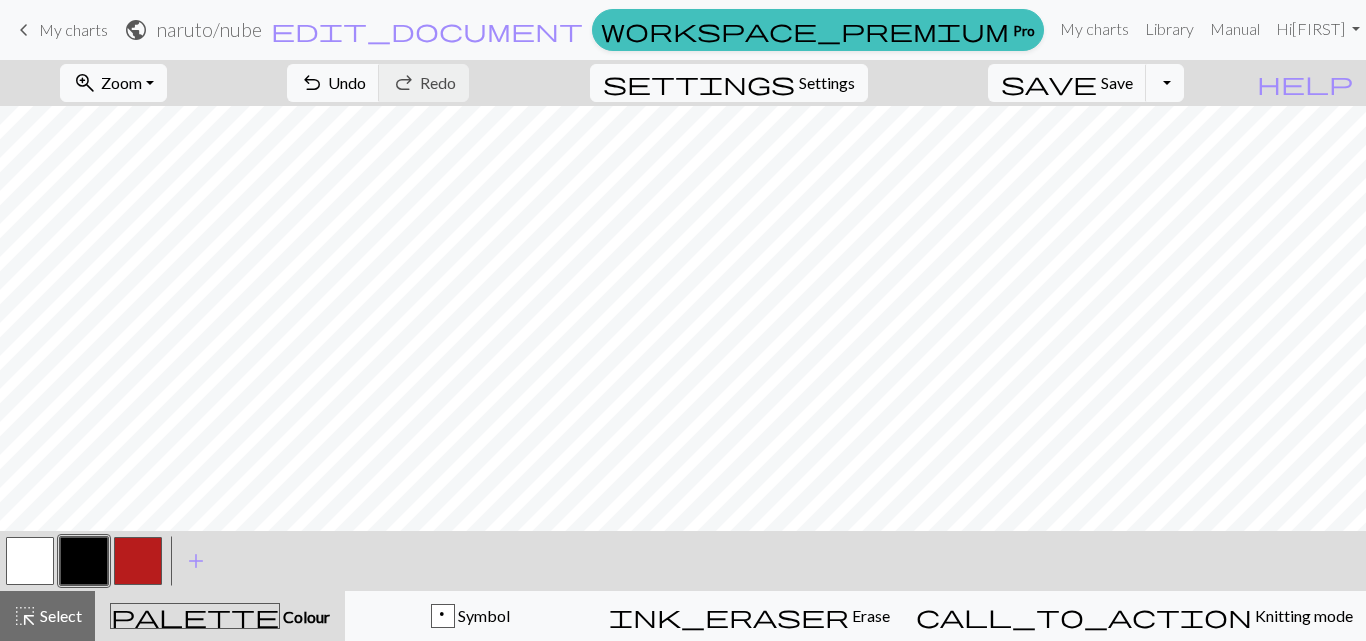 click at bounding box center (30, 561) 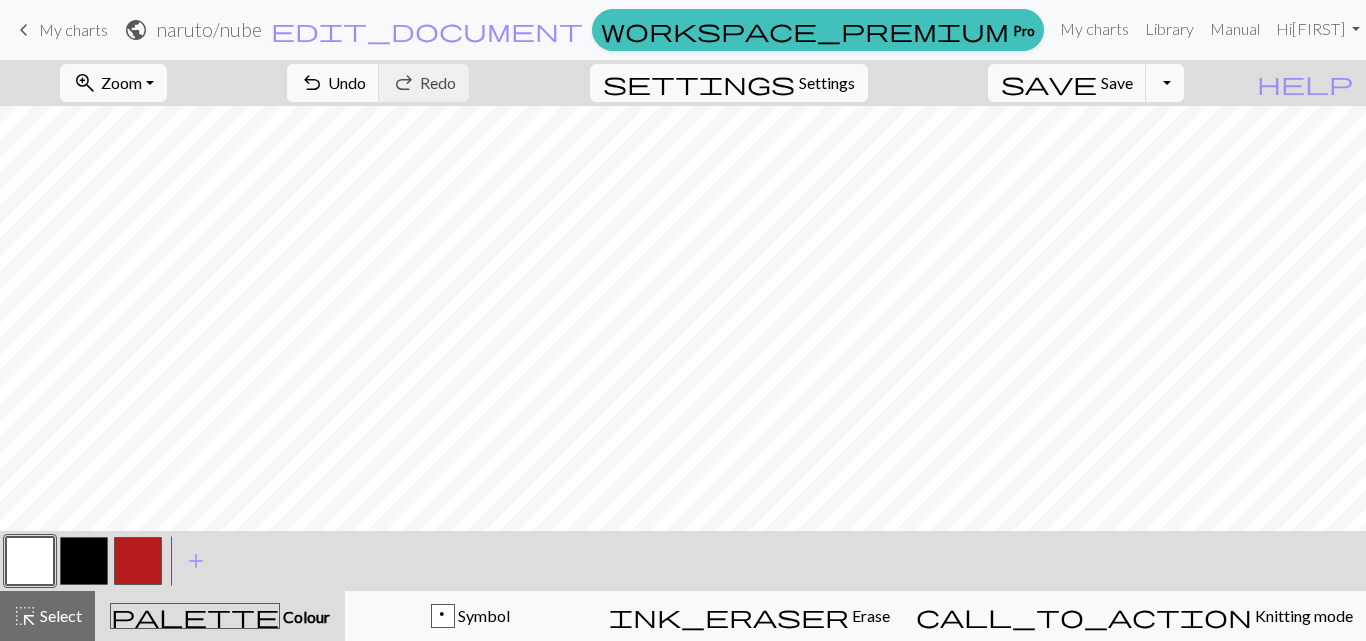 click at bounding box center (84, 561) 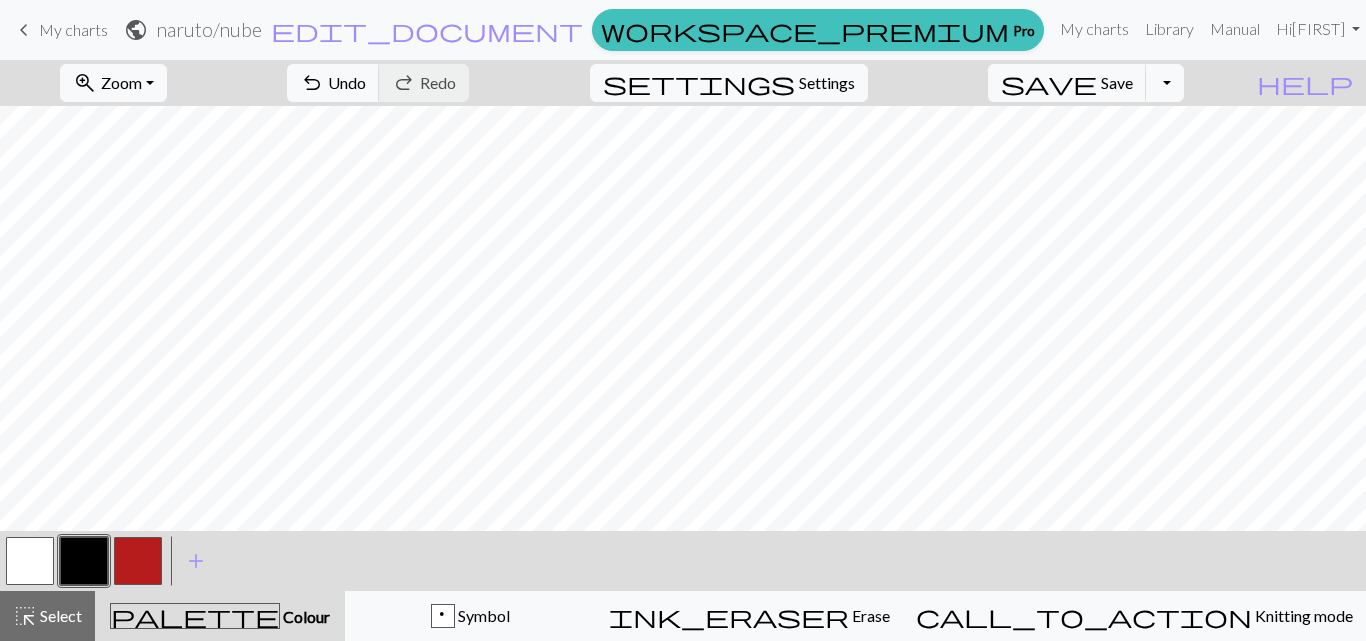 click at bounding box center [30, 561] 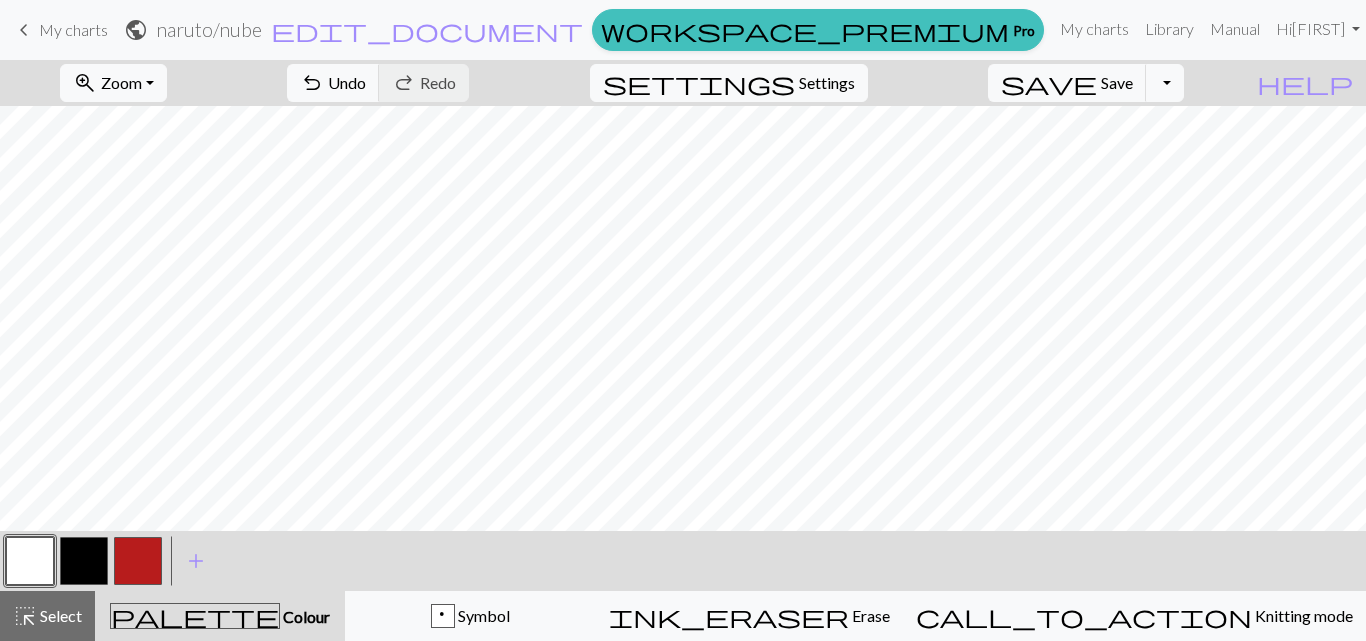 click at bounding box center (30, 561) 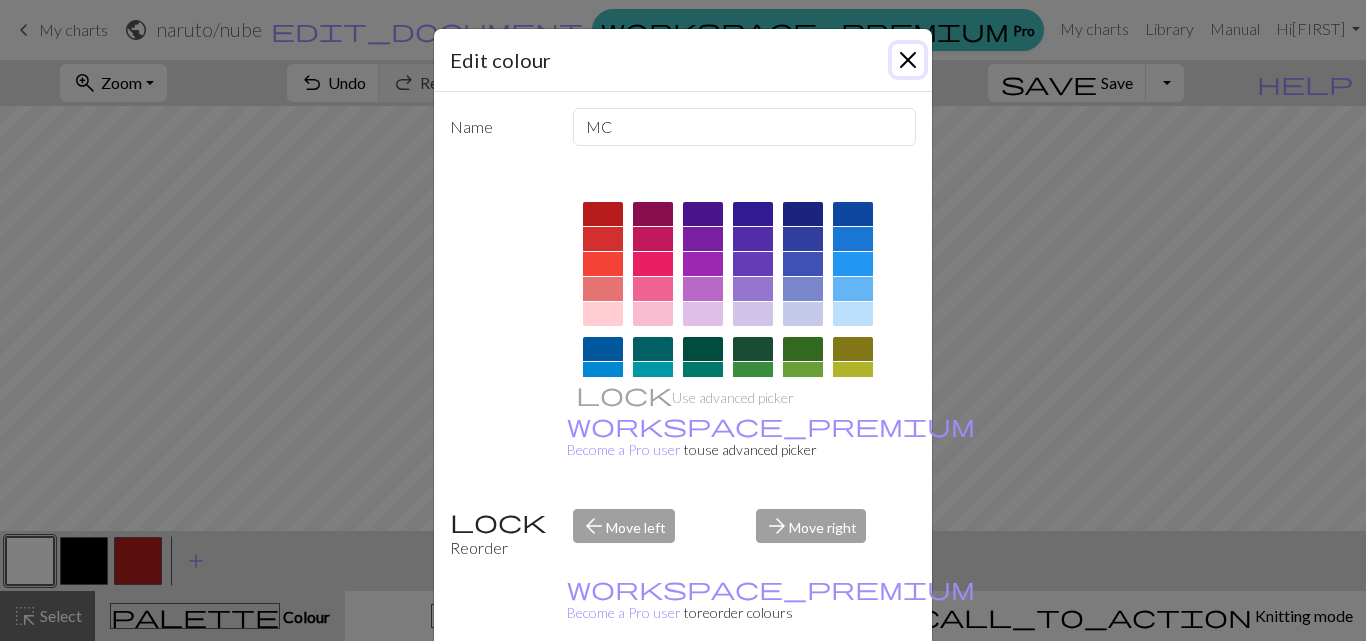 click at bounding box center [908, 60] 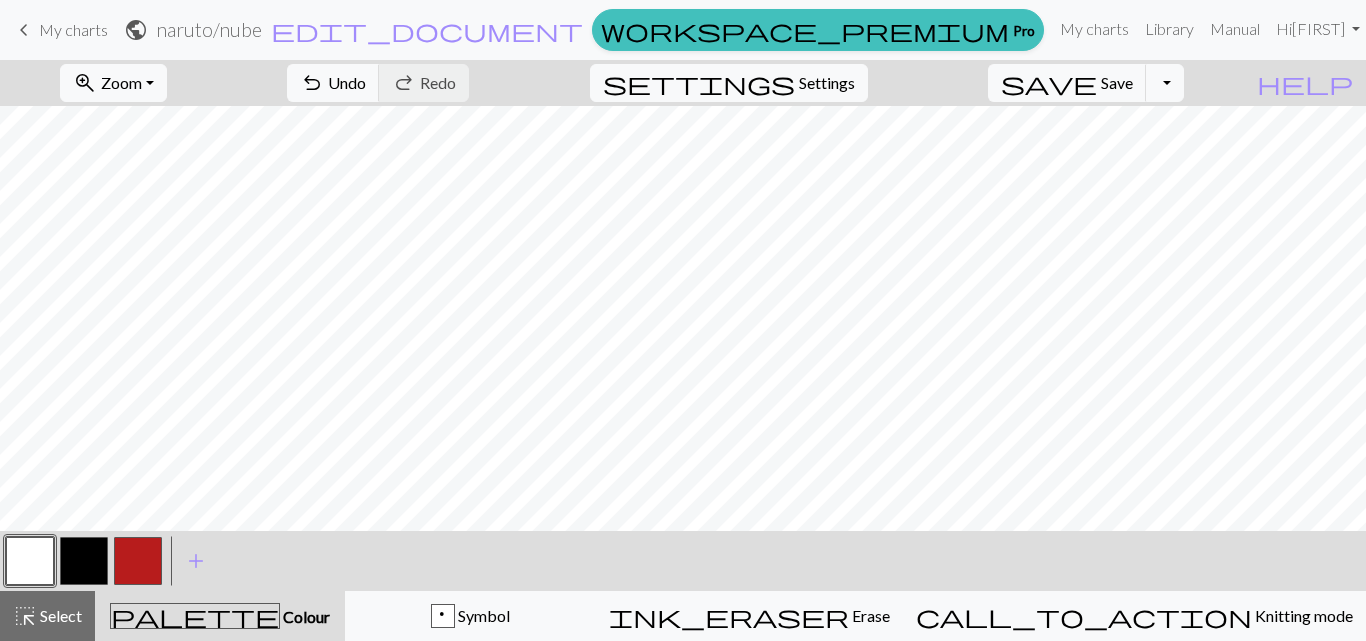 click at bounding box center (84, 561) 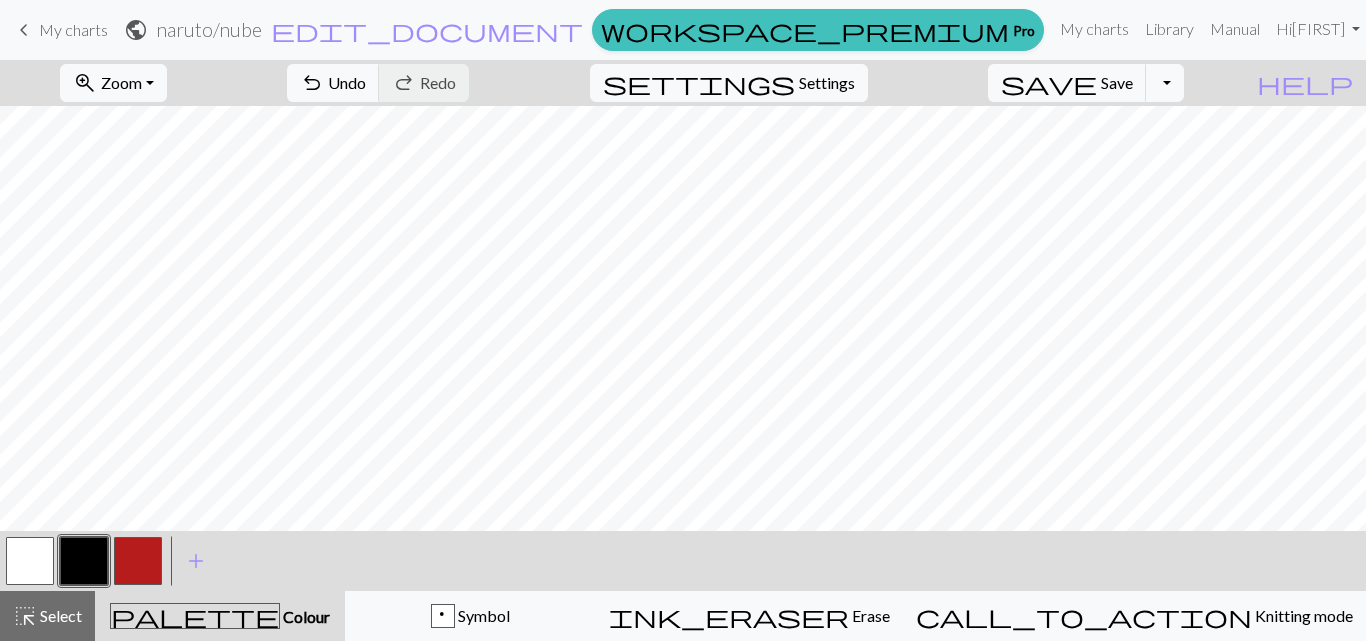 click at bounding box center (30, 561) 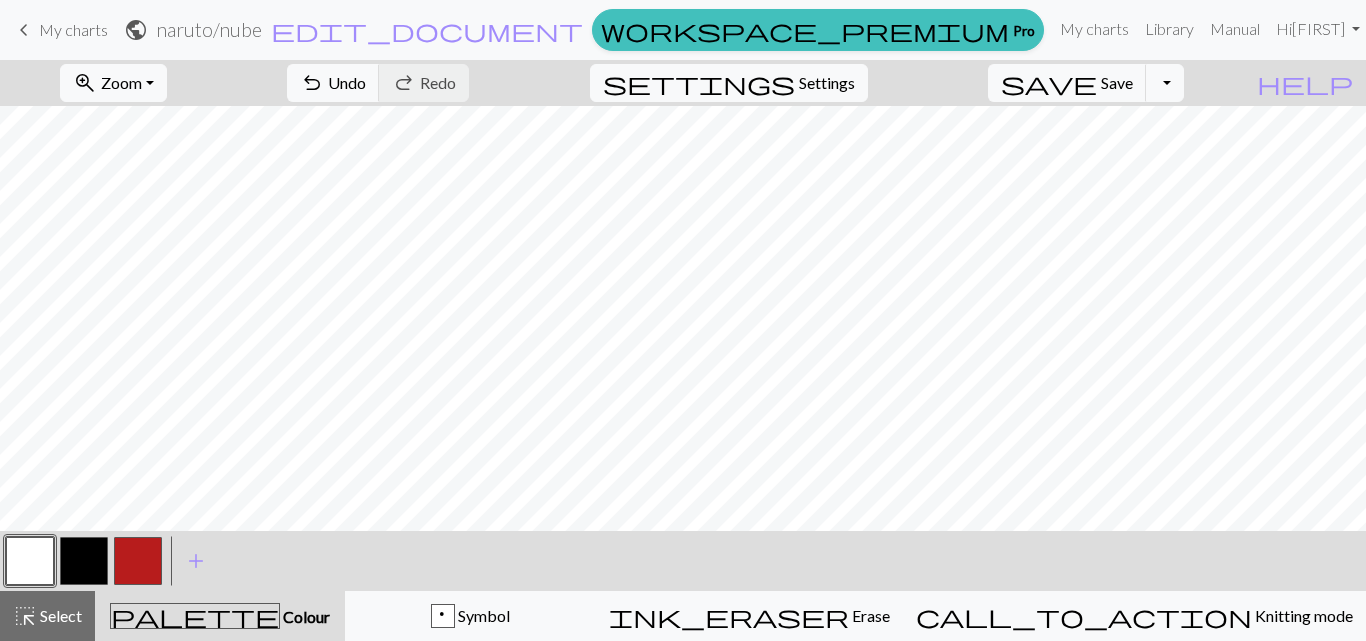 click at bounding box center [84, 561] 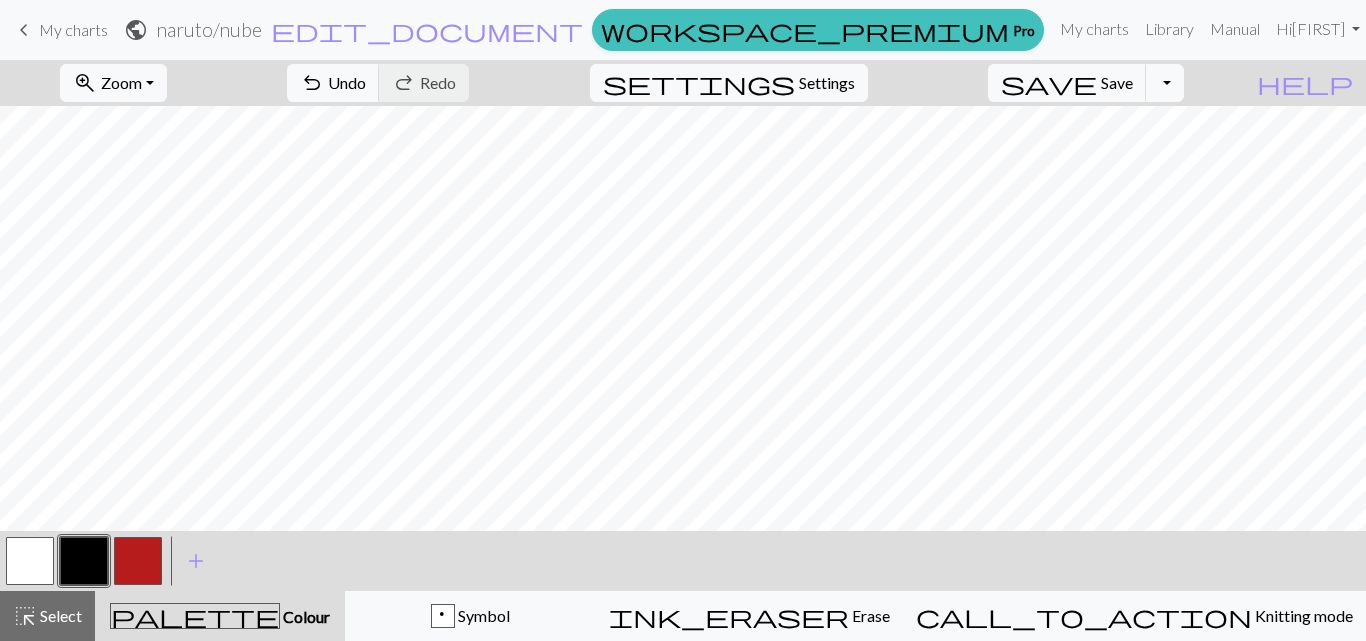 click at bounding box center (30, 561) 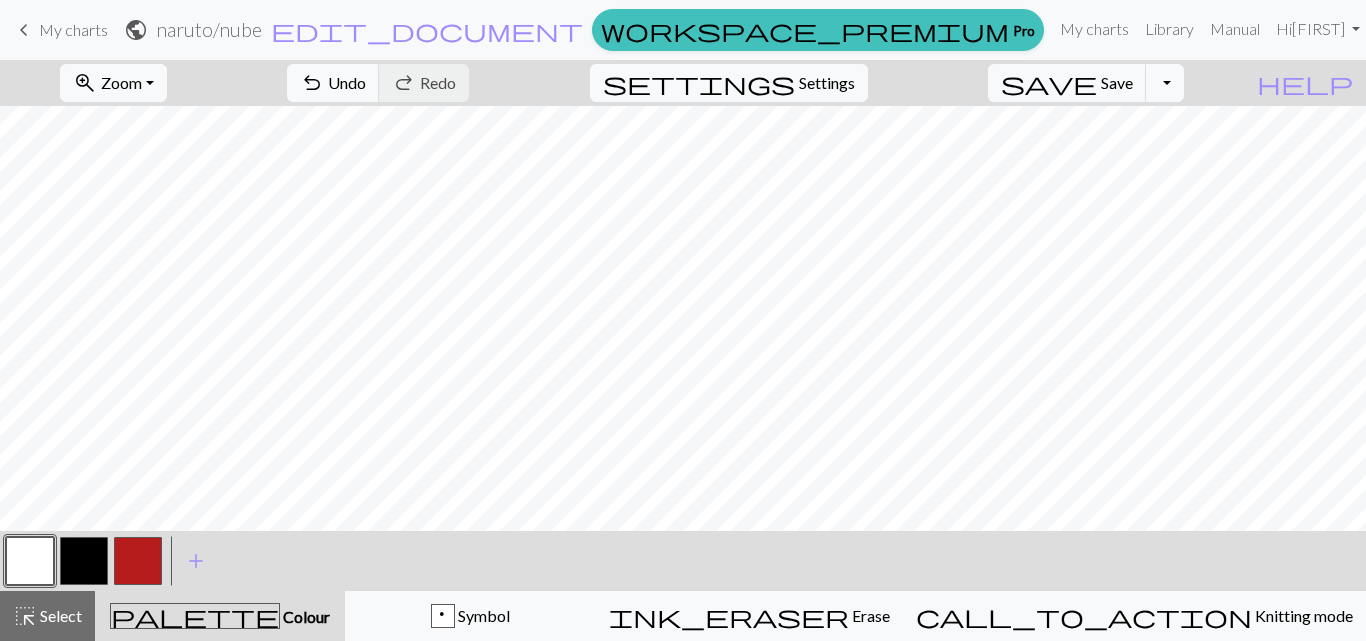 click at bounding box center [84, 561] 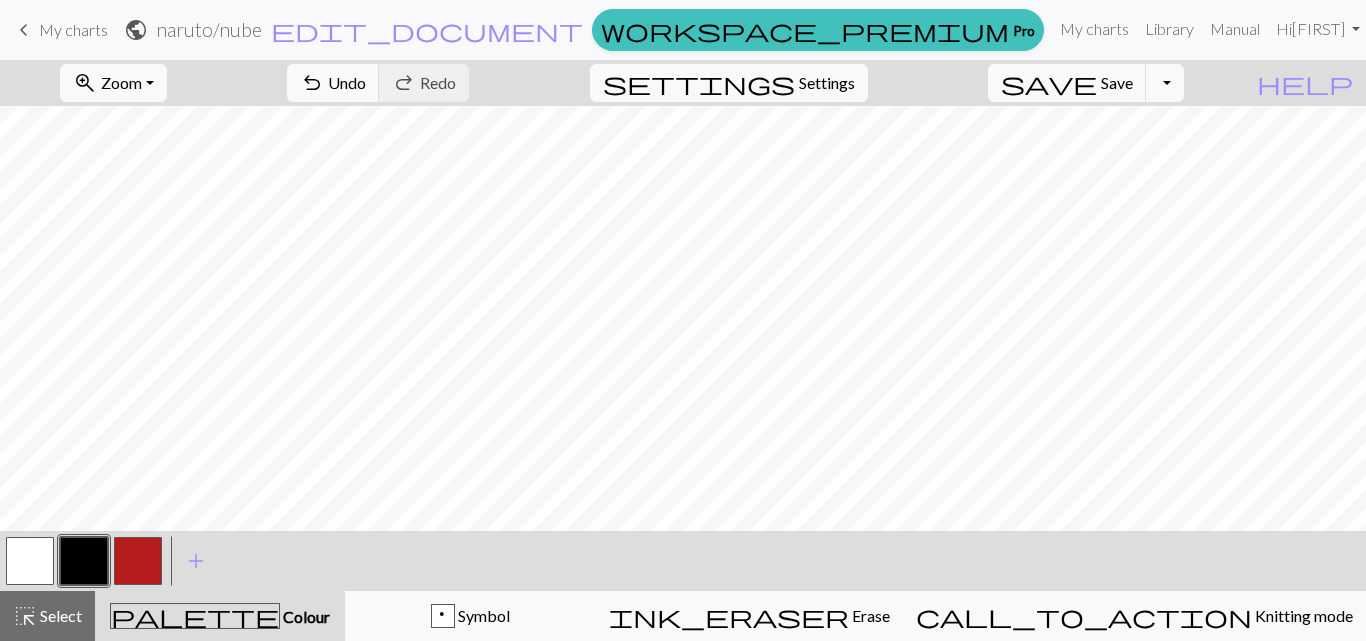 click at bounding box center (30, 561) 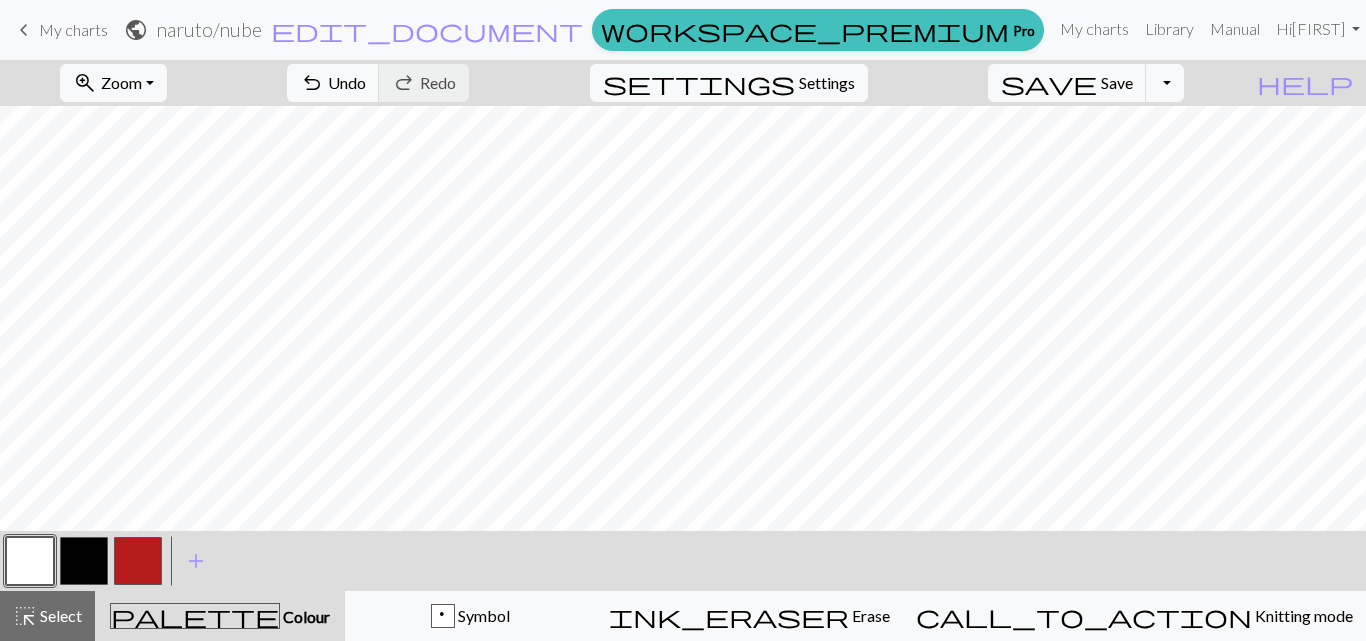 click at bounding box center [84, 561] 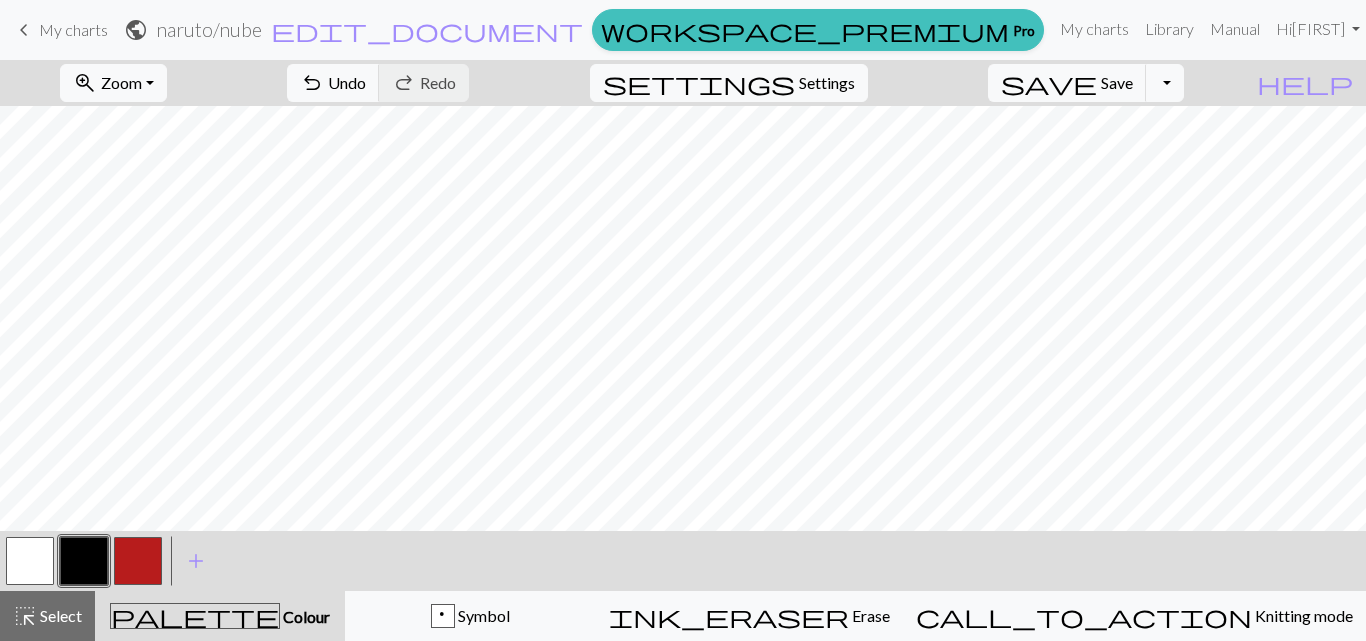 click at bounding box center (30, 561) 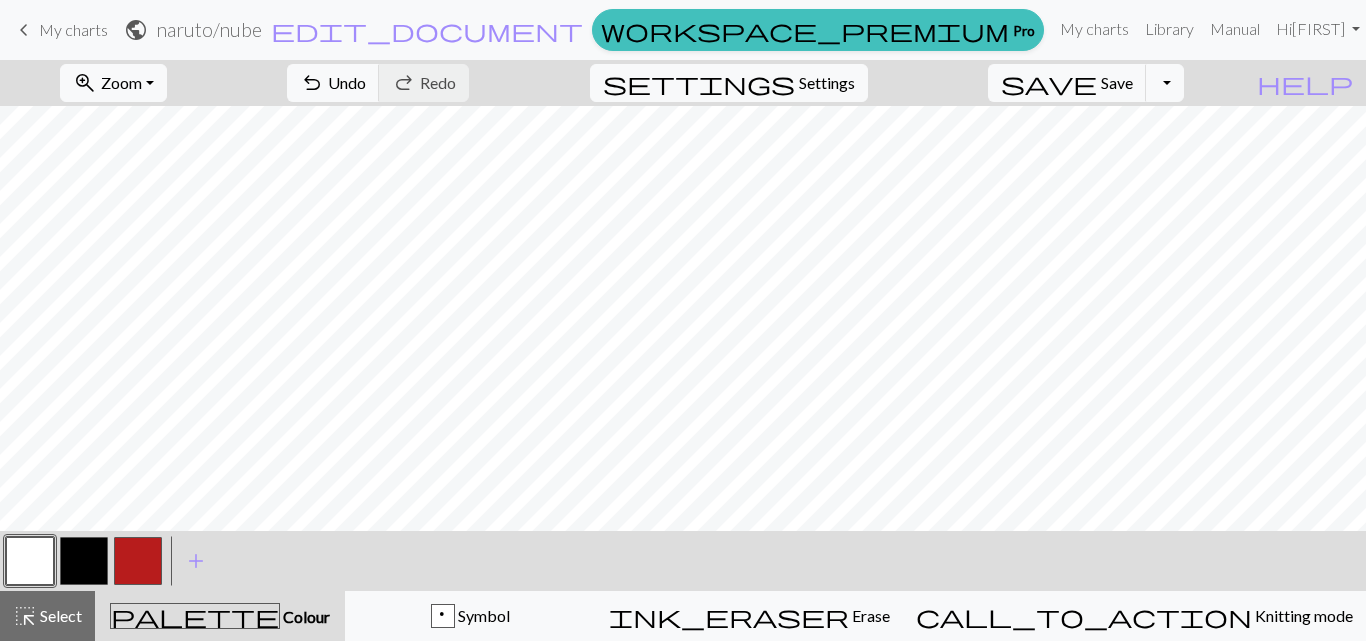 click at bounding box center (84, 561) 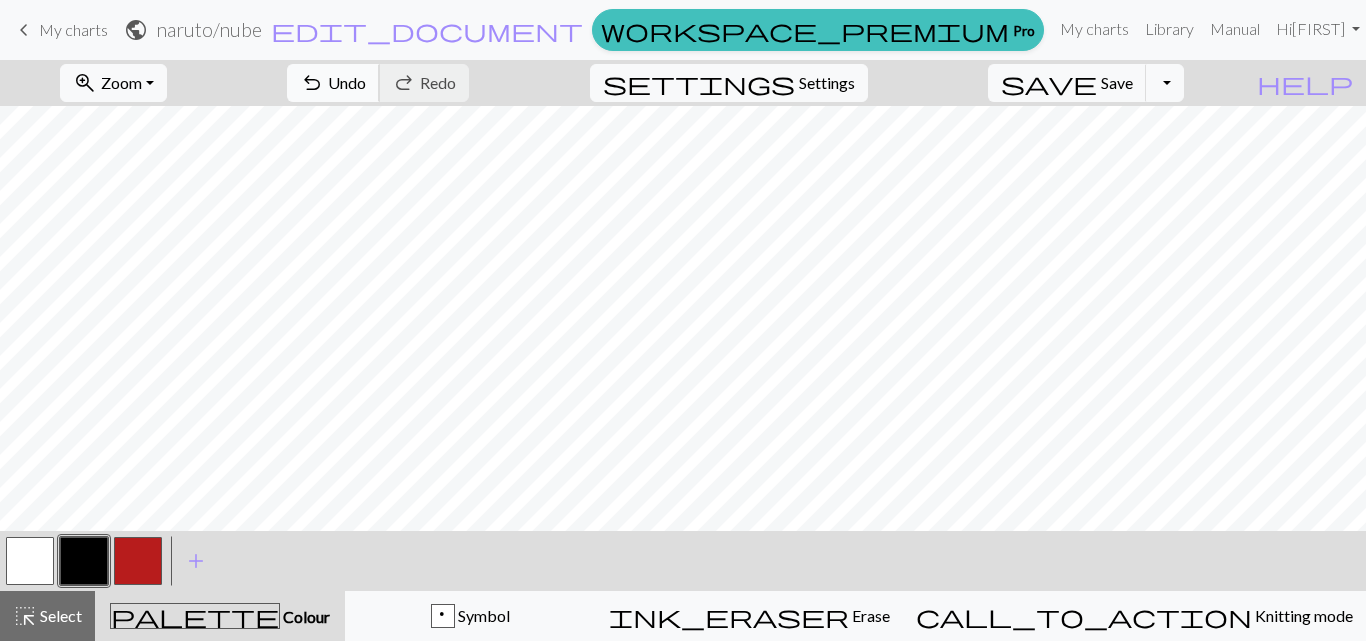 click on "undo" at bounding box center (312, 83) 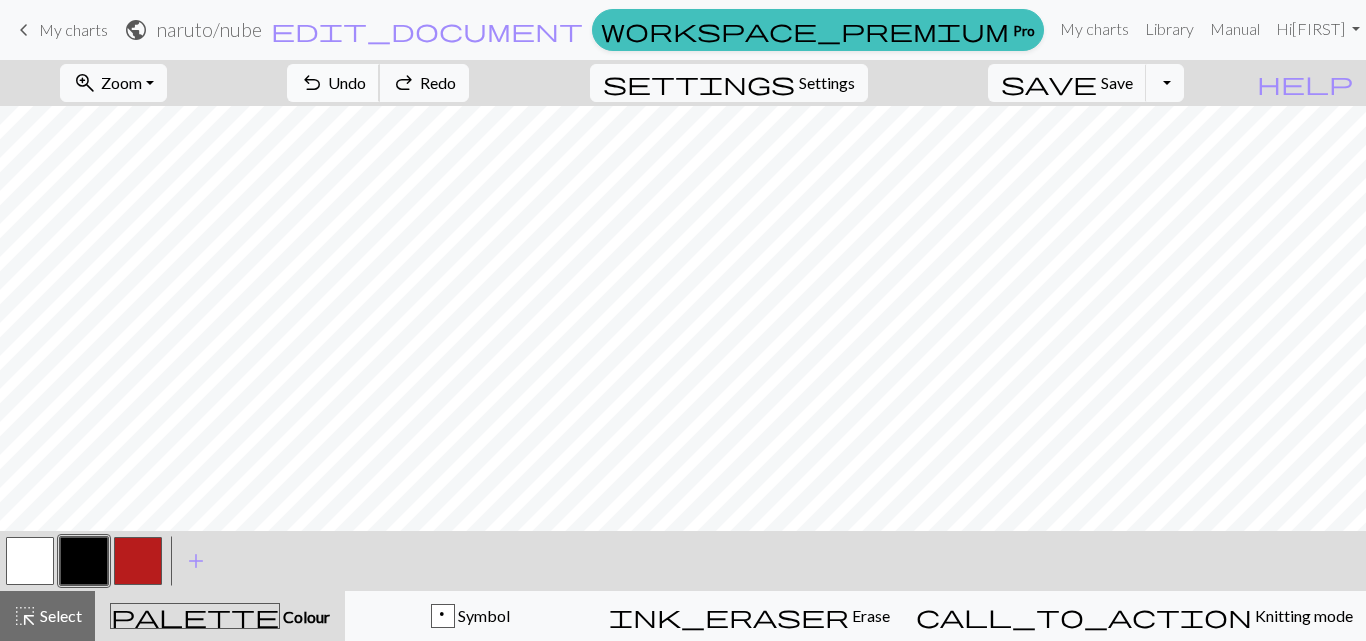 click on "undo" at bounding box center [312, 83] 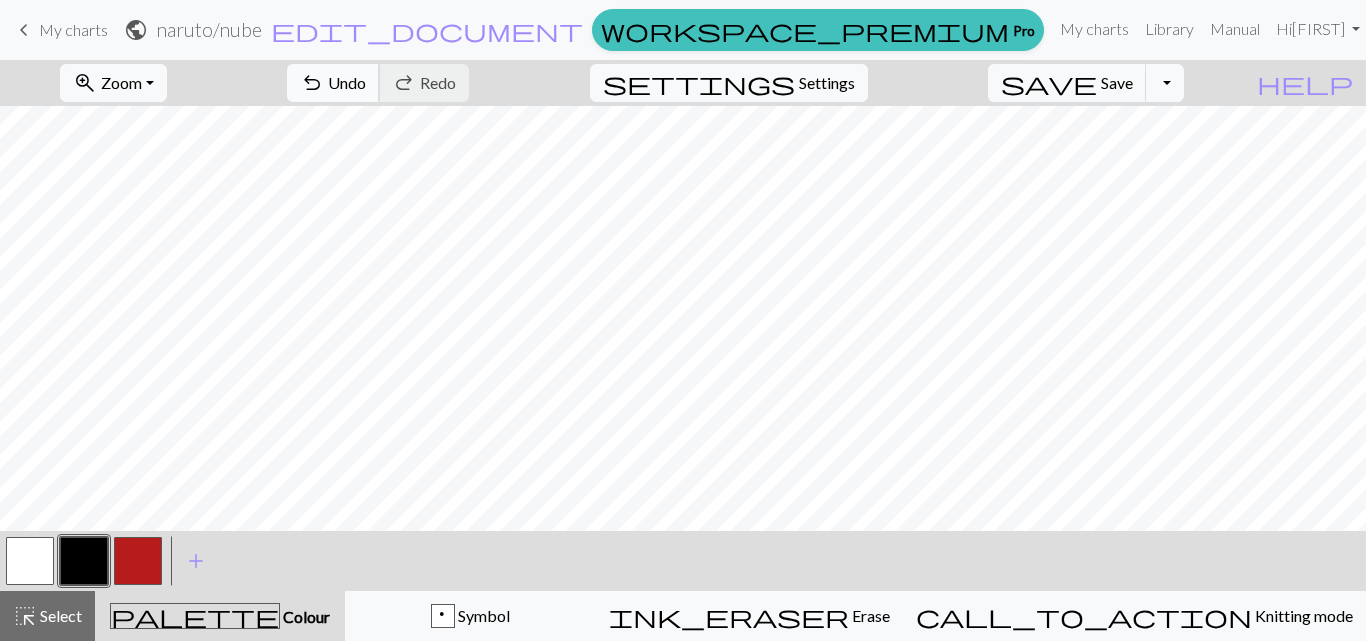 click on "Undo" at bounding box center (347, 82) 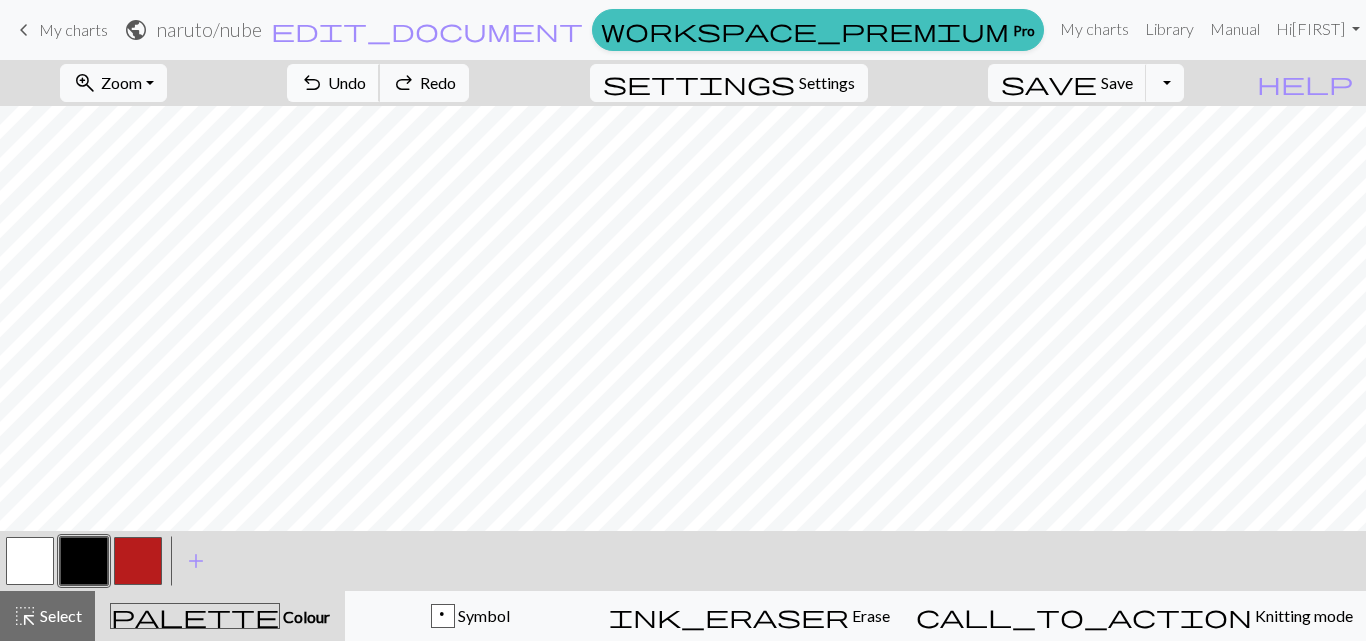 click on "Undo" at bounding box center (347, 82) 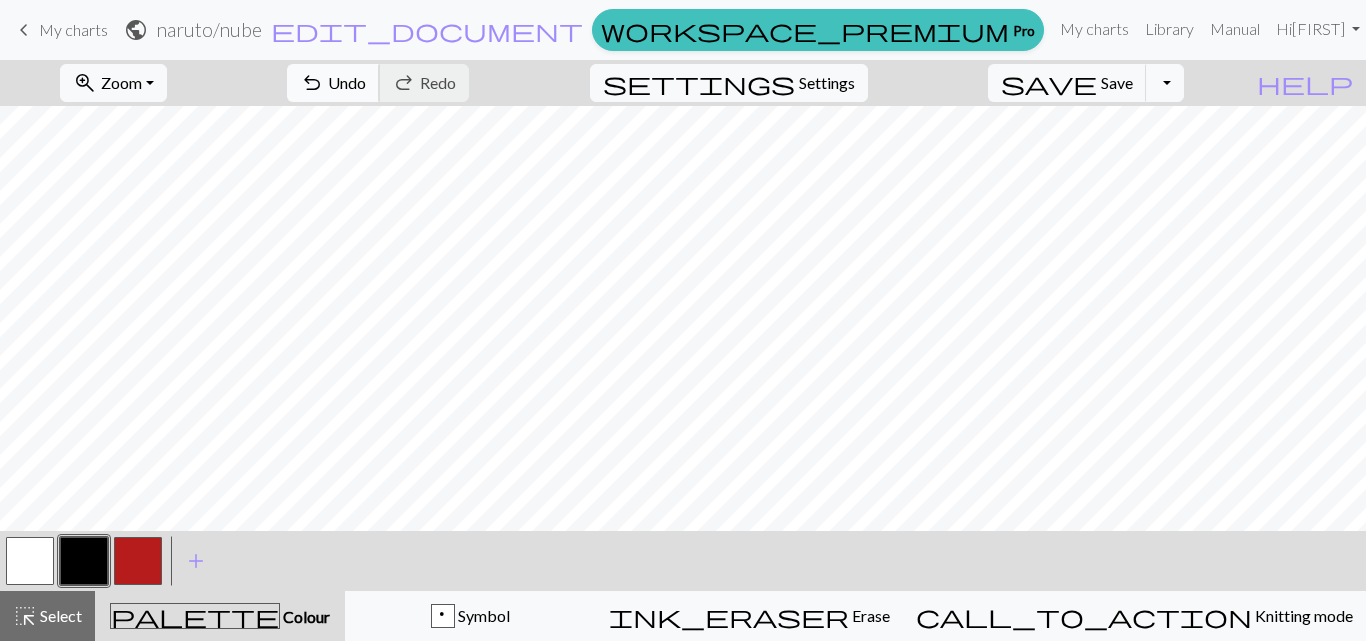 click on "Undo" at bounding box center (347, 82) 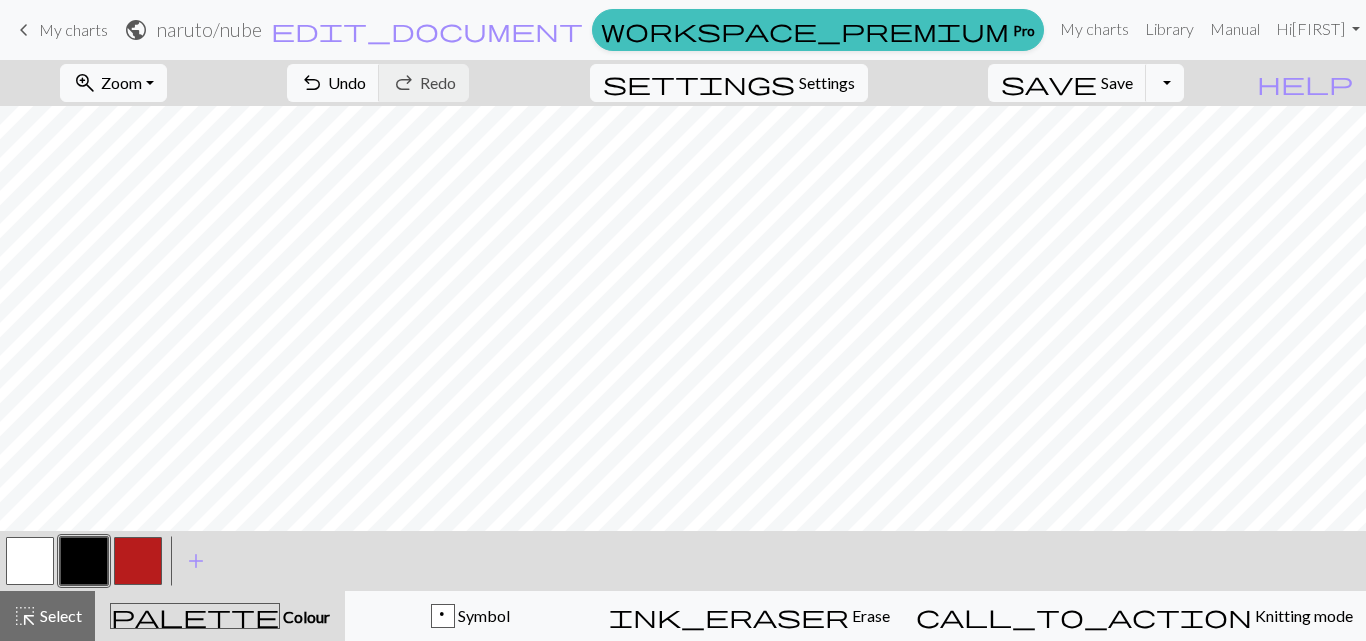 click at bounding box center (30, 561) 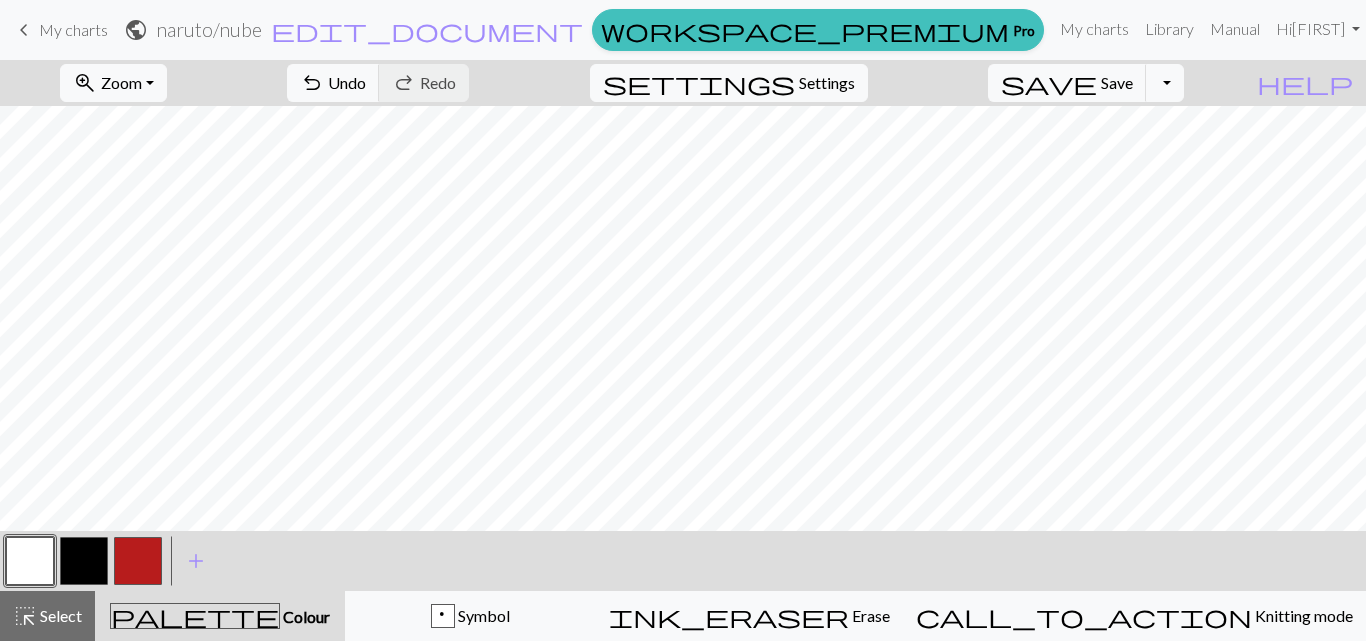 click at bounding box center [84, 561] 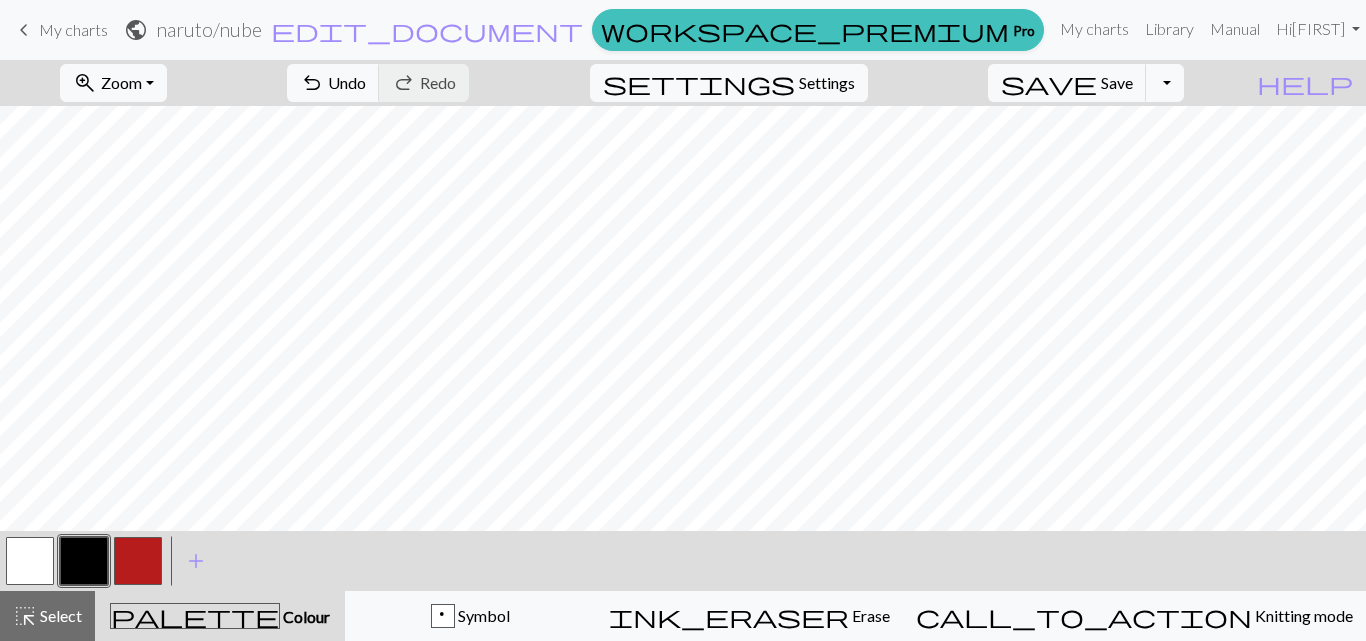 click at bounding box center (30, 561) 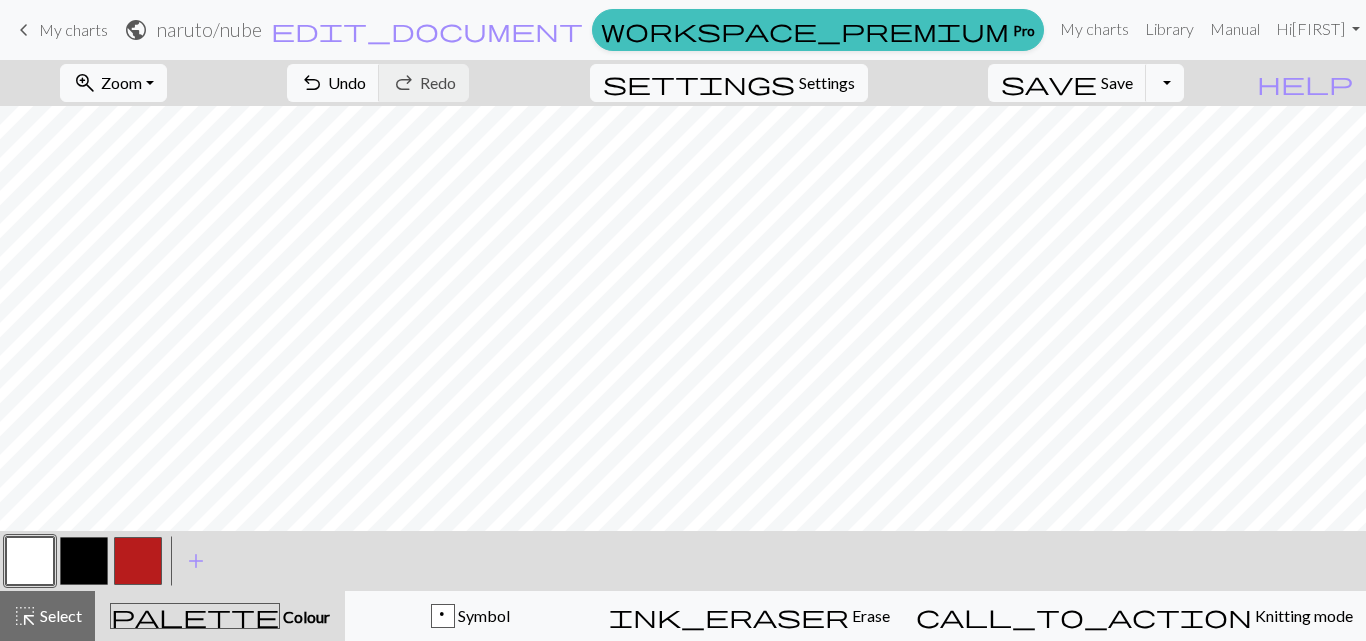 click at bounding box center [30, 561] 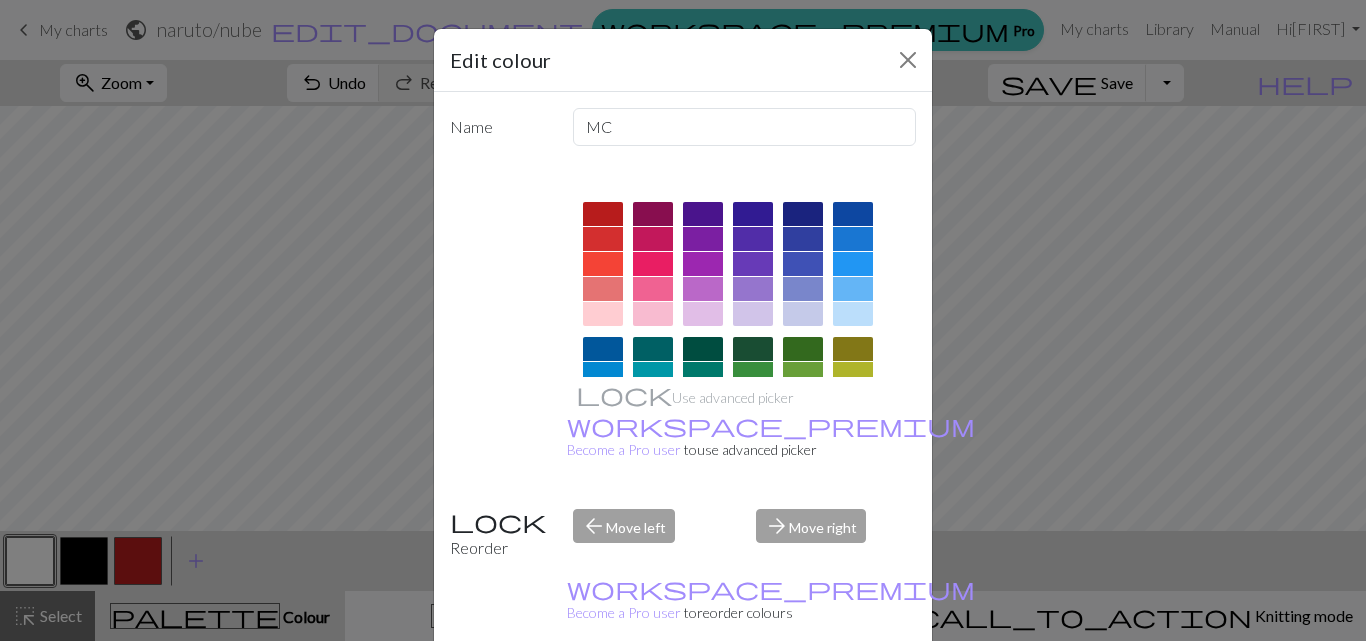 click on "Edit colour Name MC Use advanced picker workspace_premium Become a Pro user   to  use advanced picker Reorder arrow_back Move left arrow_forward Move right workspace_premium Become a Pro user   to  reorder colours Delete Done Cancel" at bounding box center [683, 320] 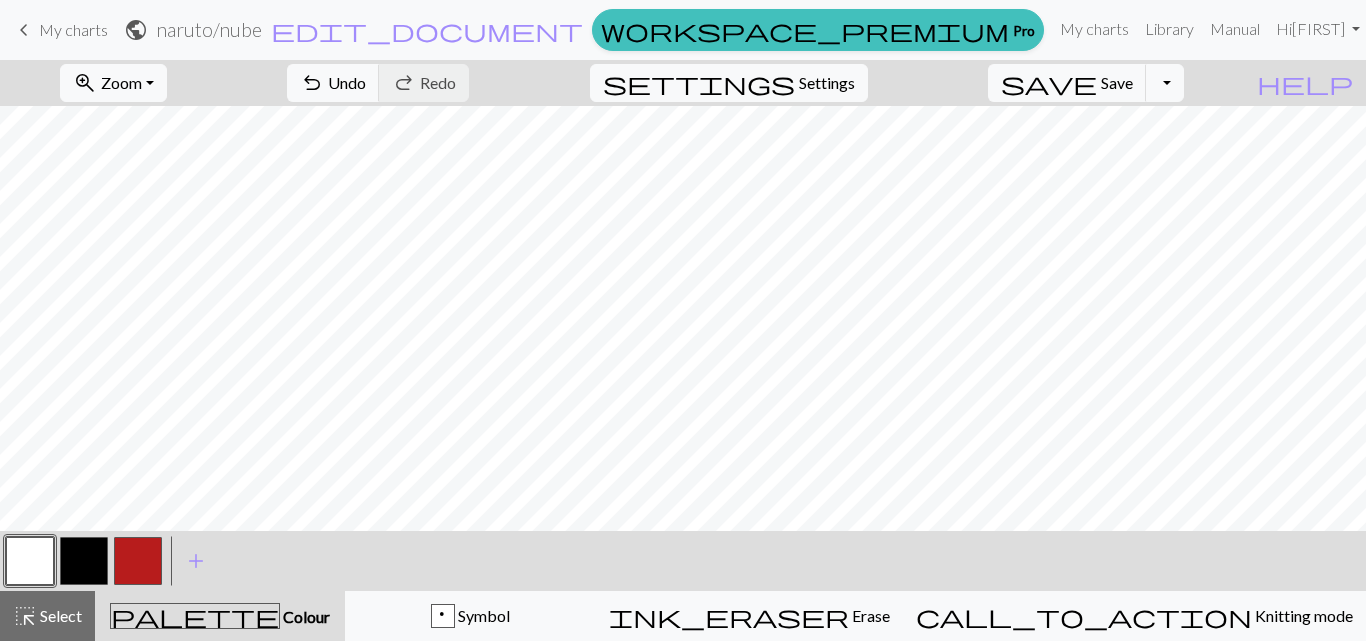 click at bounding box center (84, 561) 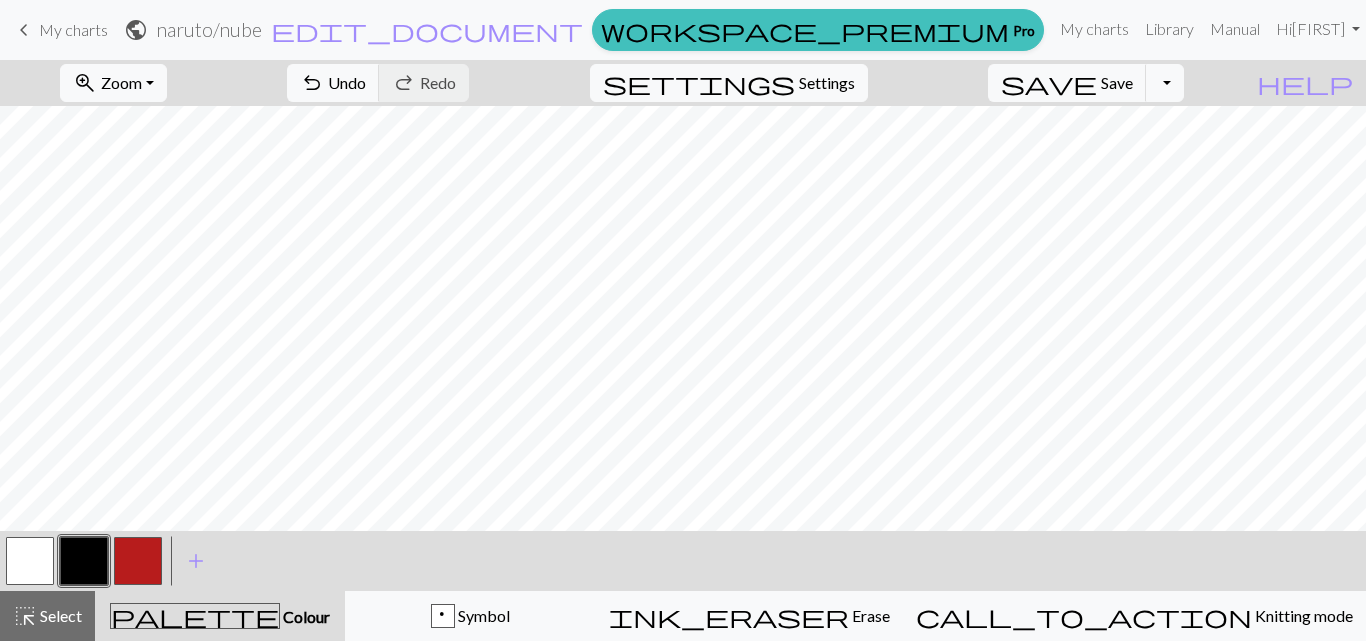 click at bounding box center [30, 561] 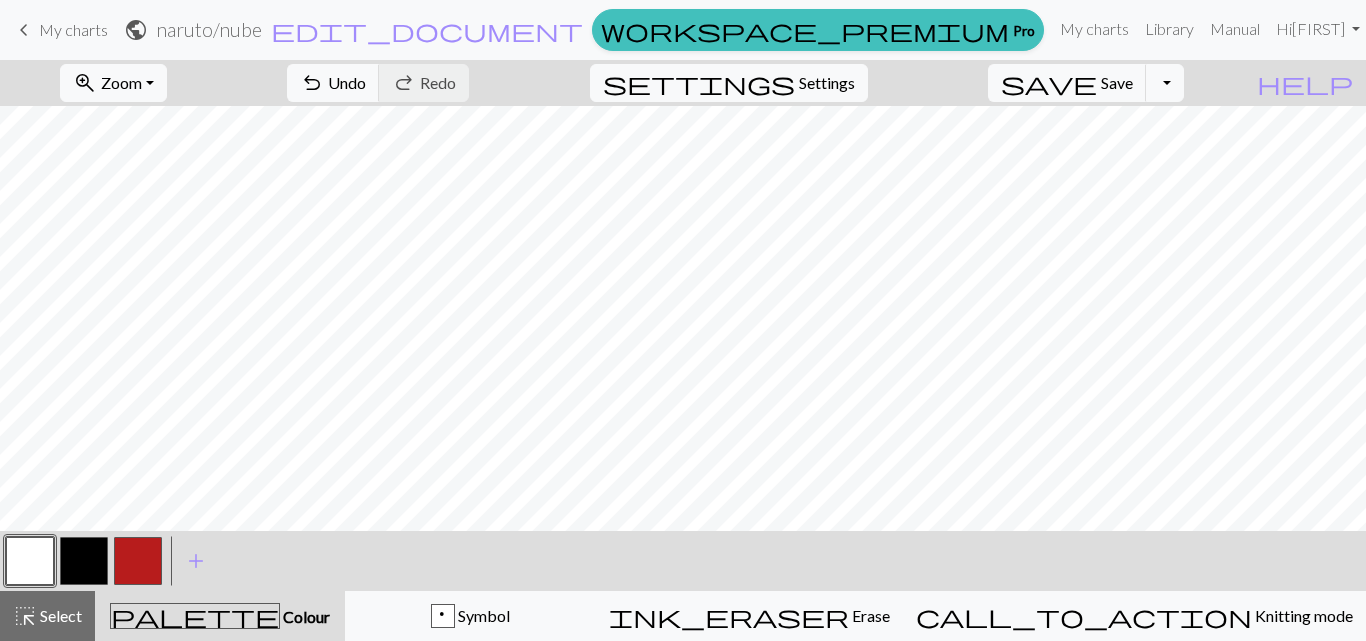 click at bounding box center (84, 561) 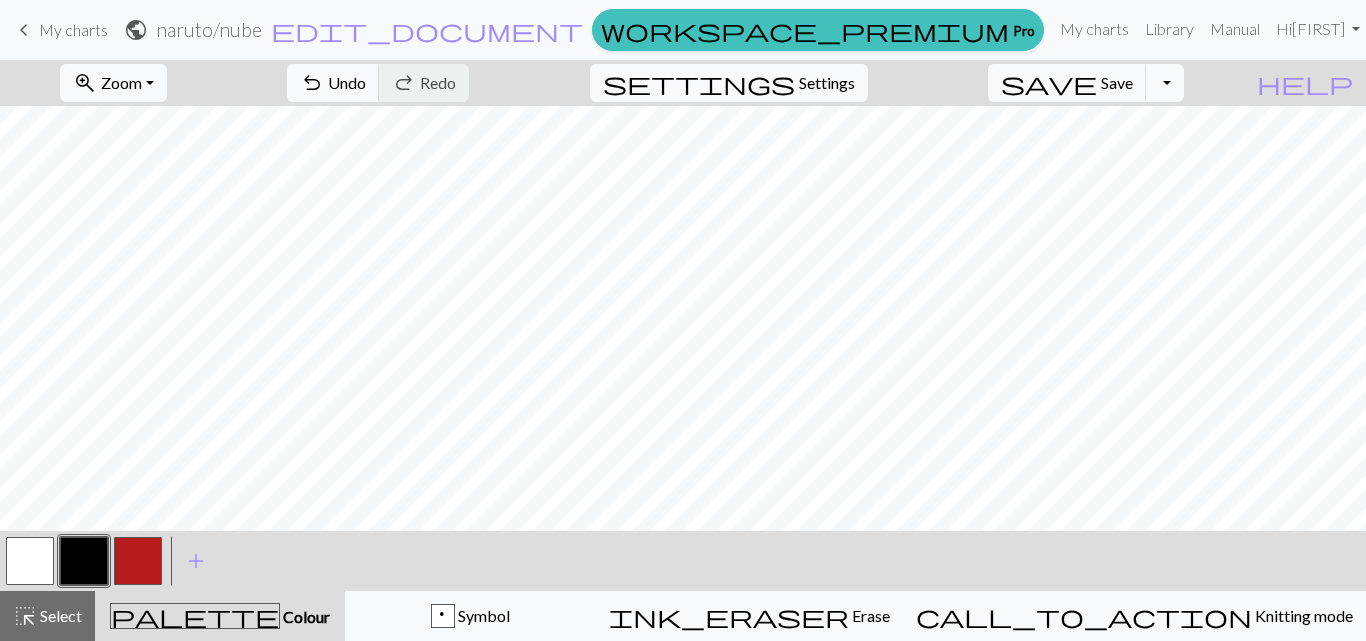click at bounding box center (30, 561) 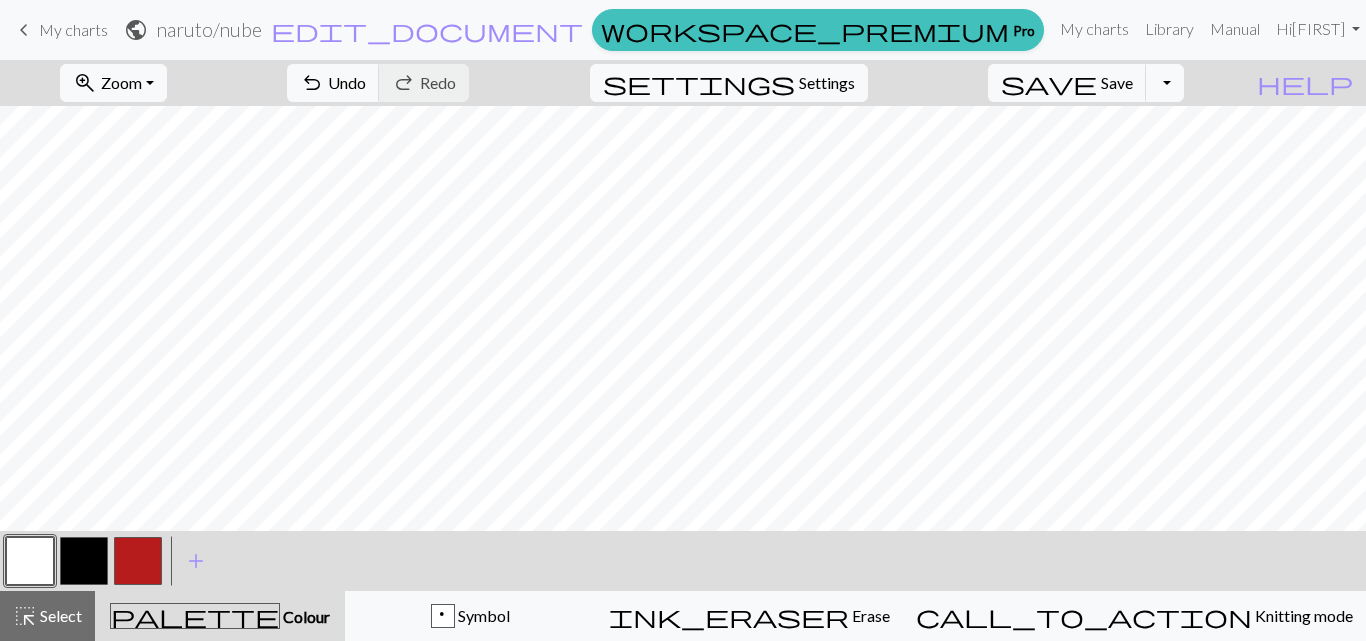 click at bounding box center [84, 561] 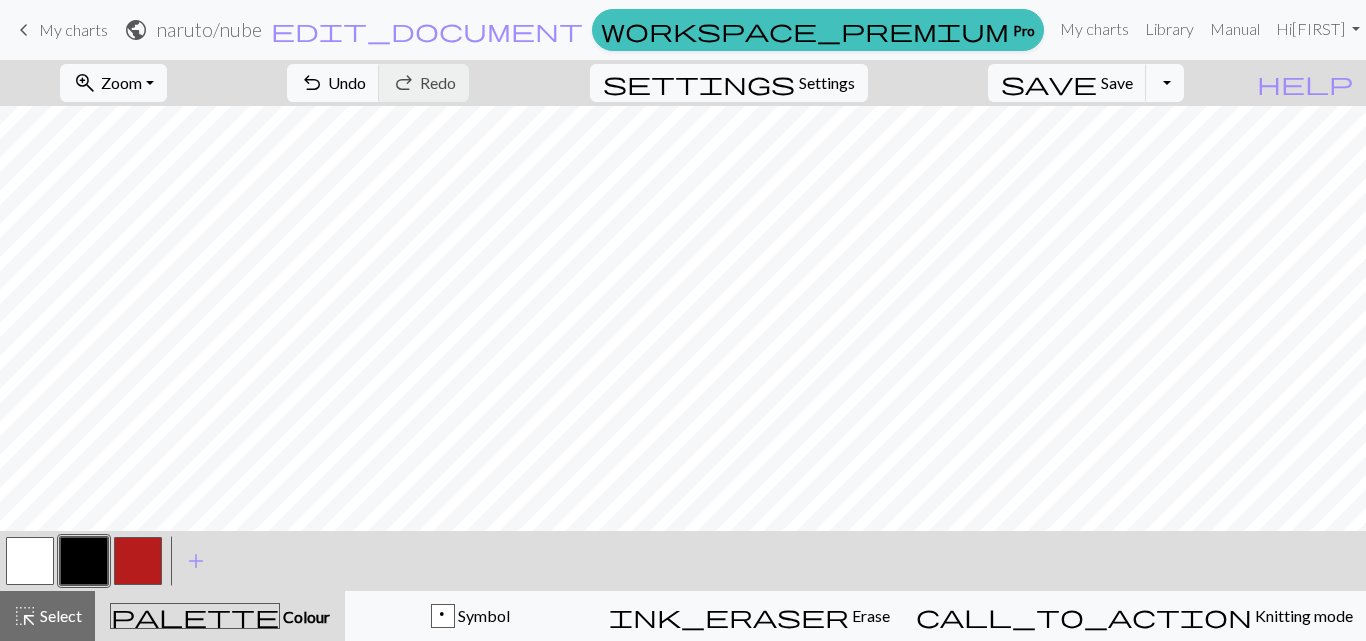 click at bounding box center (30, 561) 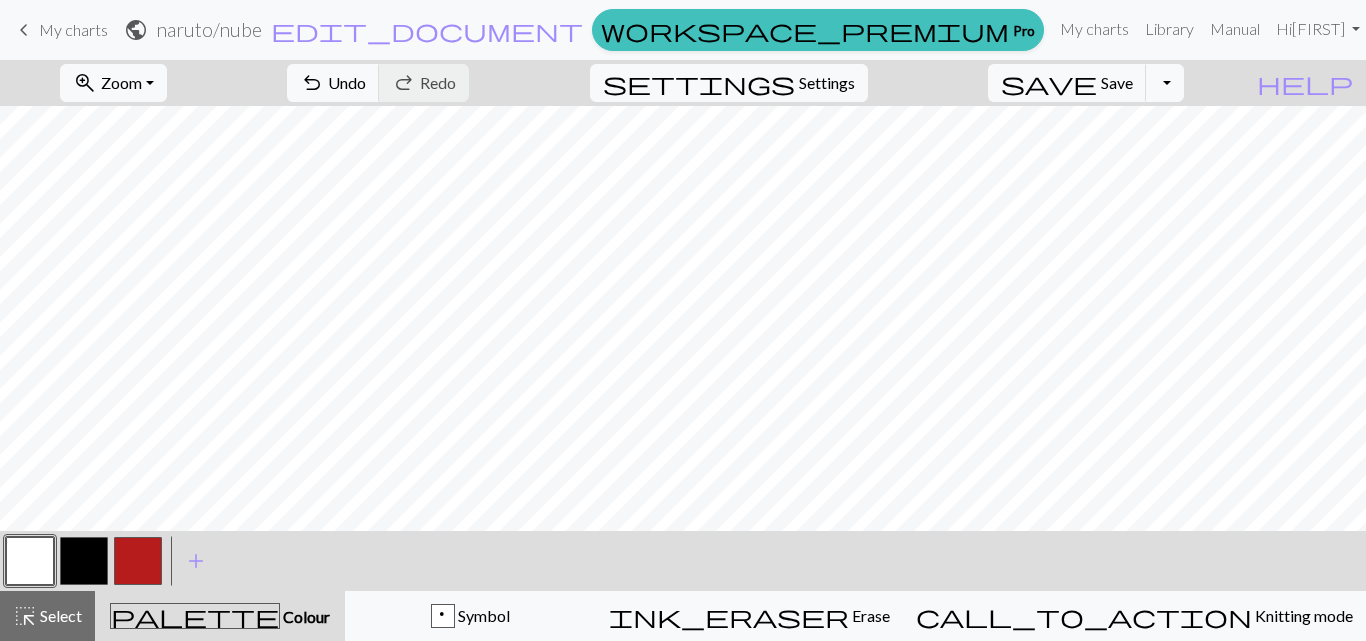 click at bounding box center [84, 561] 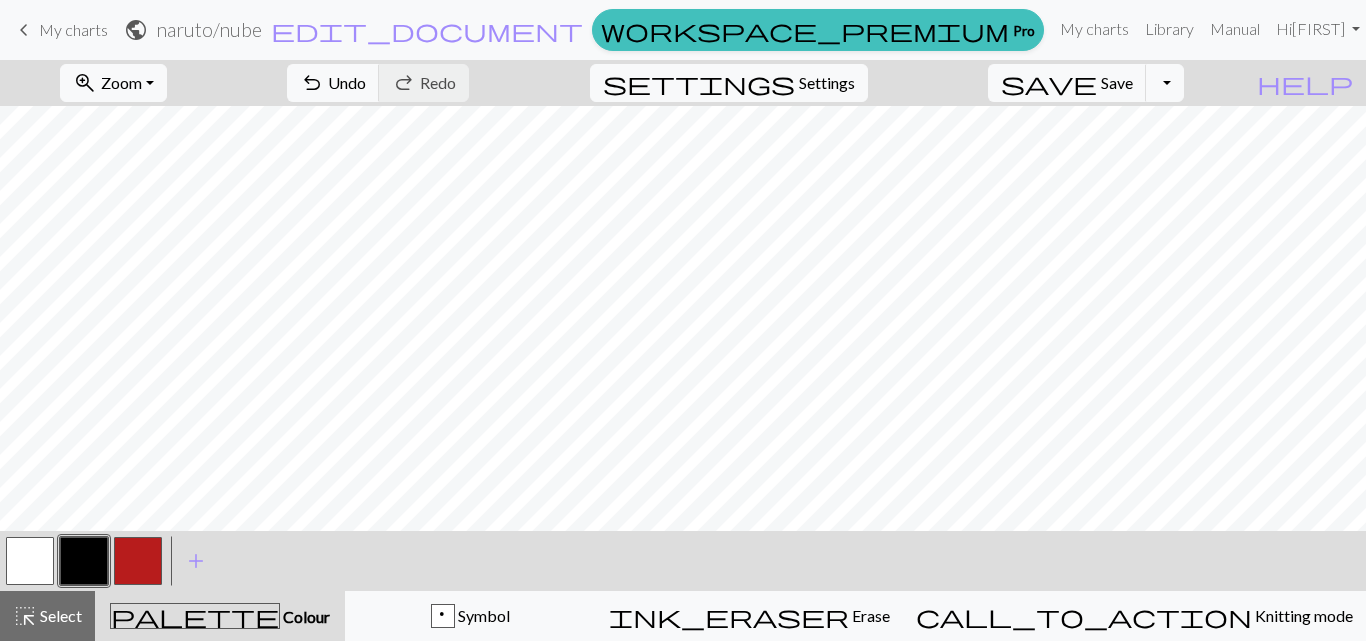 click at bounding box center [30, 561] 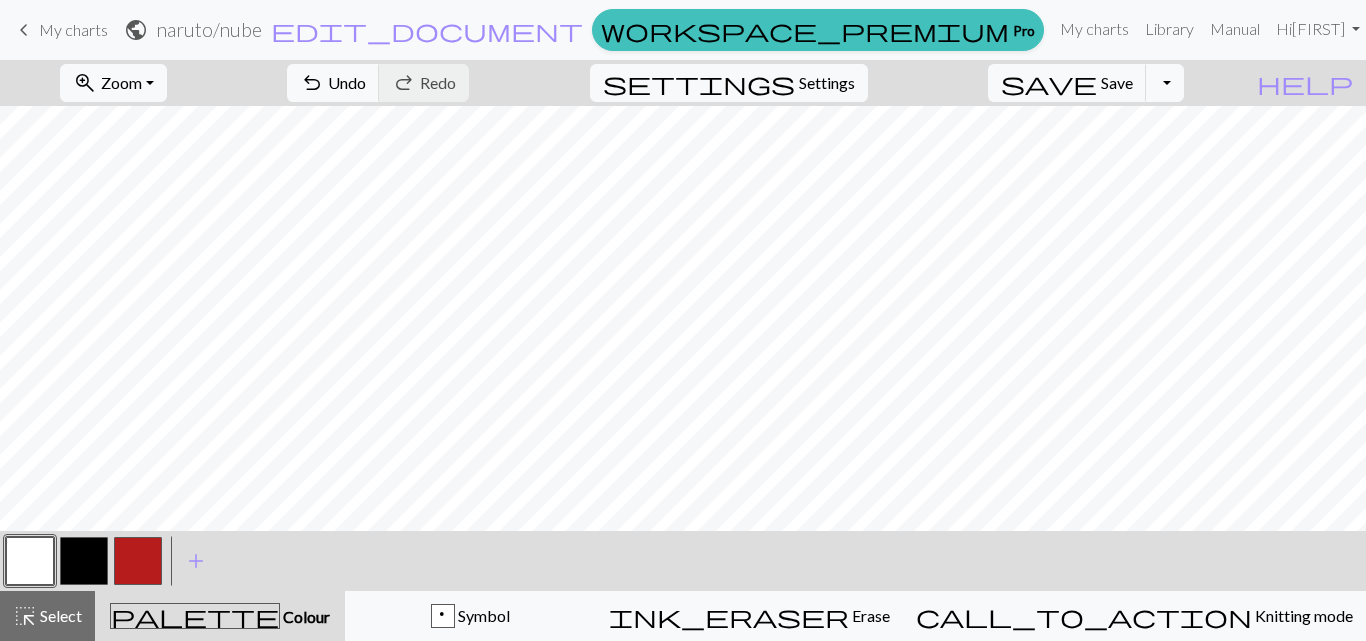 click at bounding box center [84, 561] 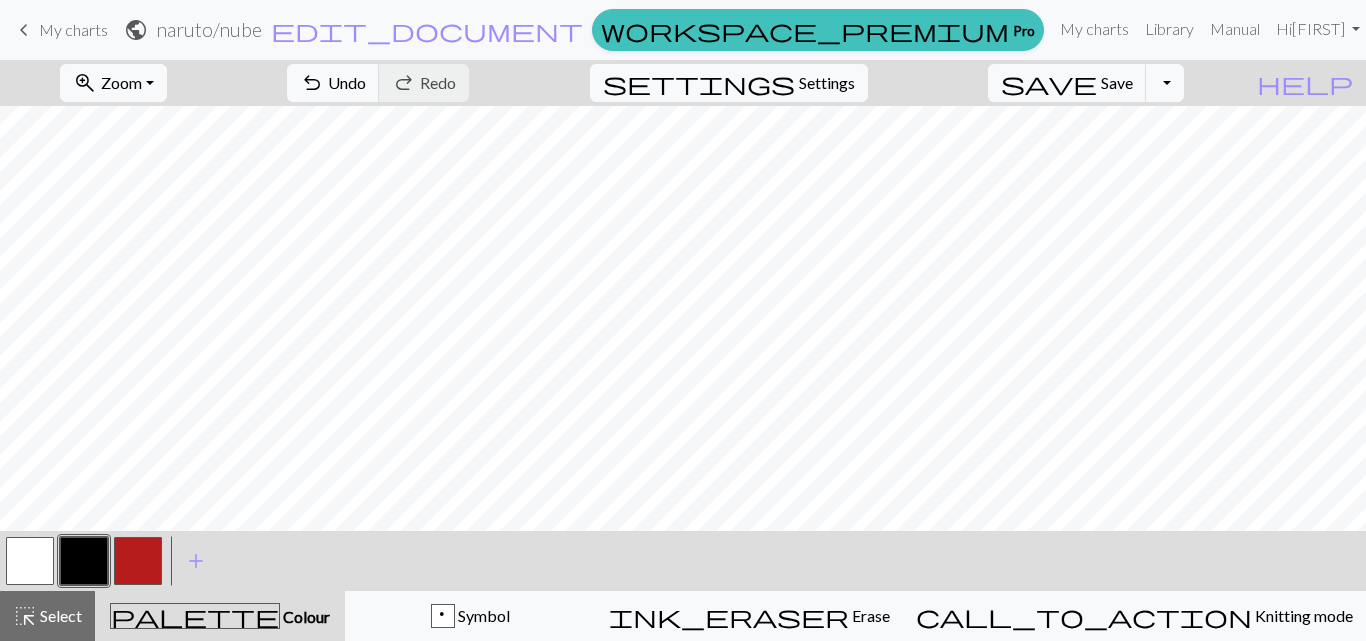 click at bounding box center [30, 561] 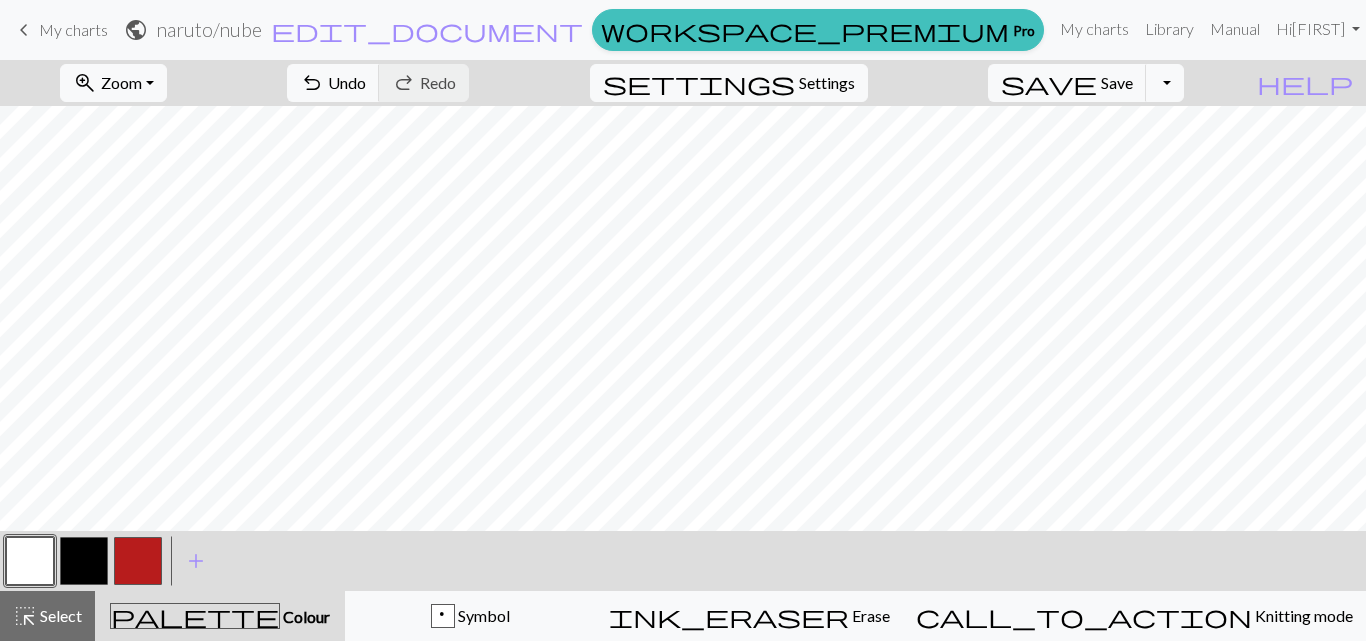 drag, startPoint x: 87, startPoint y: 553, endPoint x: 128, endPoint y: 535, distance: 44.777225 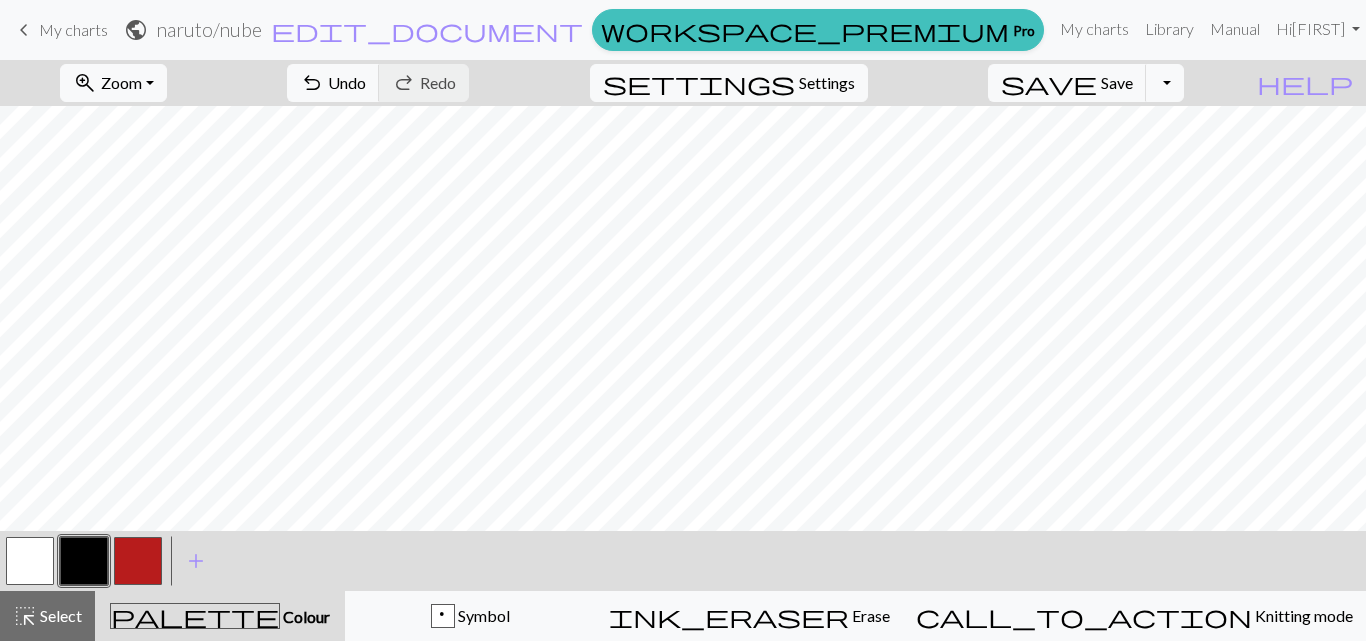 click at bounding box center [30, 561] 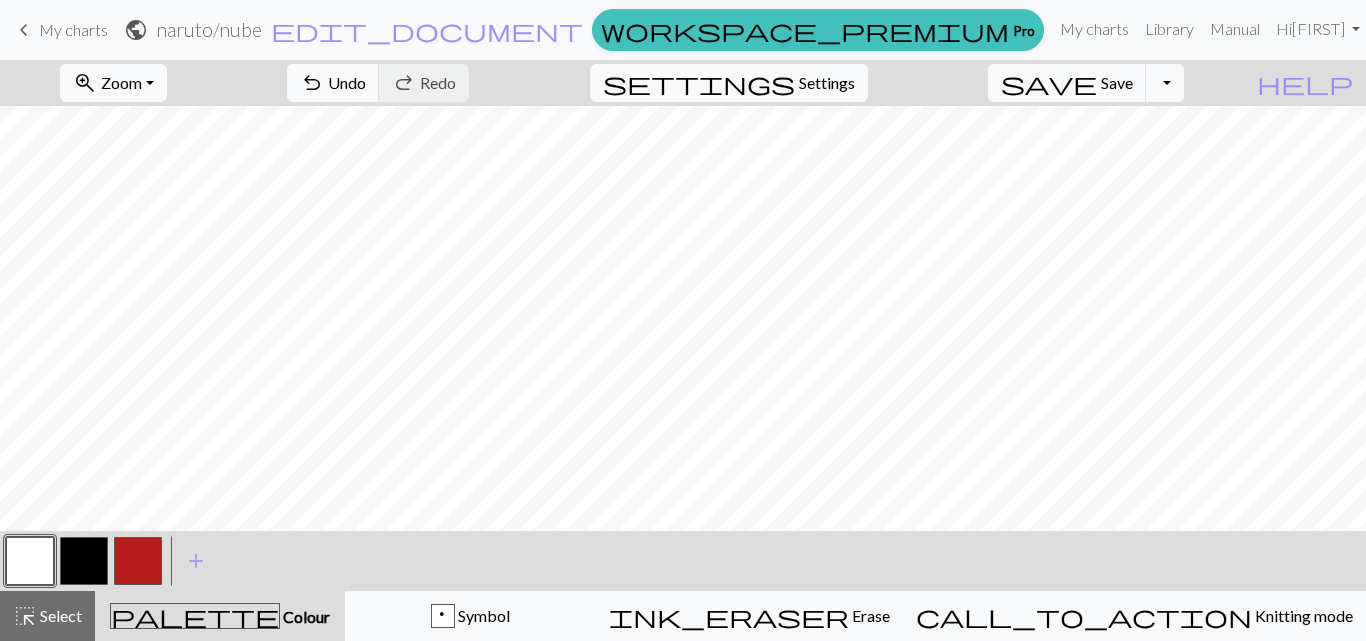 click at bounding box center (84, 561) 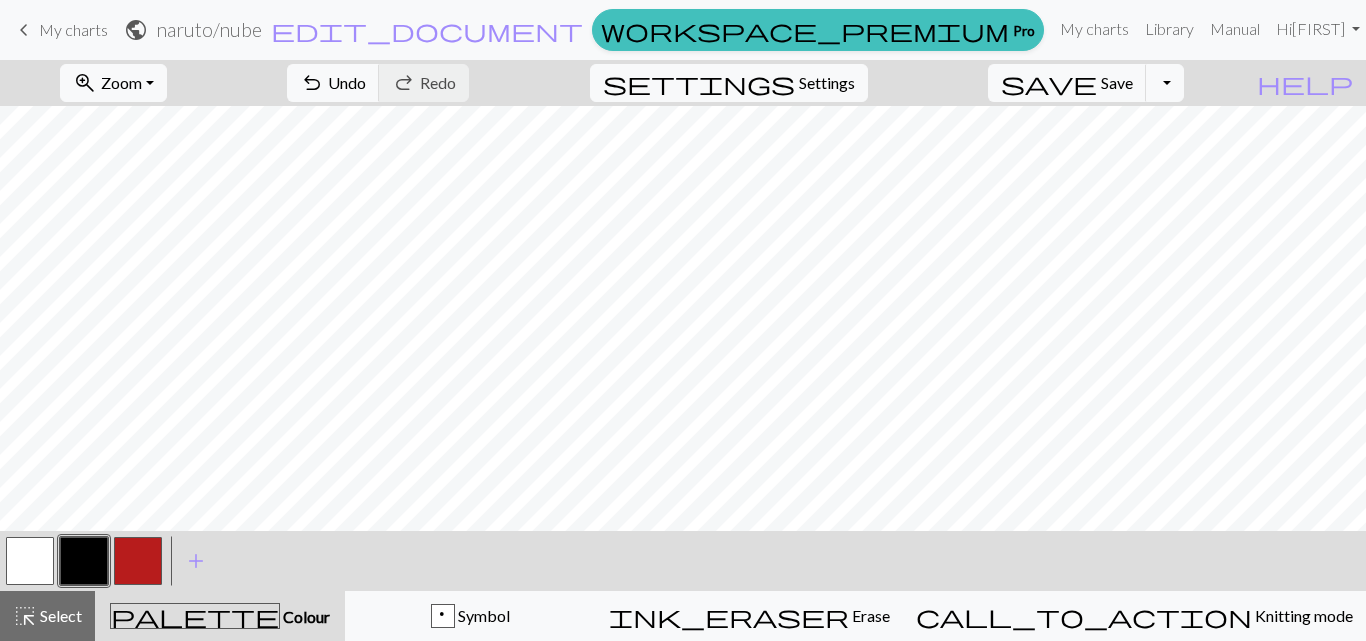 click at bounding box center [138, 561] 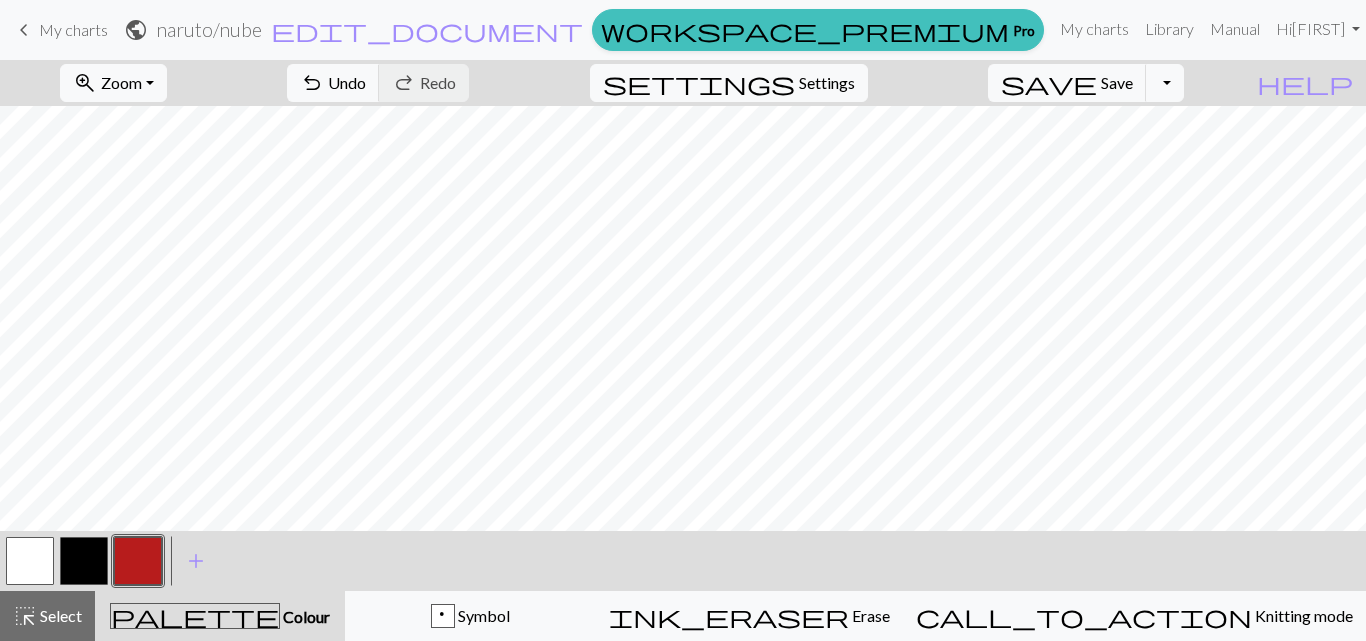 click at bounding box center [84, 561] 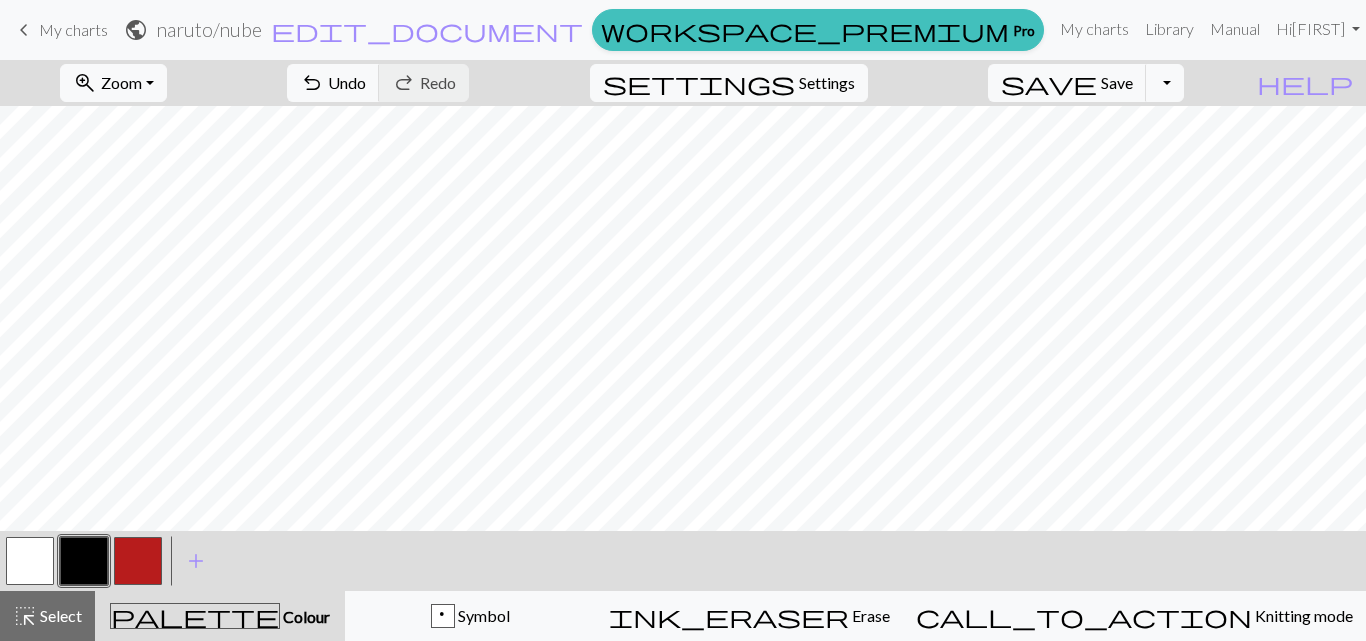 click at bounding box center (138, 561) 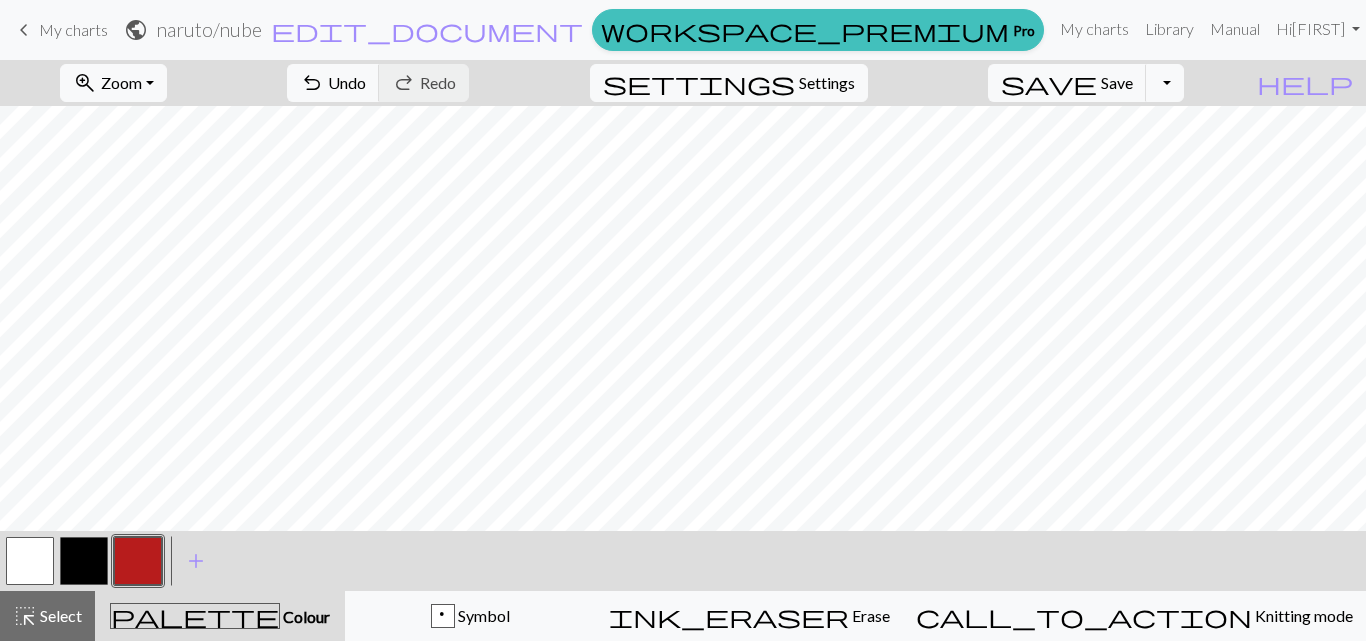 click at bounding box center (84, 561) 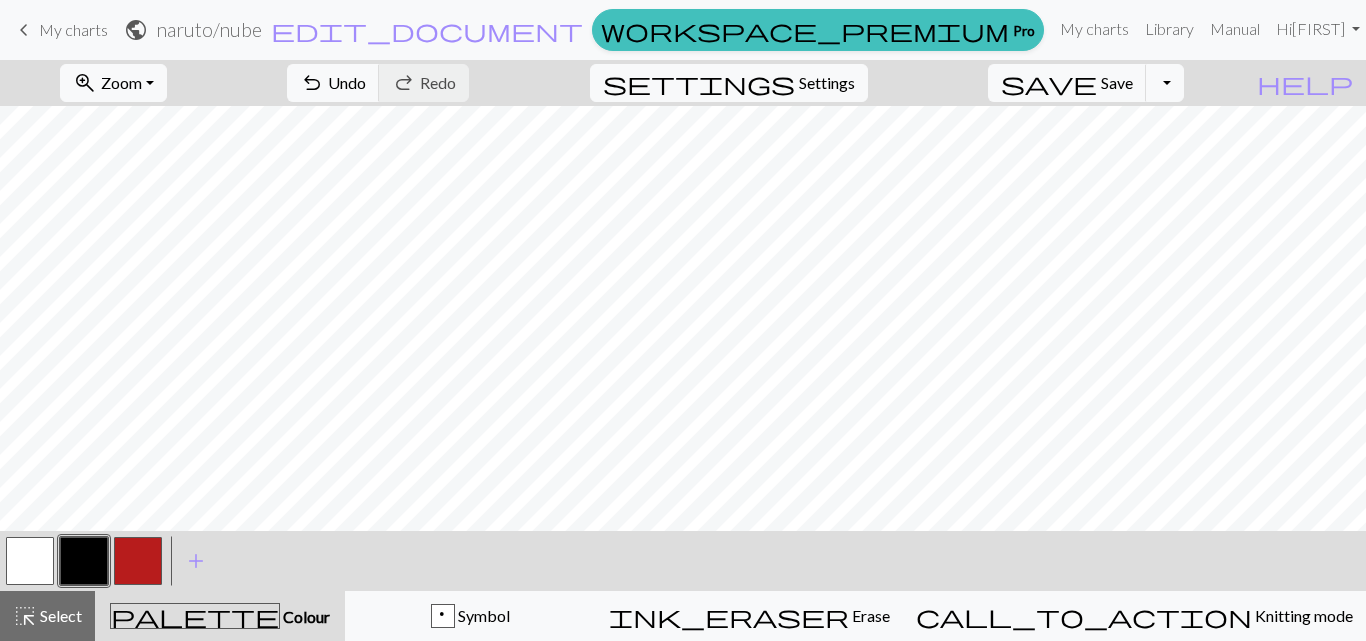 click at bounding box center (30, 561) 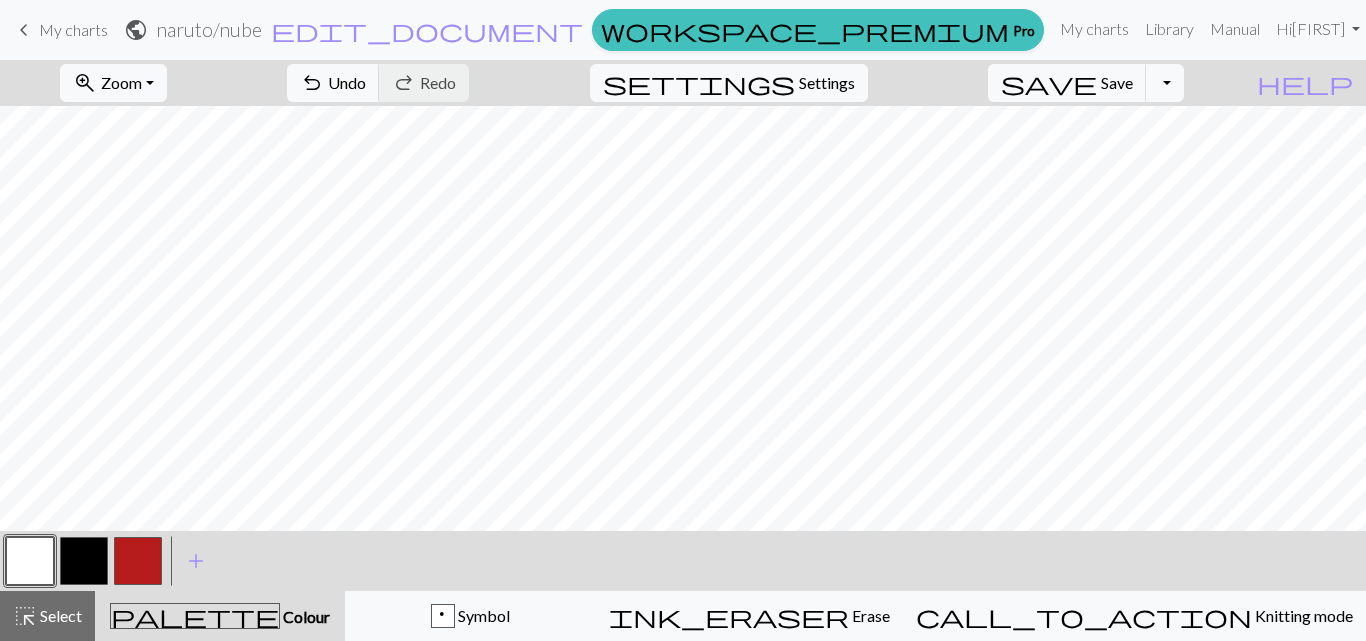 click at bounding box center [84, 561] 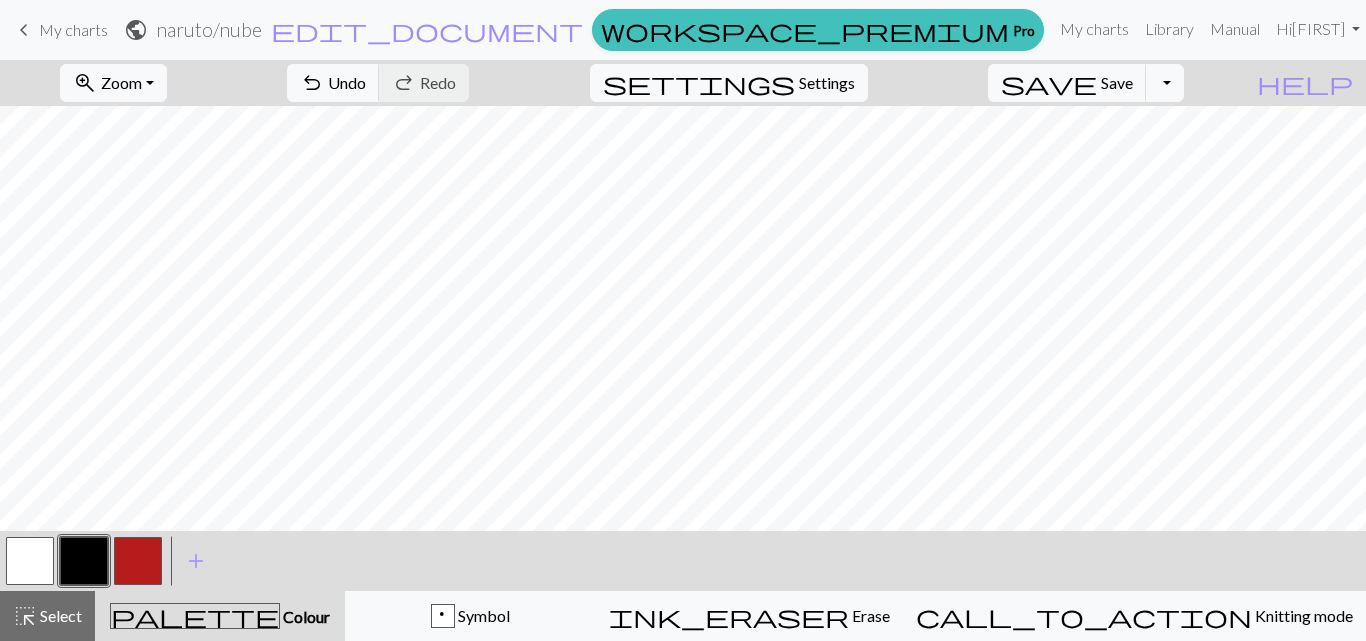 click at bounding box center [30, 561] 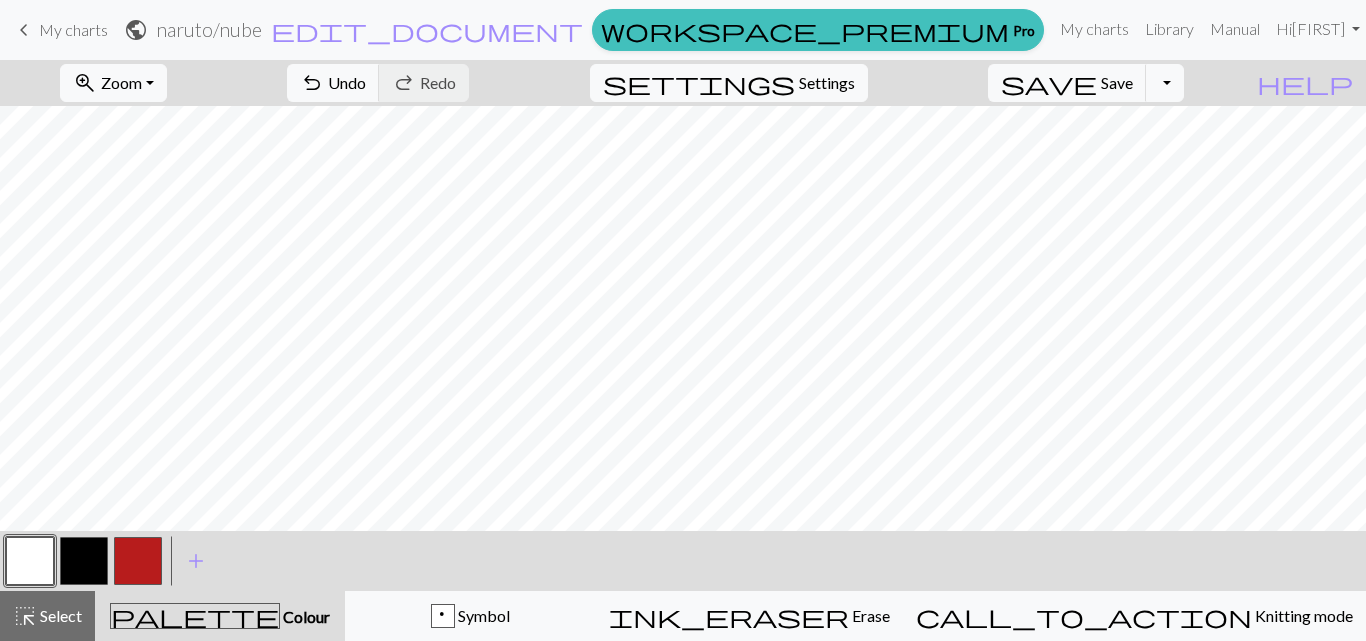 click at bounding box center [84, 561] 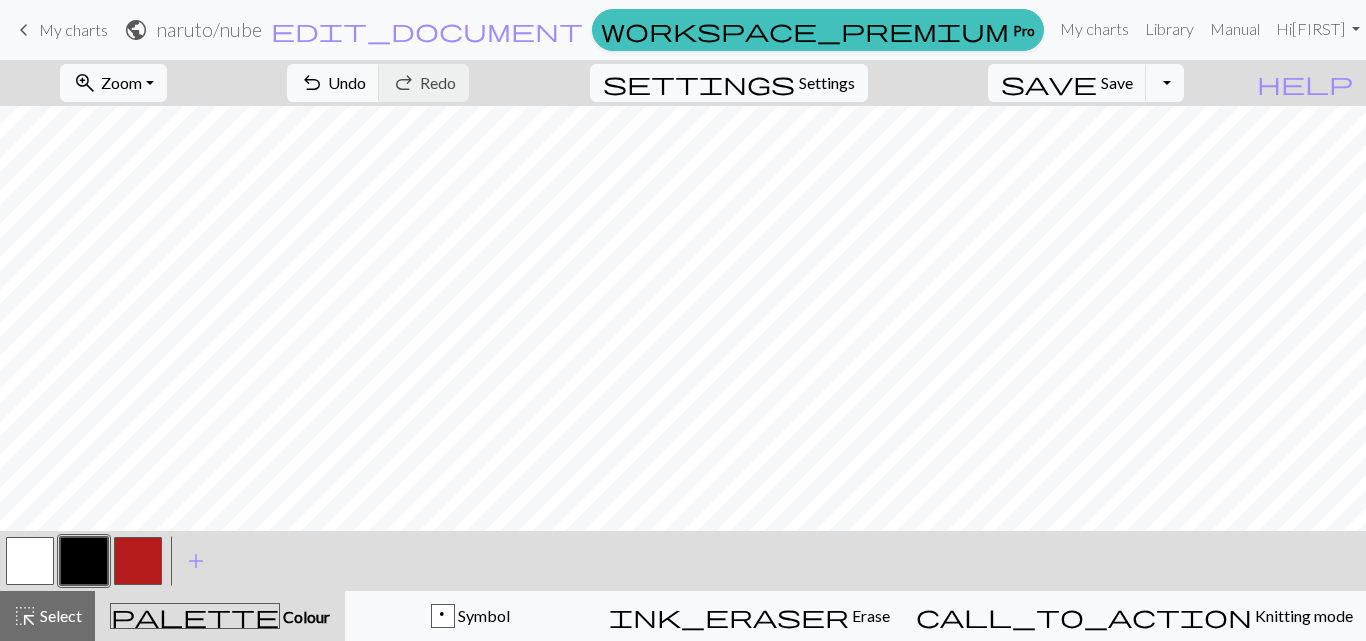 click at bounding box center [30, 561] 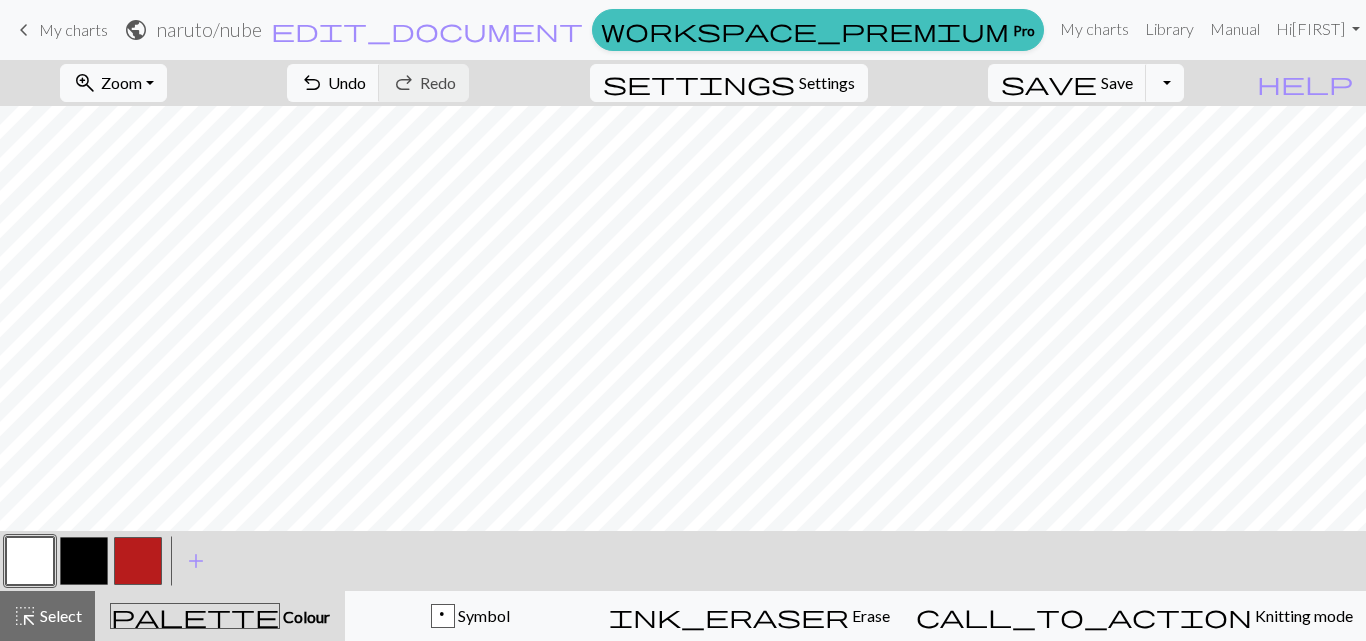 click at bounding box center (84, 561) 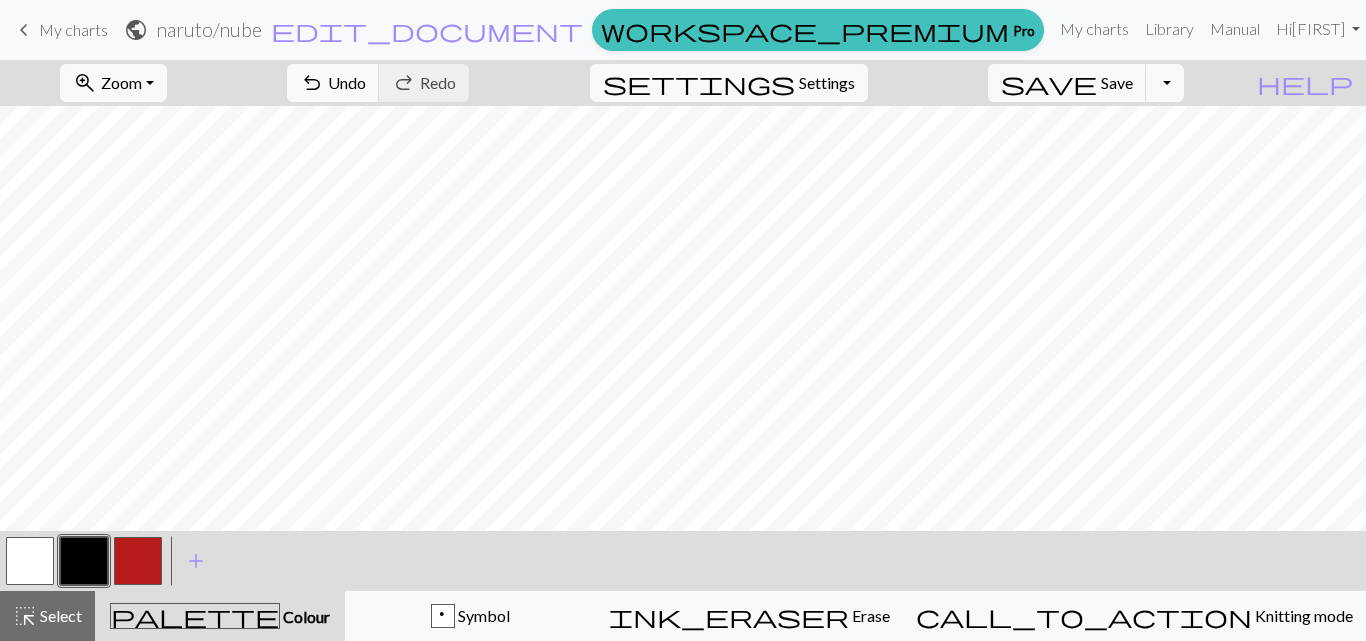 click at bounding box center [30, 561] 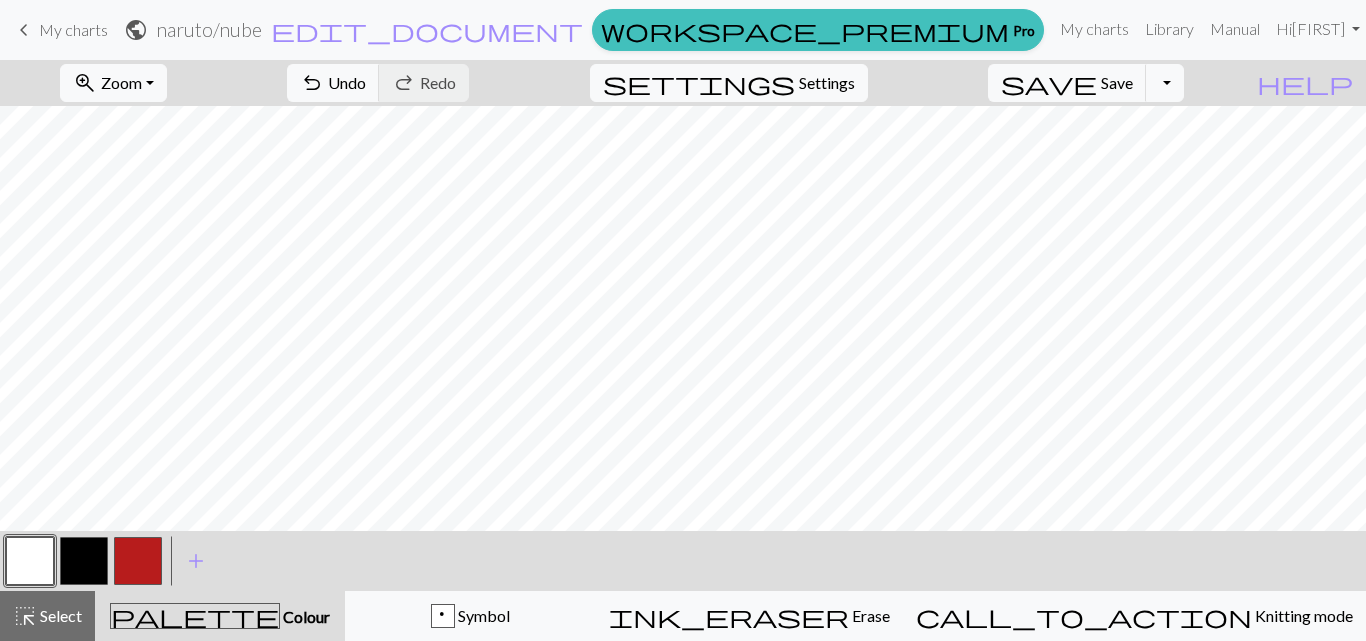 click at bounding box center [84, 561] 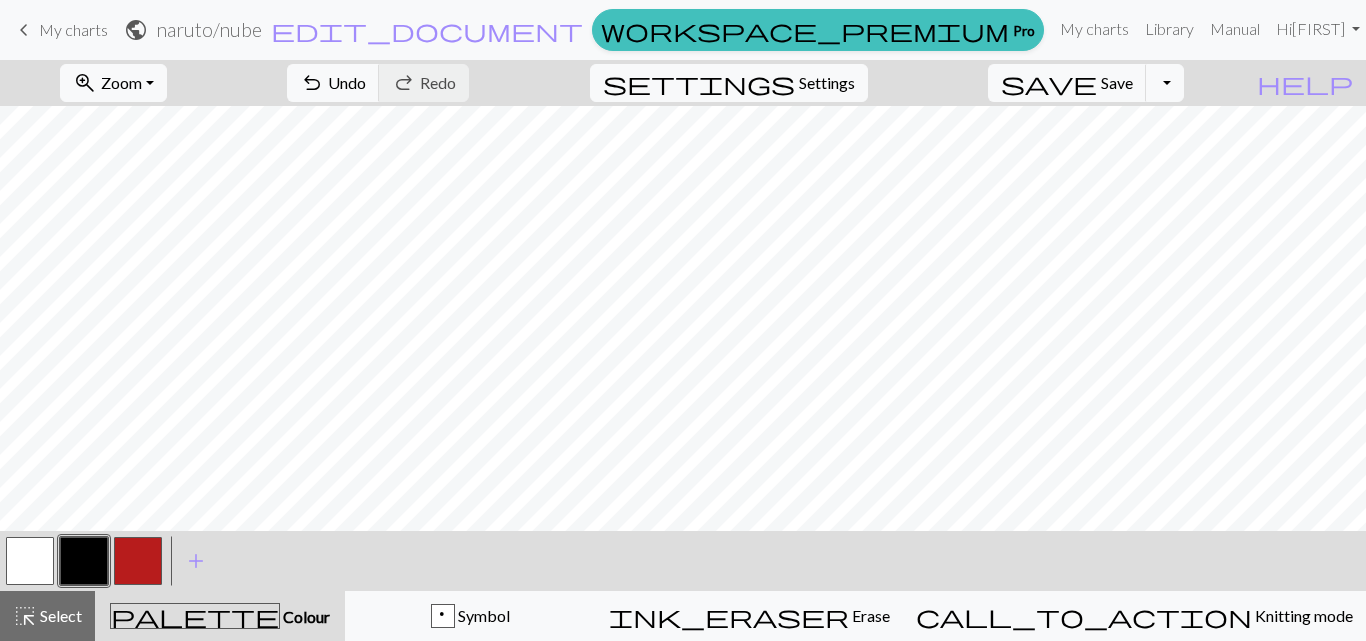 drag, startPoint x: 26, startPoint y: 571, endPoint x: 138, endPoint y: 531, distance: 118.92855 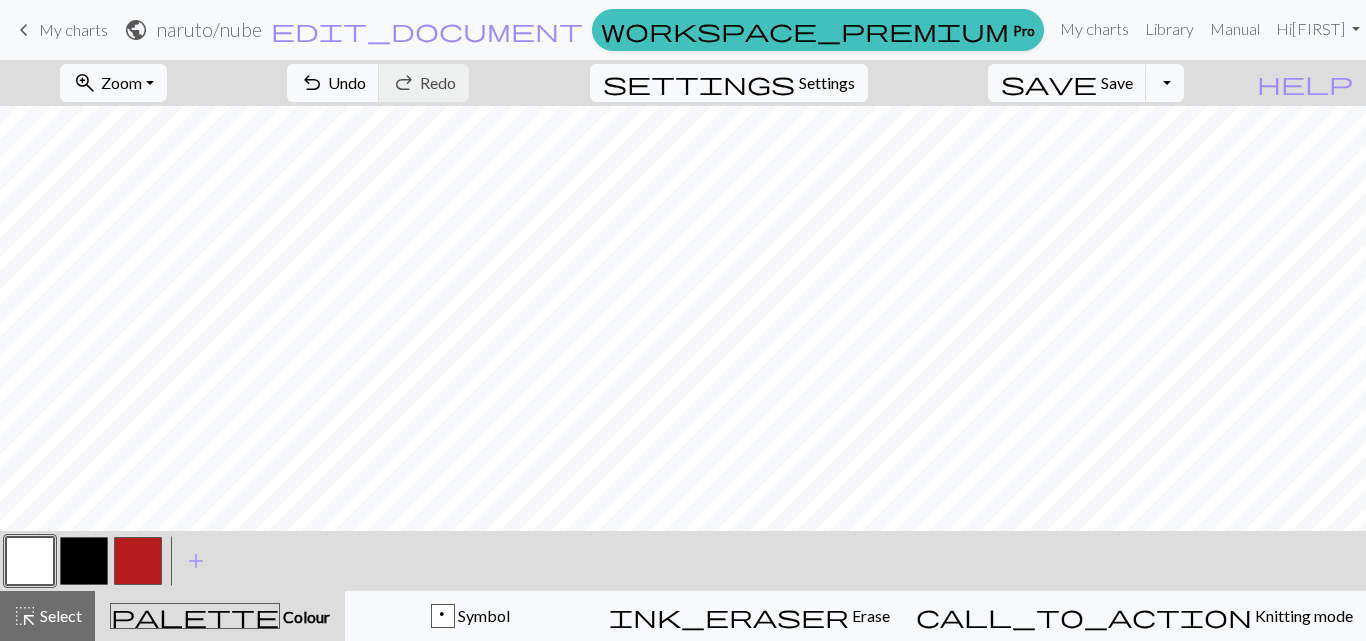drag, startPoint x: 82, startPoint y: 562, endPoint x: 413, endPoint y: 559, distance: 331.01358 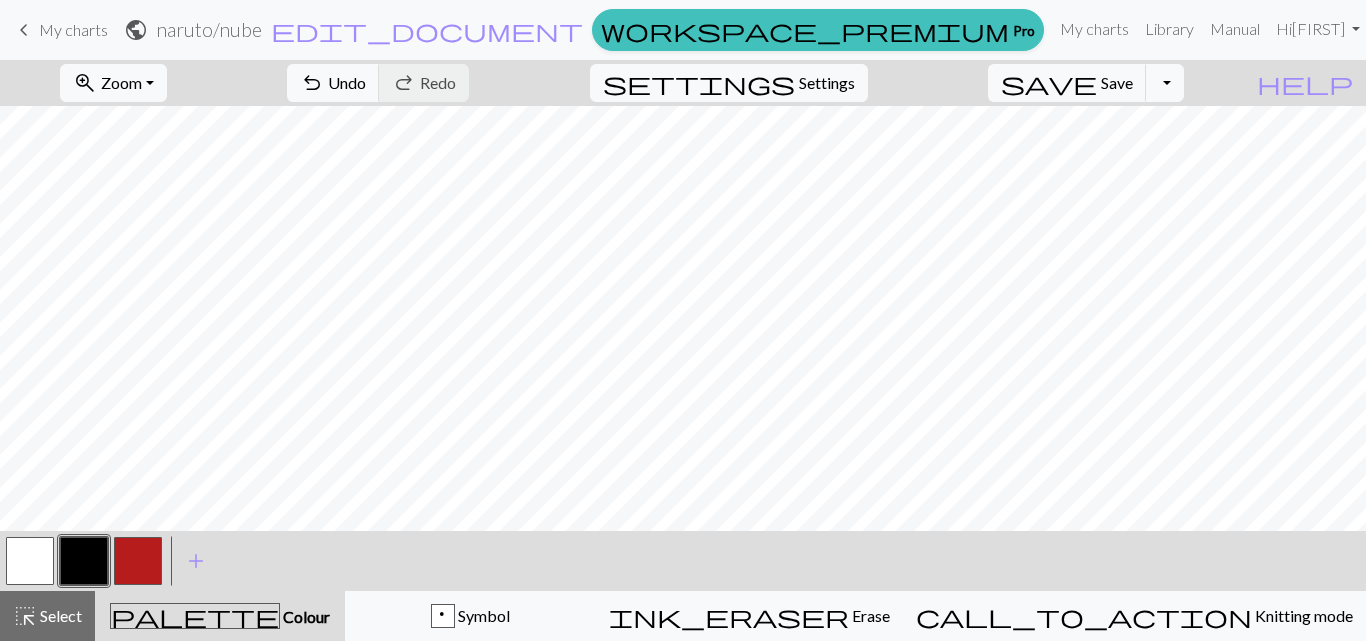 click at bounding box center (30, 561) 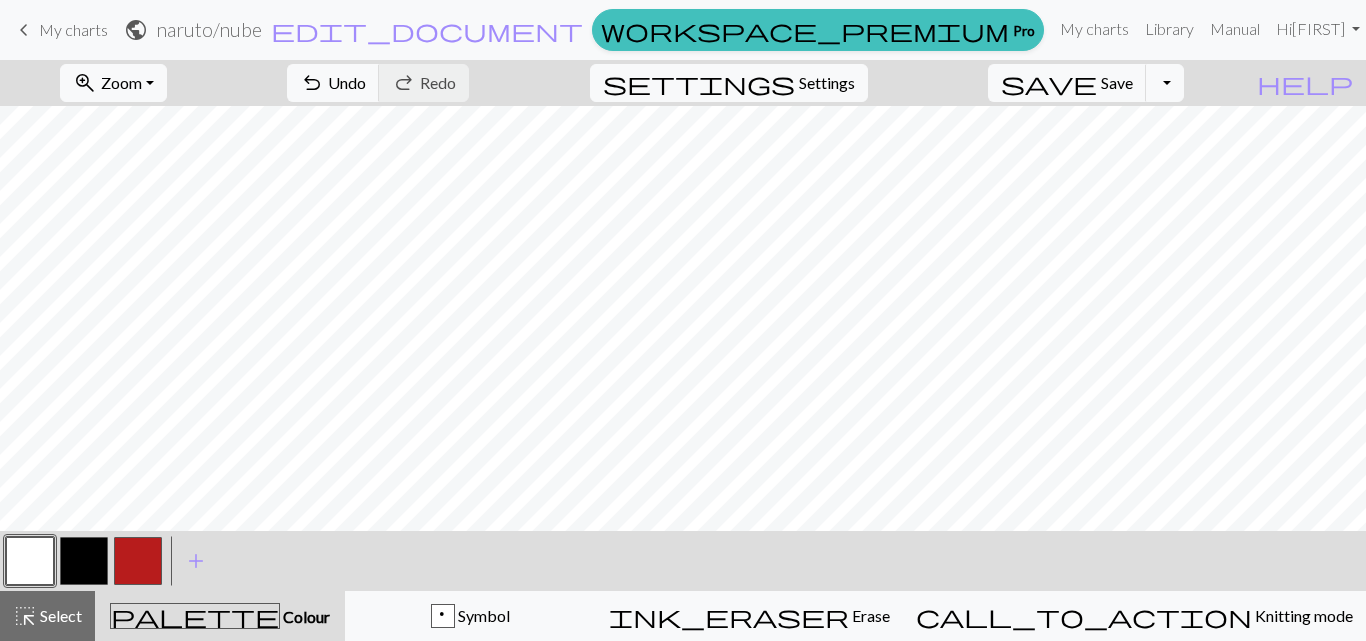 click at bounding box center [84, 561] 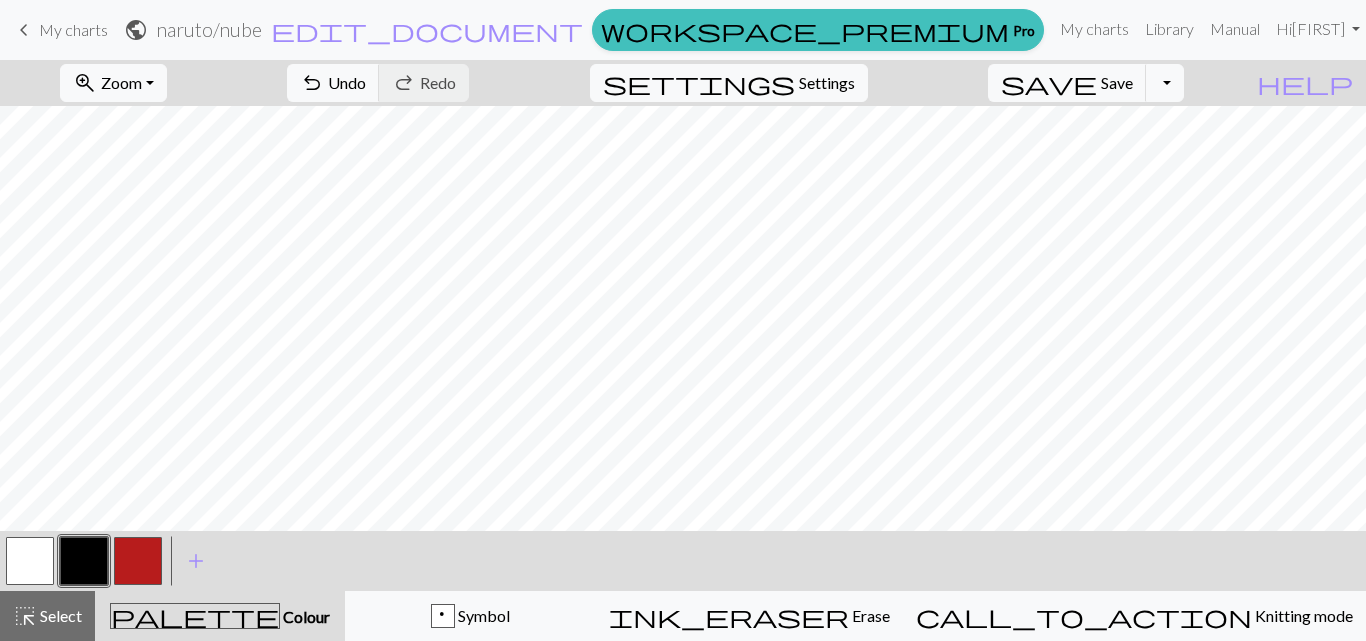 drag, startPoint x: 25, startPoint y: 569, endPoint x: 108, endPoint y: 540, distance: 87.92042 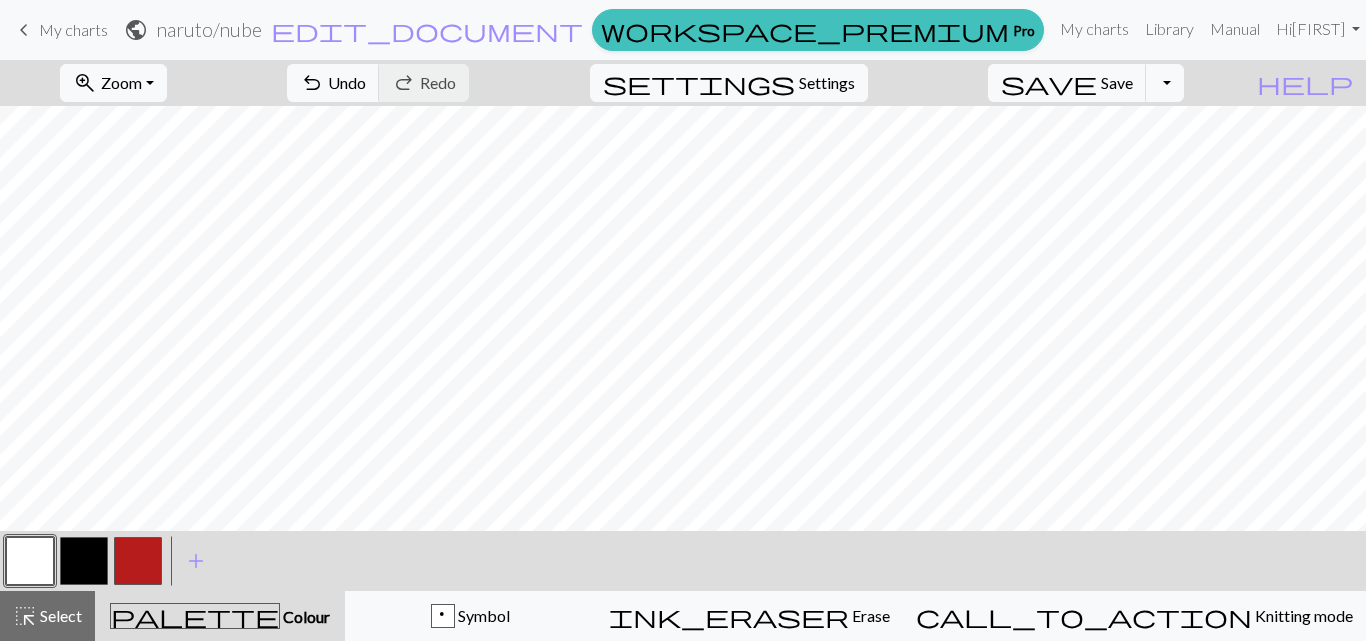 drag, startPoint x: 73, startPoint y: 565, endPoint x: 160, endPoint y: 532, distance: 93.04838 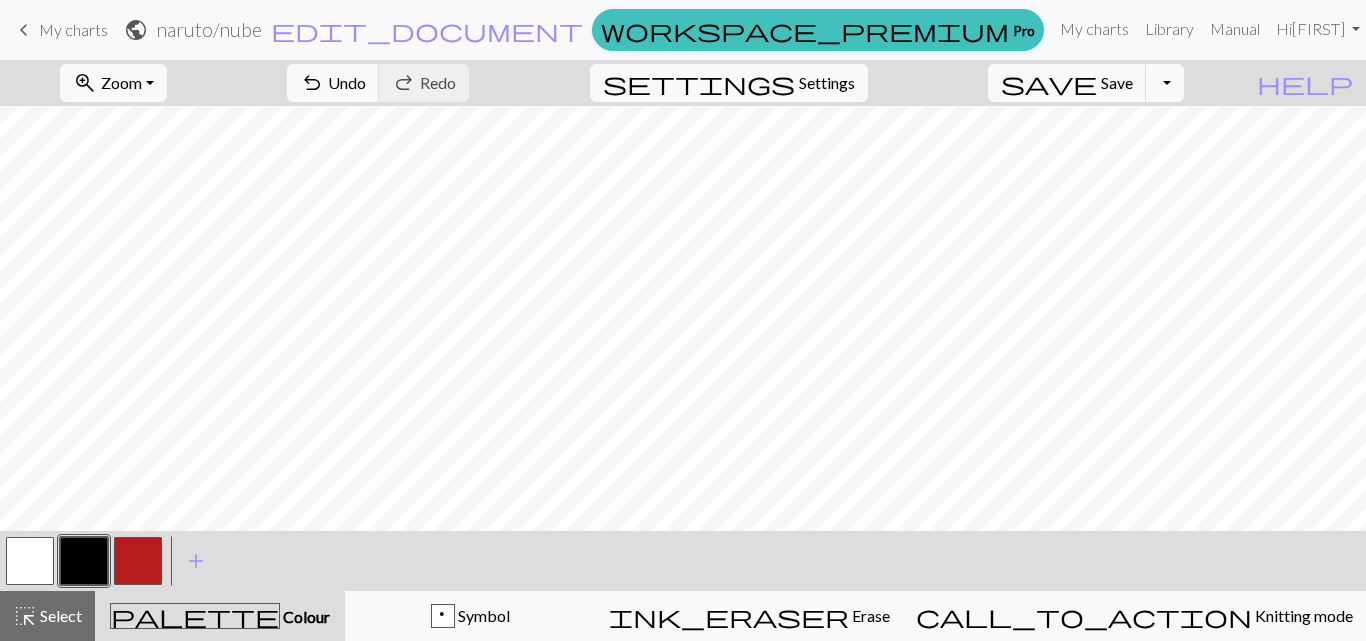 click at bounding box center (30, 561) 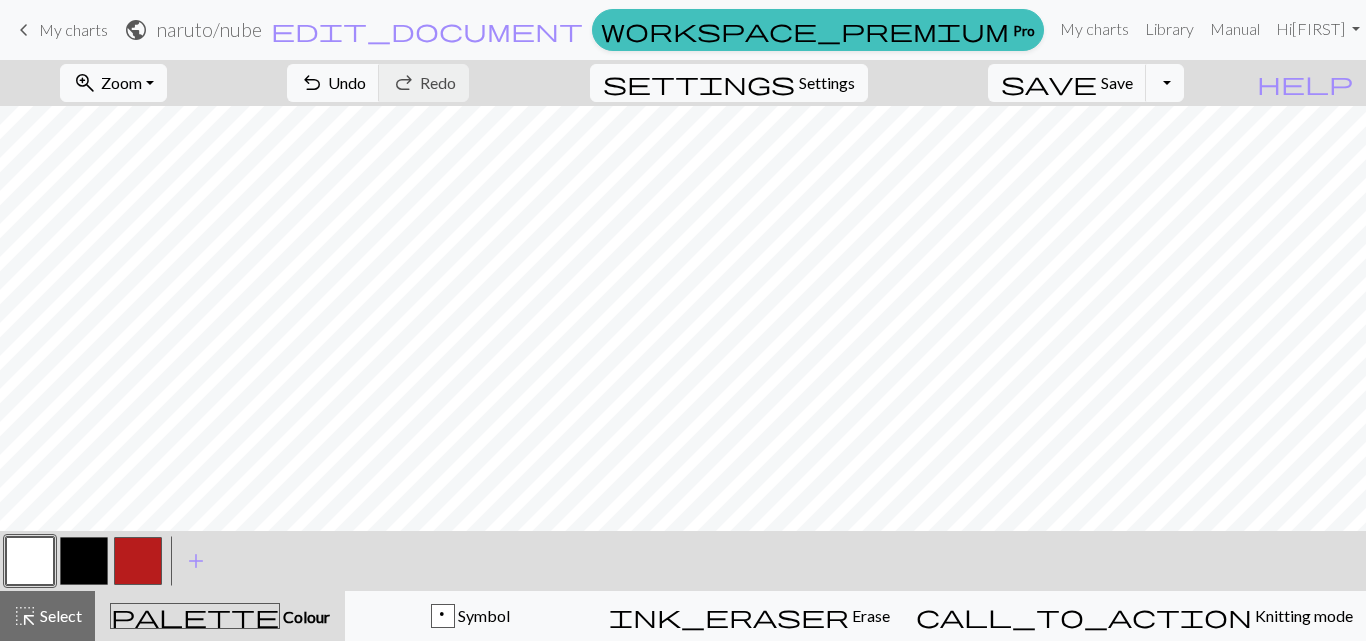 click at bounding box center (84, 561) 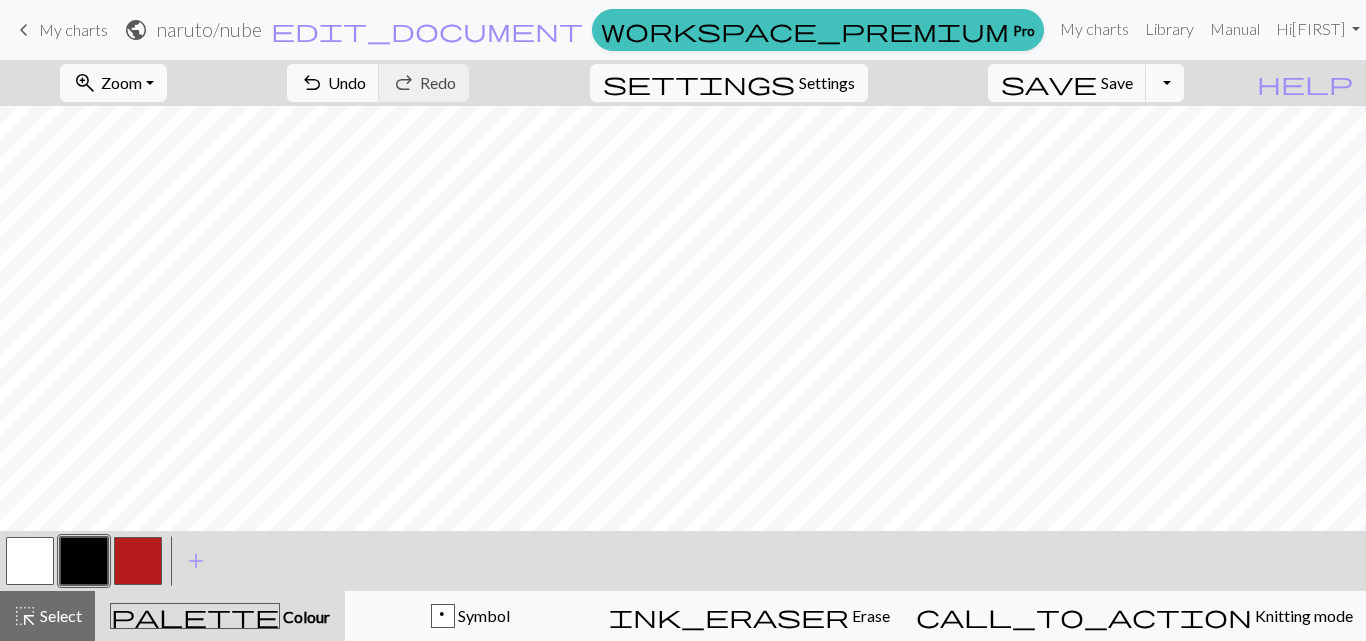 click at bounding box center (30, 561) 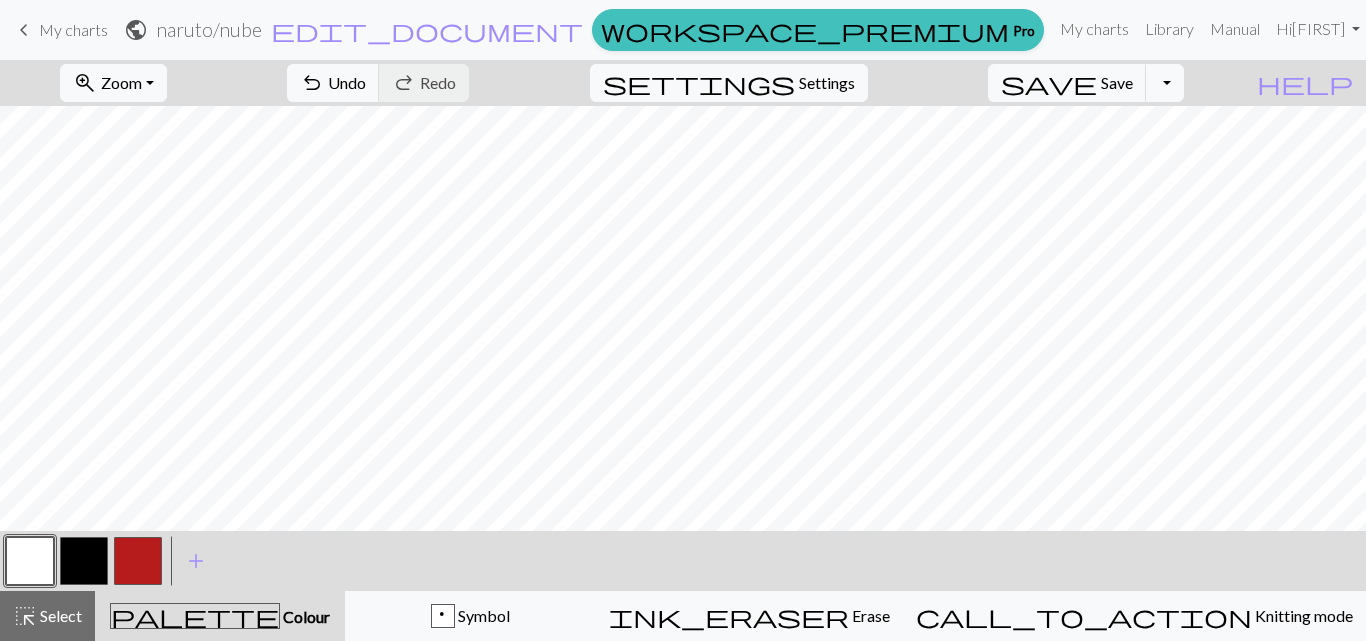 click at bounding box center [84, 561] 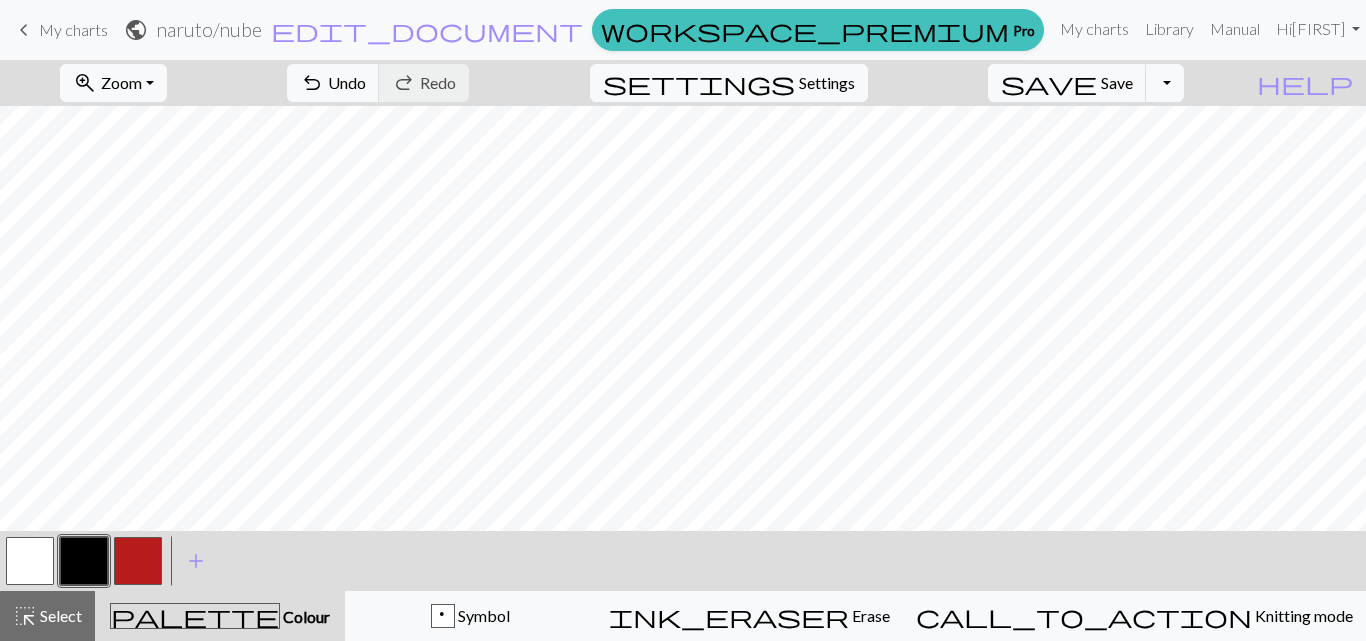 drag, startPoint x: 27, startPoint y: 570, endPoint x: 64, endPoint y: 543, distance: 45.80393 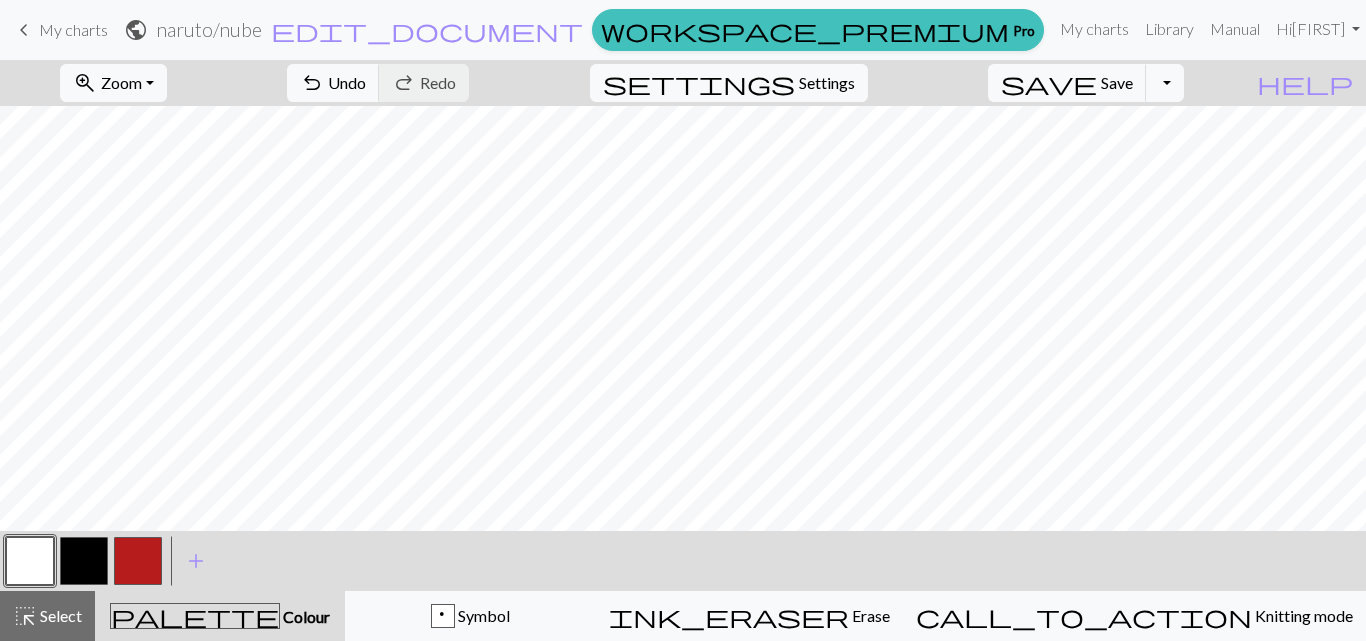 click at bounding box center (84, 561) 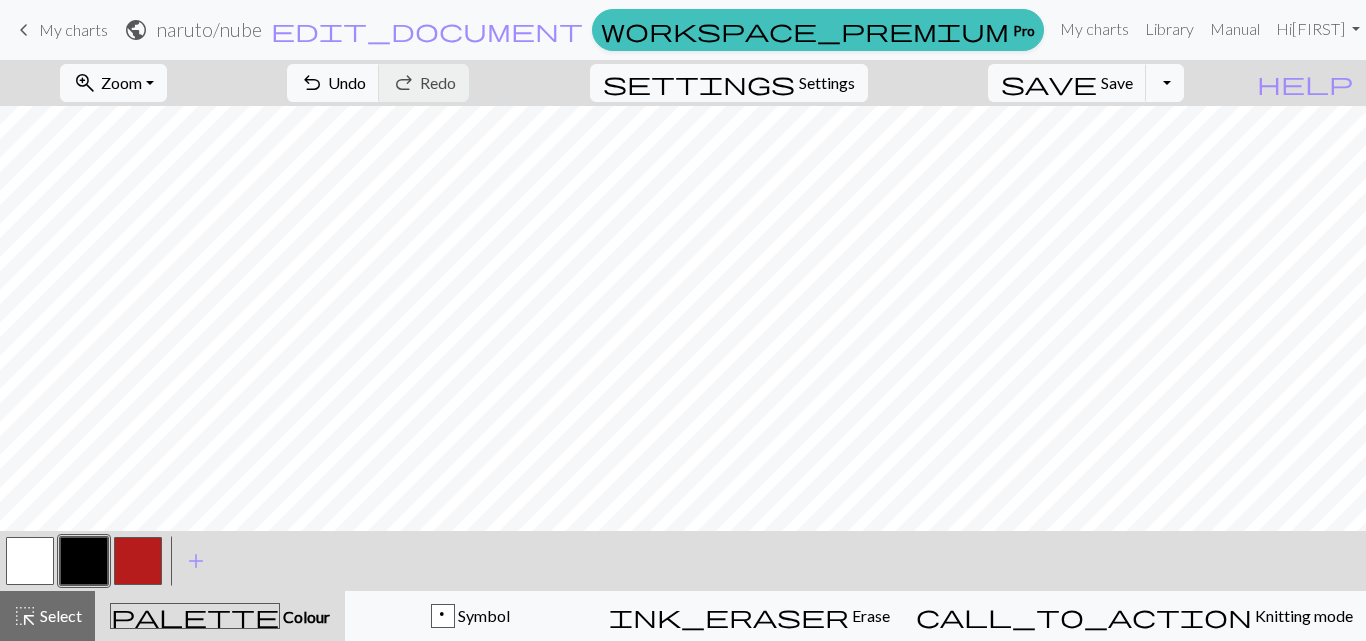 click at bounding box center (30, 561) 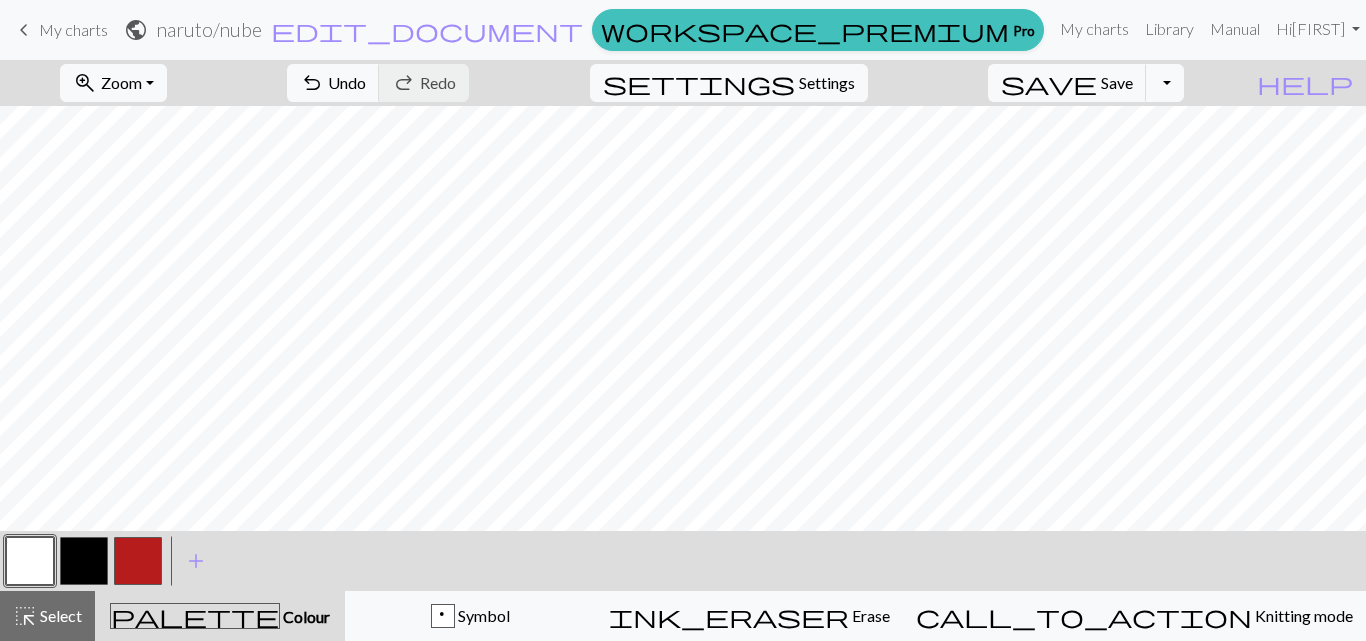click at bounding box center [84, 561] 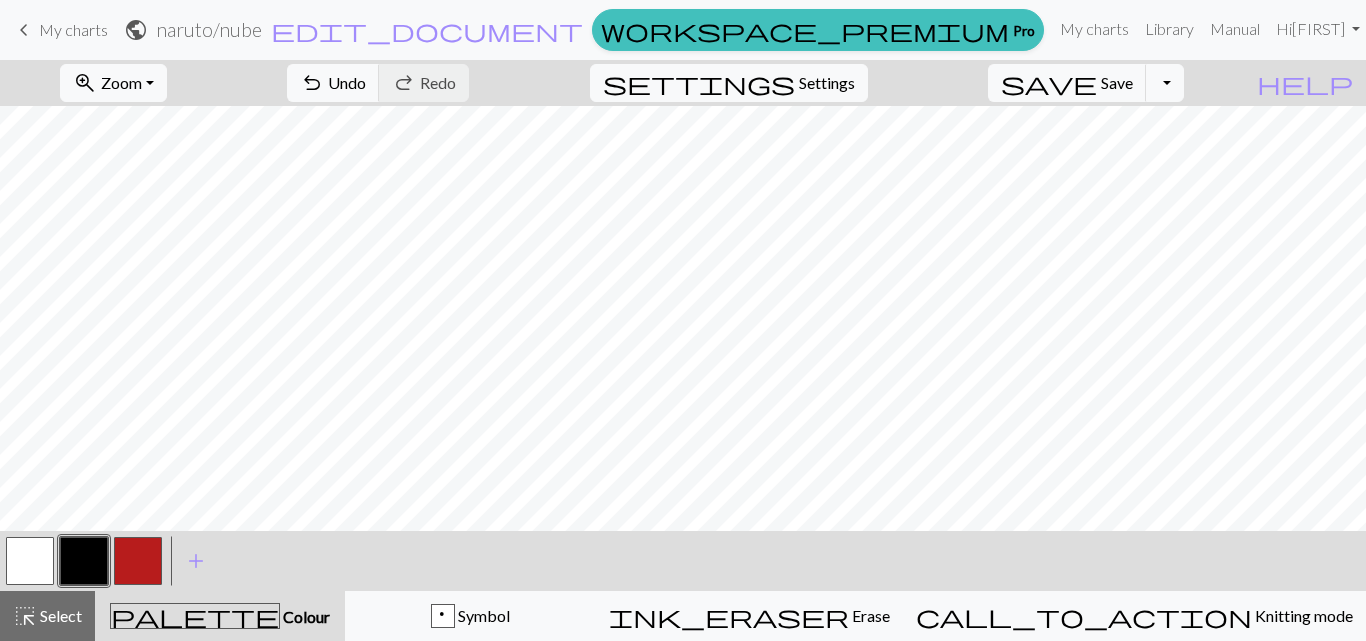 click at bounding box center (84, 561) 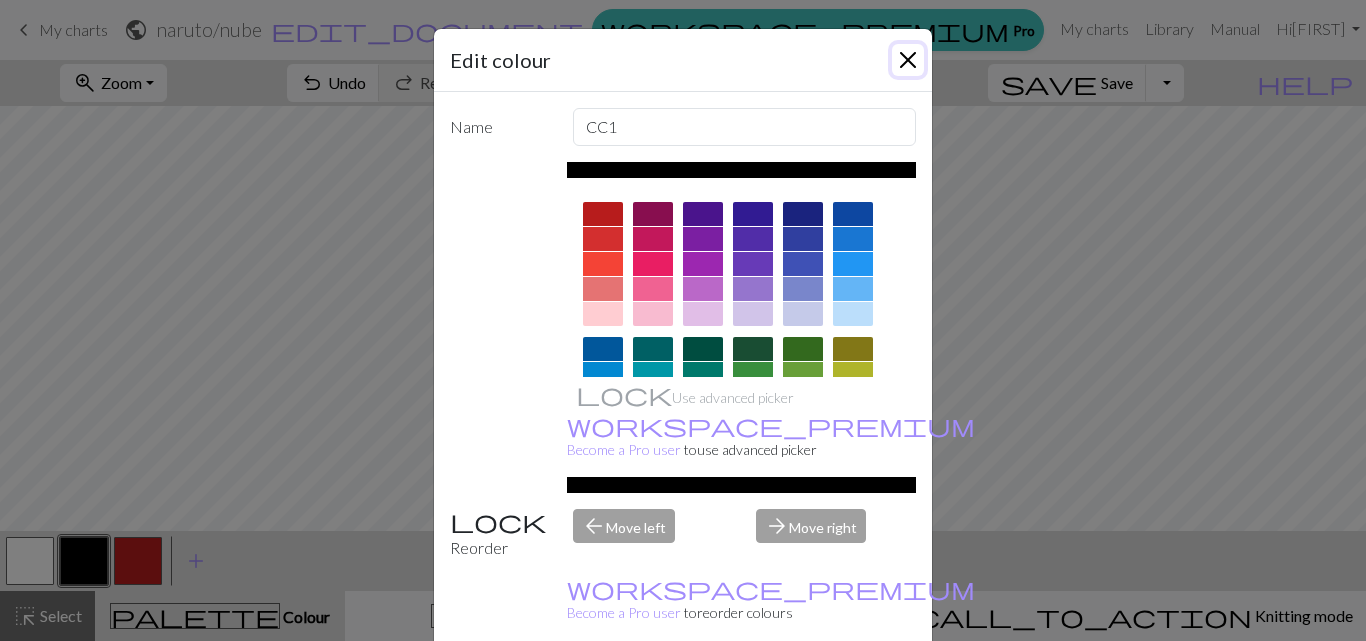 click at bounding box center (908, 60) 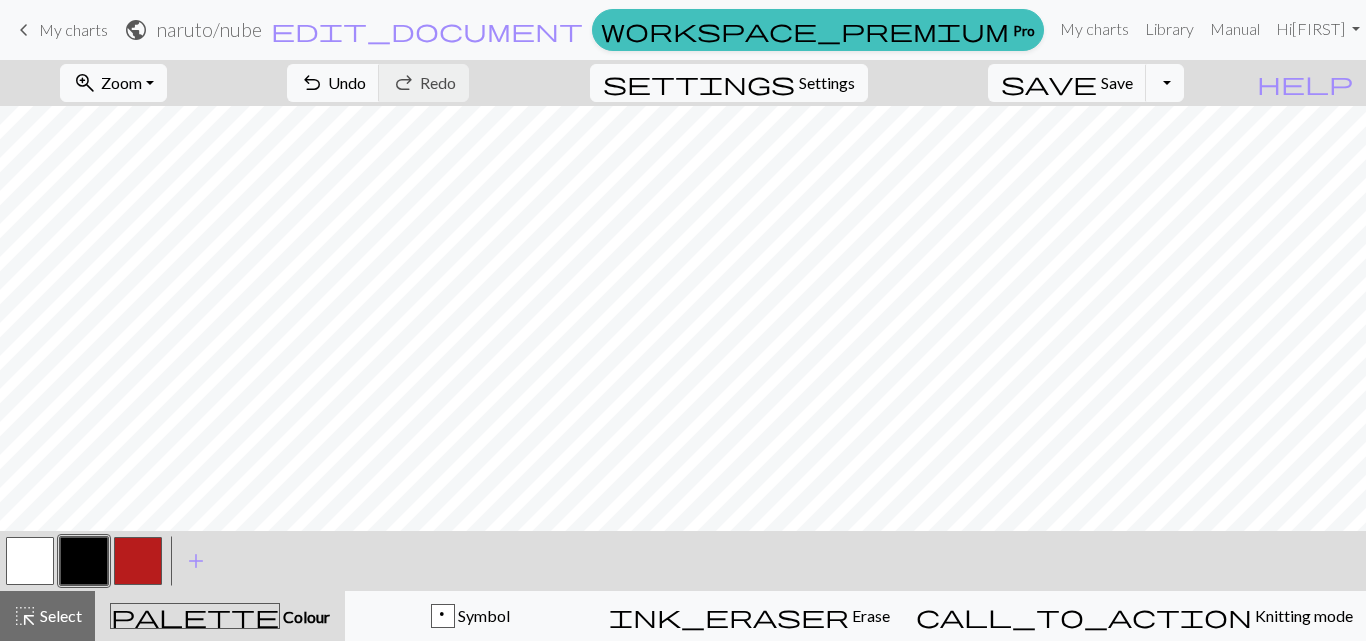 click at bounding box center (30, 561) 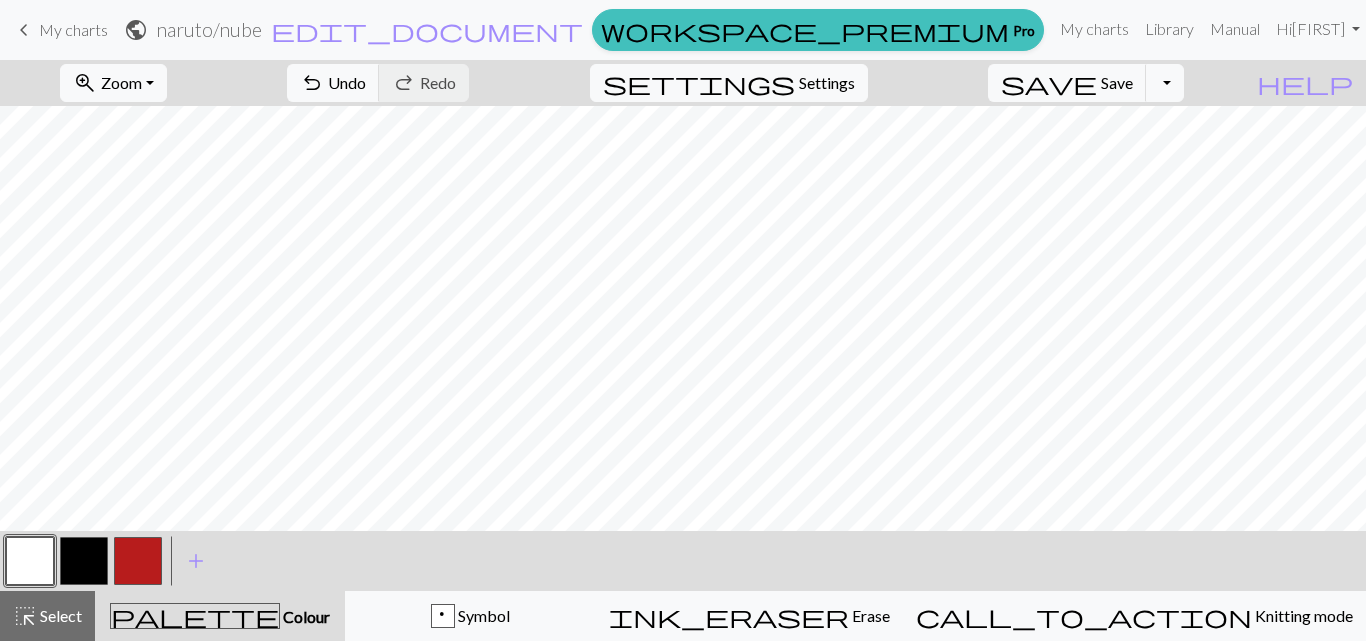 click at bounding box center (84, 561) 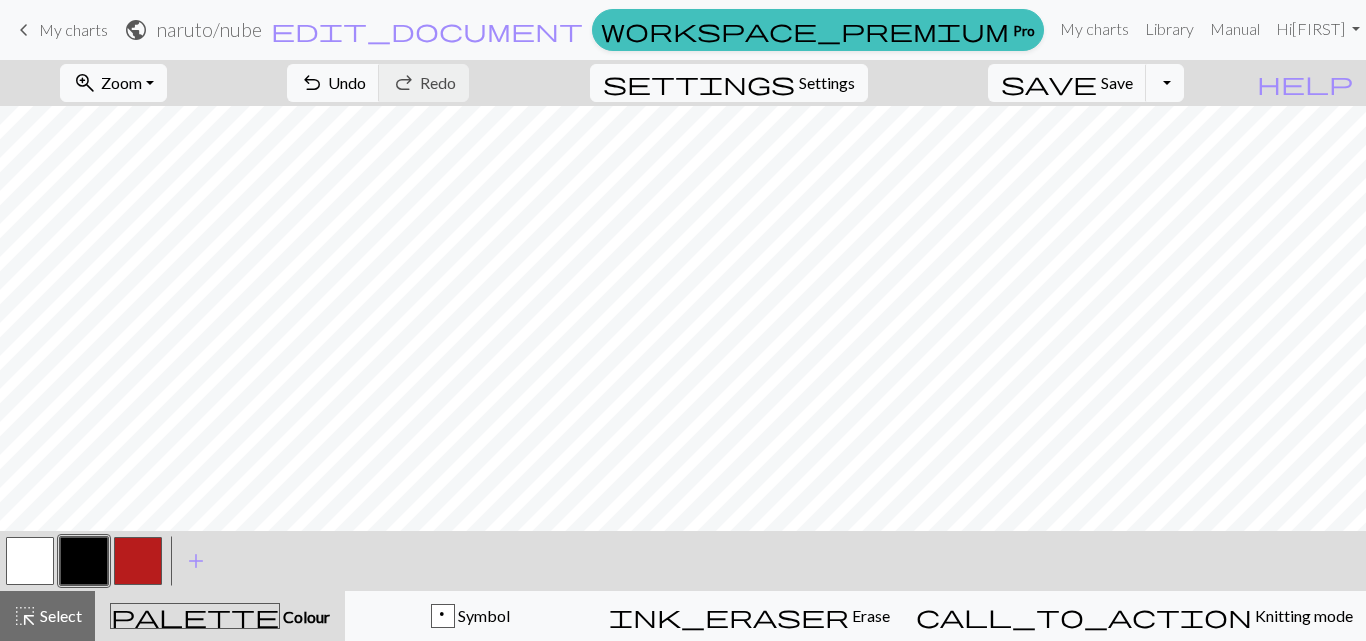 click at bounding box center (30, 561) 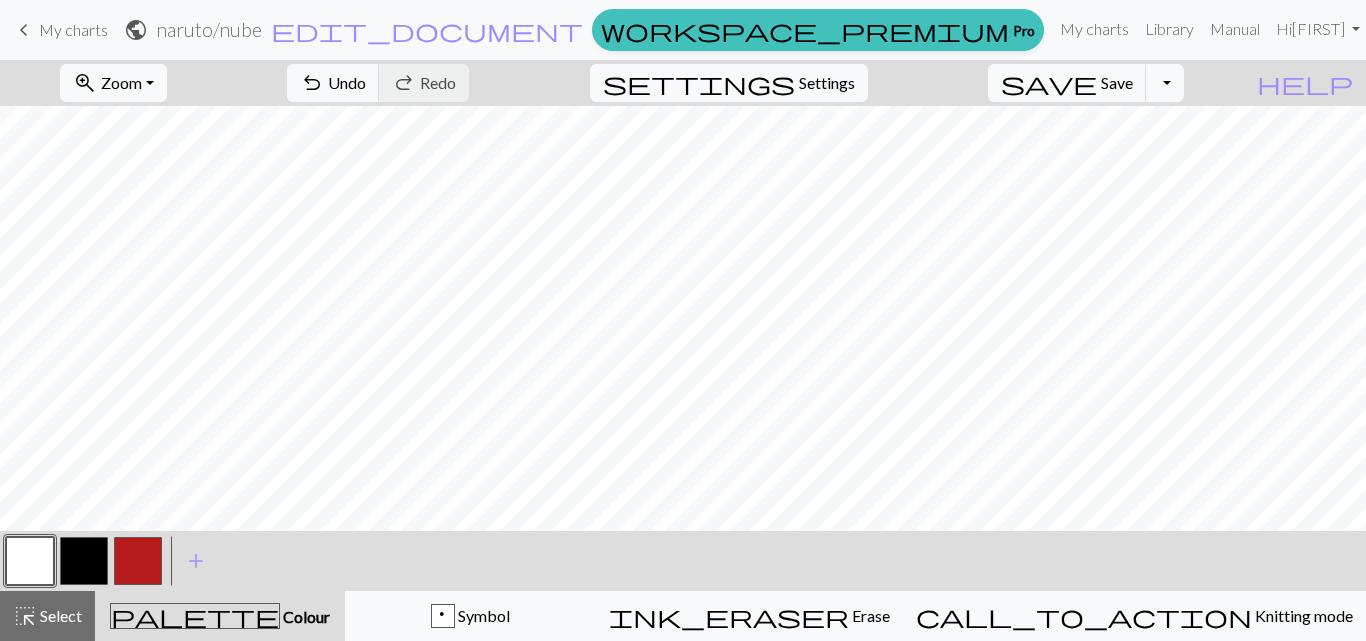 click at bounding box center (84, 561) 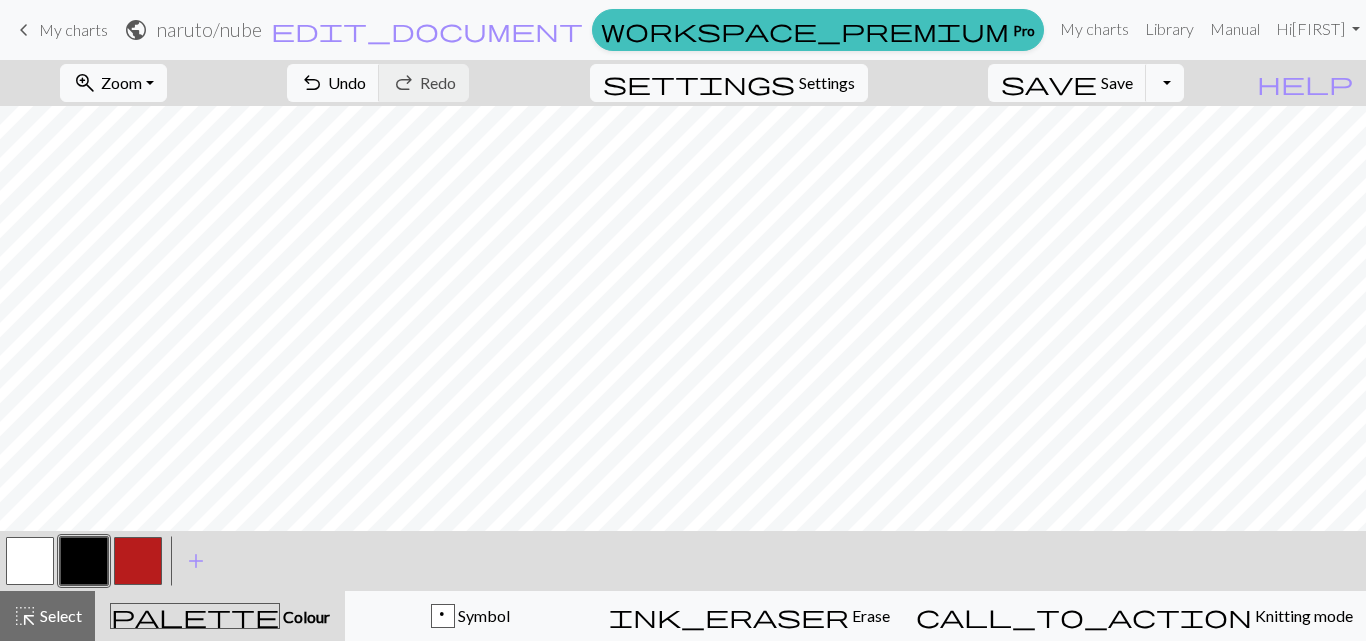 click at bounding box center [30, 561] 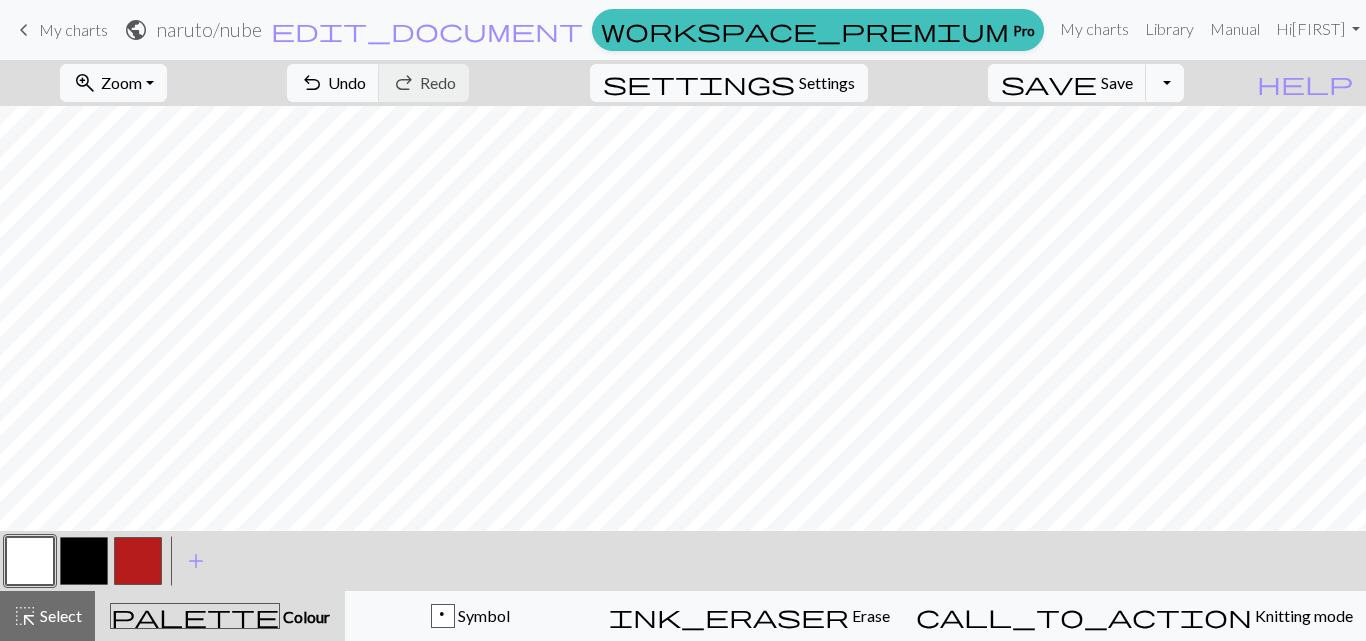 click at bounding box center (84, 561) 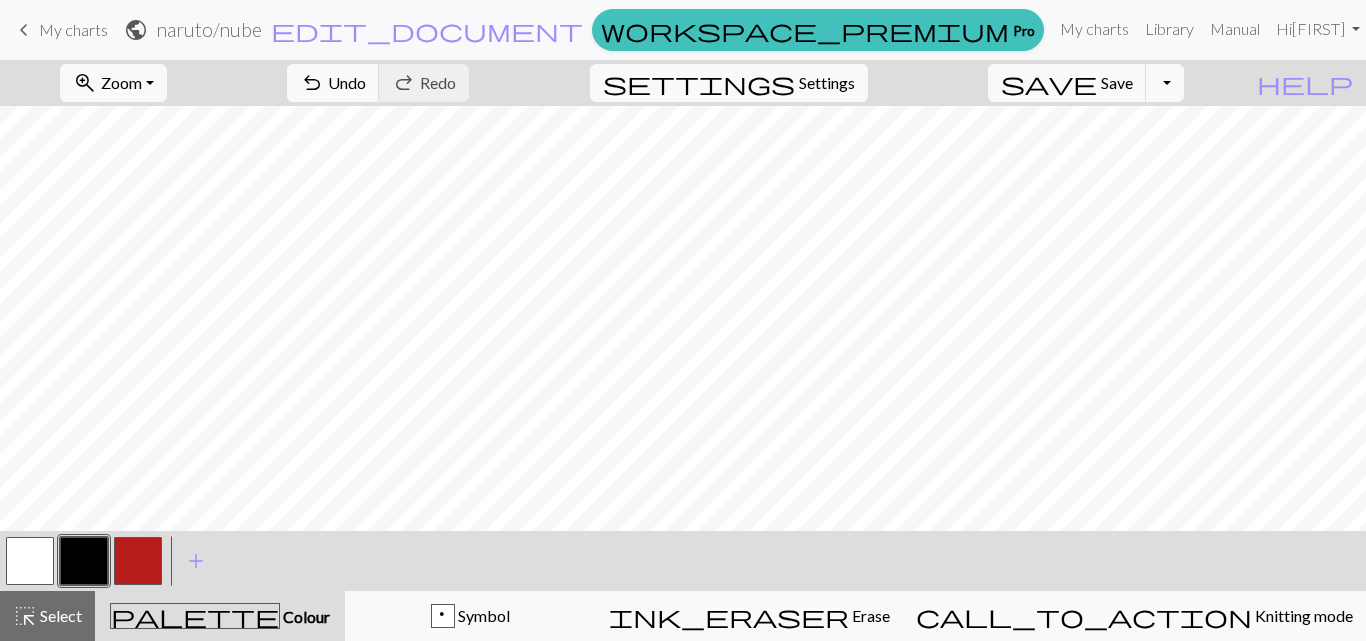 click at bounding box center (138, 561) 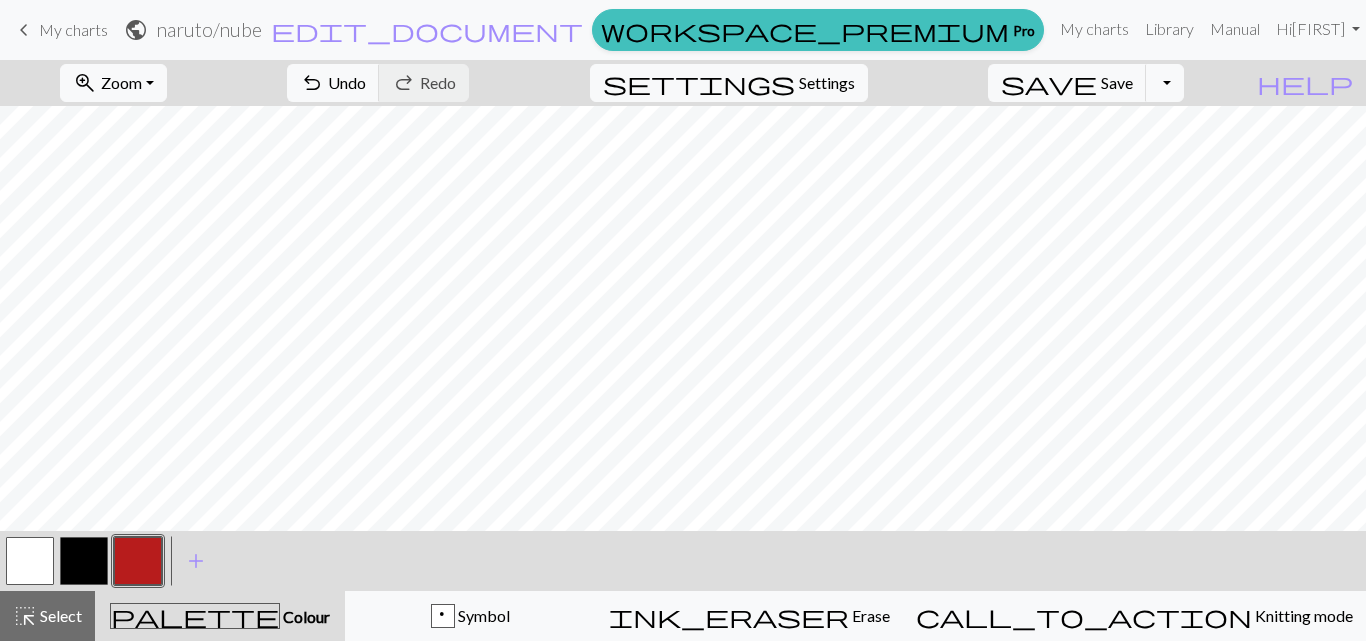 click at bounding box center (84, 561) 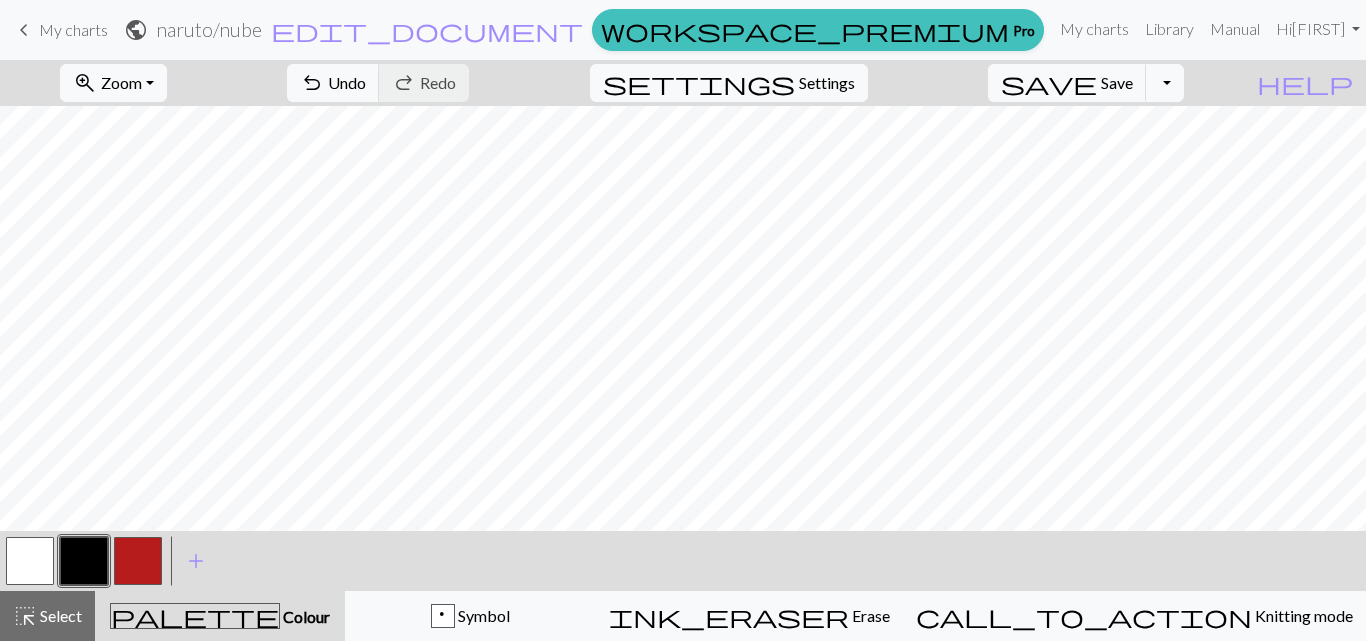 click at bounding box center [30, 561] 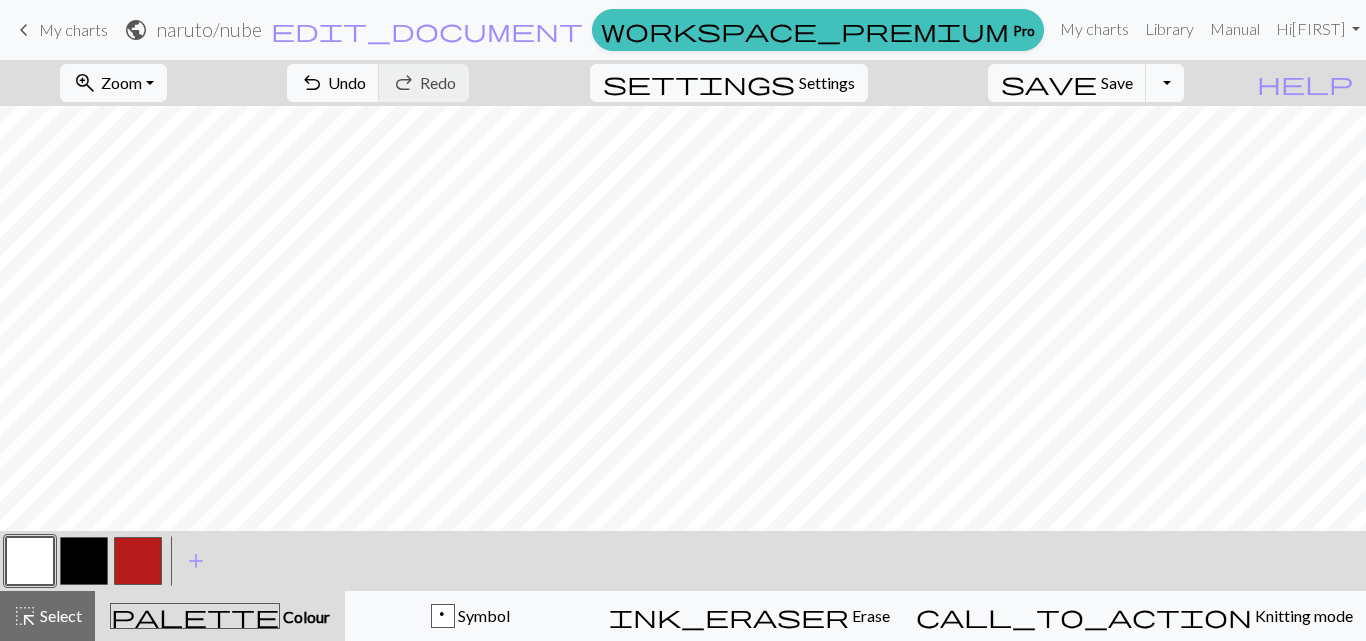 drag, startPoint x: 80, startPoint y: 575, endPoint x: 124, endPoint y: 544, distance: 53.823788 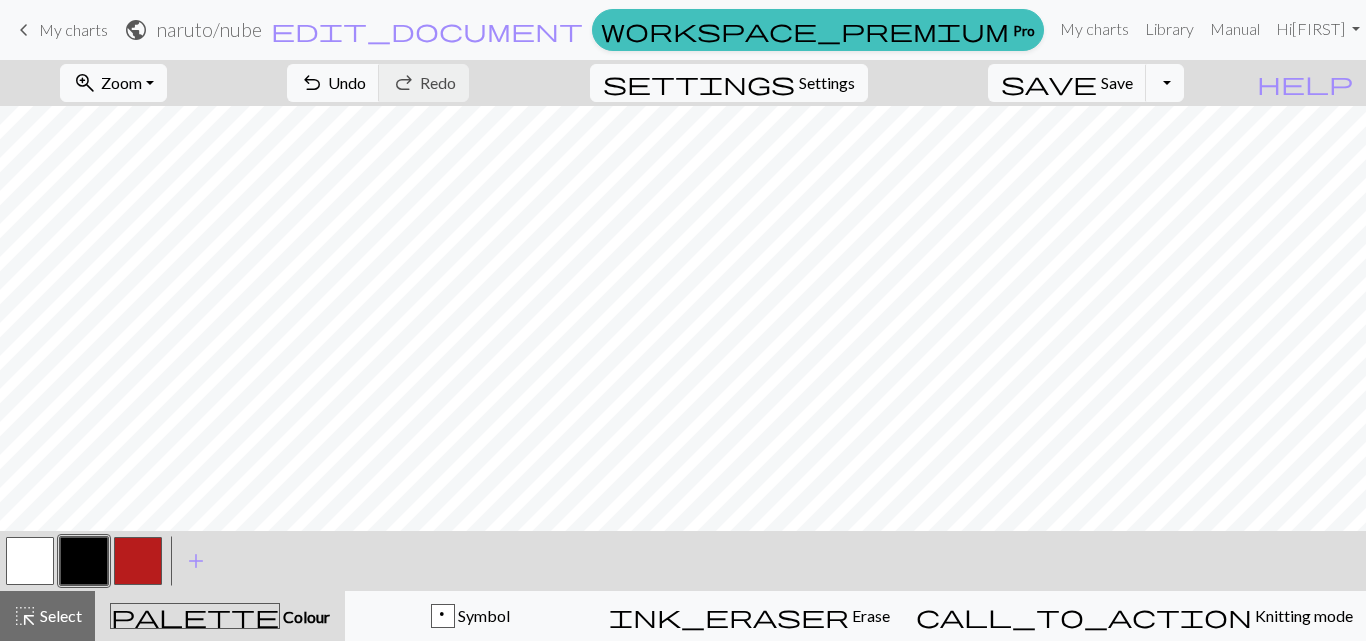 drag, startPoint x: 44, startPoint y: 568, endPoint x: 67, endPoint y: 554, distance: 26.925823 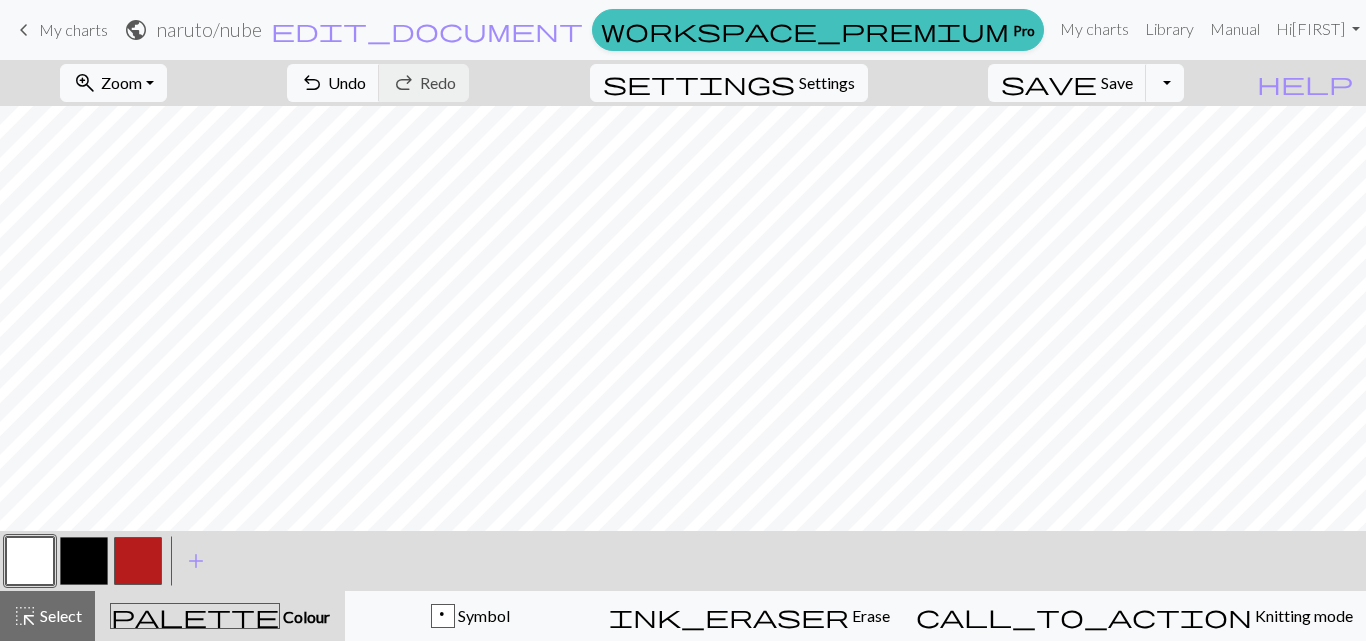 click at bounding box center [138, 561] 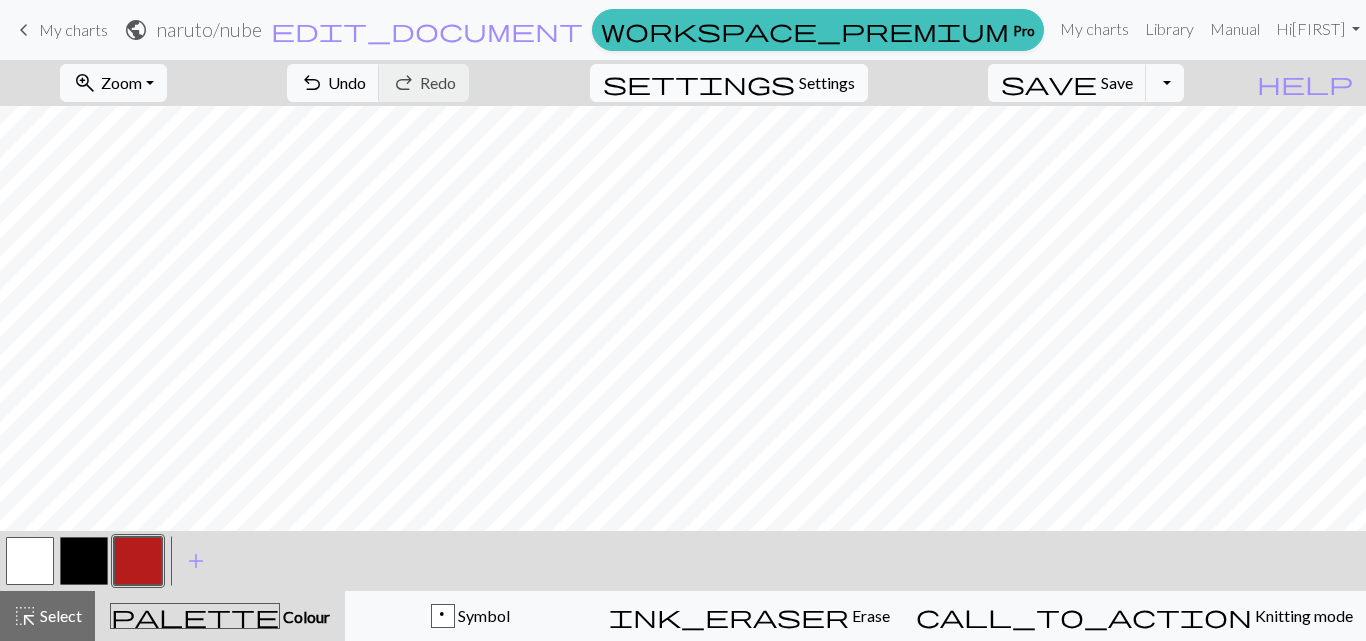 click on "settings  Settings" at bounding box center [729, 83] 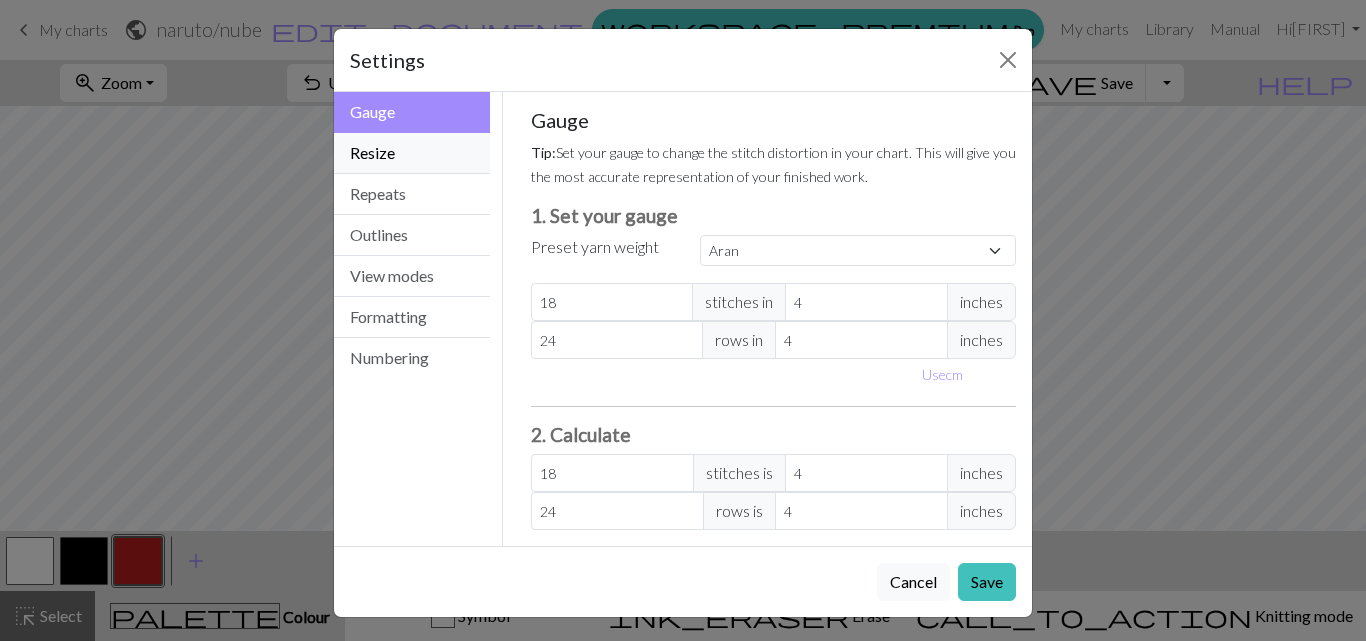 click on "Resize" at bounding box center (412, 153) 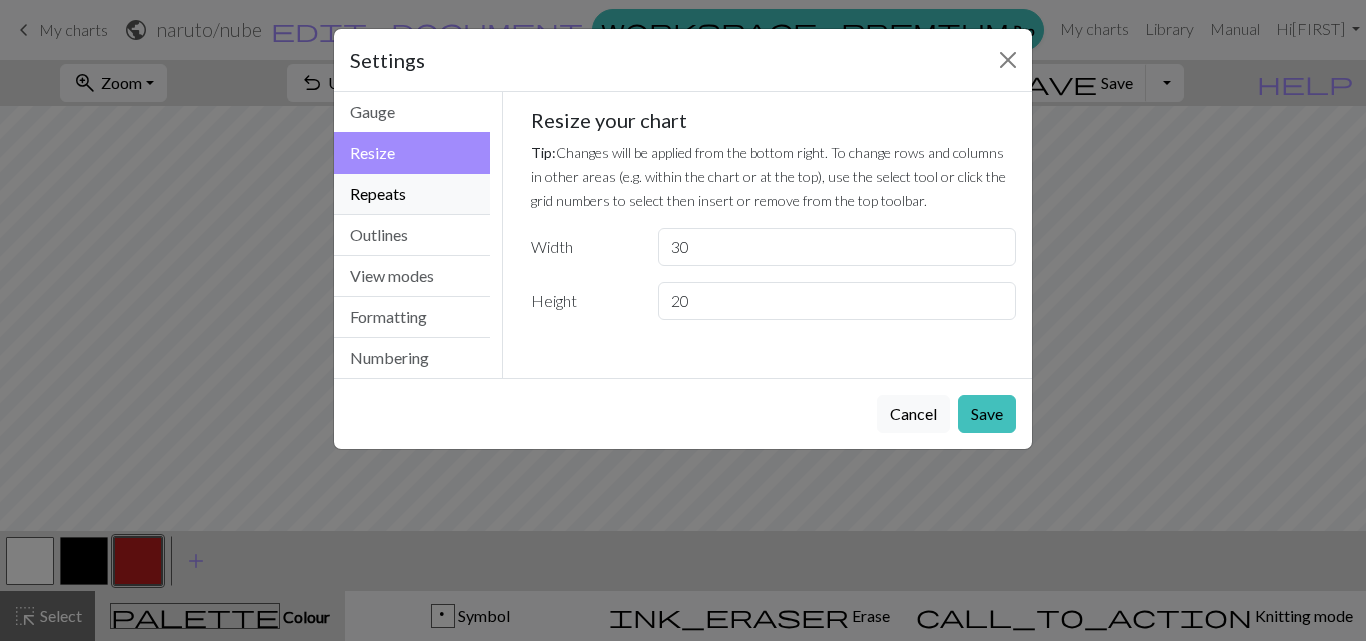 click on "Repeats" at bounding box center [412, 194] 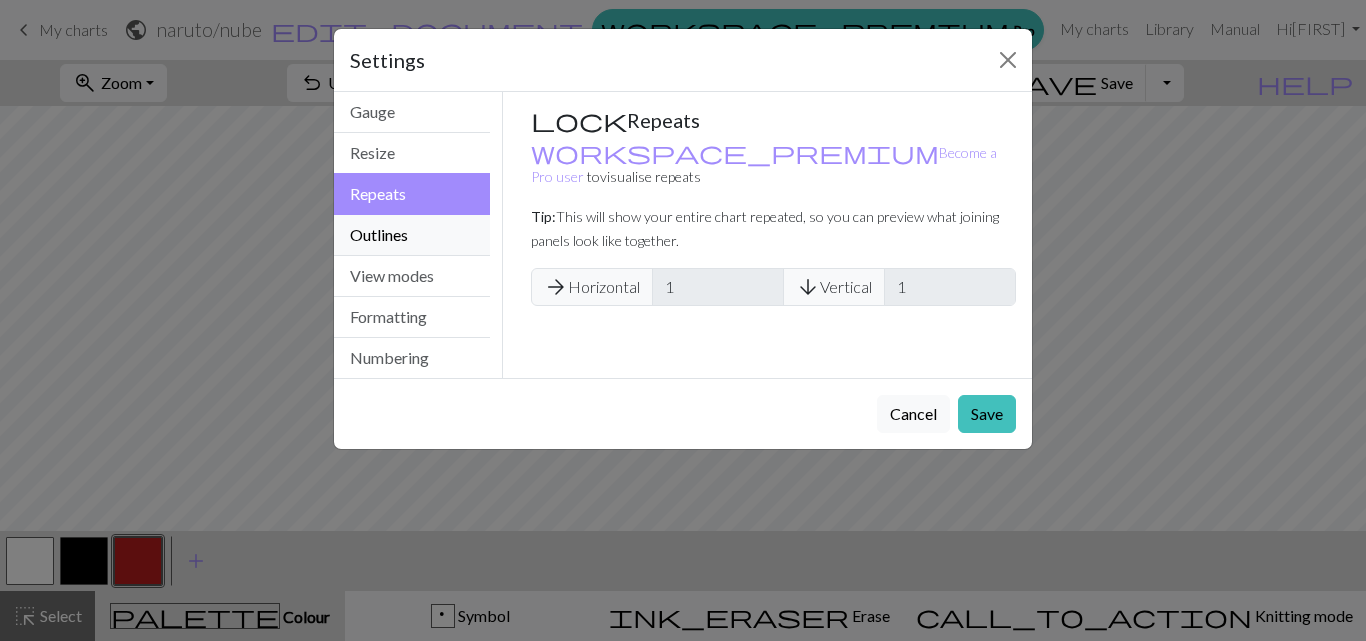 click on "Outlines" at bounding box center (412, 235) 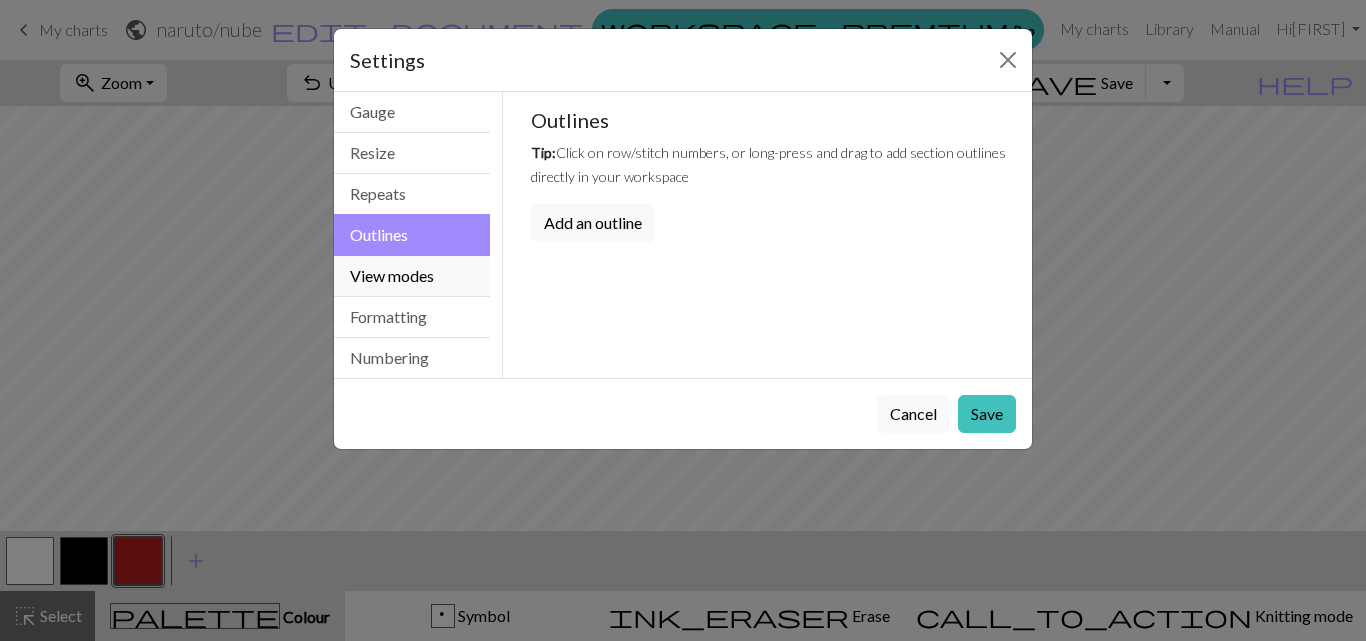 click on "View modes" at bounding box center (412, 276) 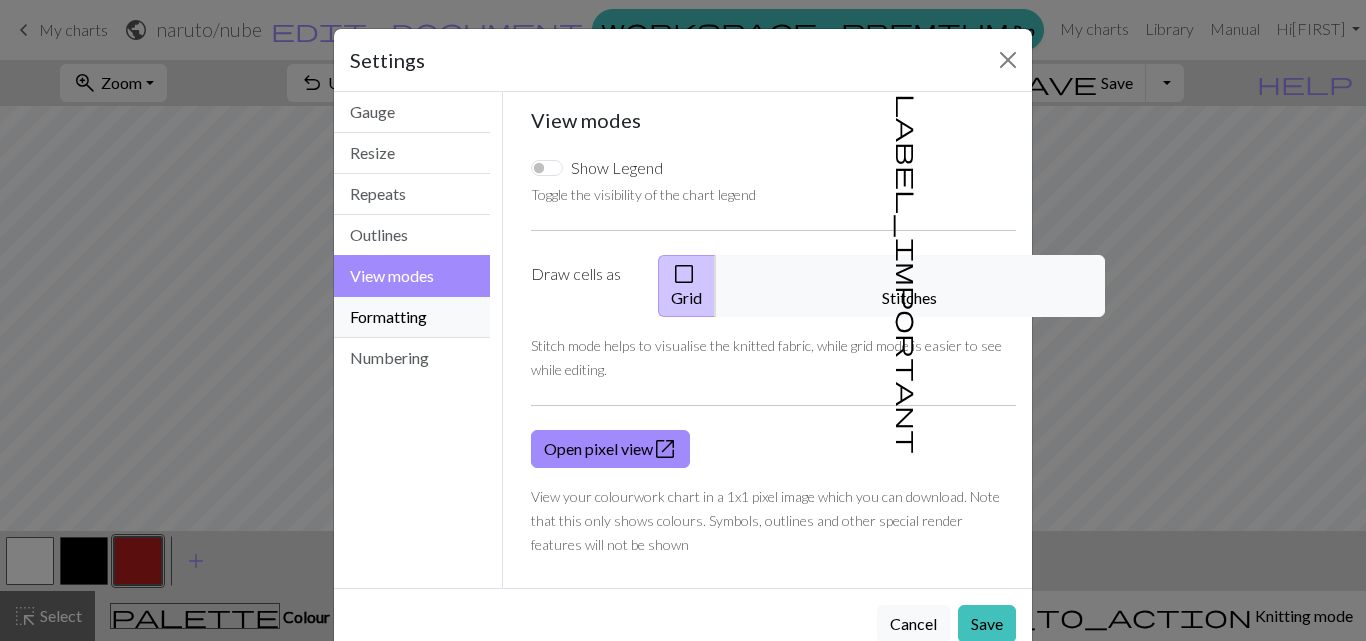 click on "Formatting" at bounding box center (412, 317) 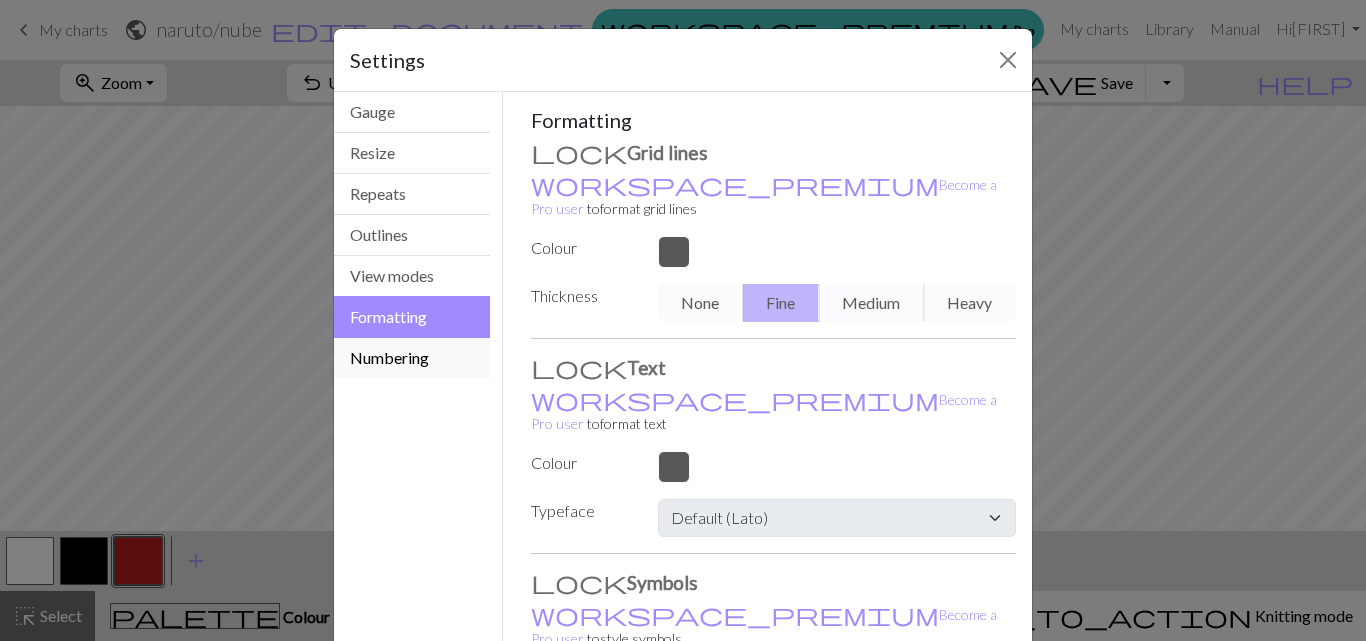 click on "Numbering" at bounding box center [412, 358] 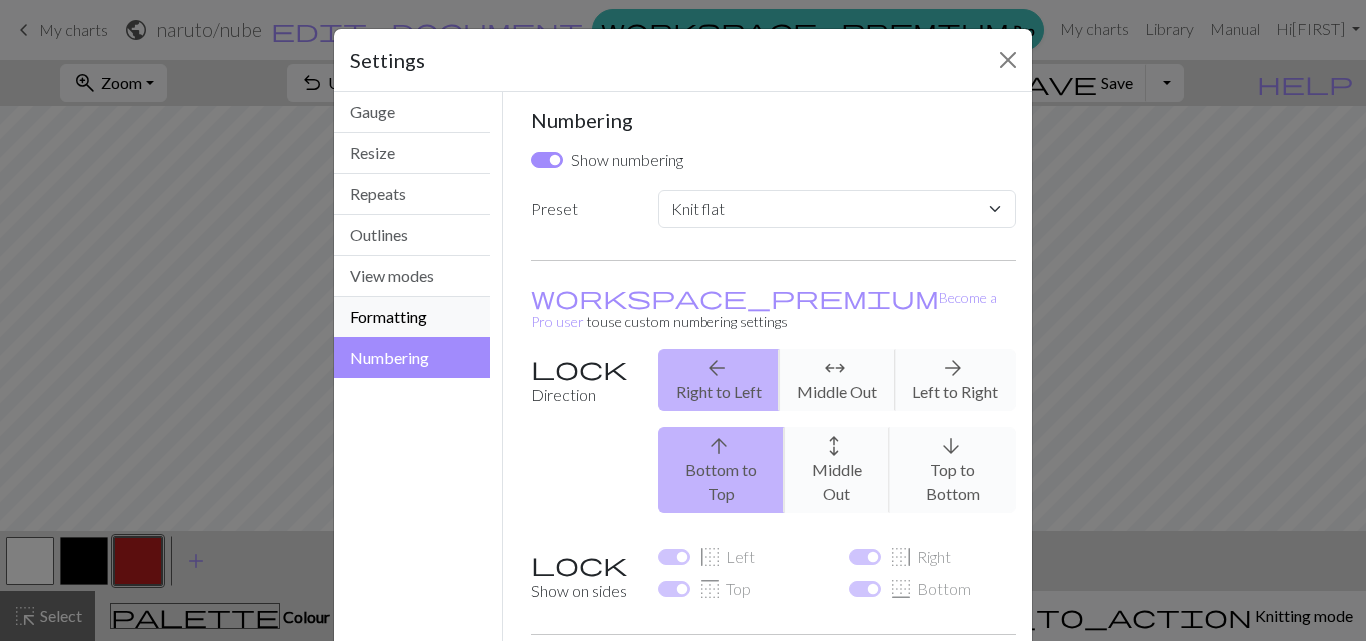 click on "Formatting" at bounding box center [412, 317] 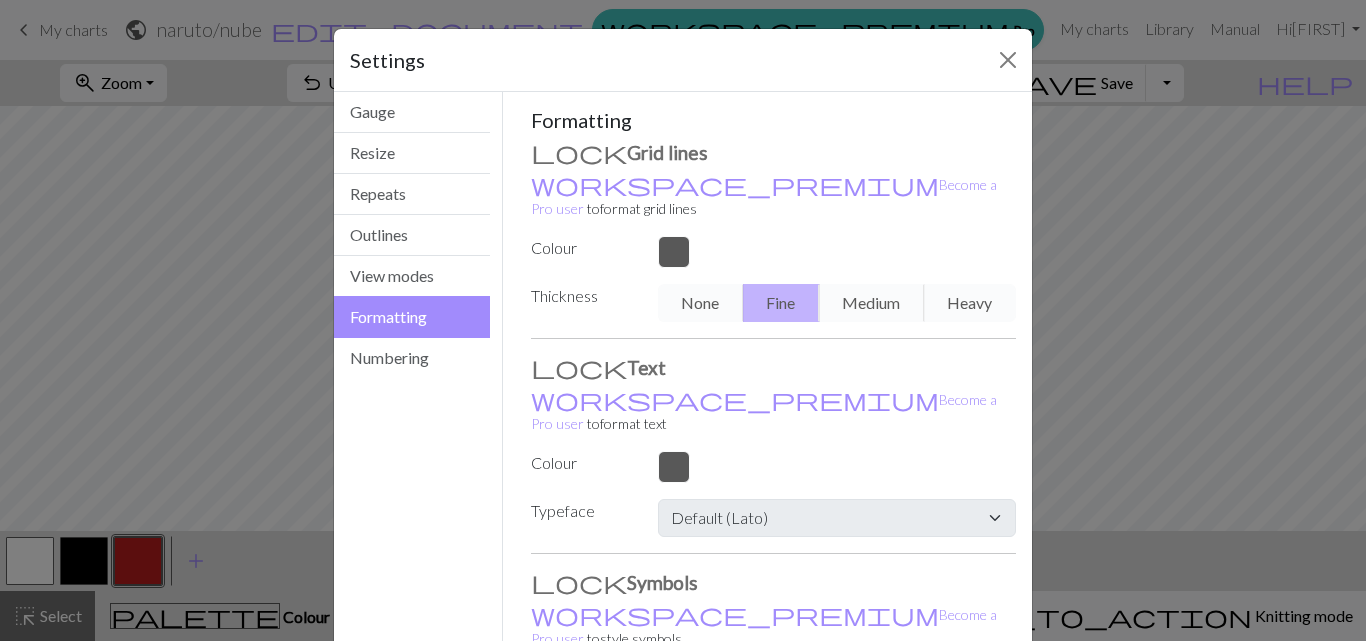 click on "Formatting" at bounding box center [412, 317] 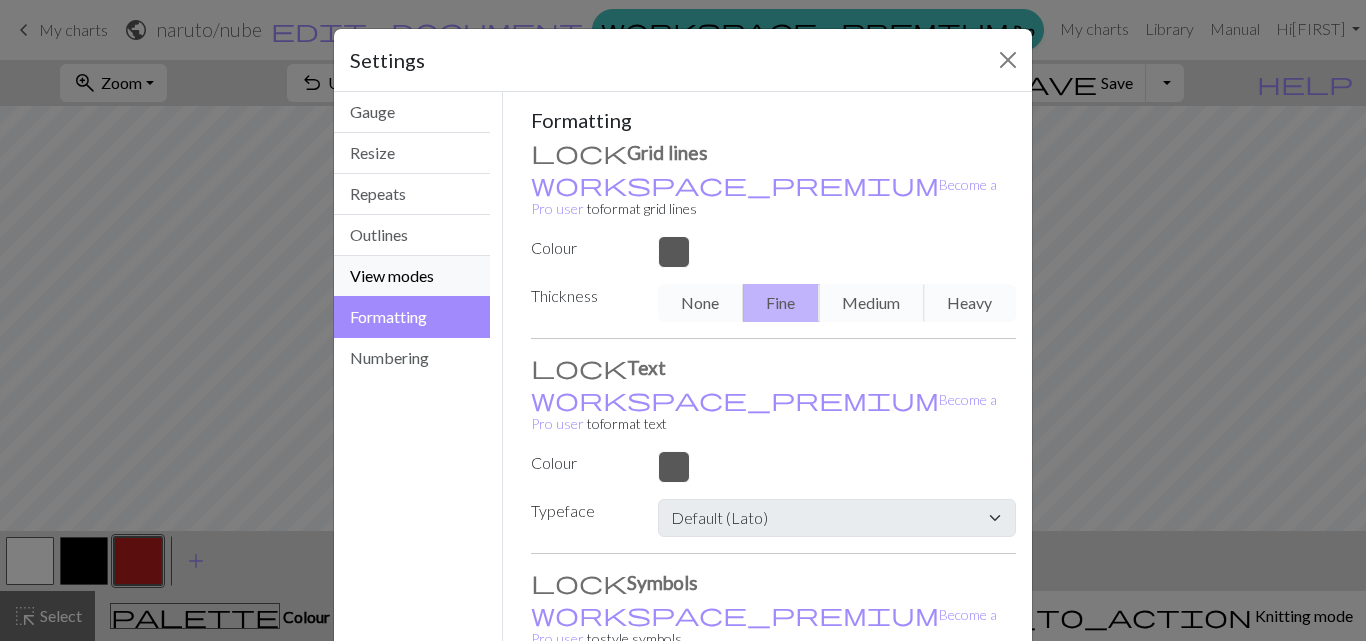 click on "View modes" at bounding box center (412, 276) 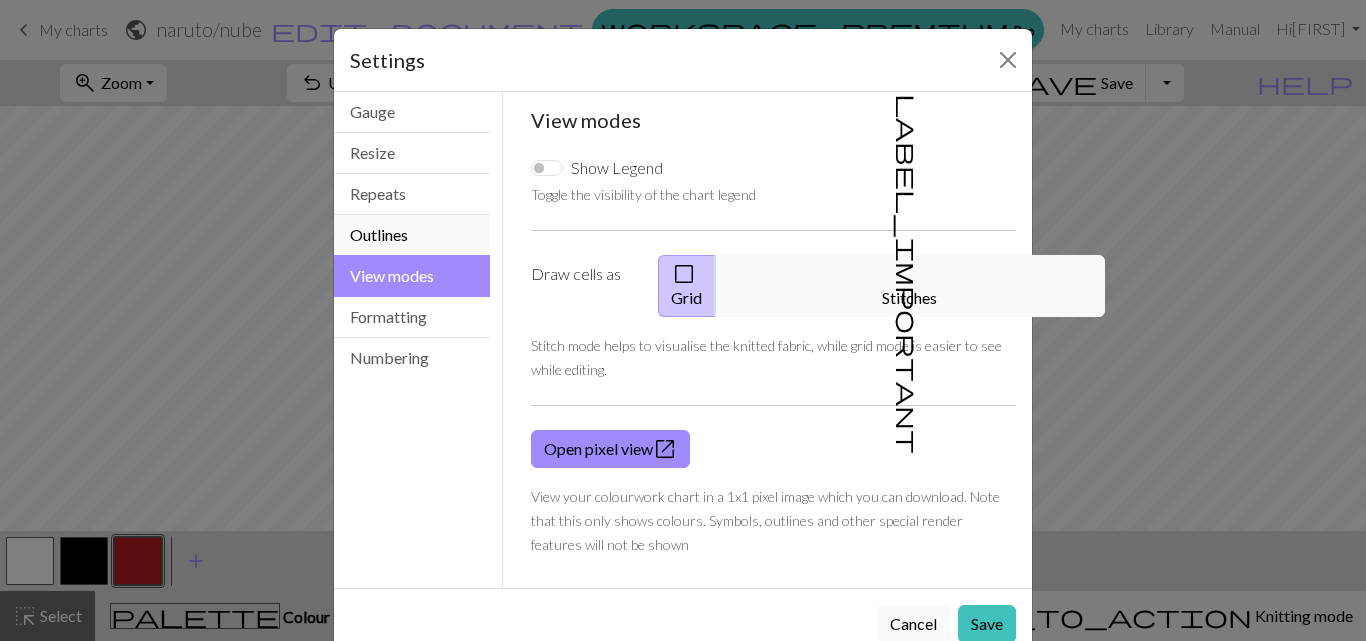 click on "Outlines" at bounding box center (412, 235) 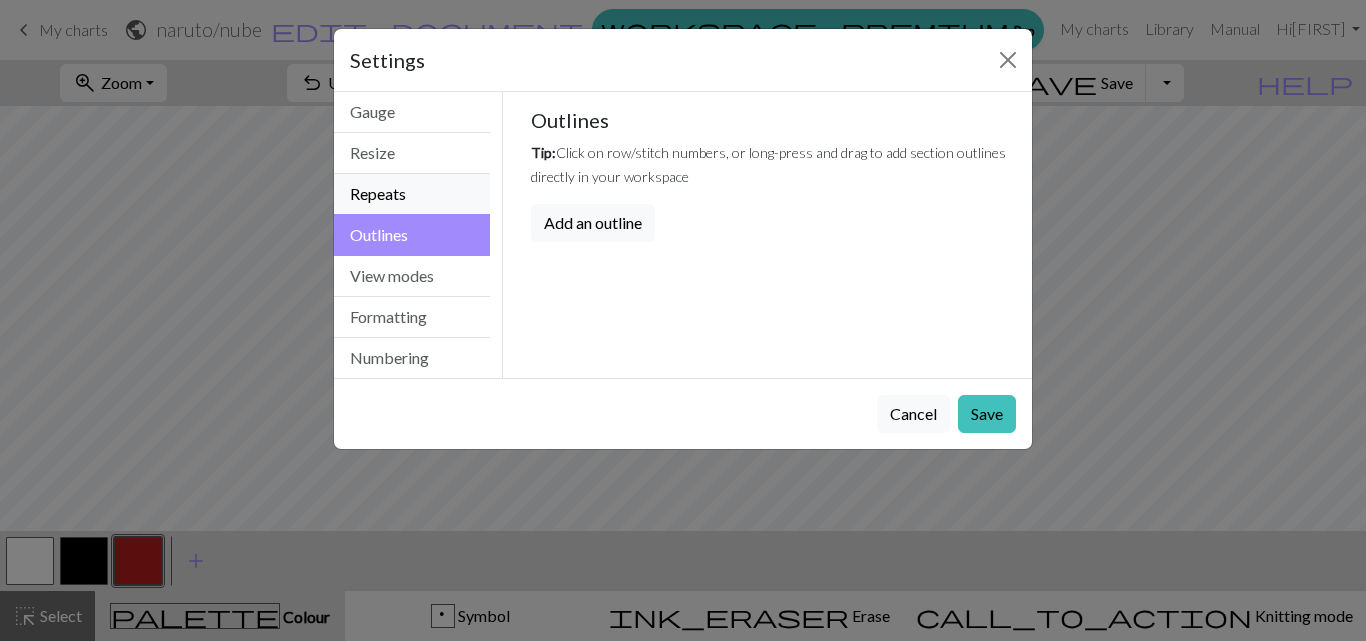 click on "Repeats" at bounding box center [412, 194] 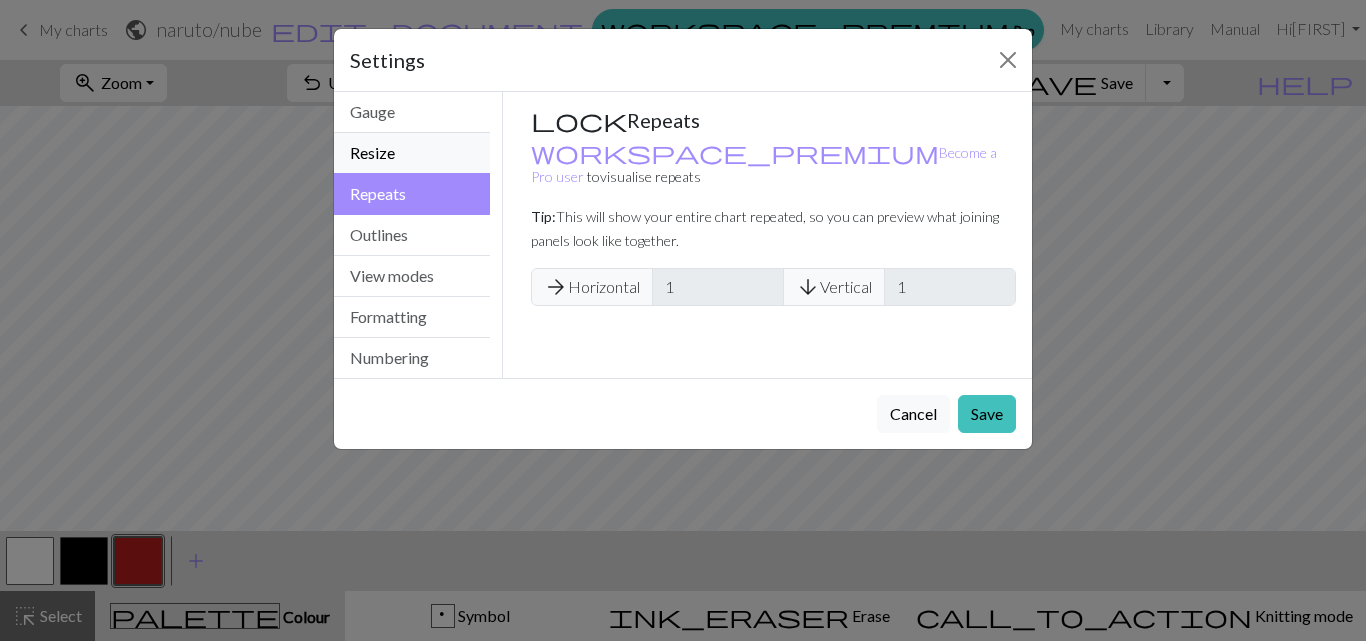 click on "Resize" at bounding box center [412, 153] 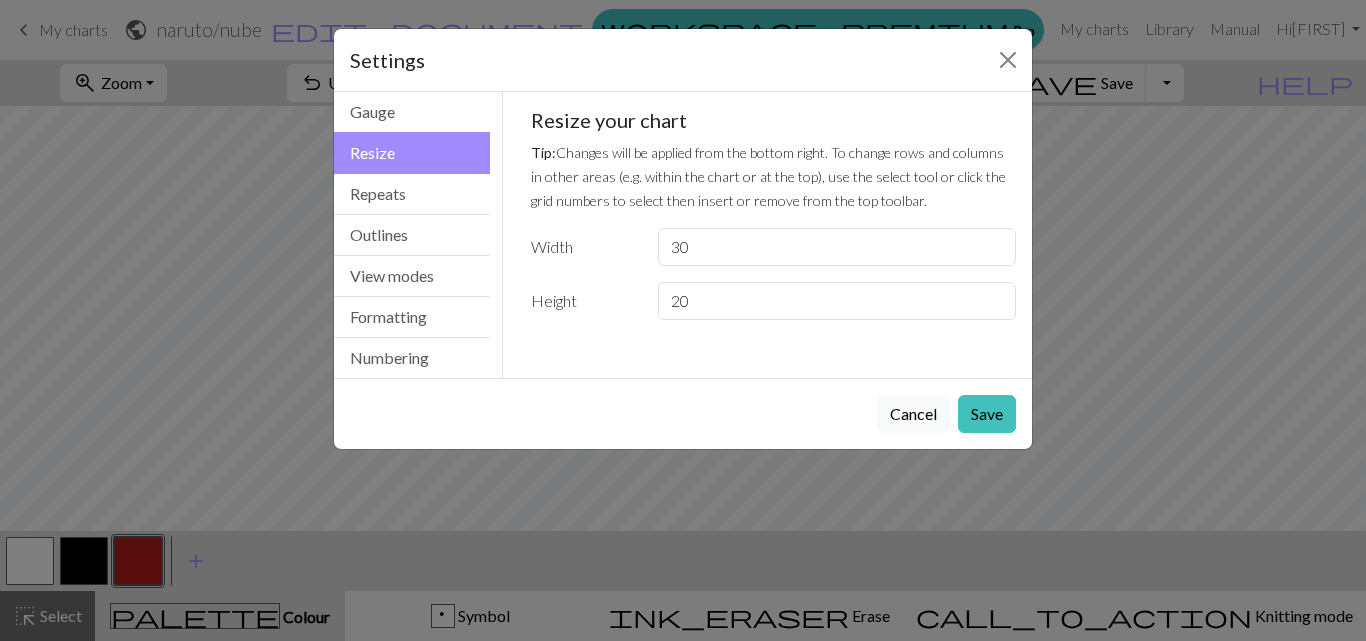 click on "Resize" at bounding box center (412, 153) 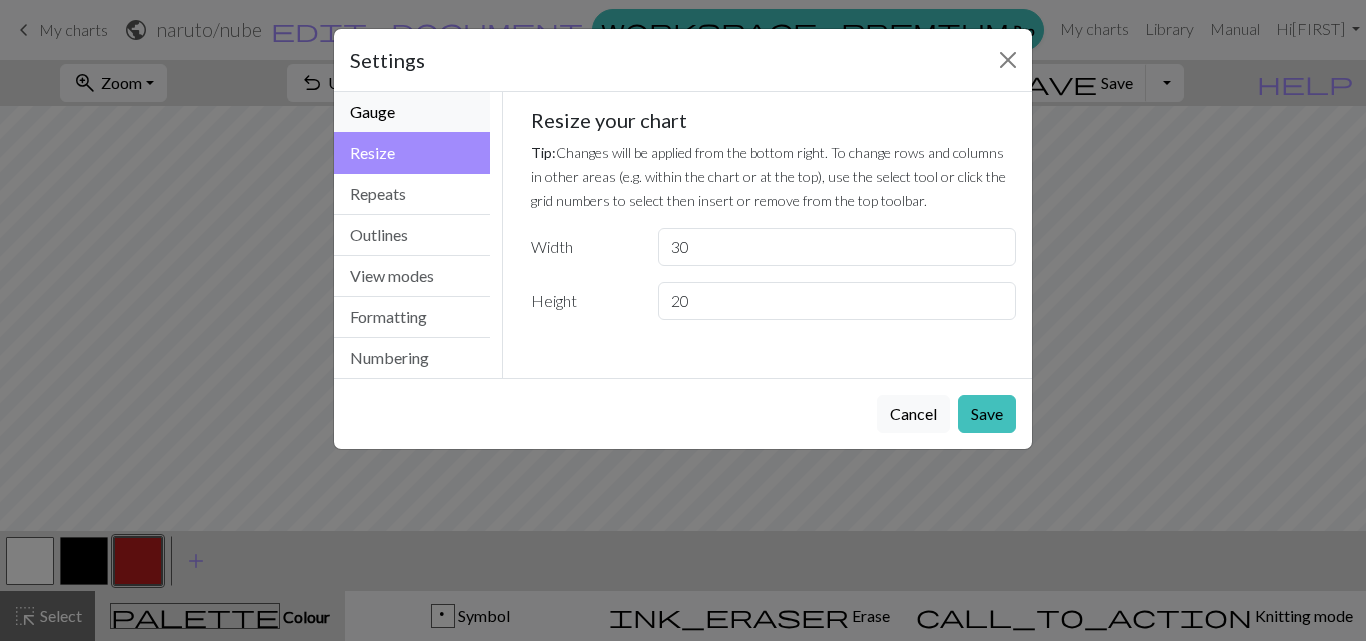 click on "Gauge" at bounding box center [412, 112] 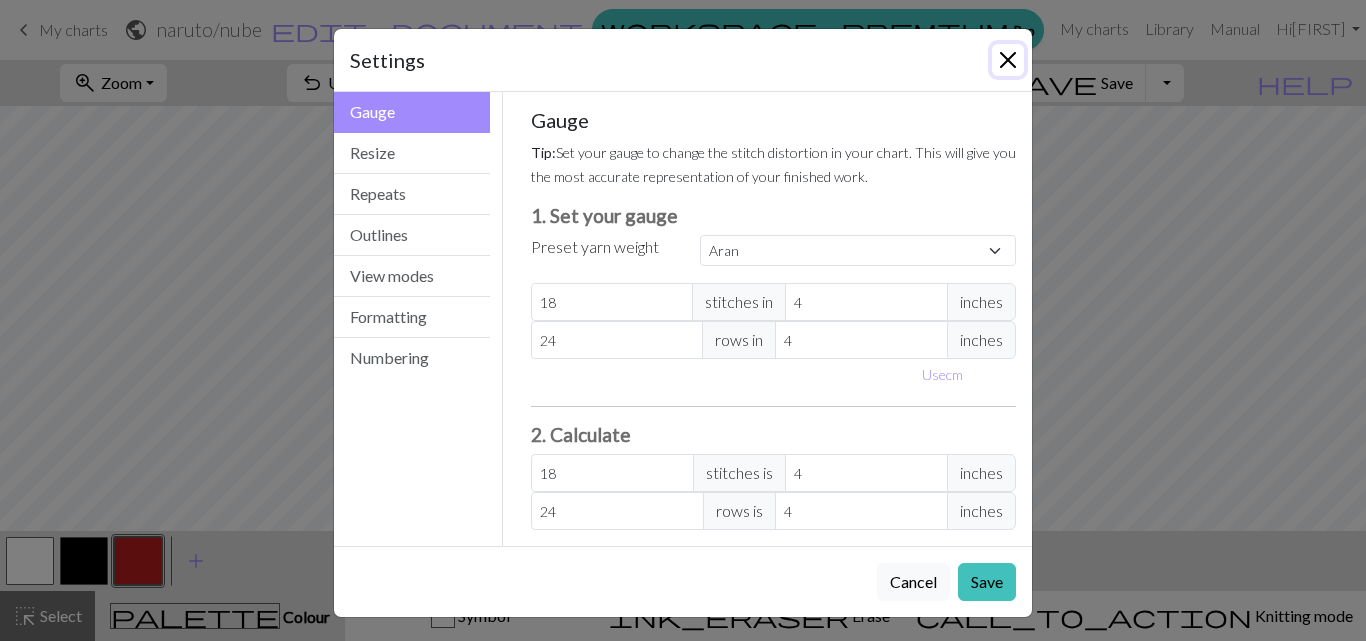 click at bounding box center [1008, 60] 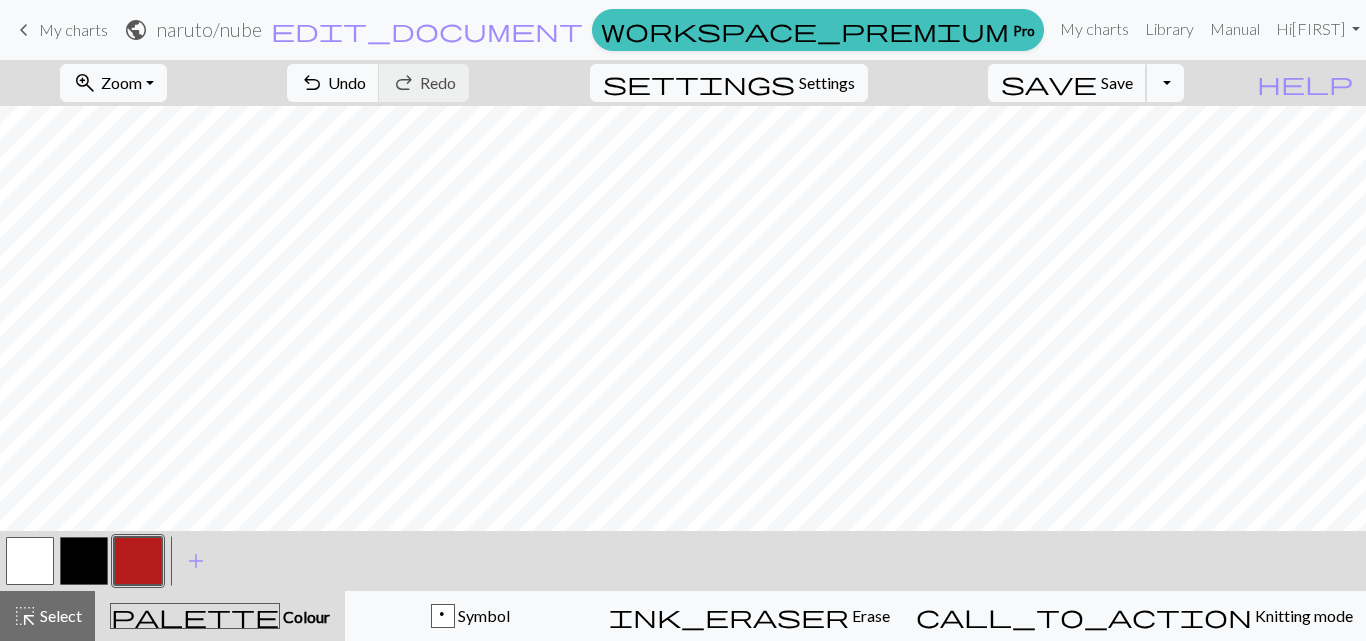 click on "save Save Save" at bounding box center (1067, 83) 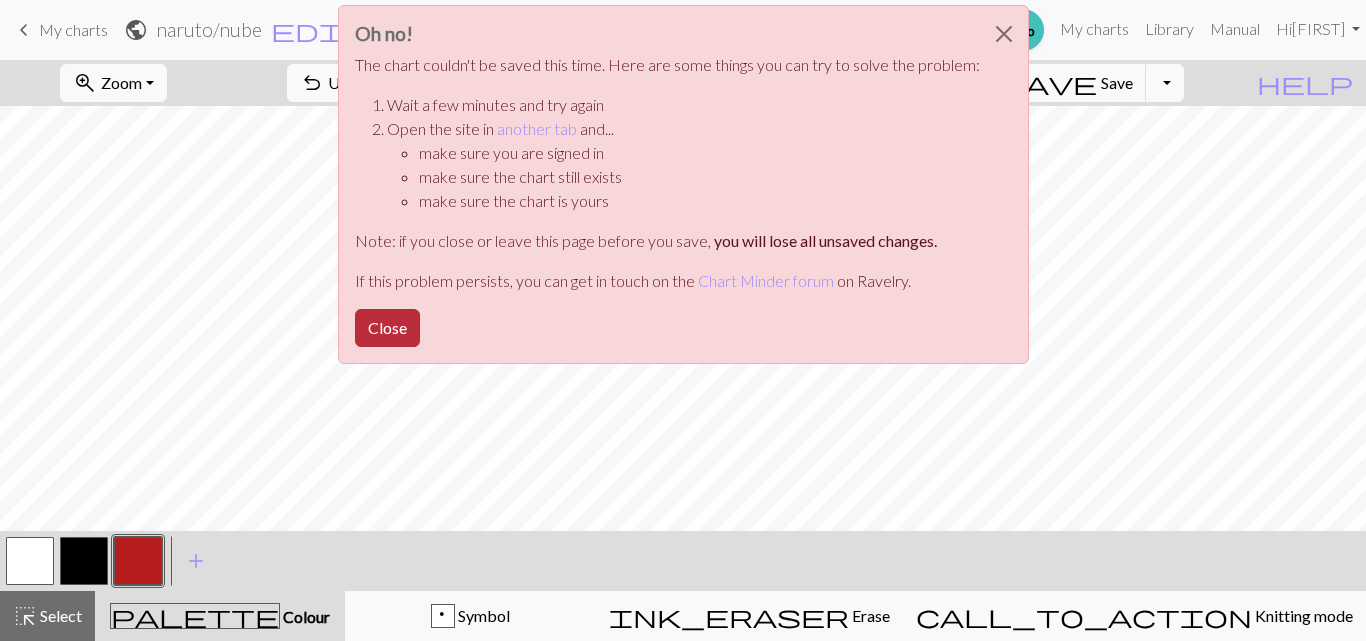 click on "Close" at bounding box center [387, 328] 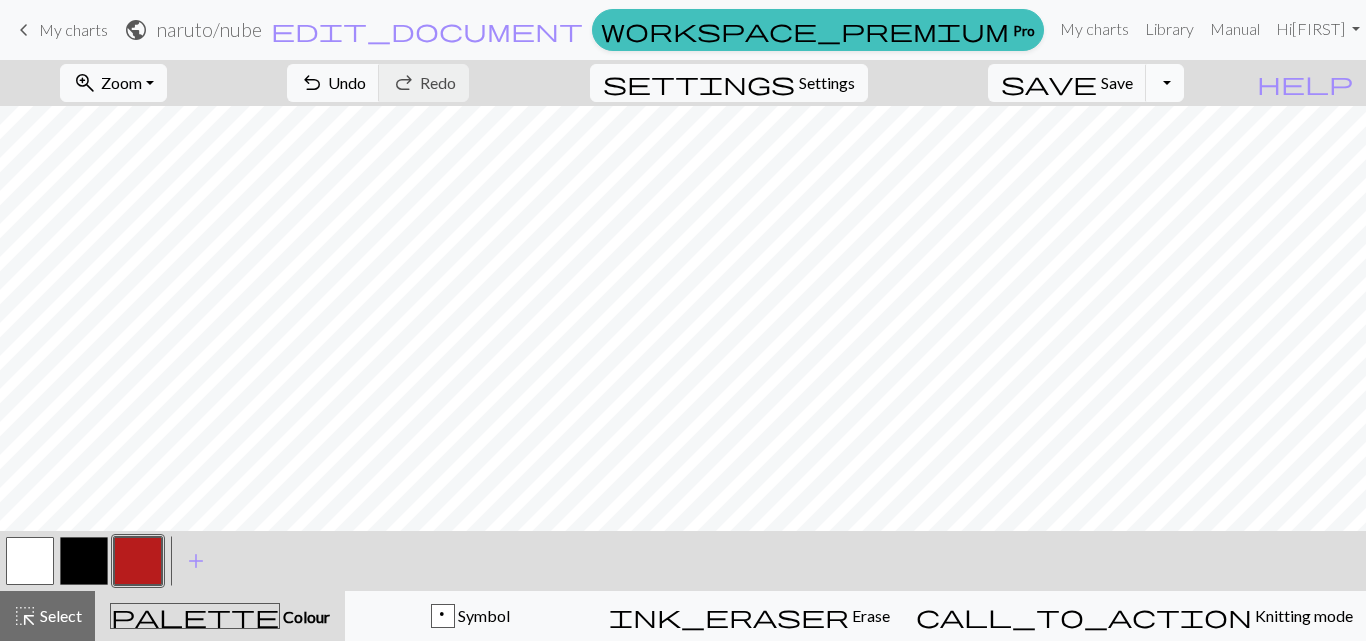 click on "Toggle Dropdown" at bounding box center (1165, 83) 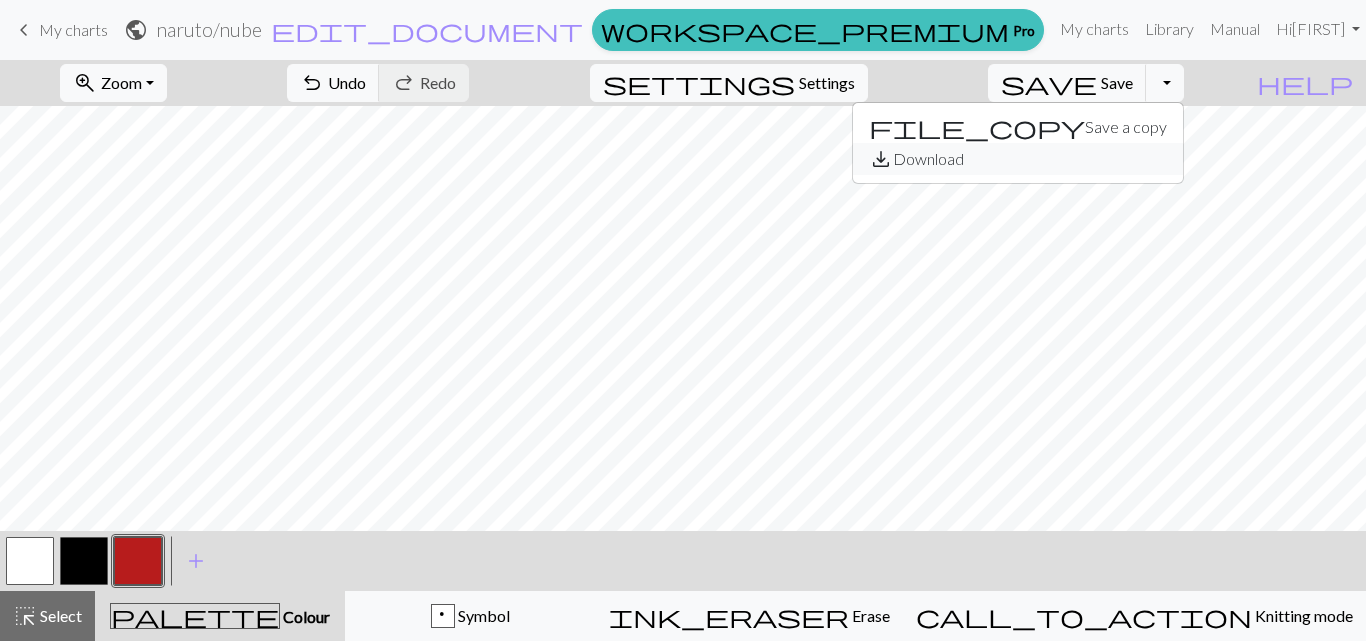 click on "save_alt  Download" at bounding box center (1018, 159) 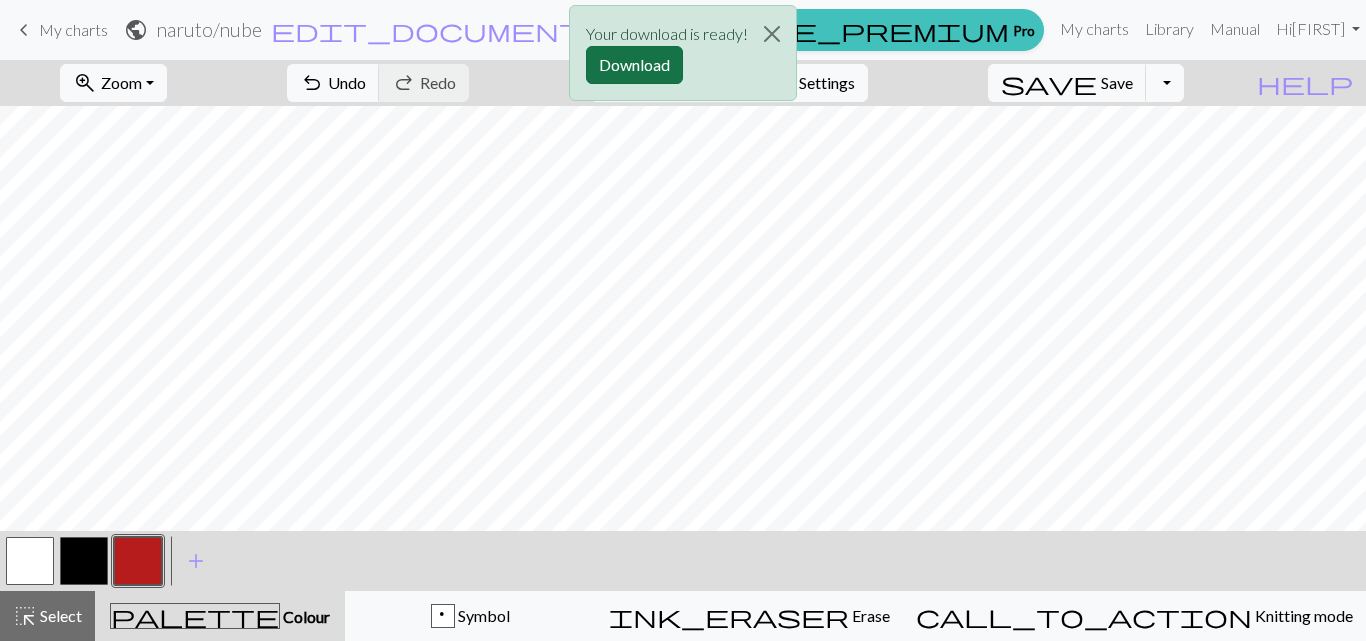 click on "Download" at bounding box center [634, 65] 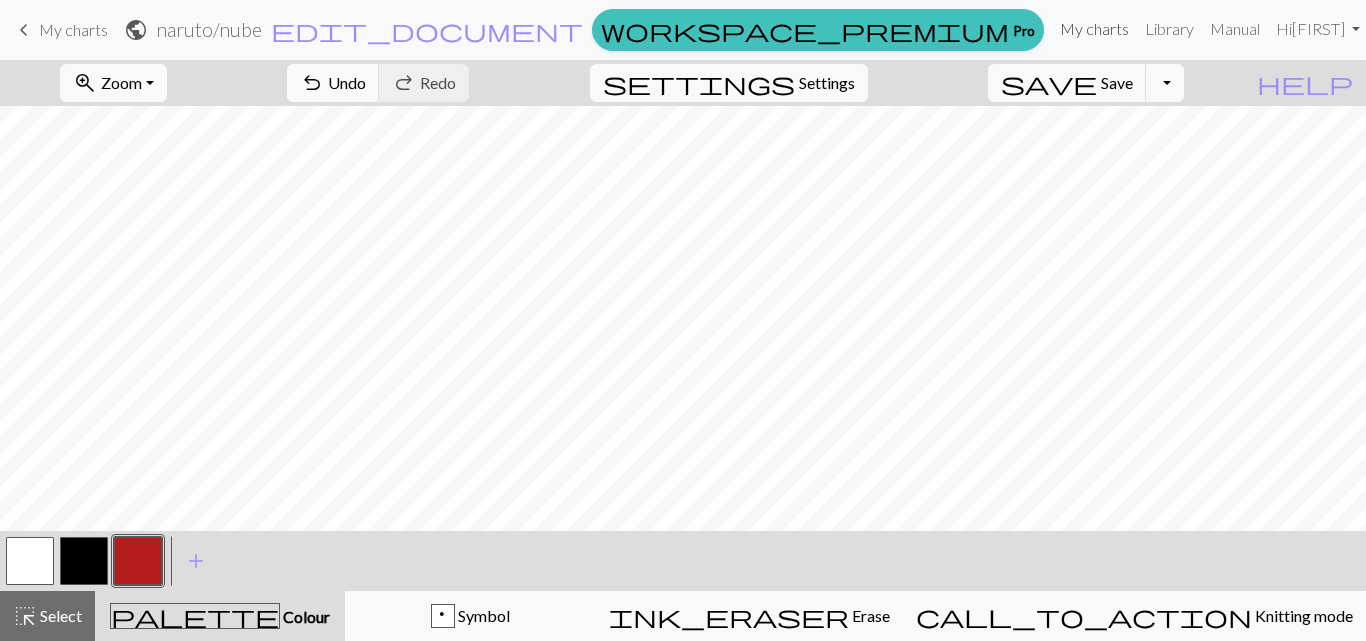 click on "My charts" at bounding box center (1094, 29) 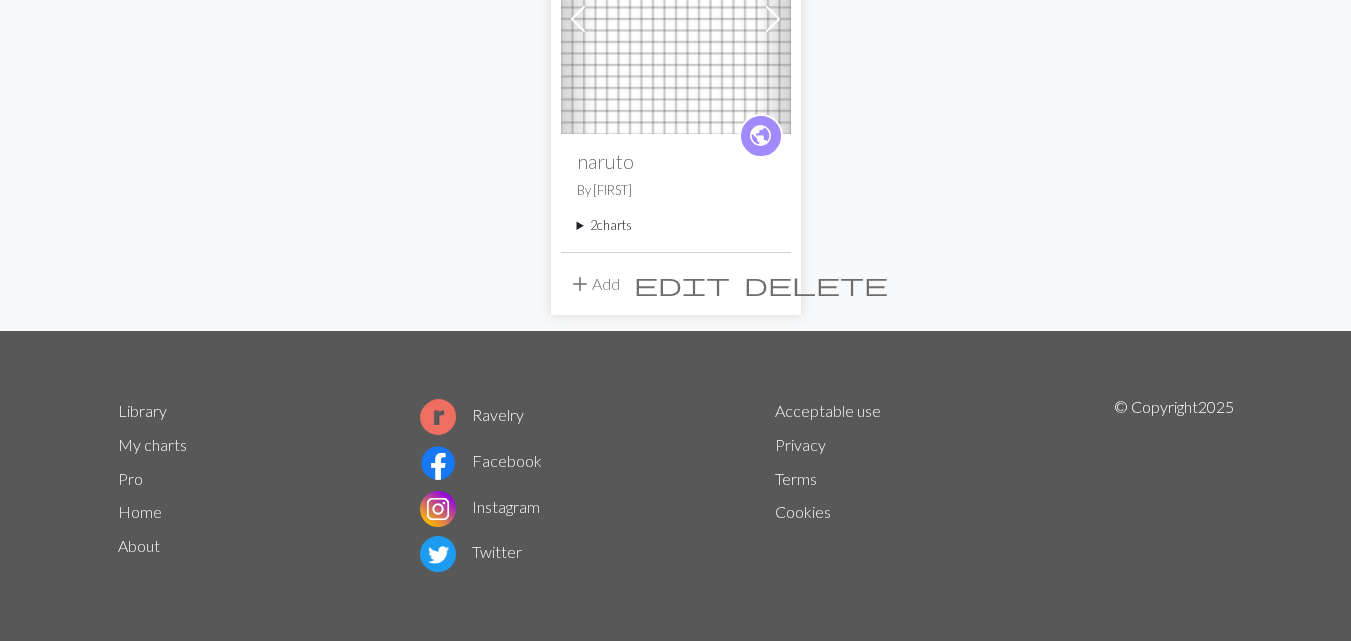 scroll, scrollTop: 34, scrollLeft: 0, axis: vertical 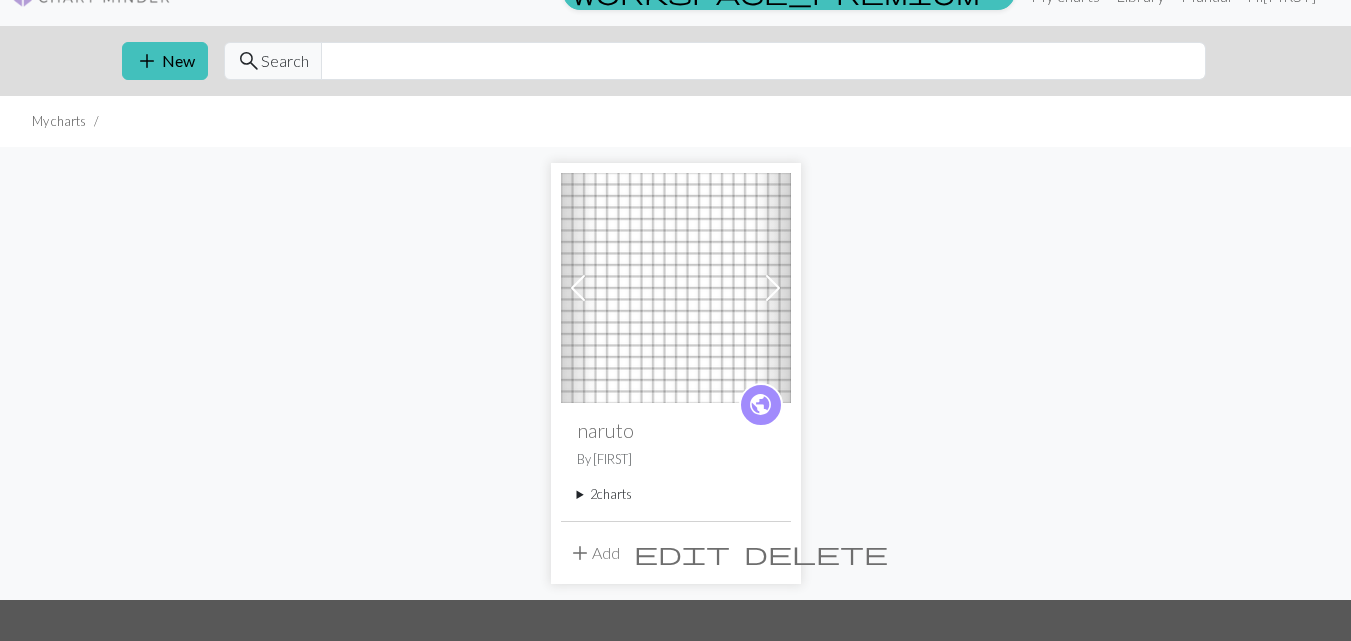 click at bounding box center (773, 288) 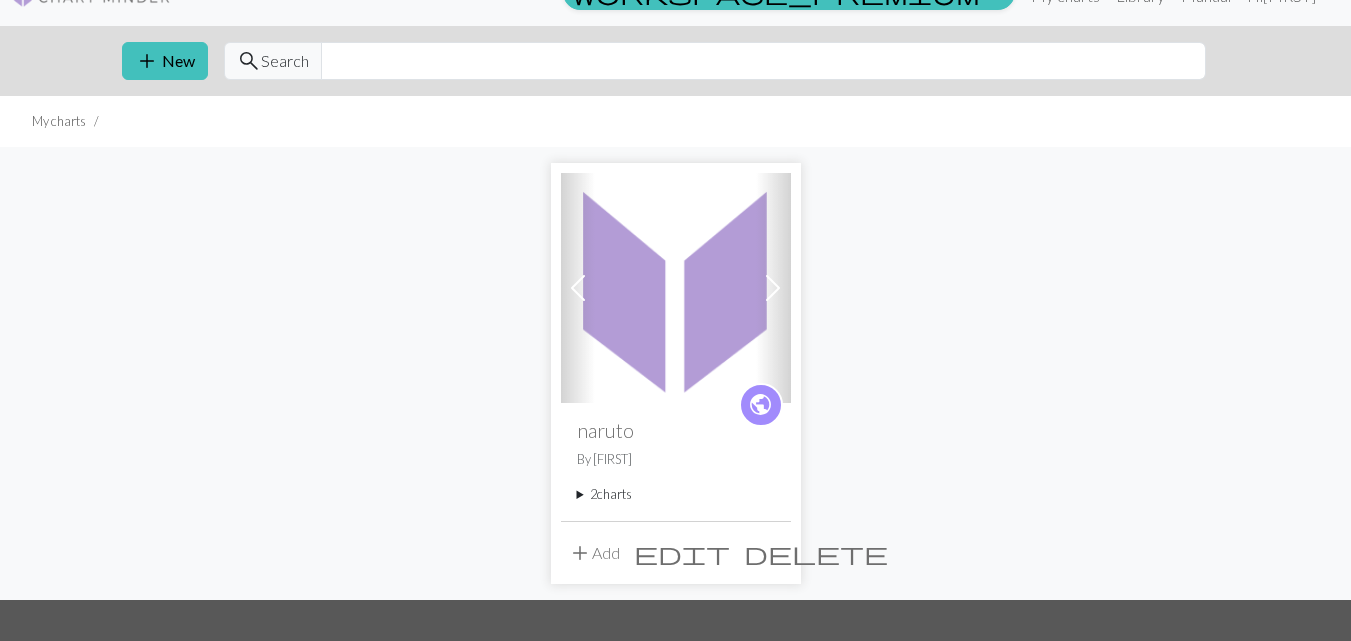 click at bounding box center (773, 288) 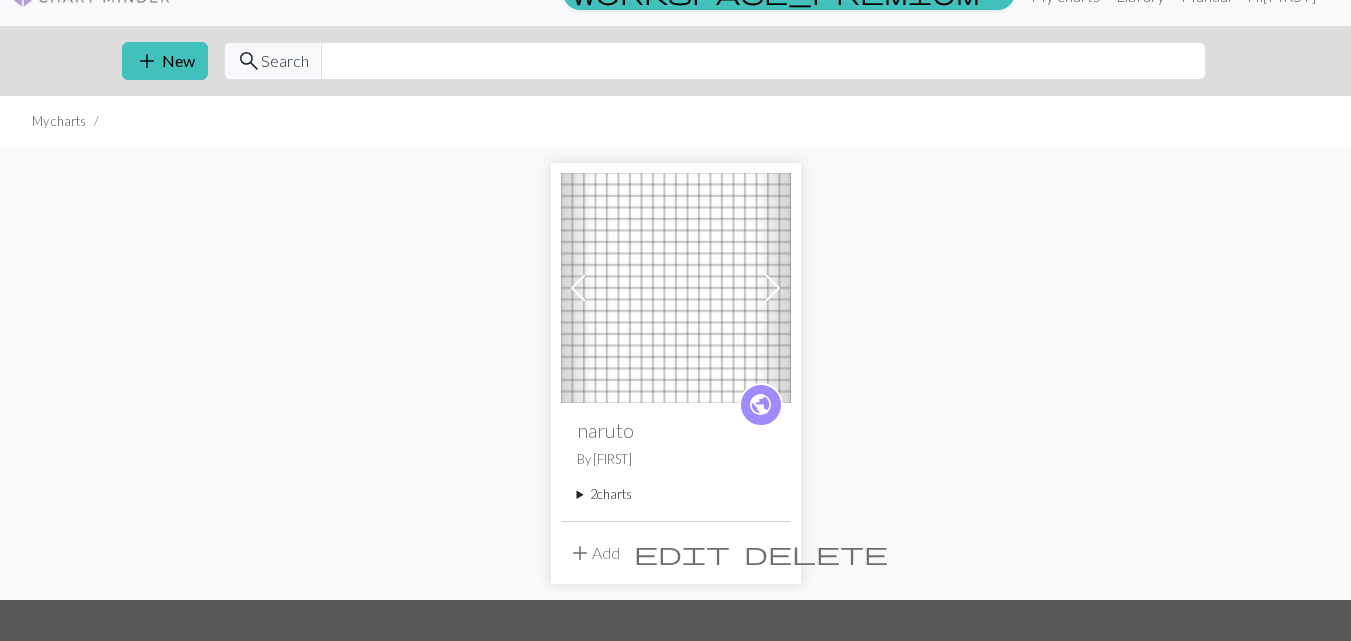 click at bounding box center [773, 288] 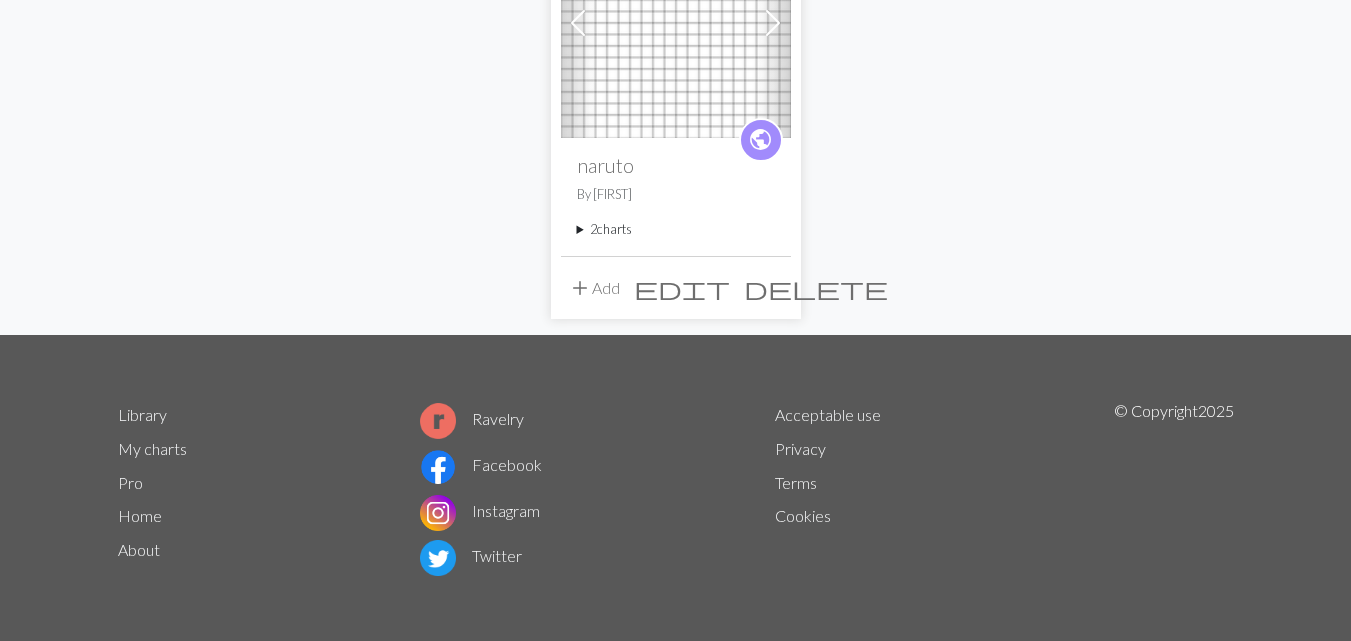 scroll, scrollTop: 0, scrollLeft: 0, axis: both 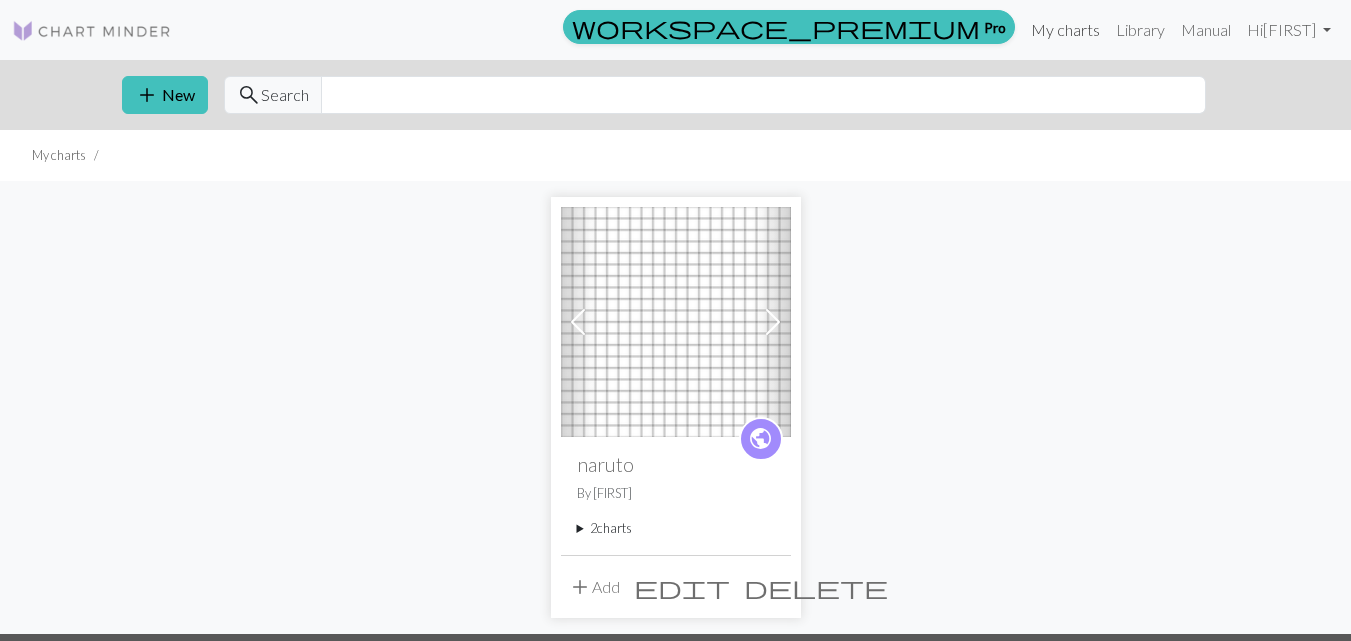 click on "My charts" at bounding box center [1065, 30] 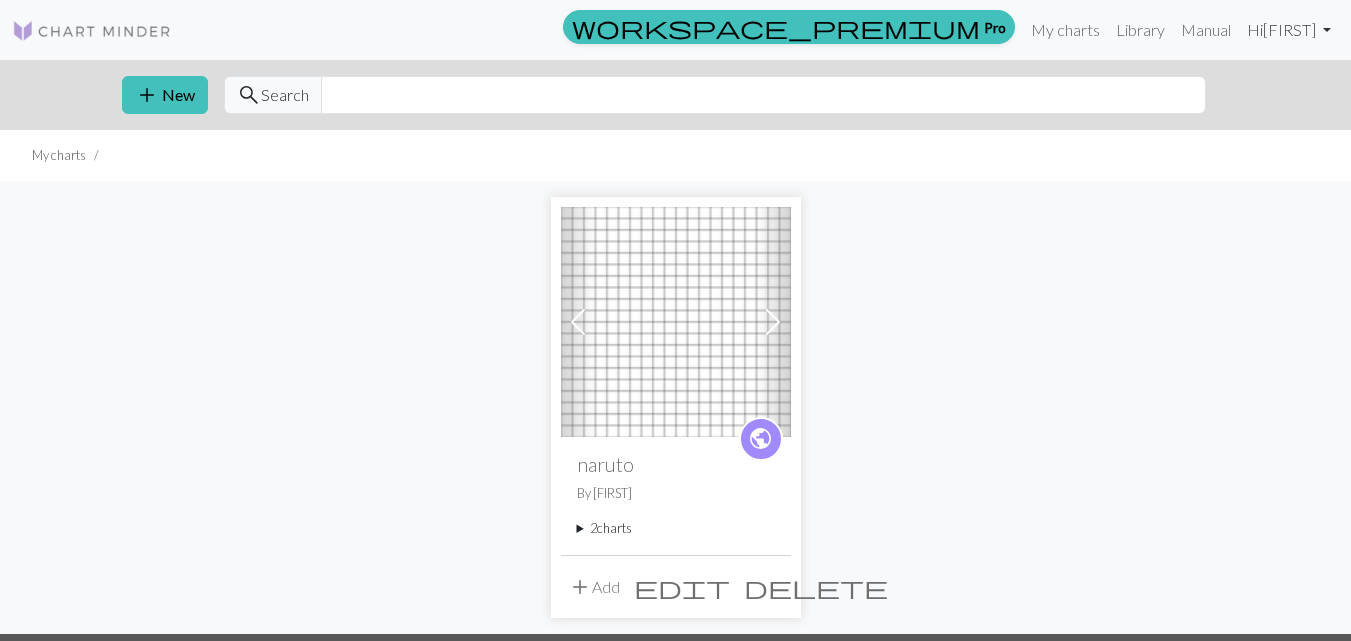 click on "Hi  [FIRST]" at bounding box center (1289, 30) 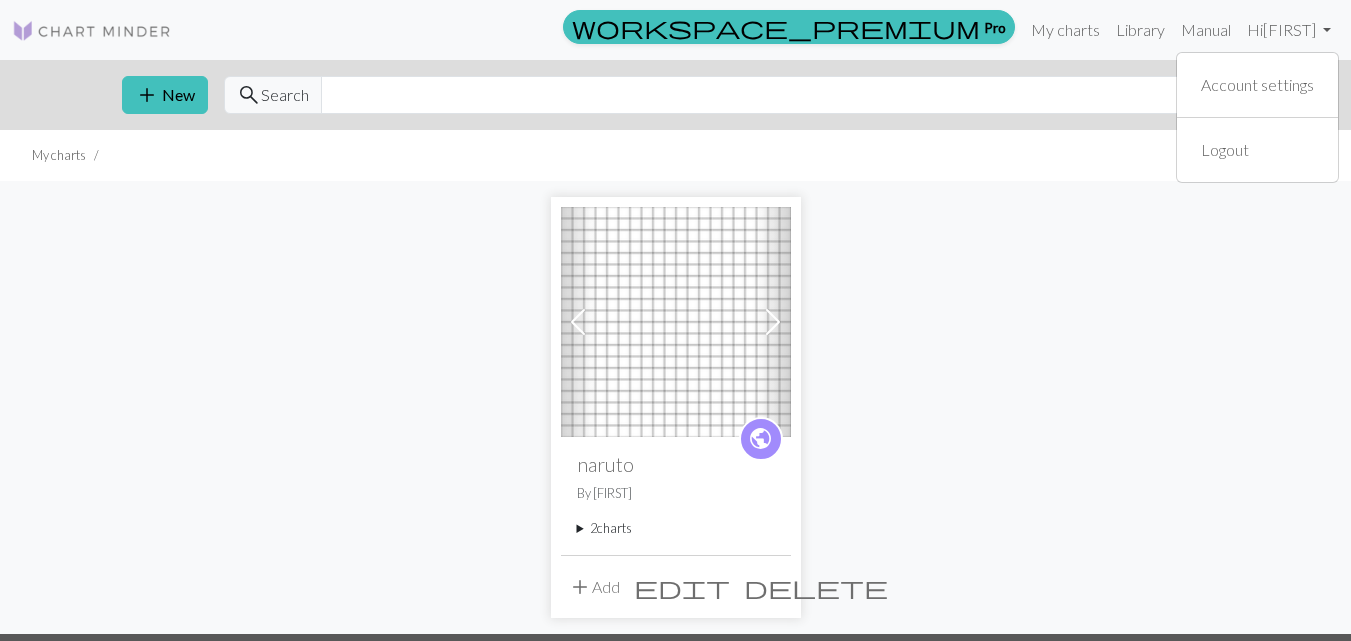 click on "My charts" at bounding box center [675, 155] 